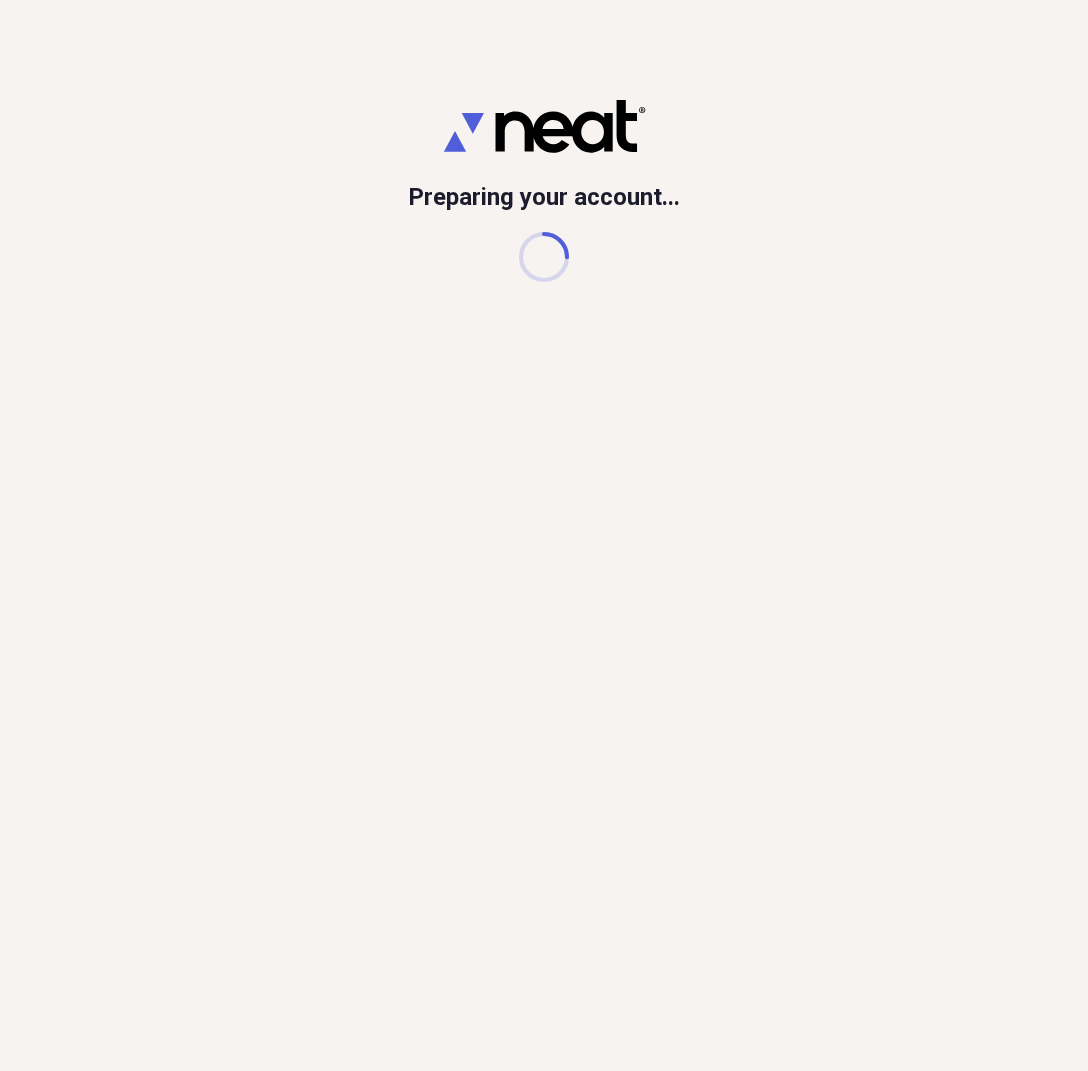 scroll, scrollTop: 0, scrollLeft: 0, axis: both 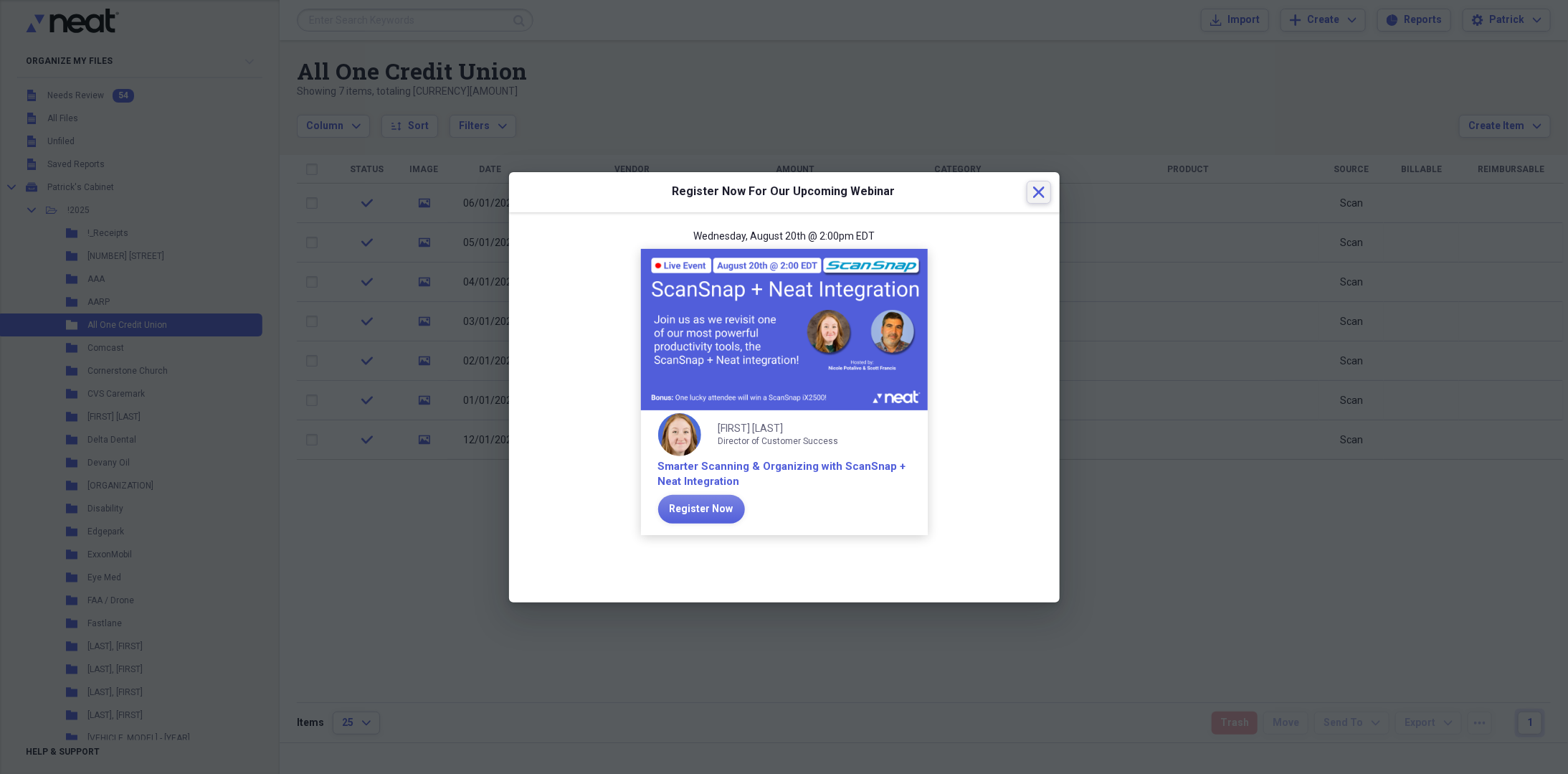 click on "Close" at bounding box center [1039, 192] 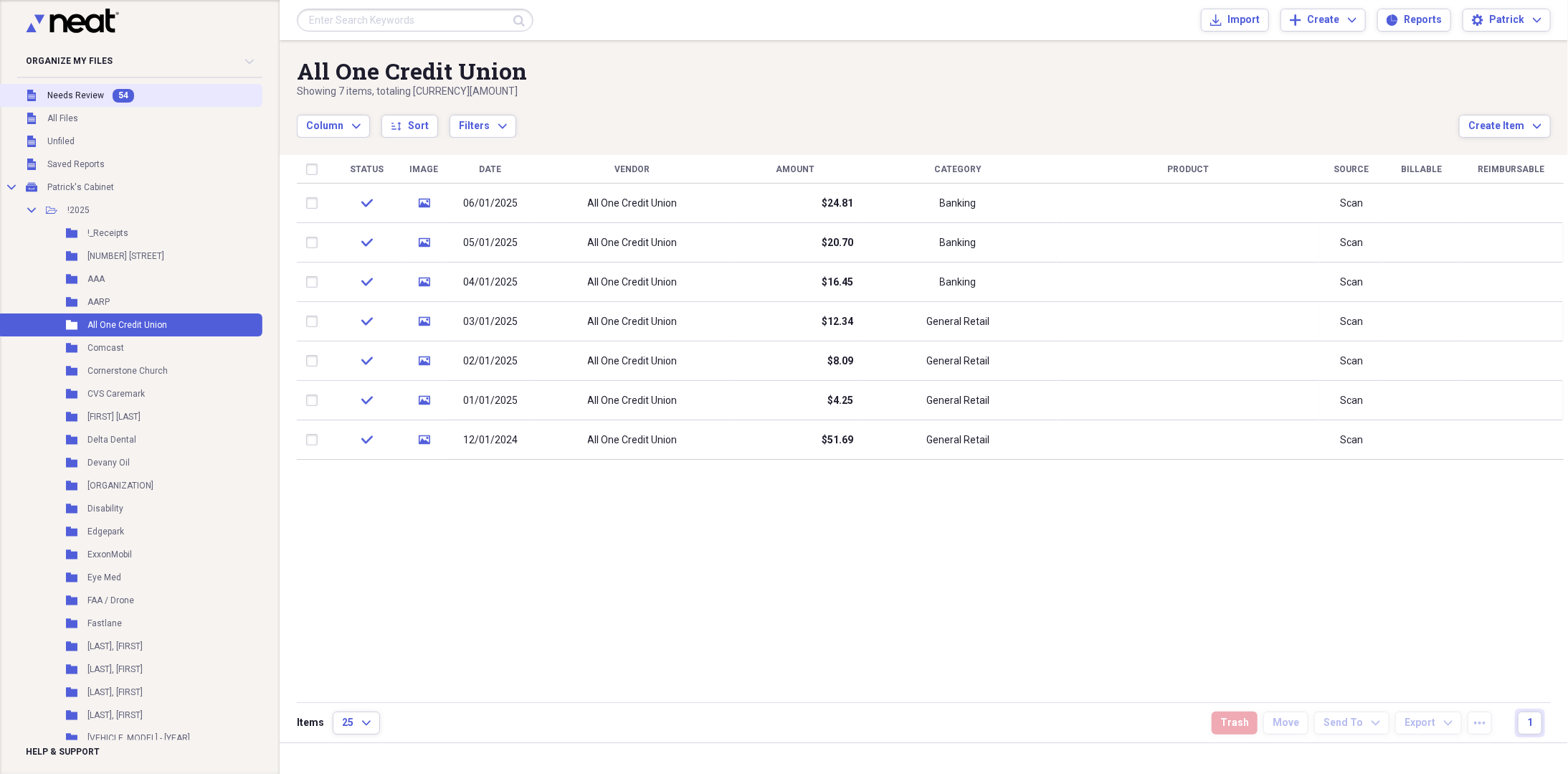 click on "Needs Review" at bounding box center [75, 95] 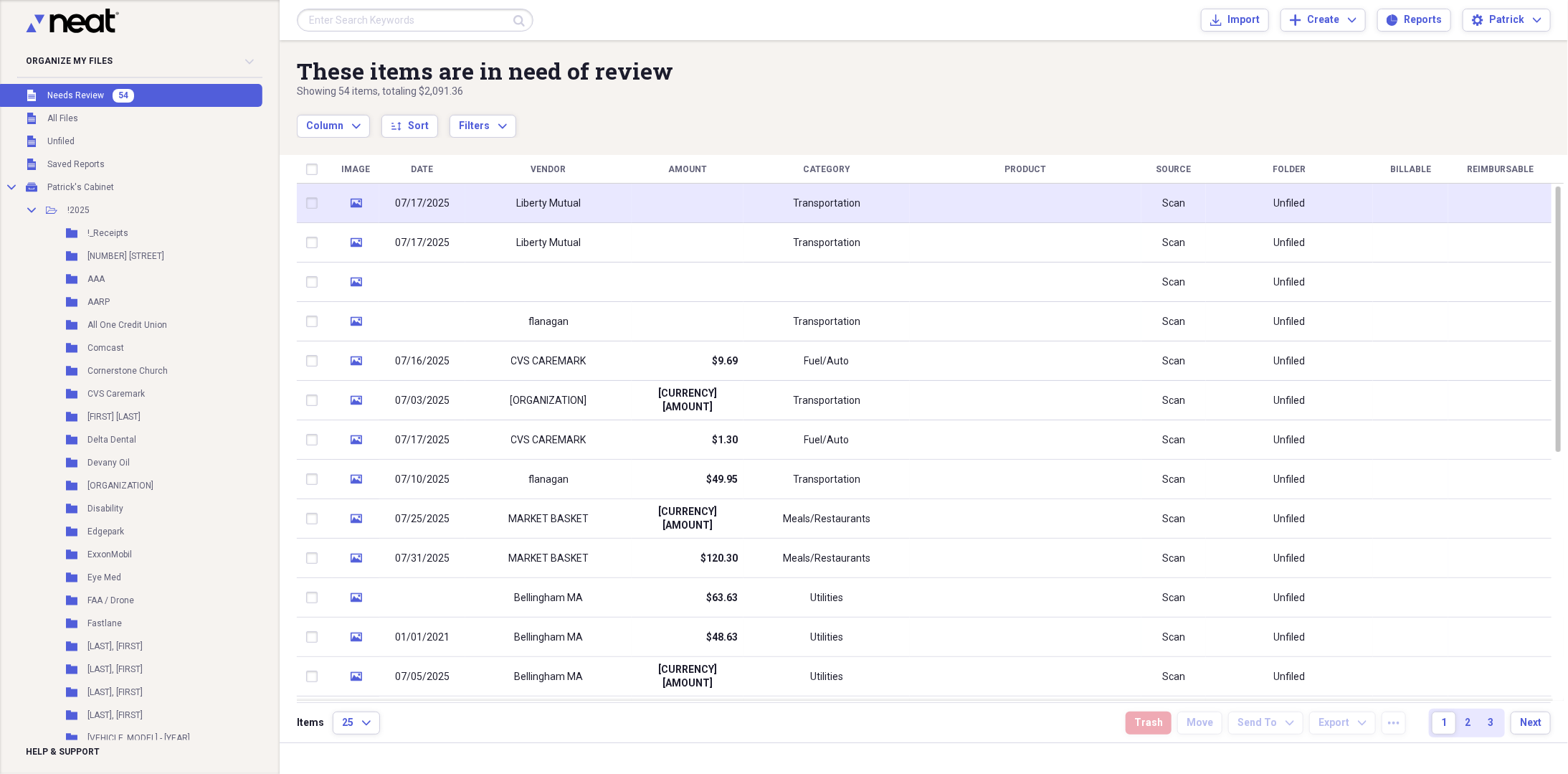 click on "Liberty Mutual" at bounding box center (548, 203) 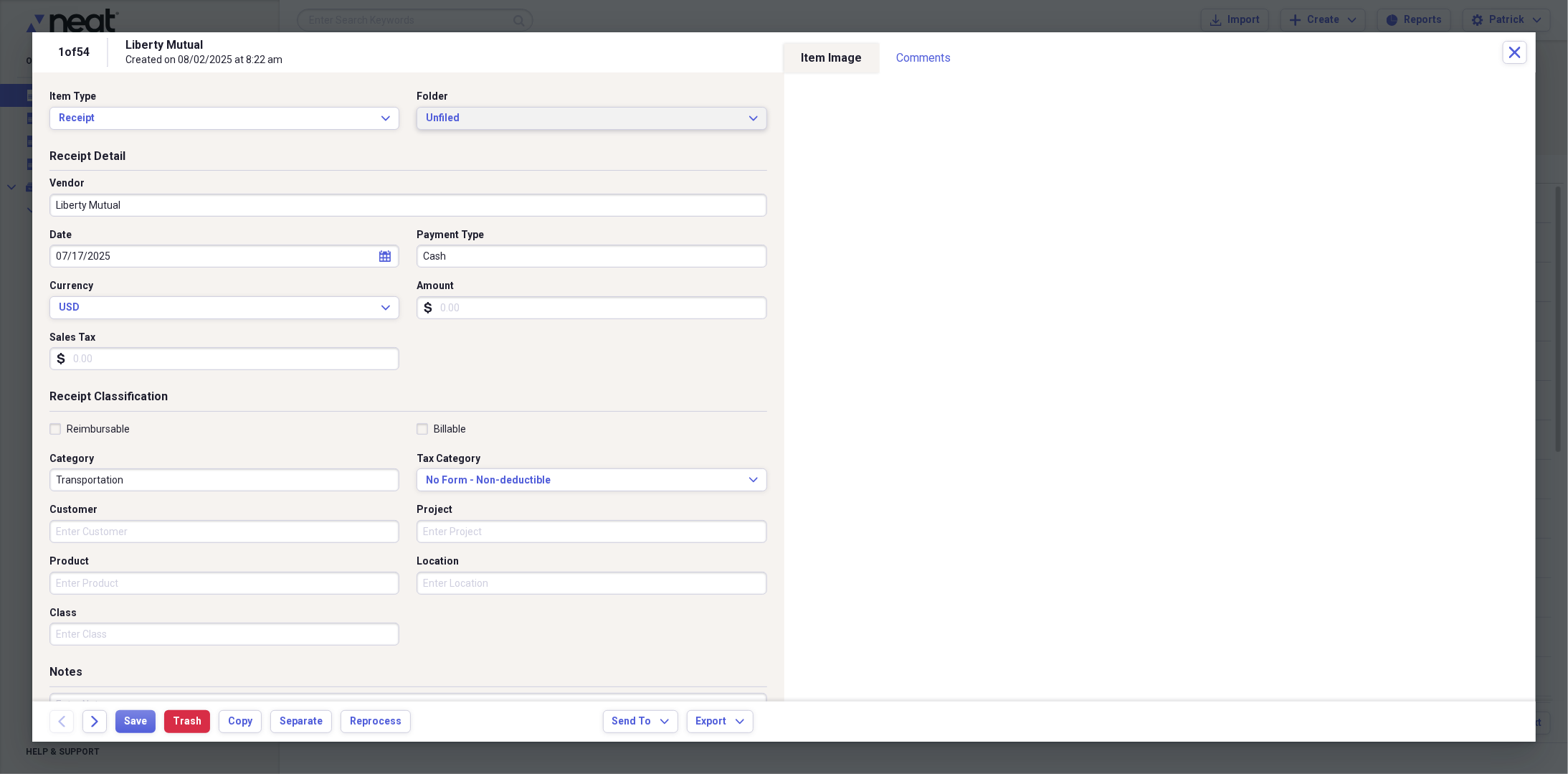 click on "Unfiled Expand" at bounding box center (591, 118) 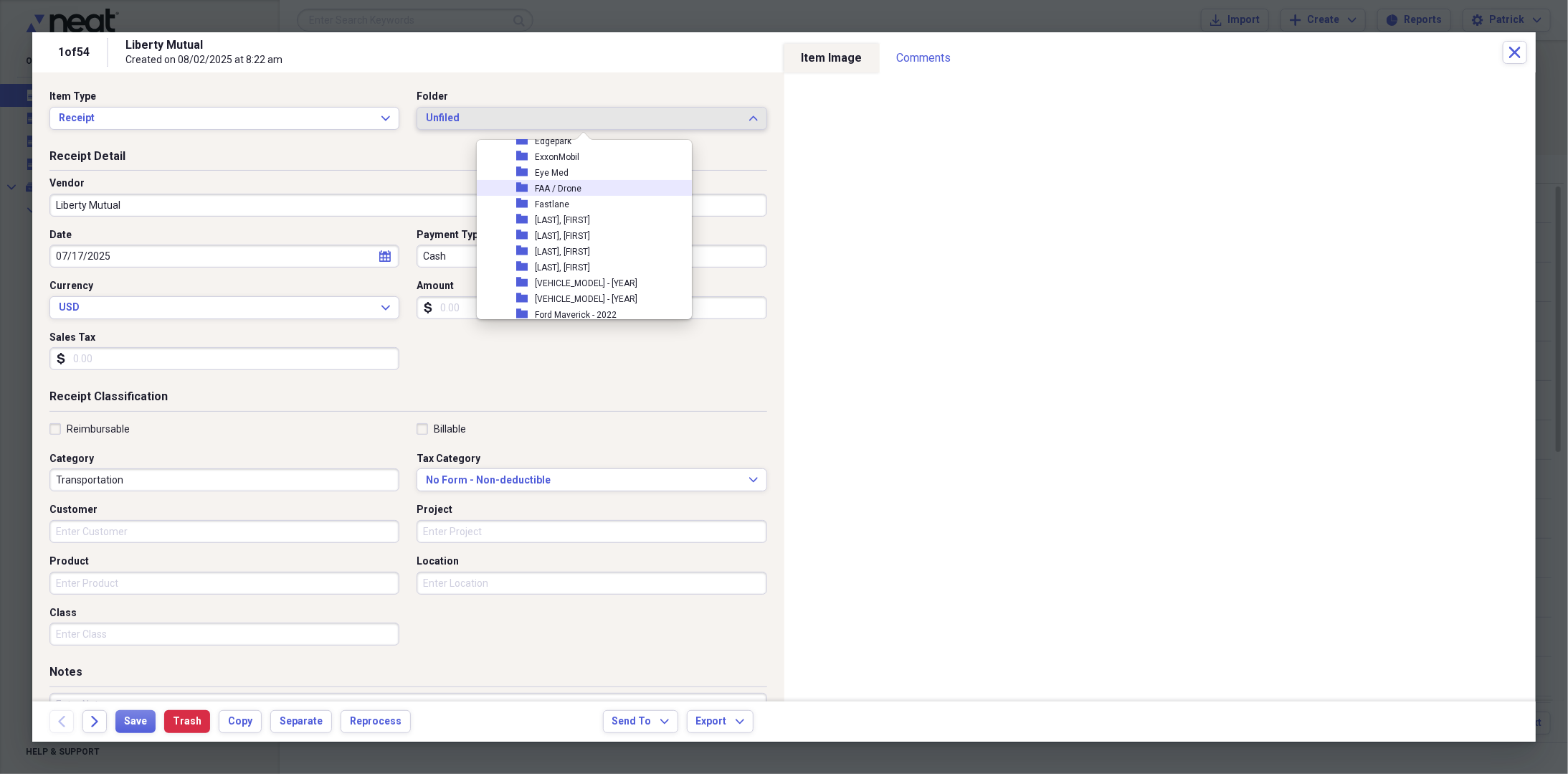 scroll, scrollTop: 287, scrollLeft: 0, axis: vertical 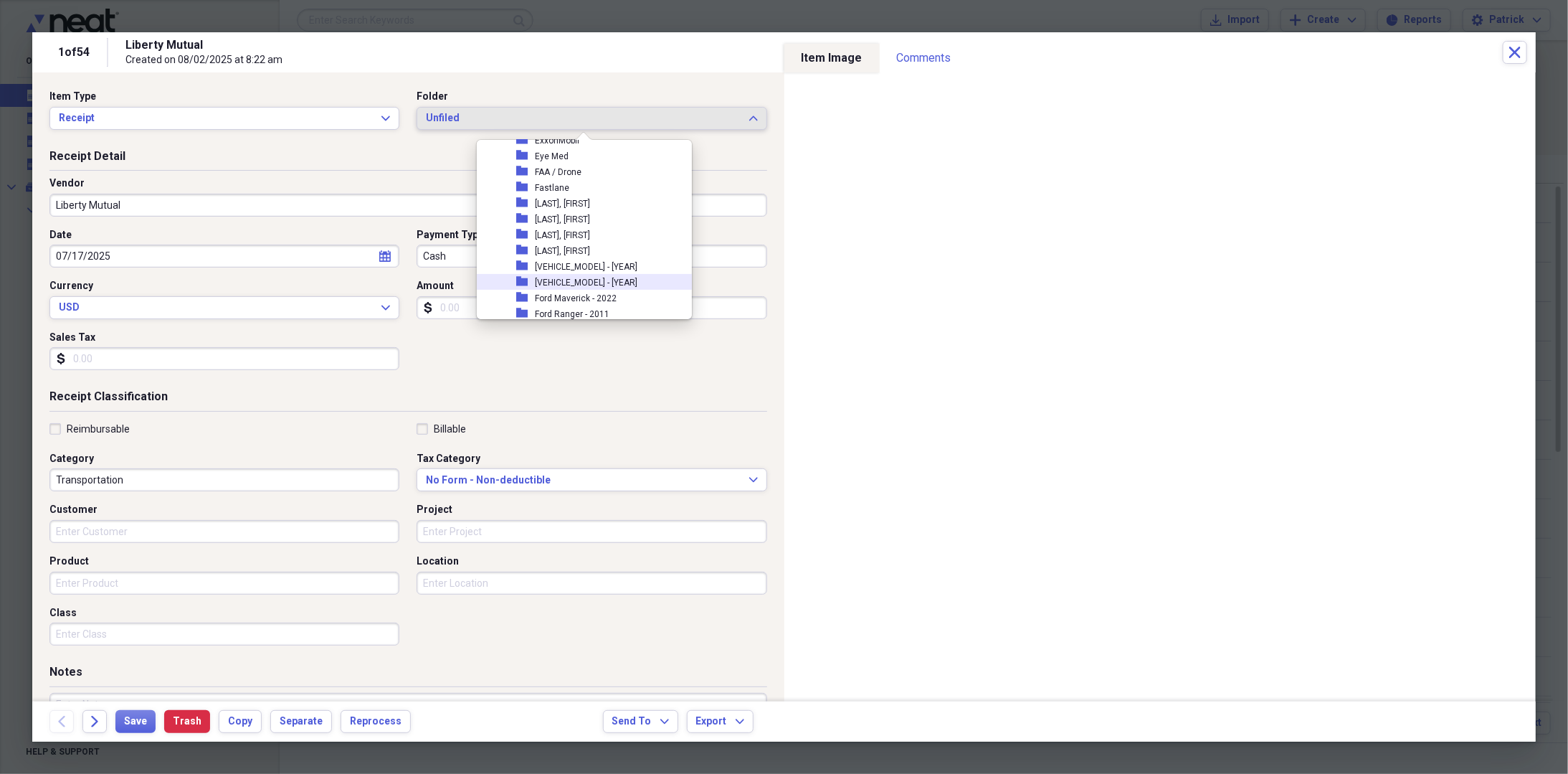 click on "[VEHICLE_MODEL] - [YEAR]" at bounding box center [586, 283] 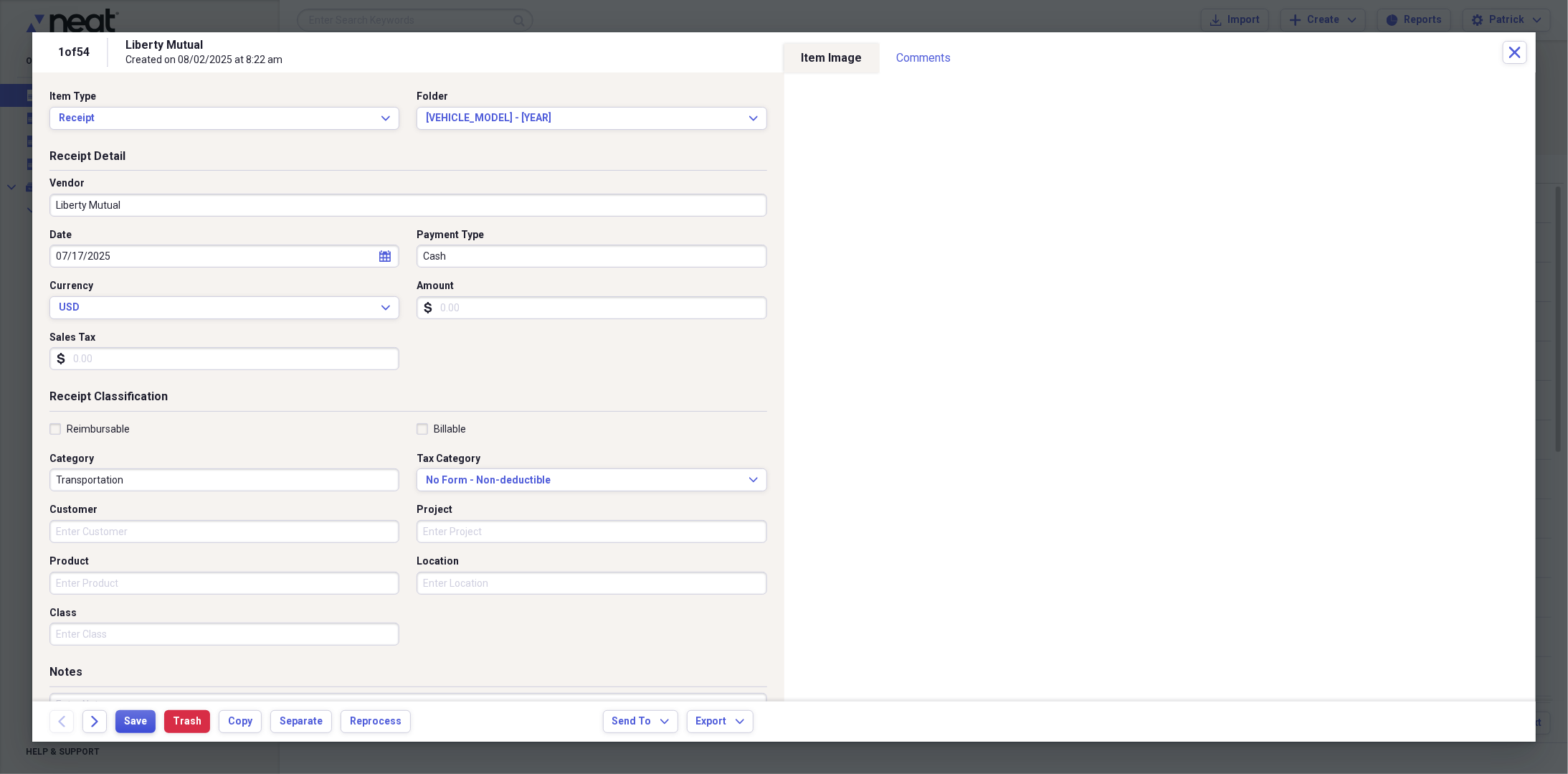 click on "Save" at bounding box center (136, 722) 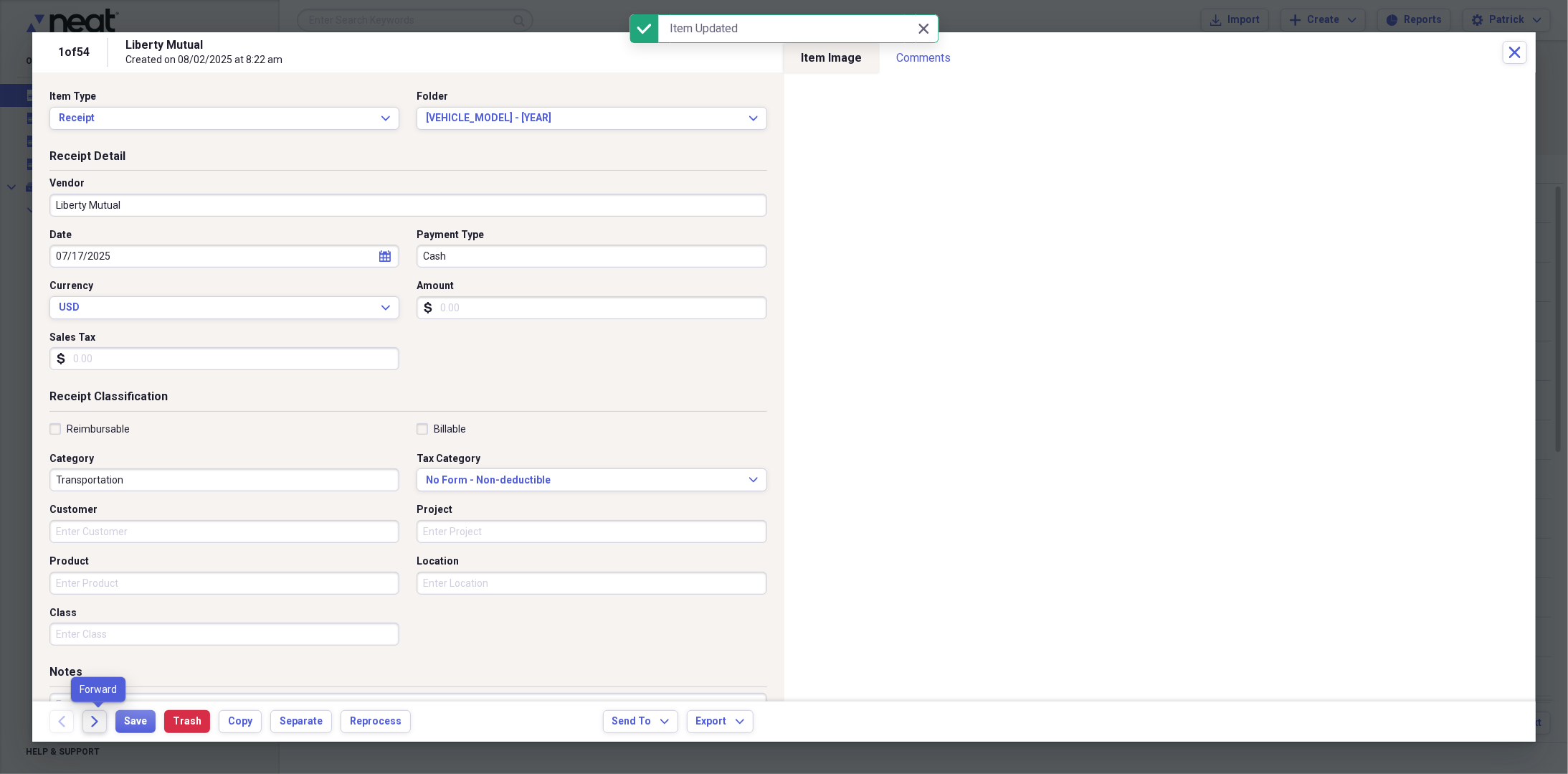 click 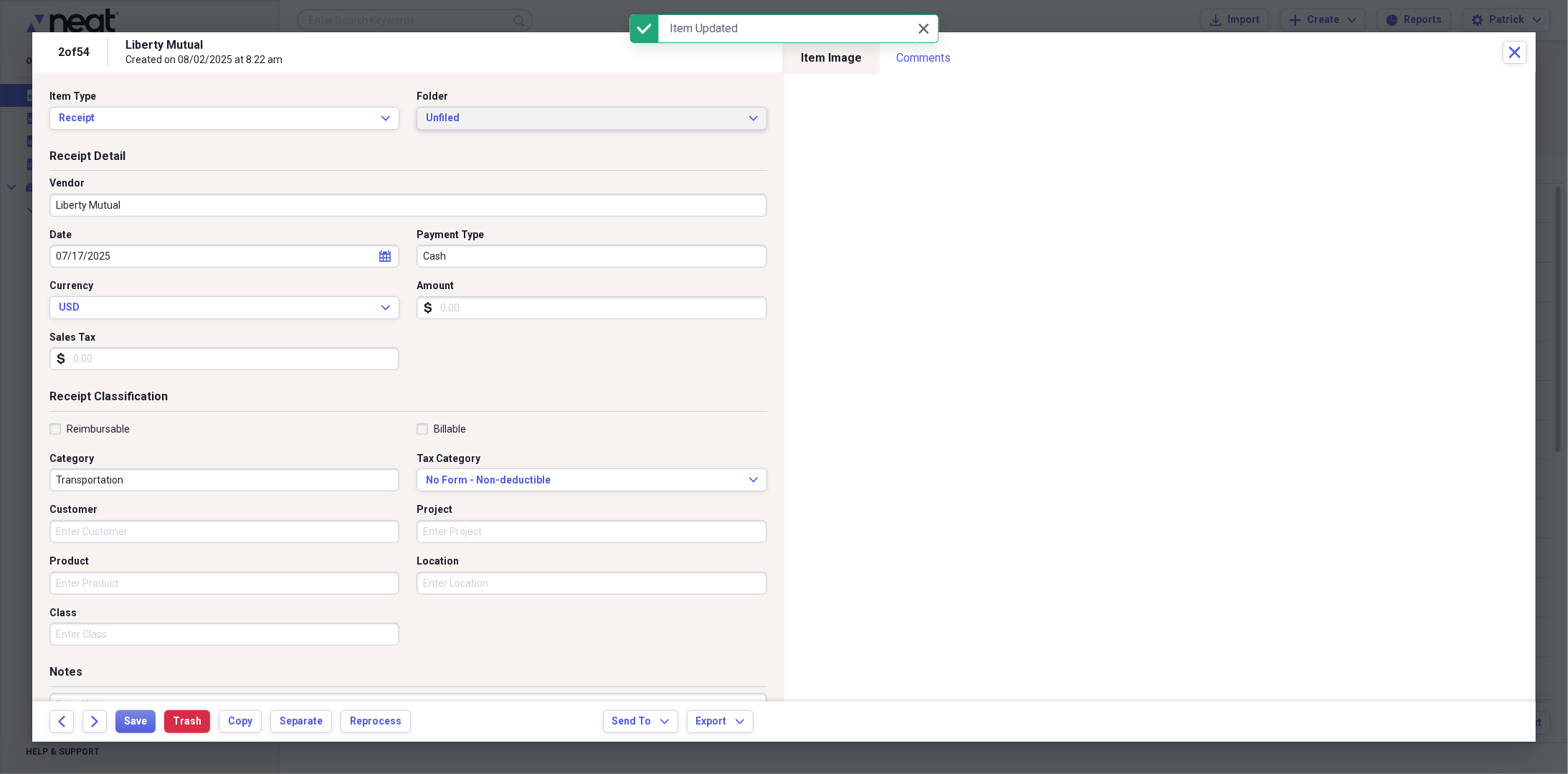 click on "Unfiled" at bounding box center (583, 118) 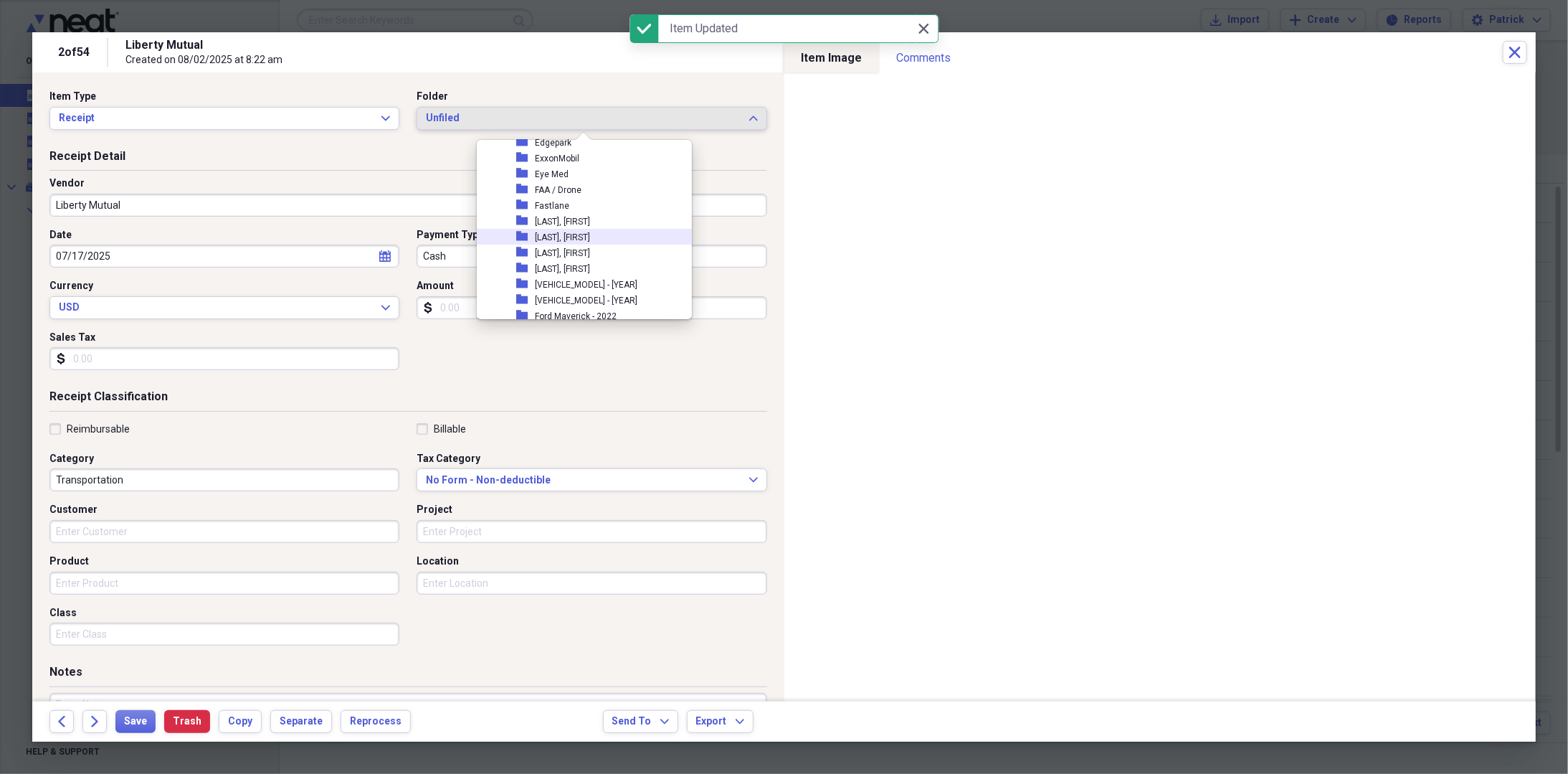 scroll, scrollTop: 287, scrollLeft: 0, axis: vertical 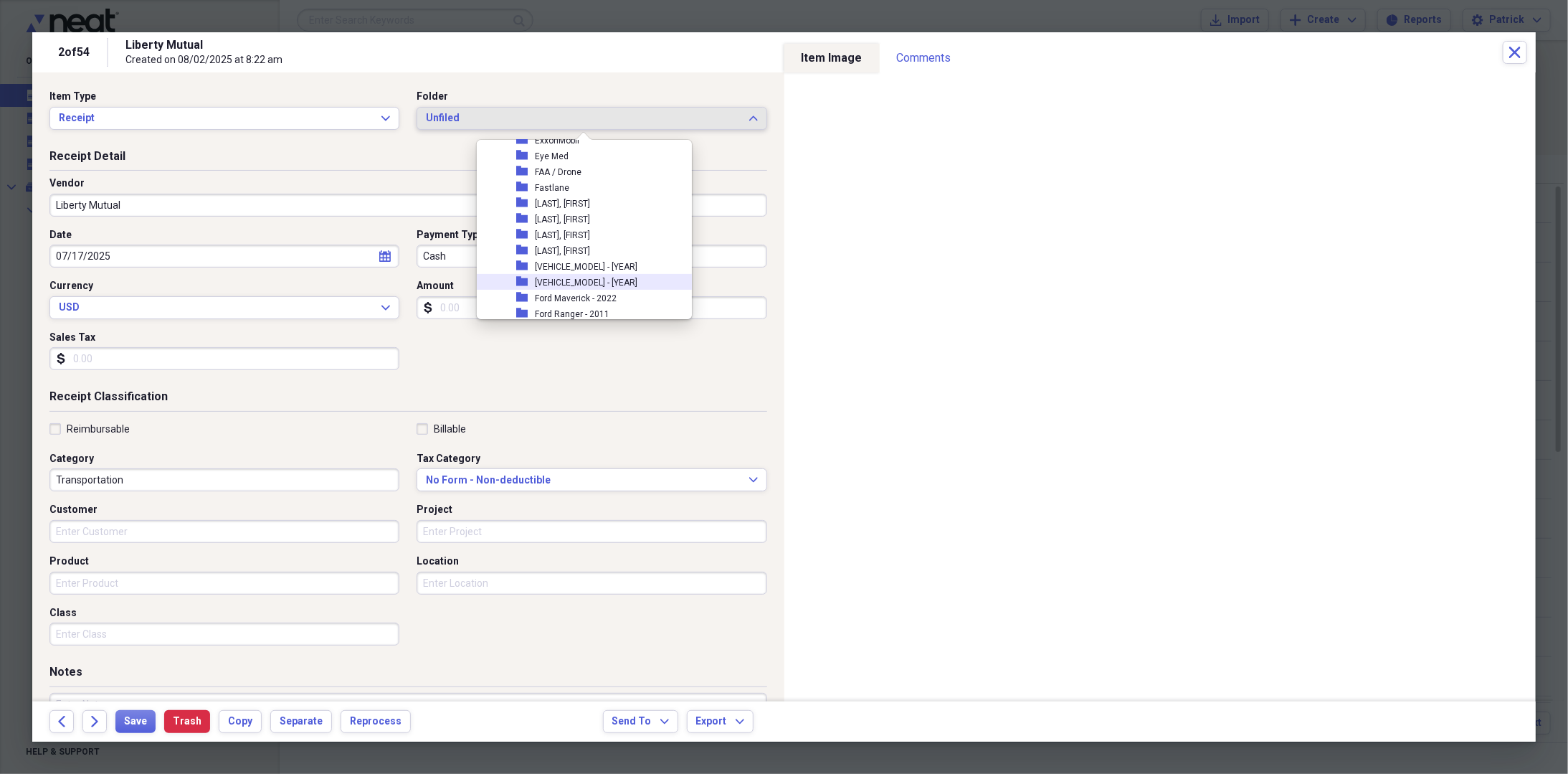click on "[VEHICLE_MODEL] - [YEAR]" at bounding box center (586, 283) 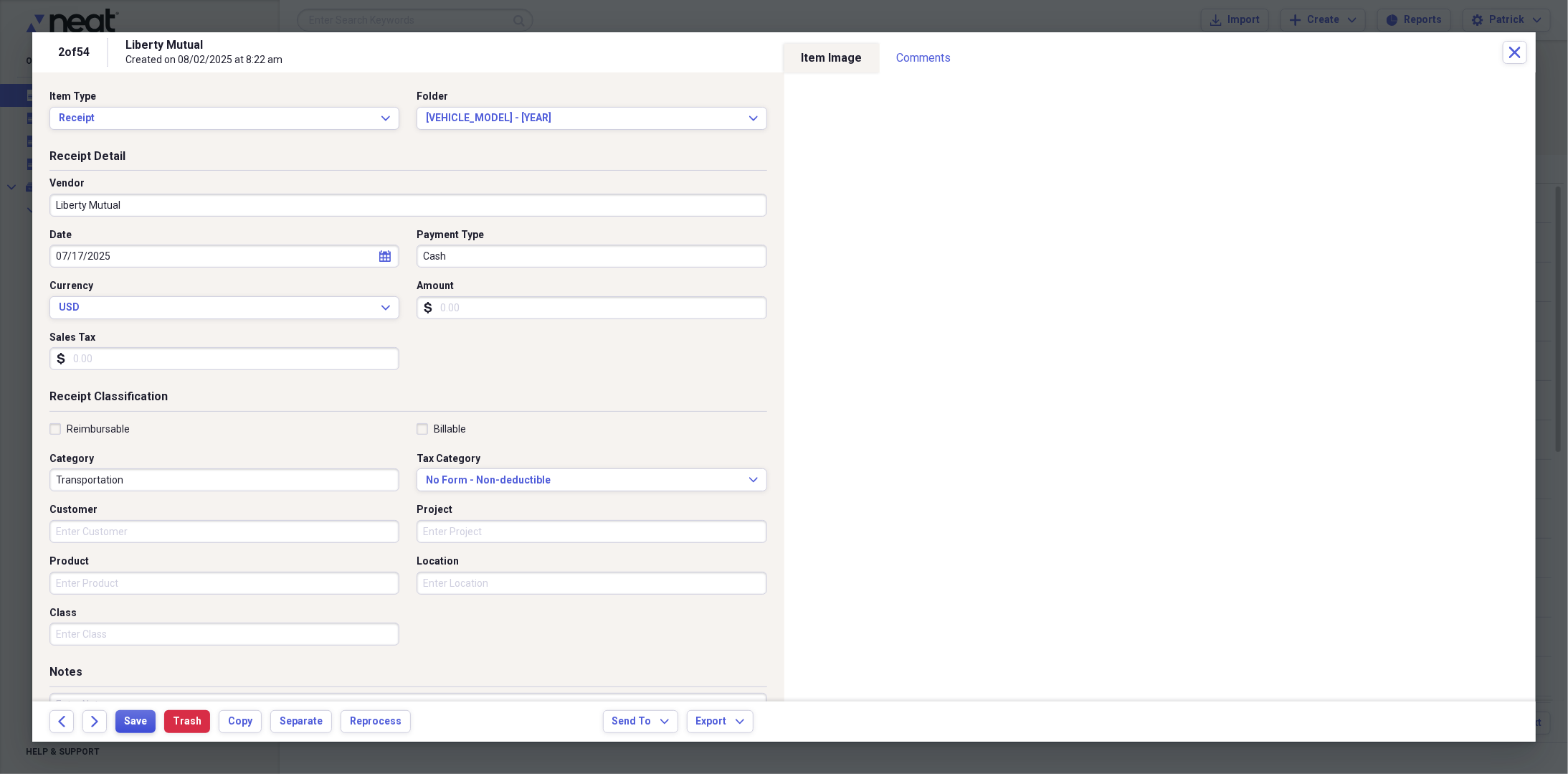 click on "Save" at bounding box center (136, 722) 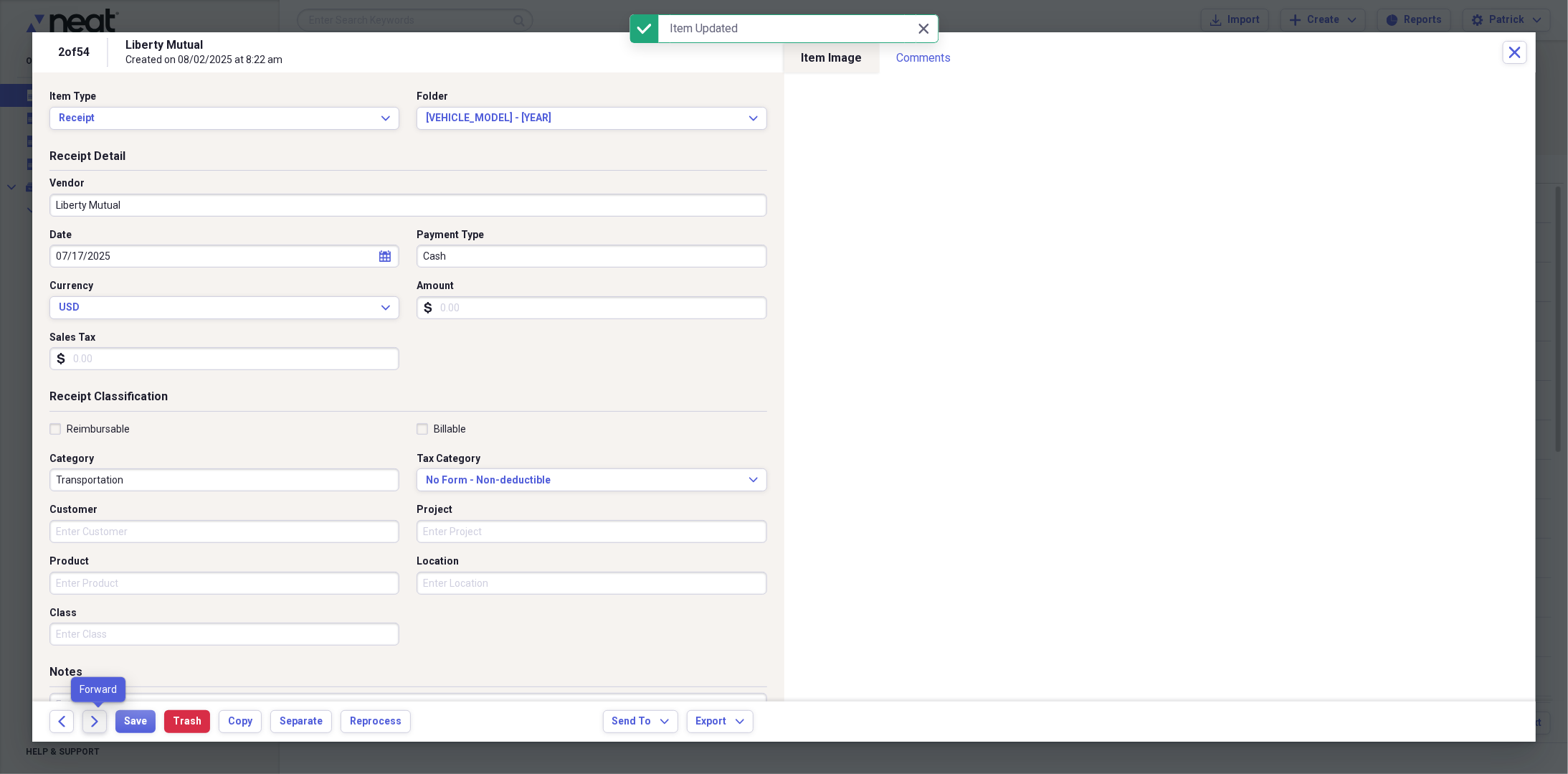 click 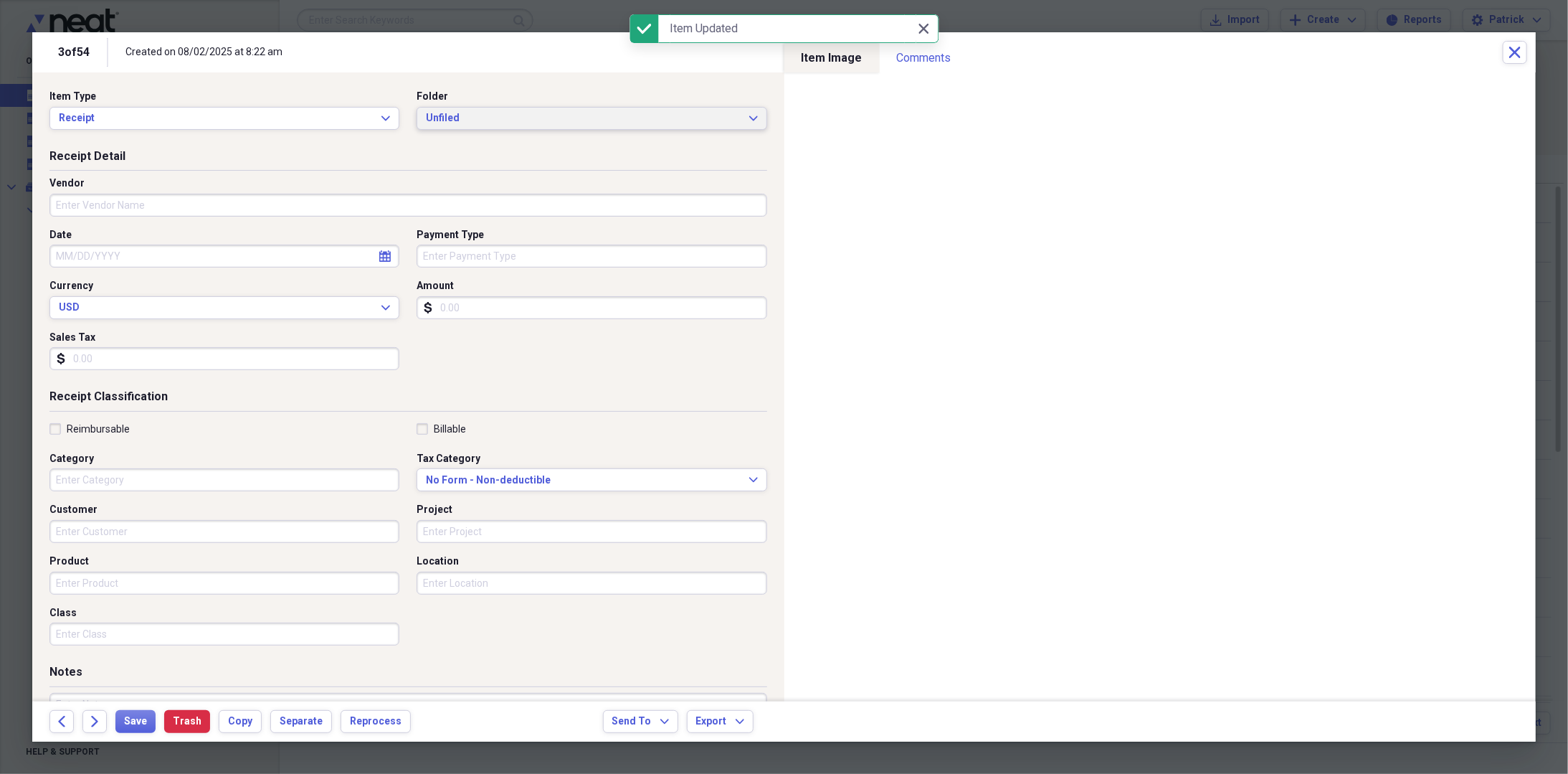 click on "Unfiled Expand" at bounding box center (591, 118) 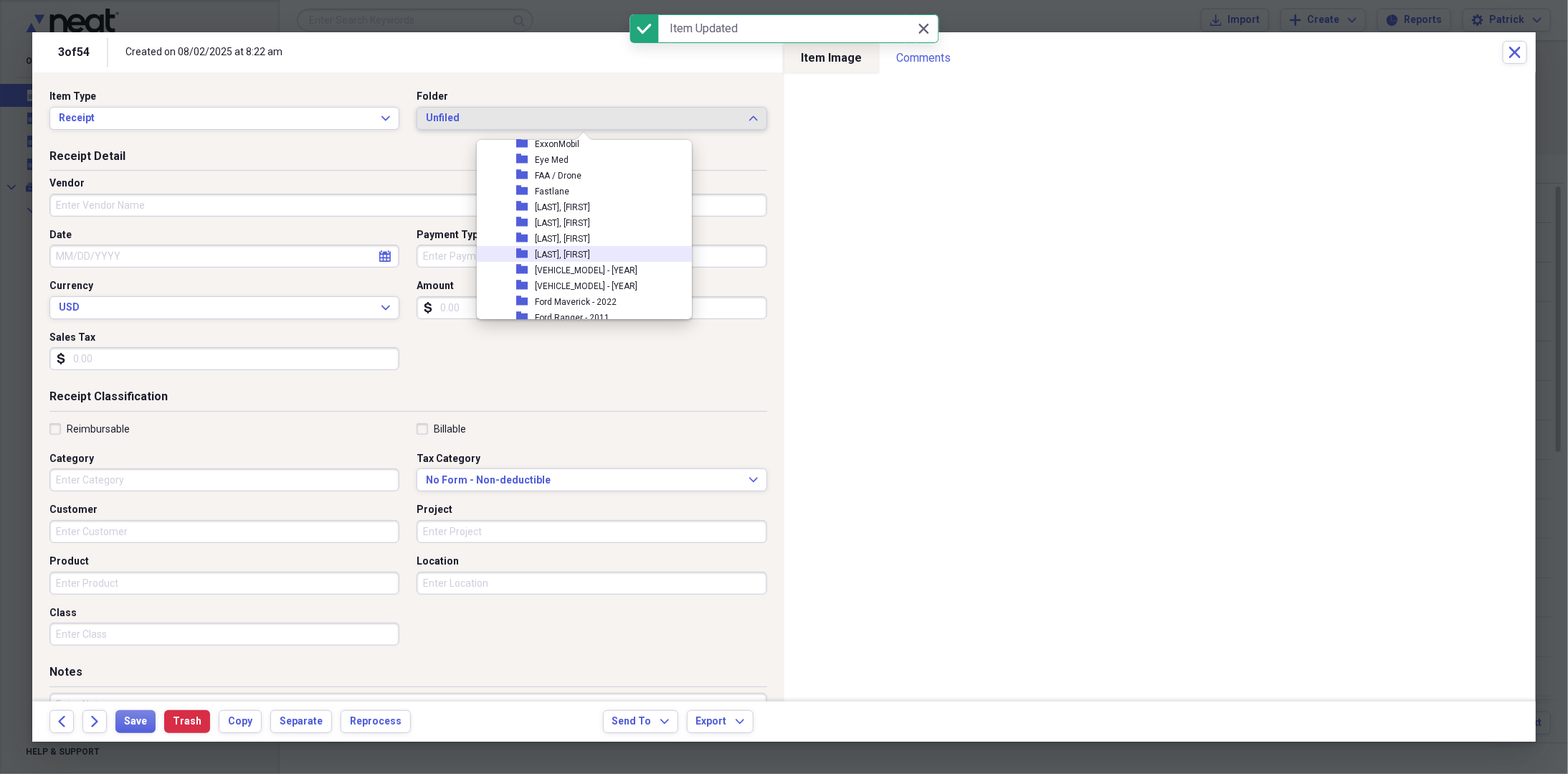 scroll, scrollTop: 287, scrollLeft: 0, axis: vertical 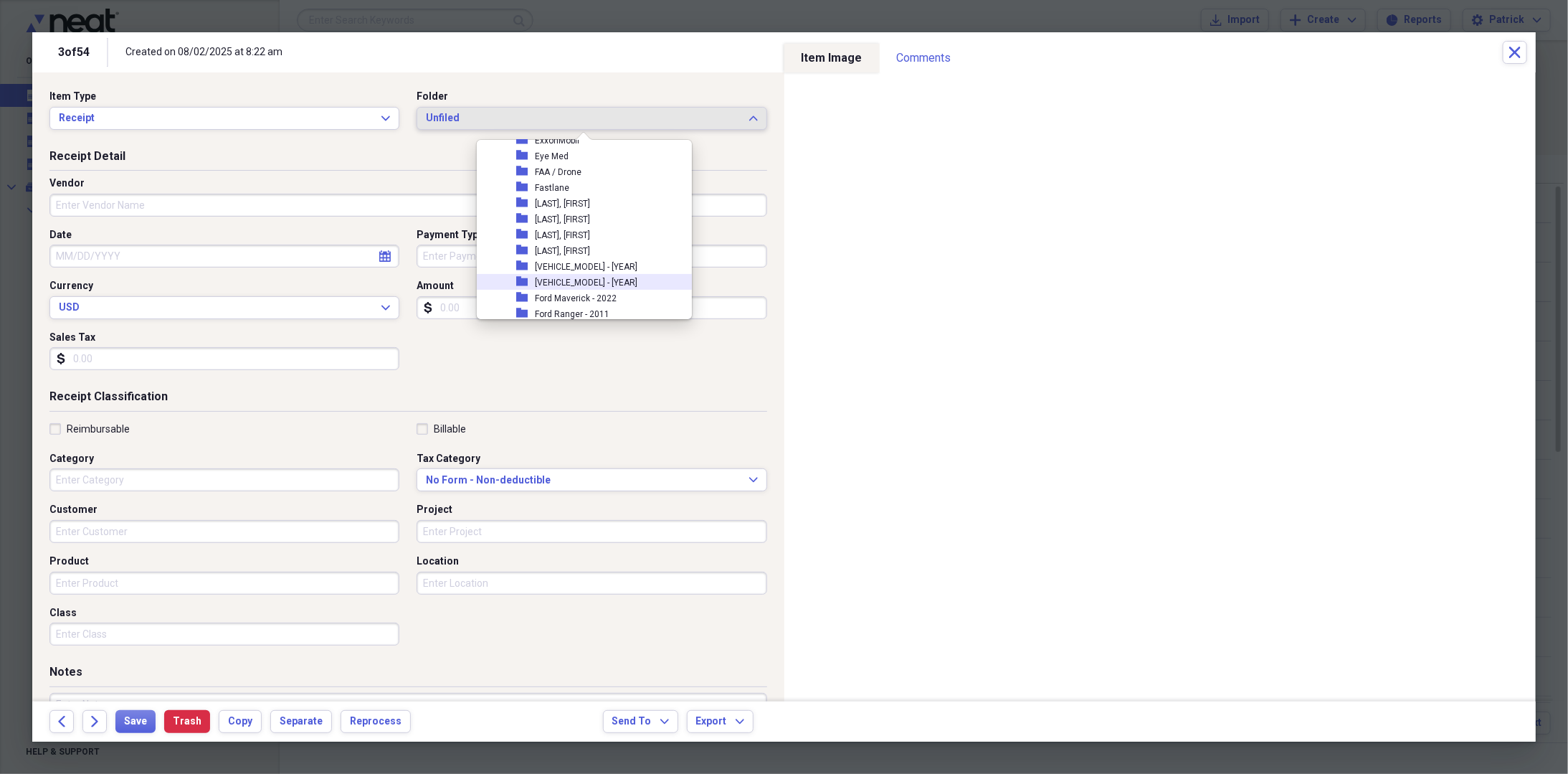 click on "[VEHICLE_MODEL] - [YEAR]" at bounding box center (586, 283) 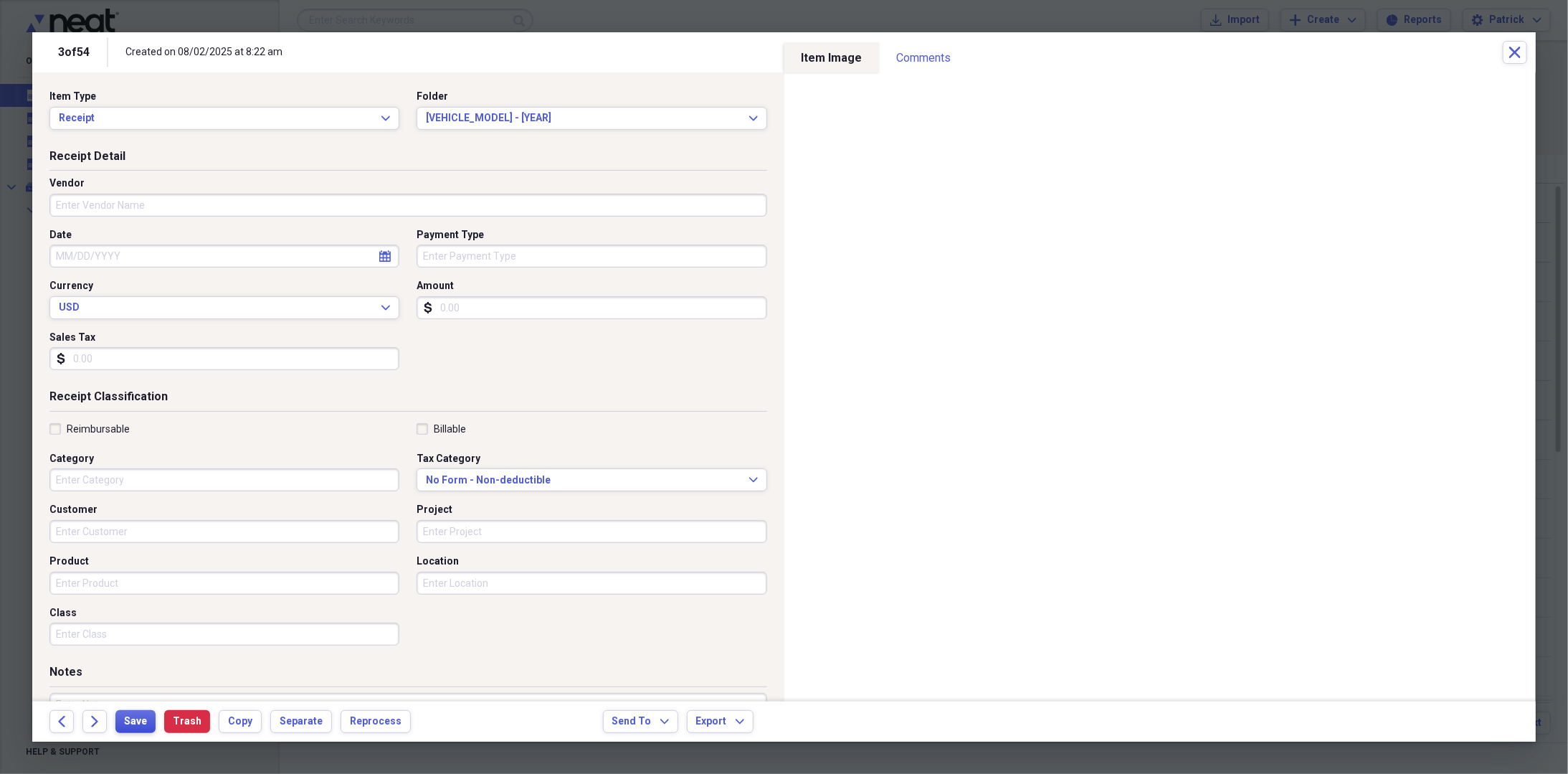 click on "Save" at bounding box center [136, 722] 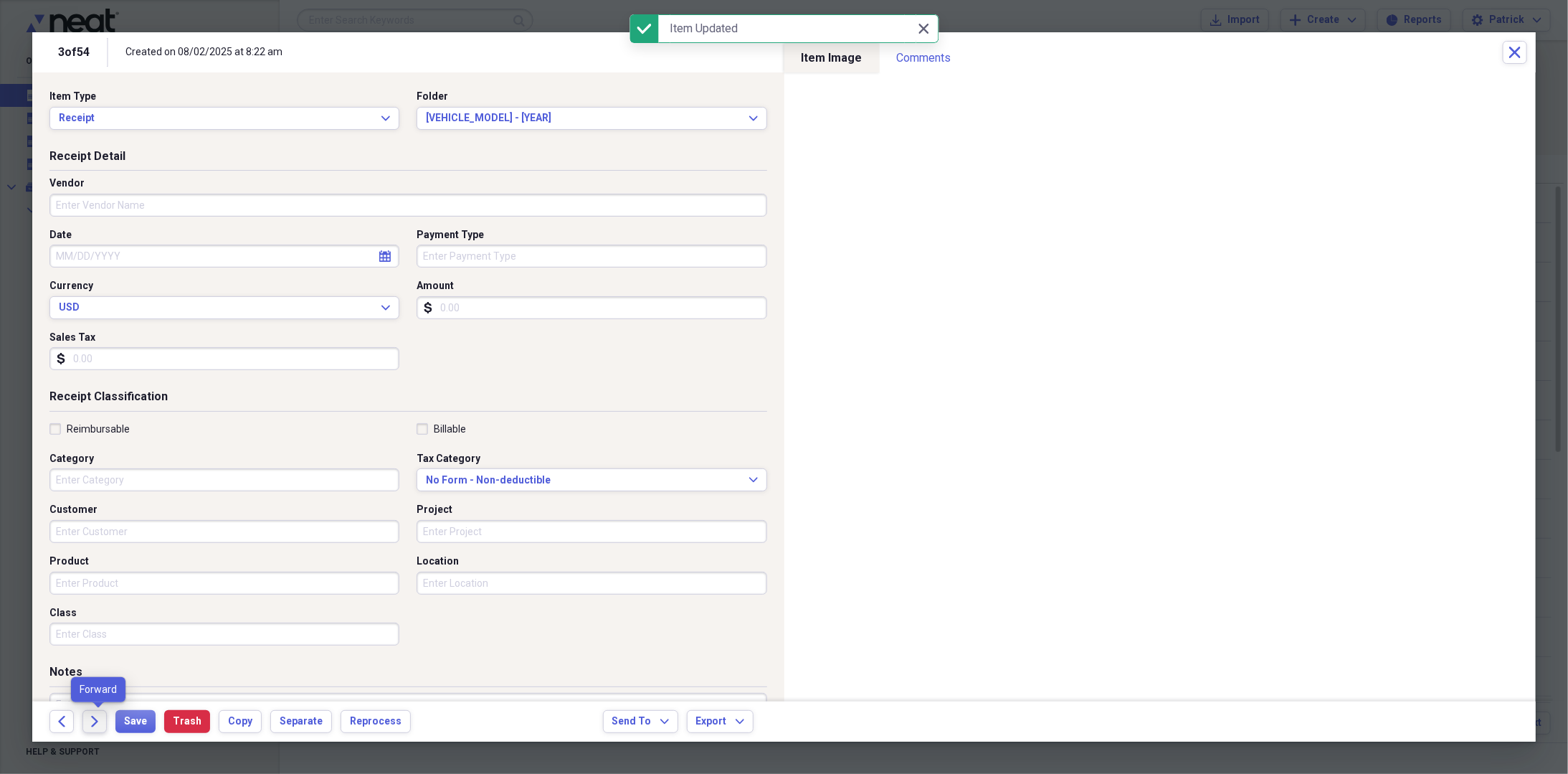 click on "Forward" 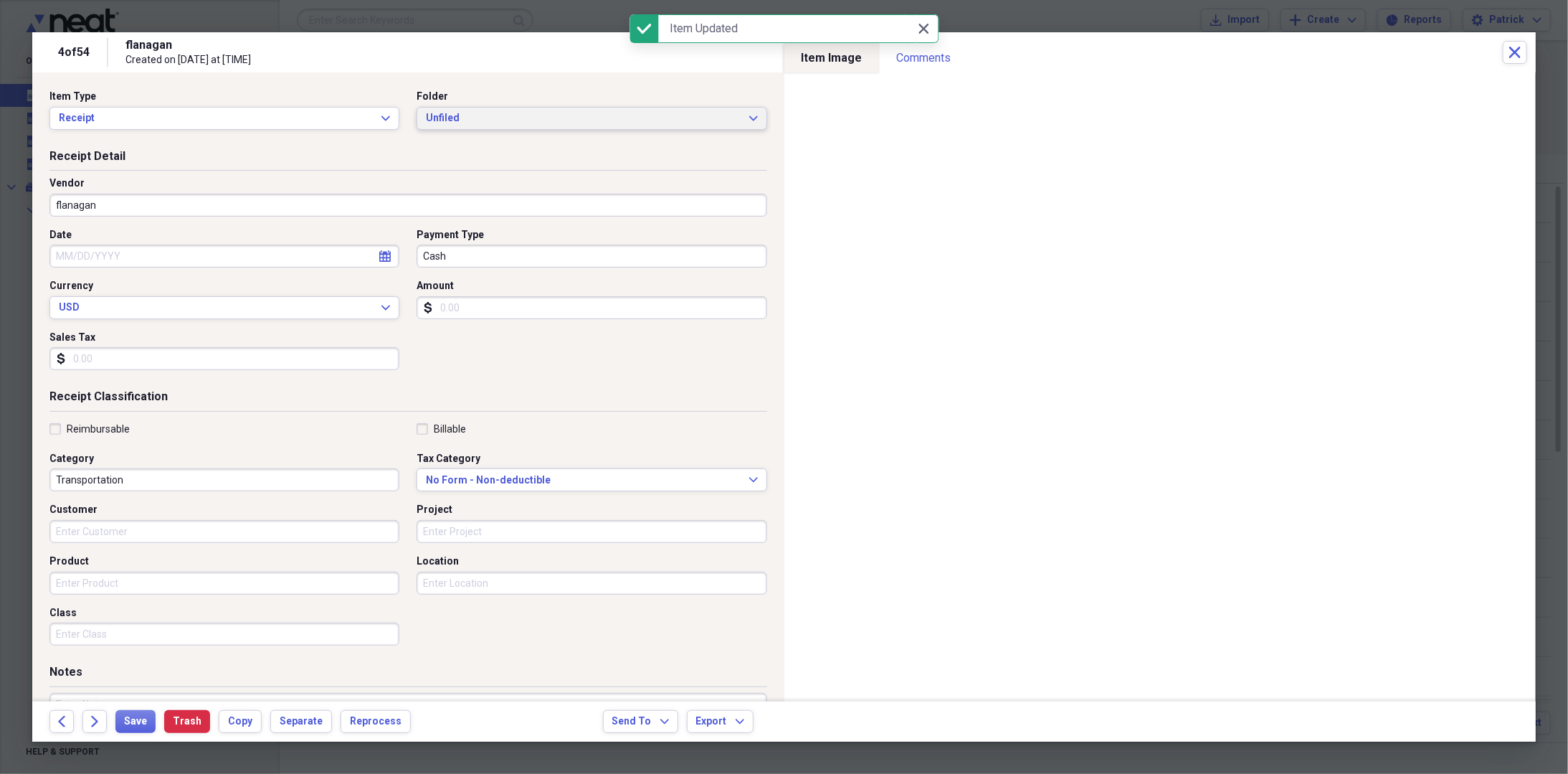 click on "Unfiled" at bounding box center [583, 118] 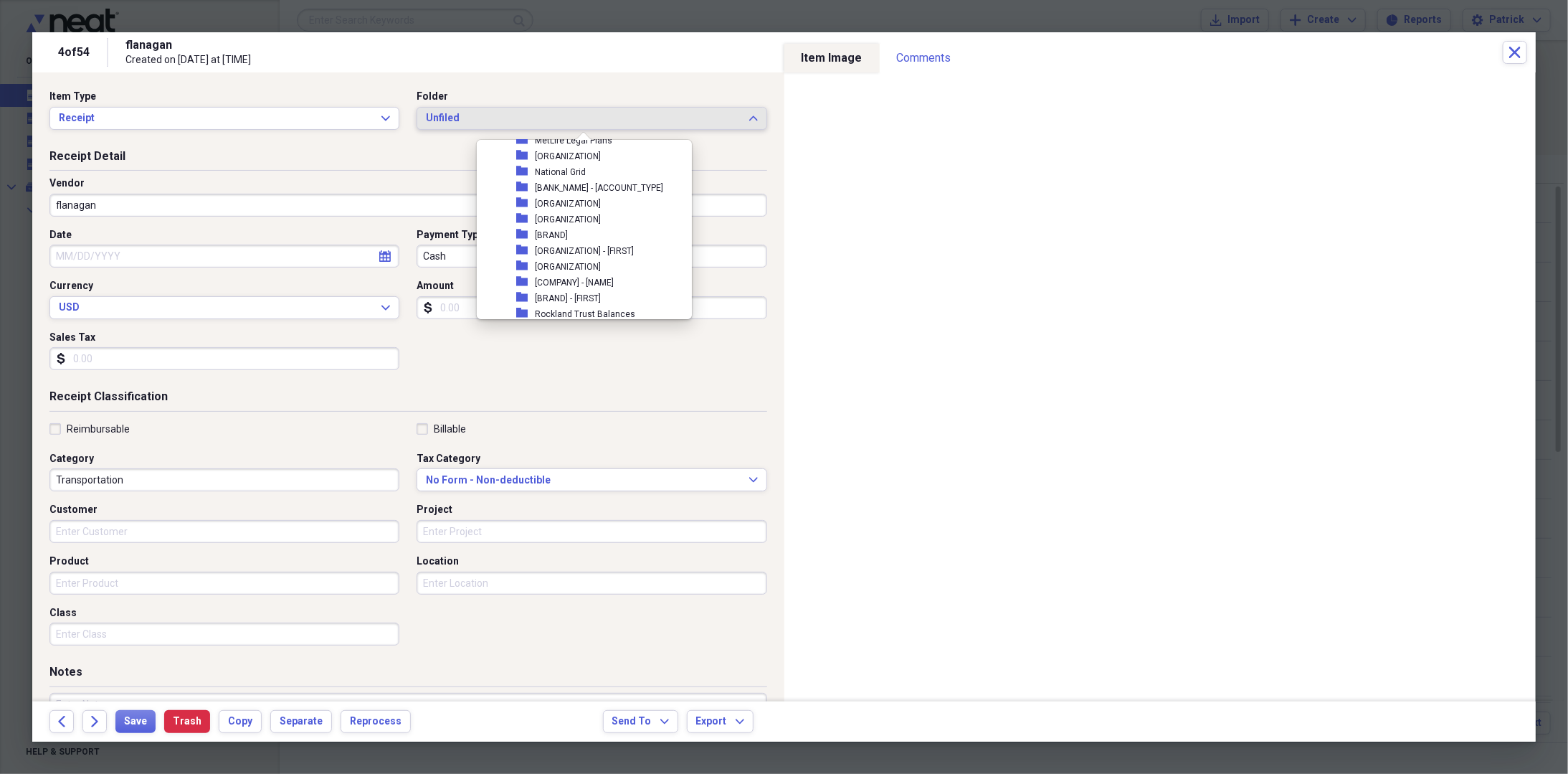 scroll, scrollTop: 574, scrollLeft: 0, axis: vertical 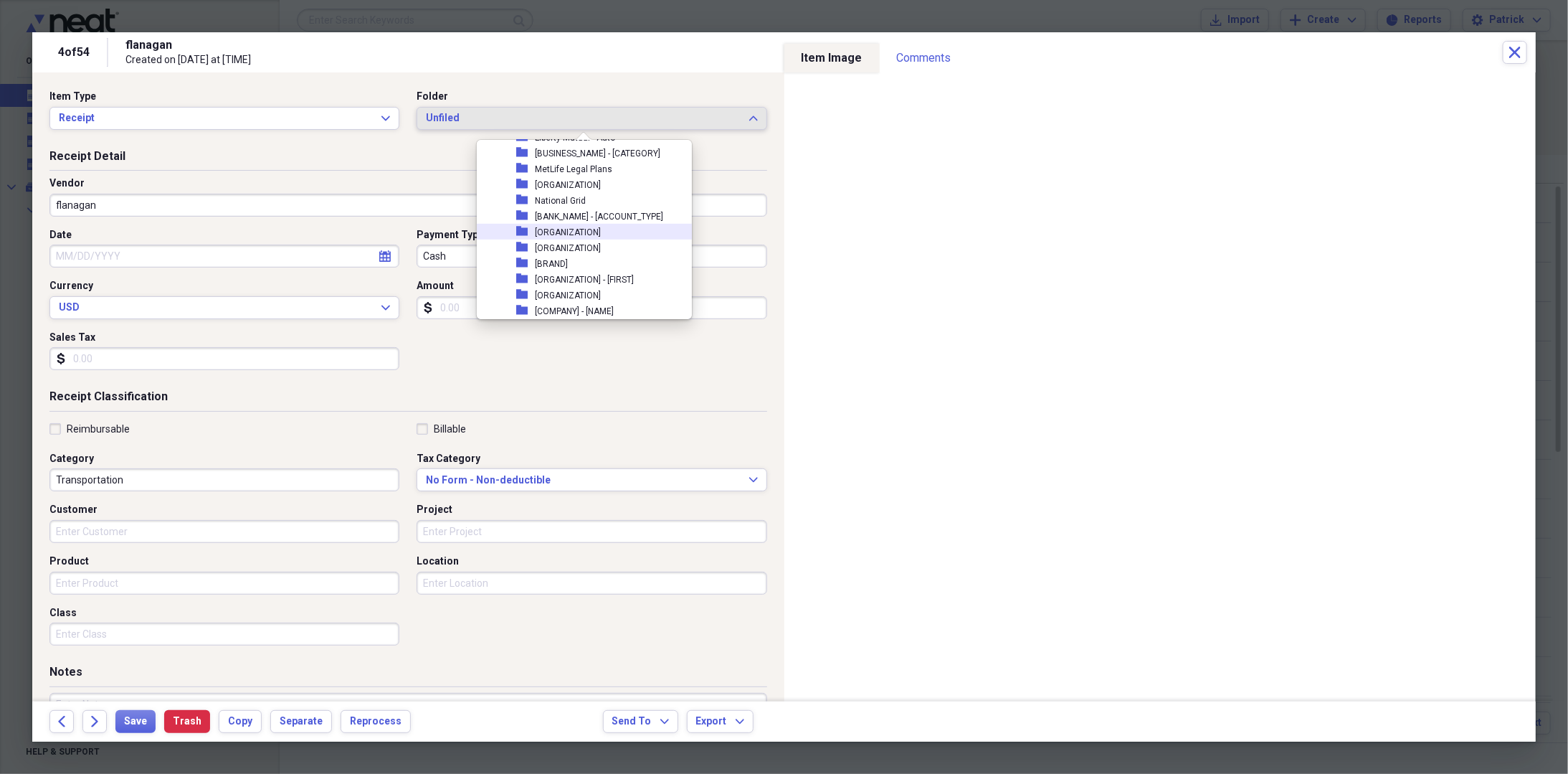 click on "[ORGANIZATION]" at bounding box center [568, 232] 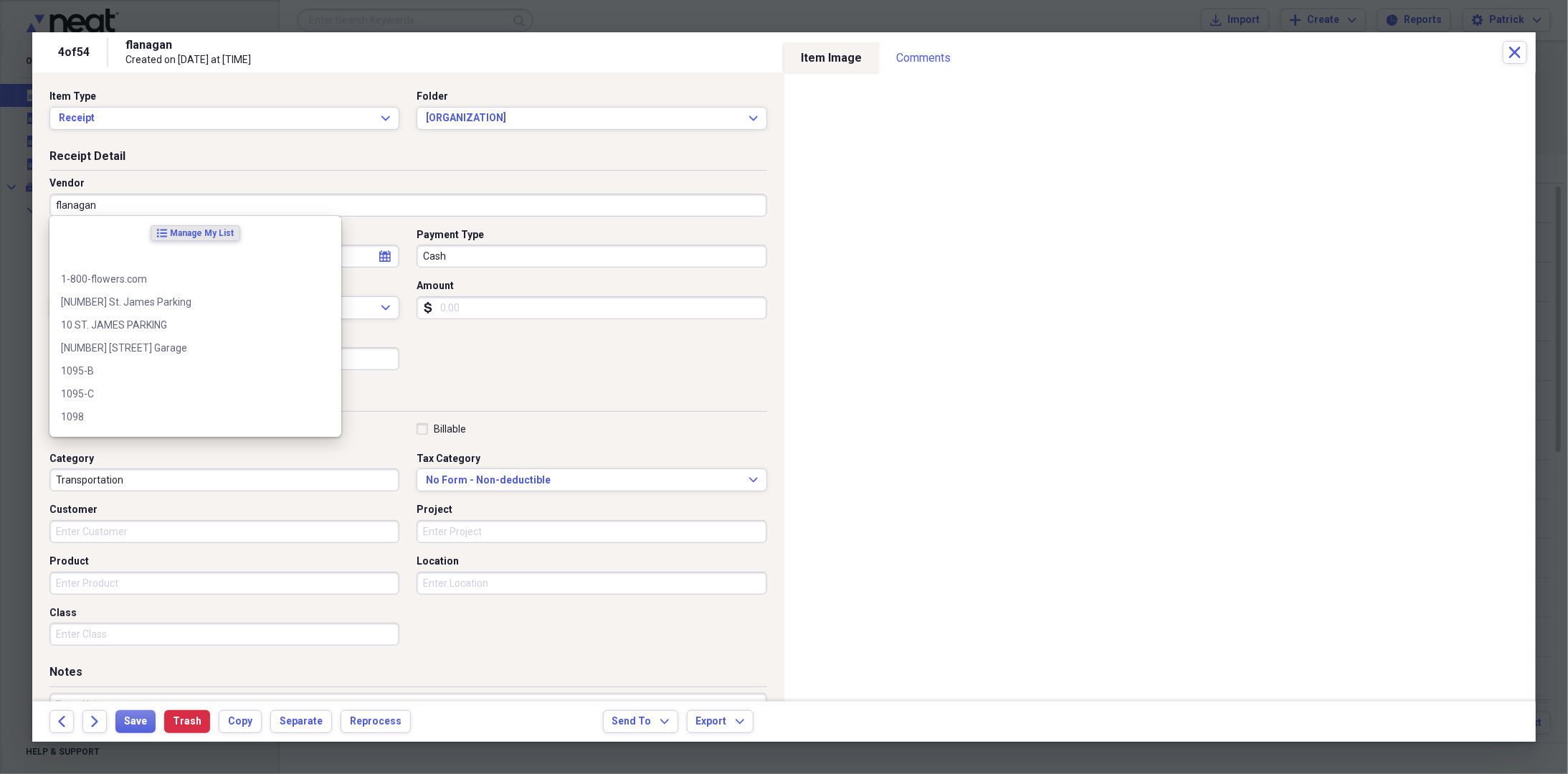 click on "flanagan" at bounding box center [408, 205] 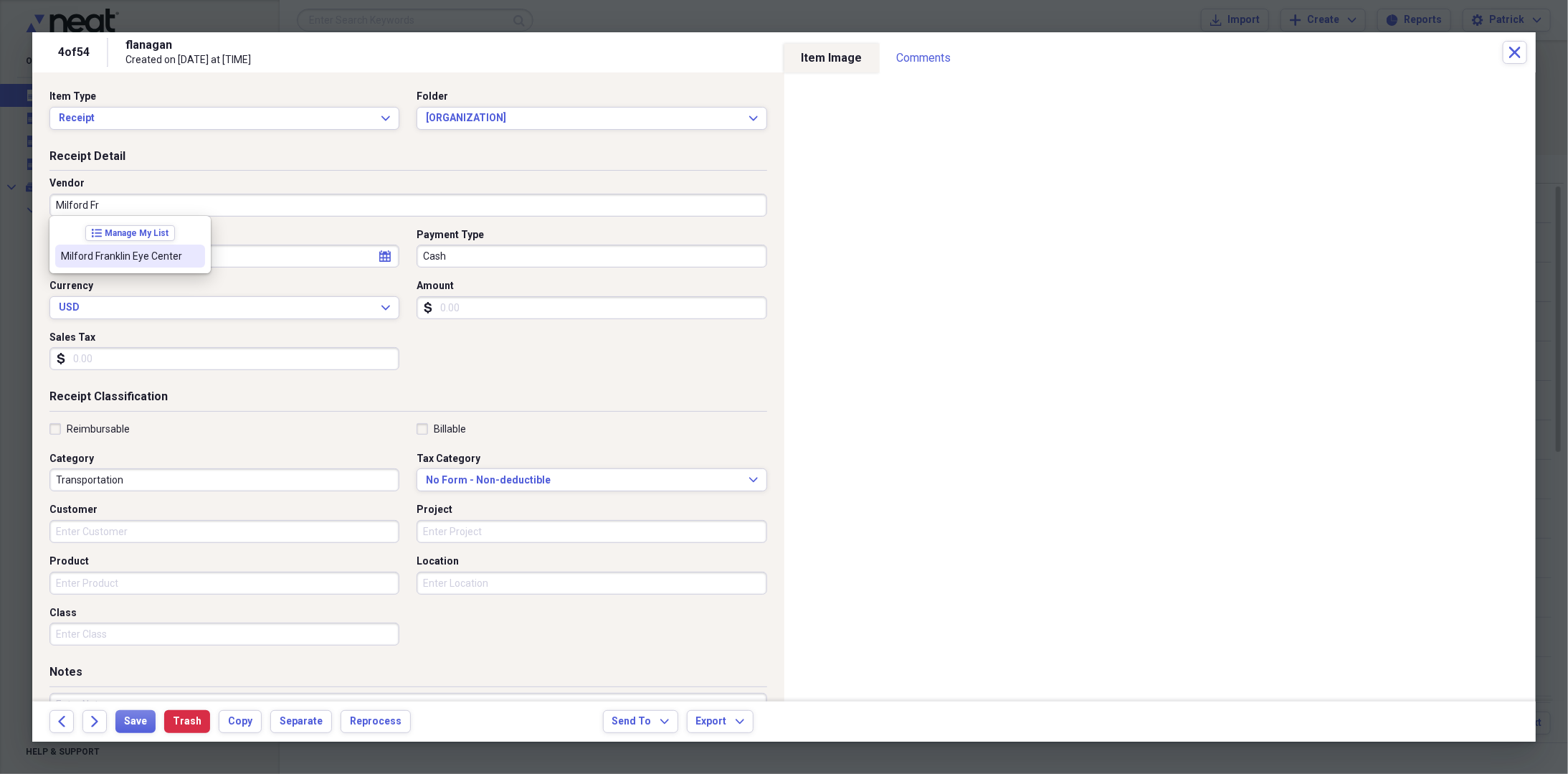 click on "Milford Franklin Eye Center" at bounding box center (130, 256) 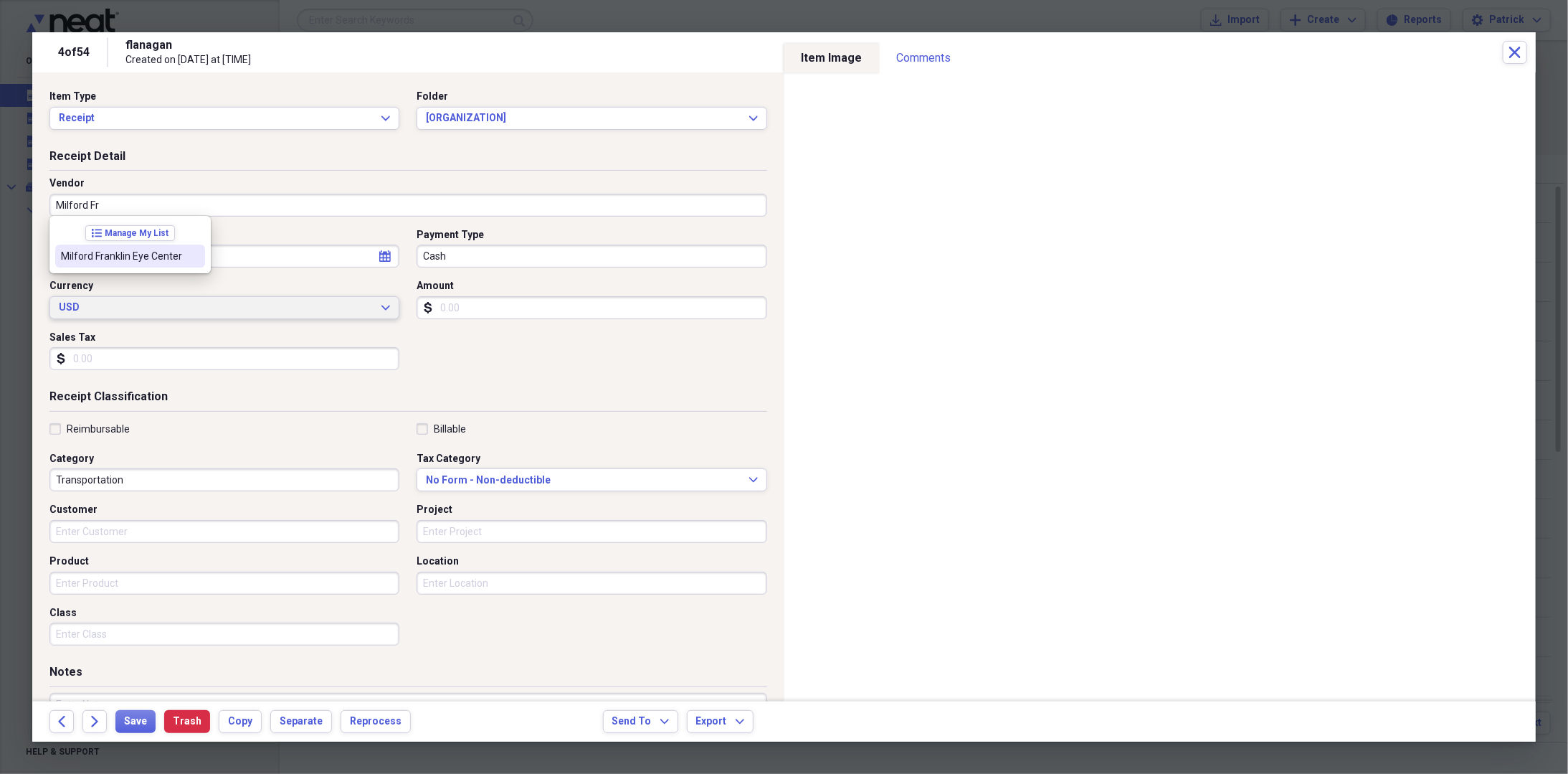 type on "Milford Franklin Eye Center" 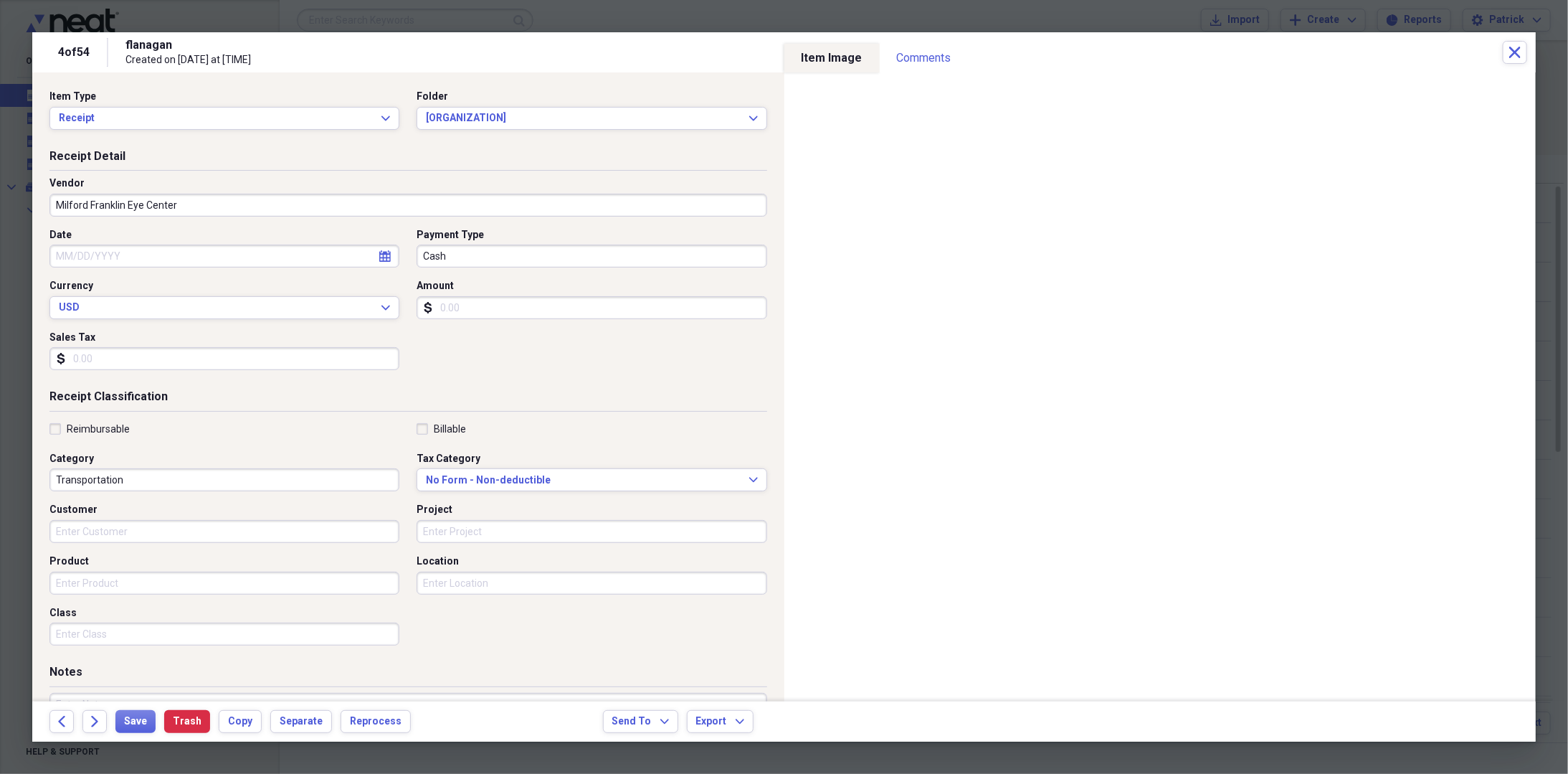 type on "Utilities" 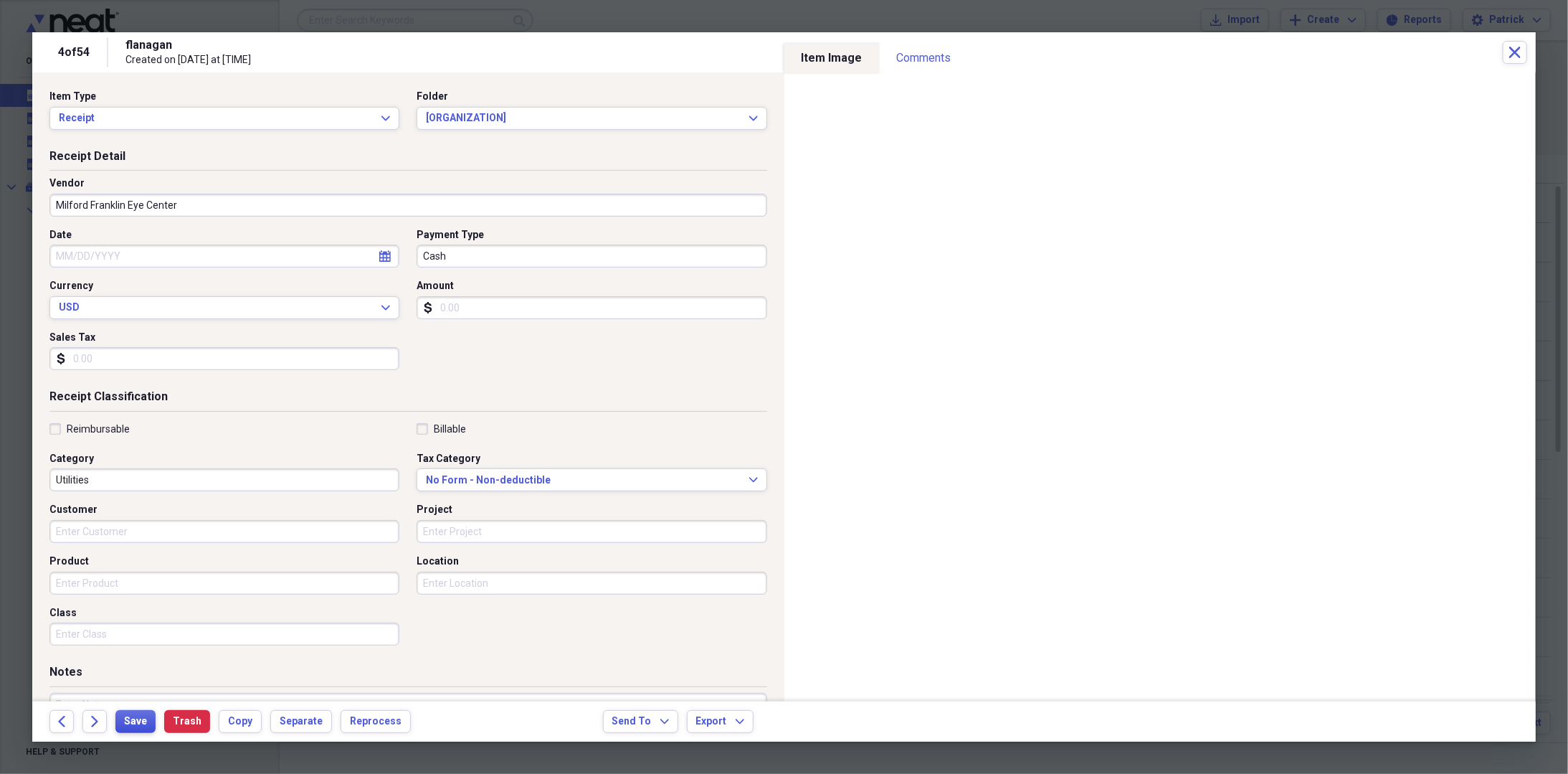 click on "Save" at bounding box center (136, 722) 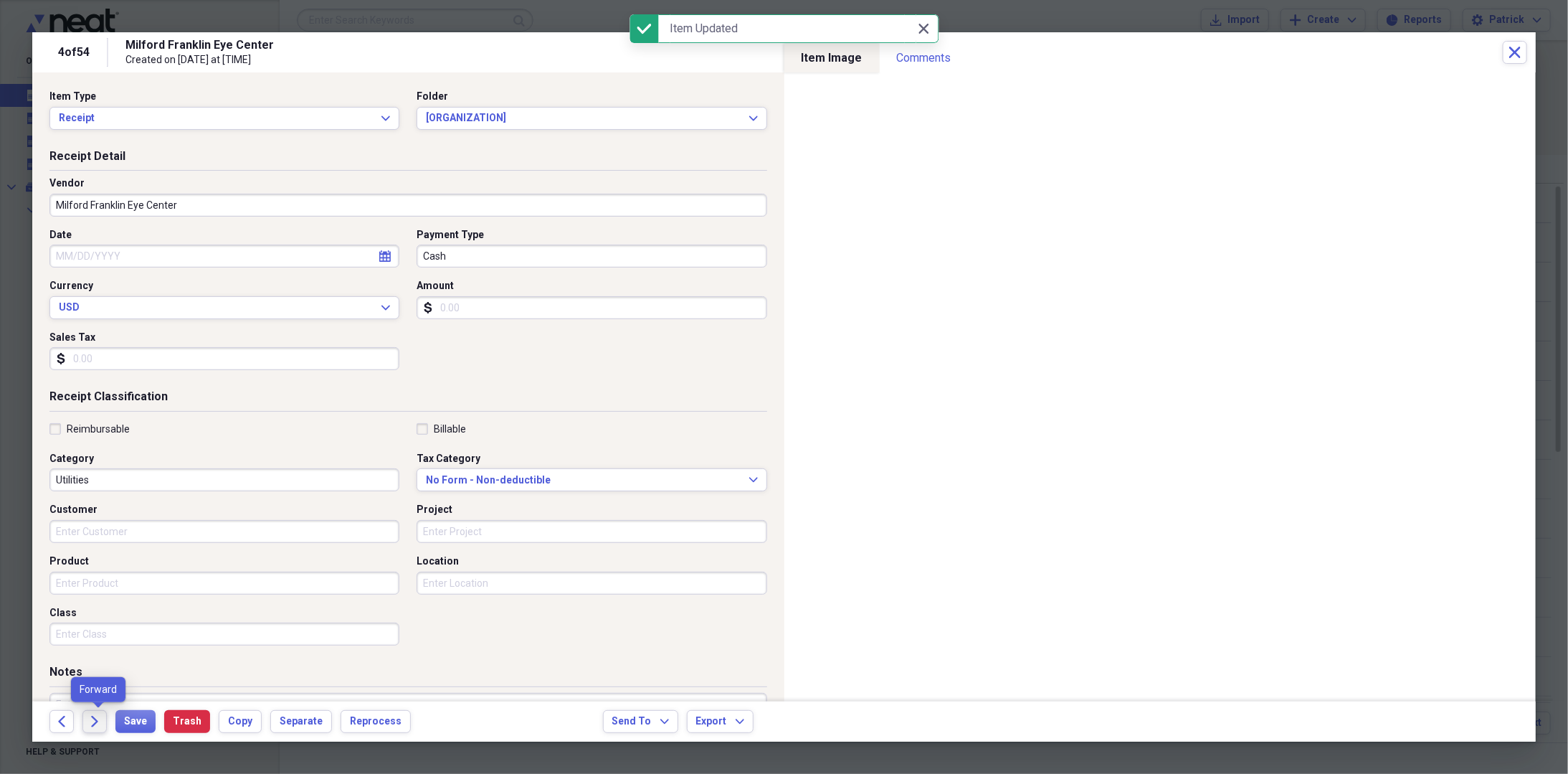 click on "Forward" 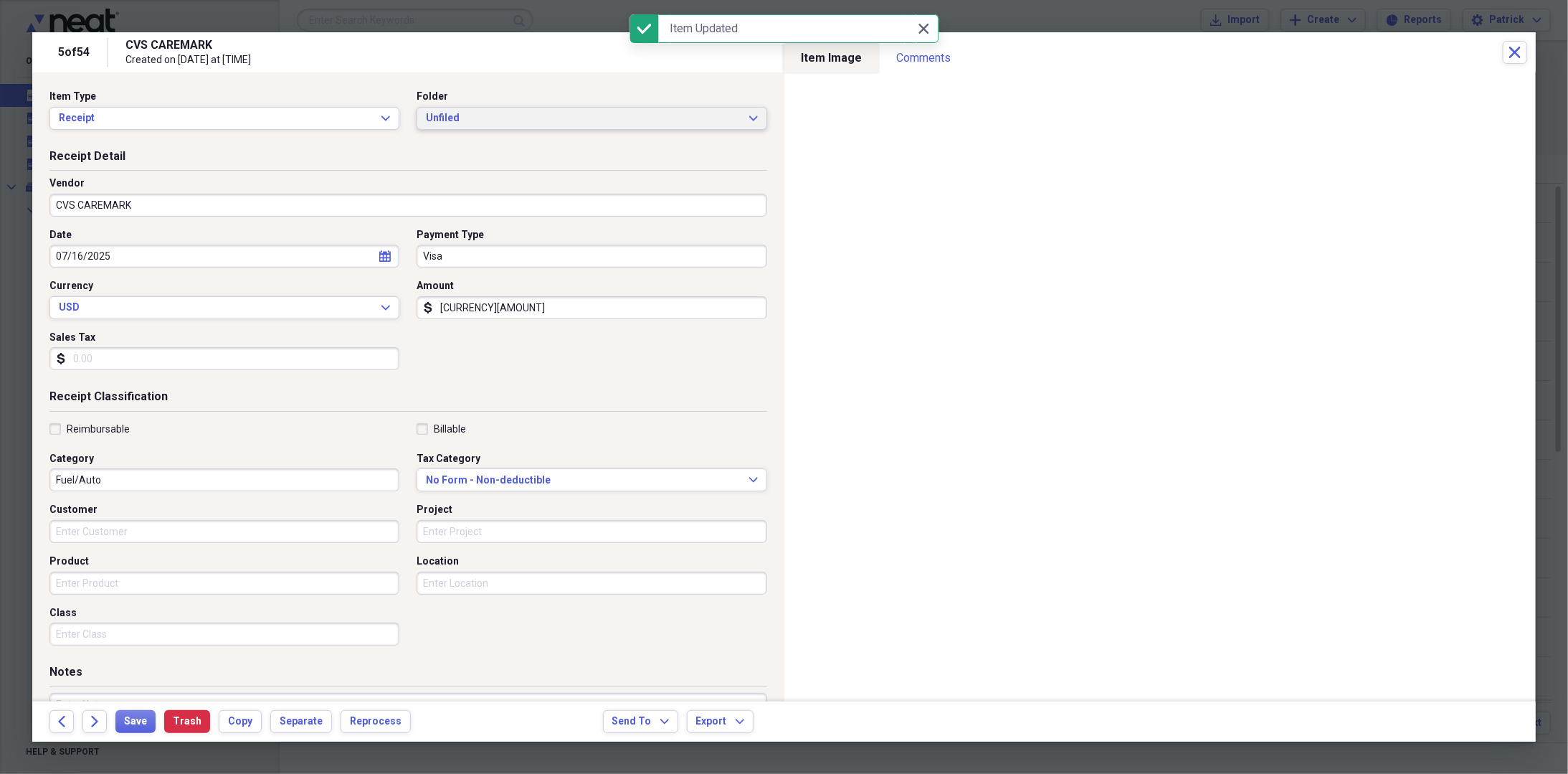 click on "Unfiled" at bounding box center (583, 118) 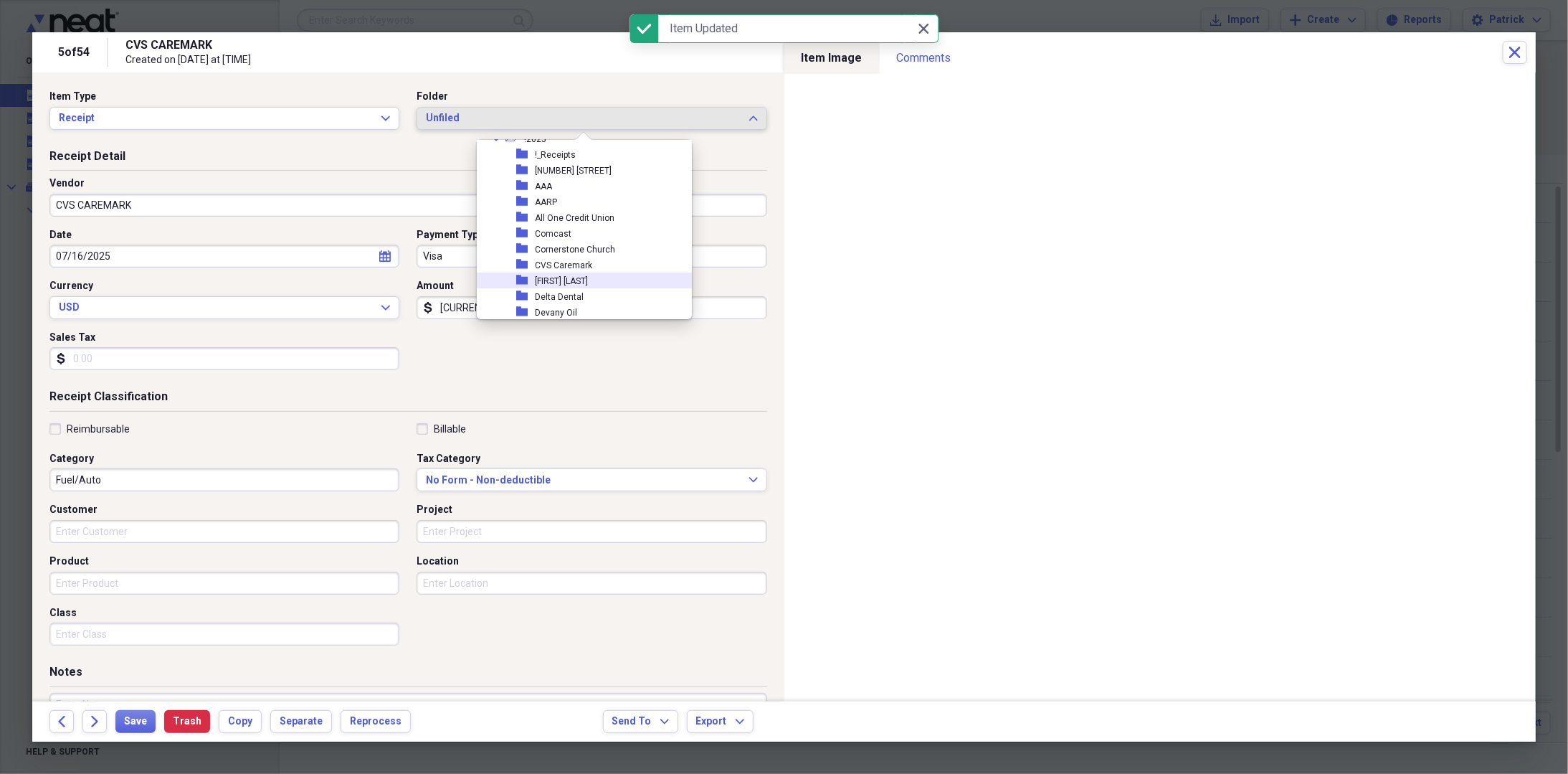 scroll, scrollTop: 72, scrollLeft: 0, axis: vertical 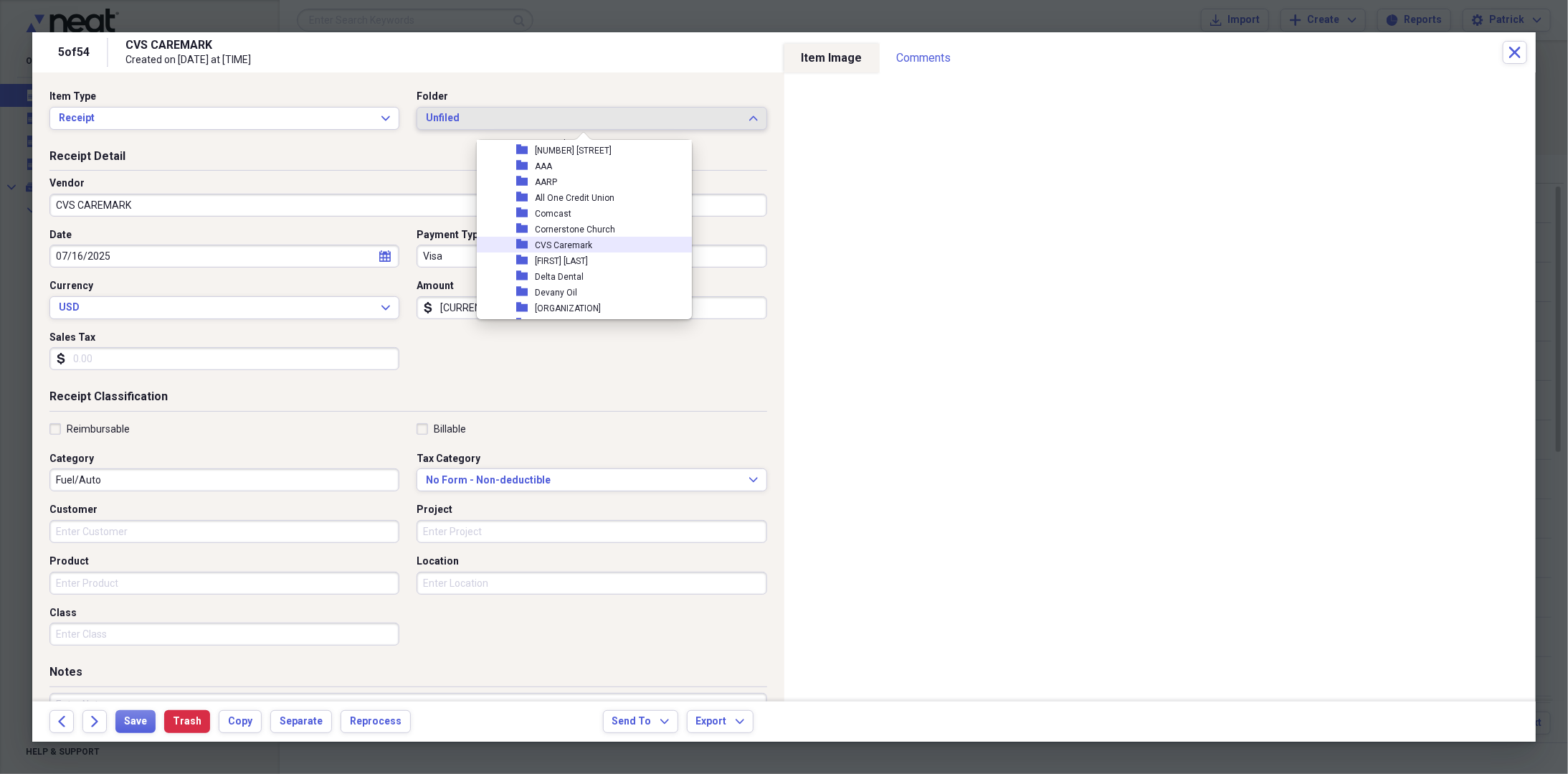drag, startPoint x: 575, startPoint y: 247, endPoint x: 439, endPoint y: 322, distance: 155.30937 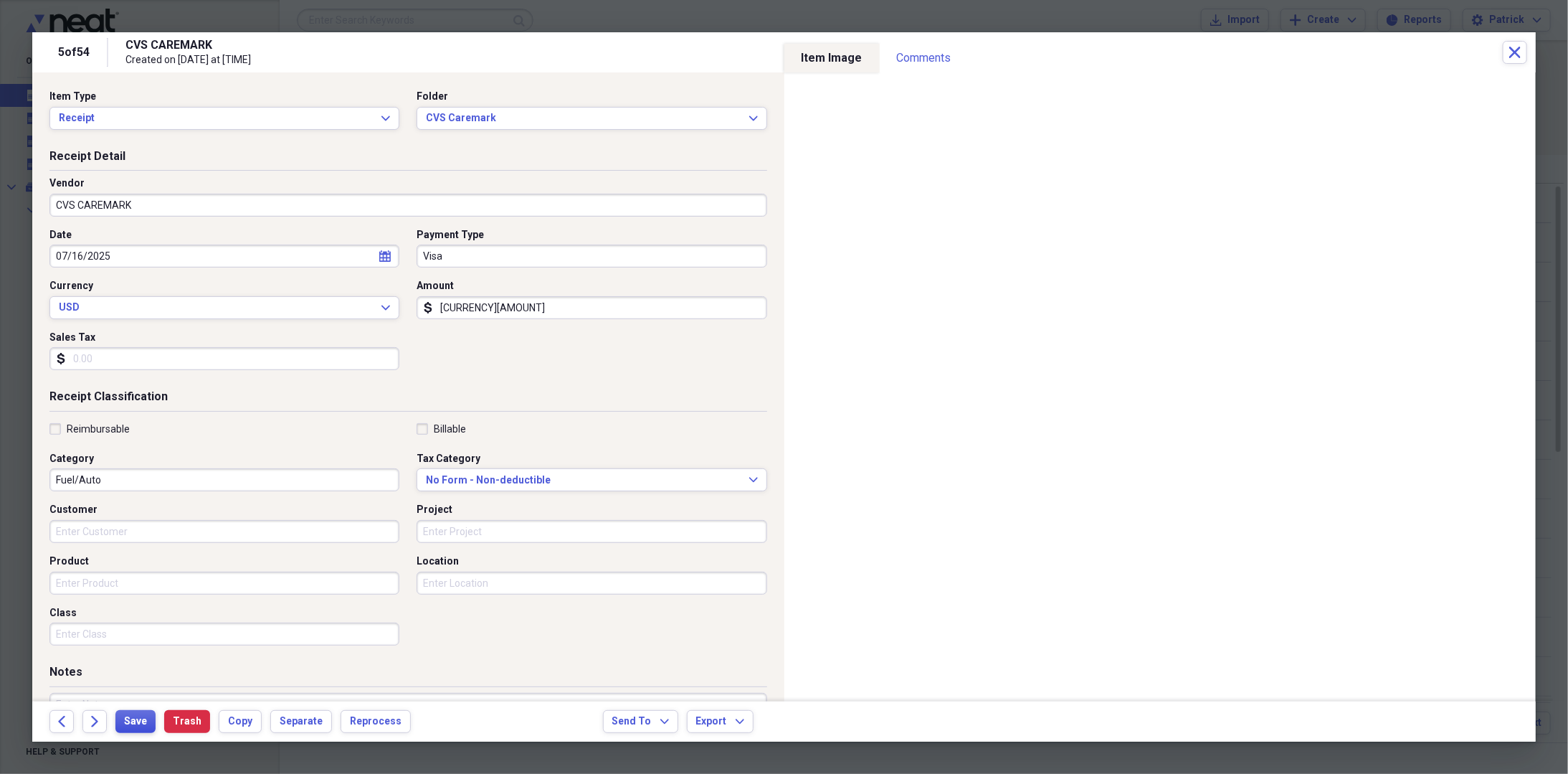 click on "Save" at bounding box center (136, 722) 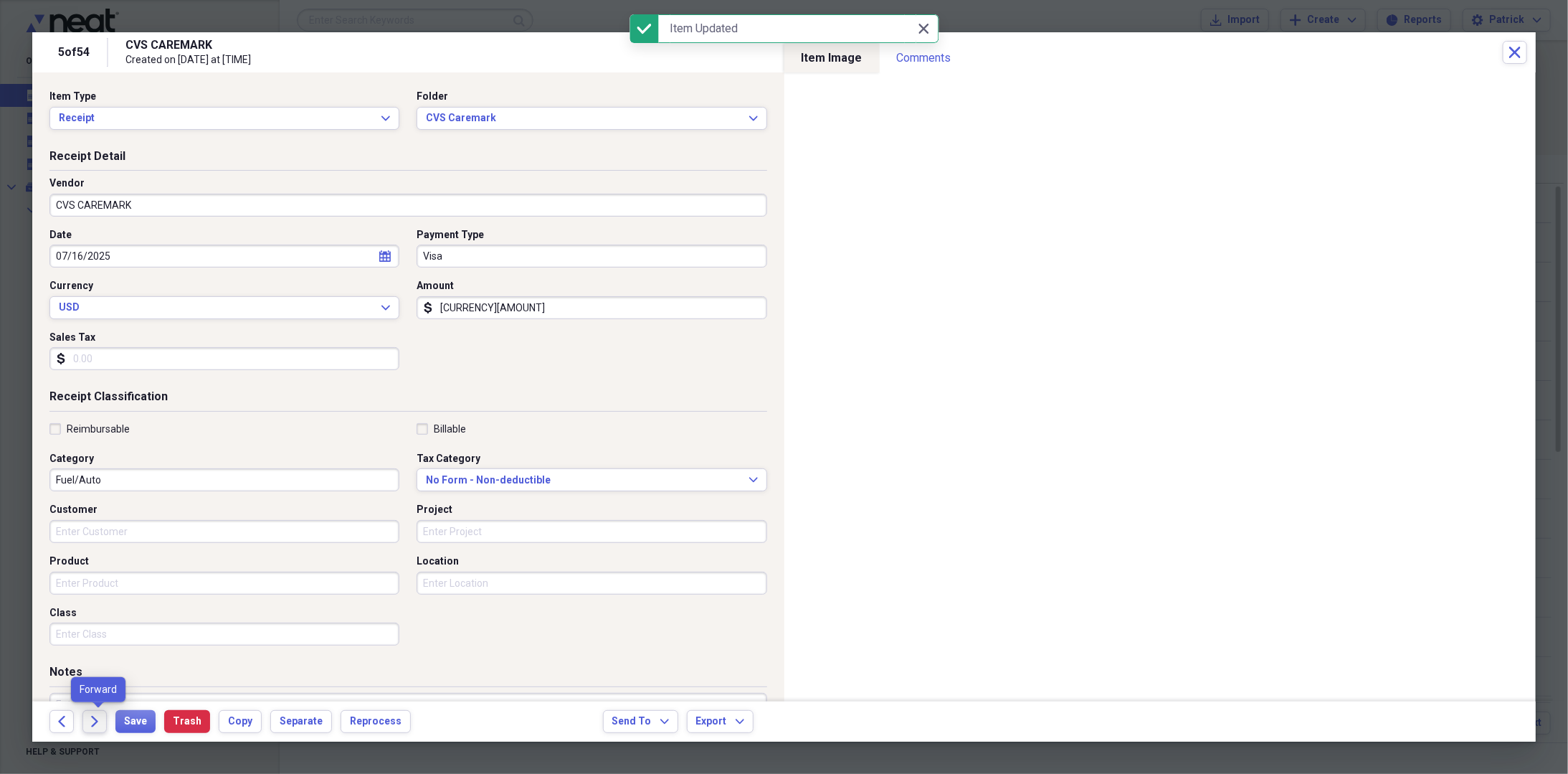 click 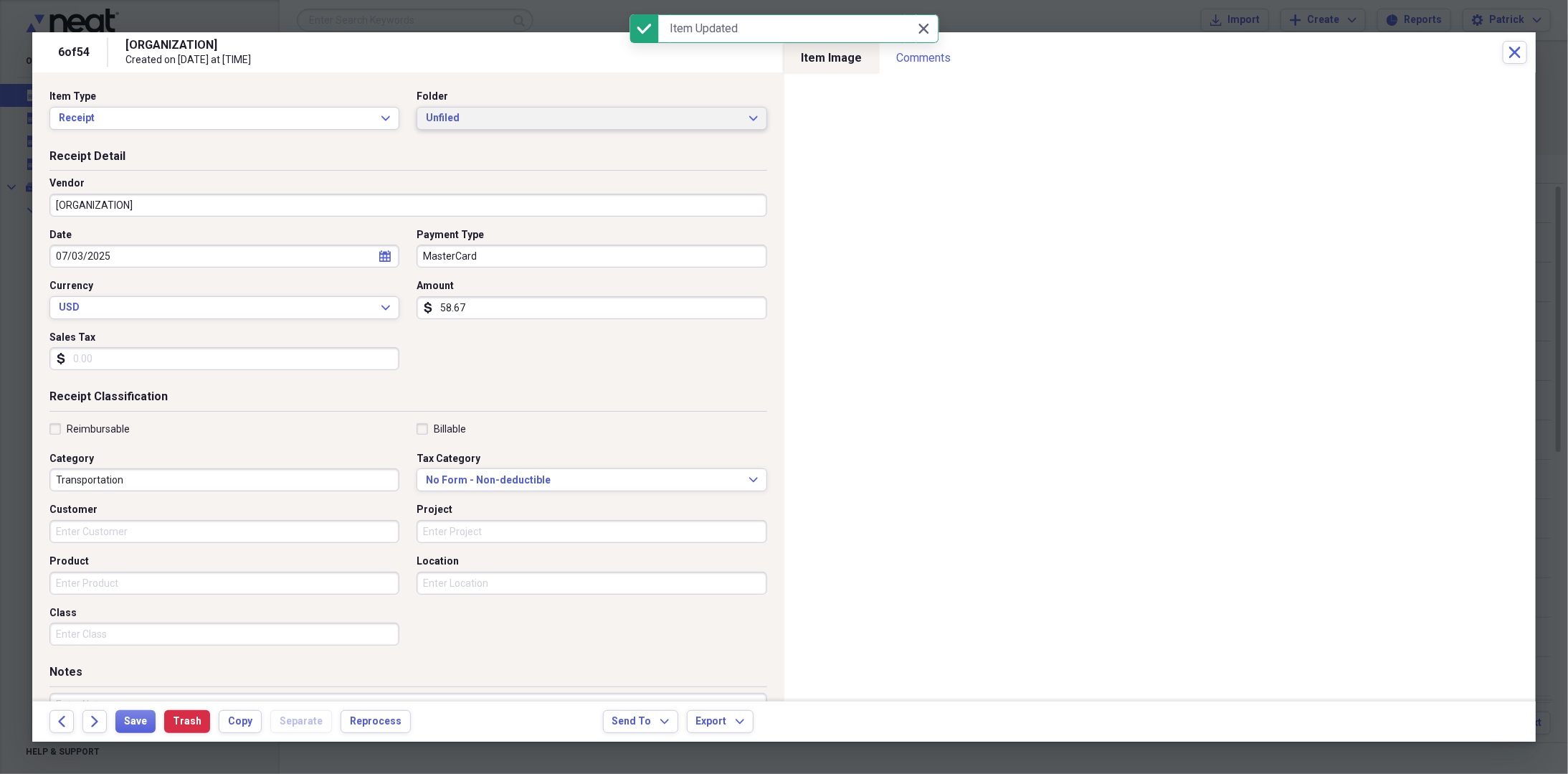 click on "Unfiled" at bounding box center [583, 118] 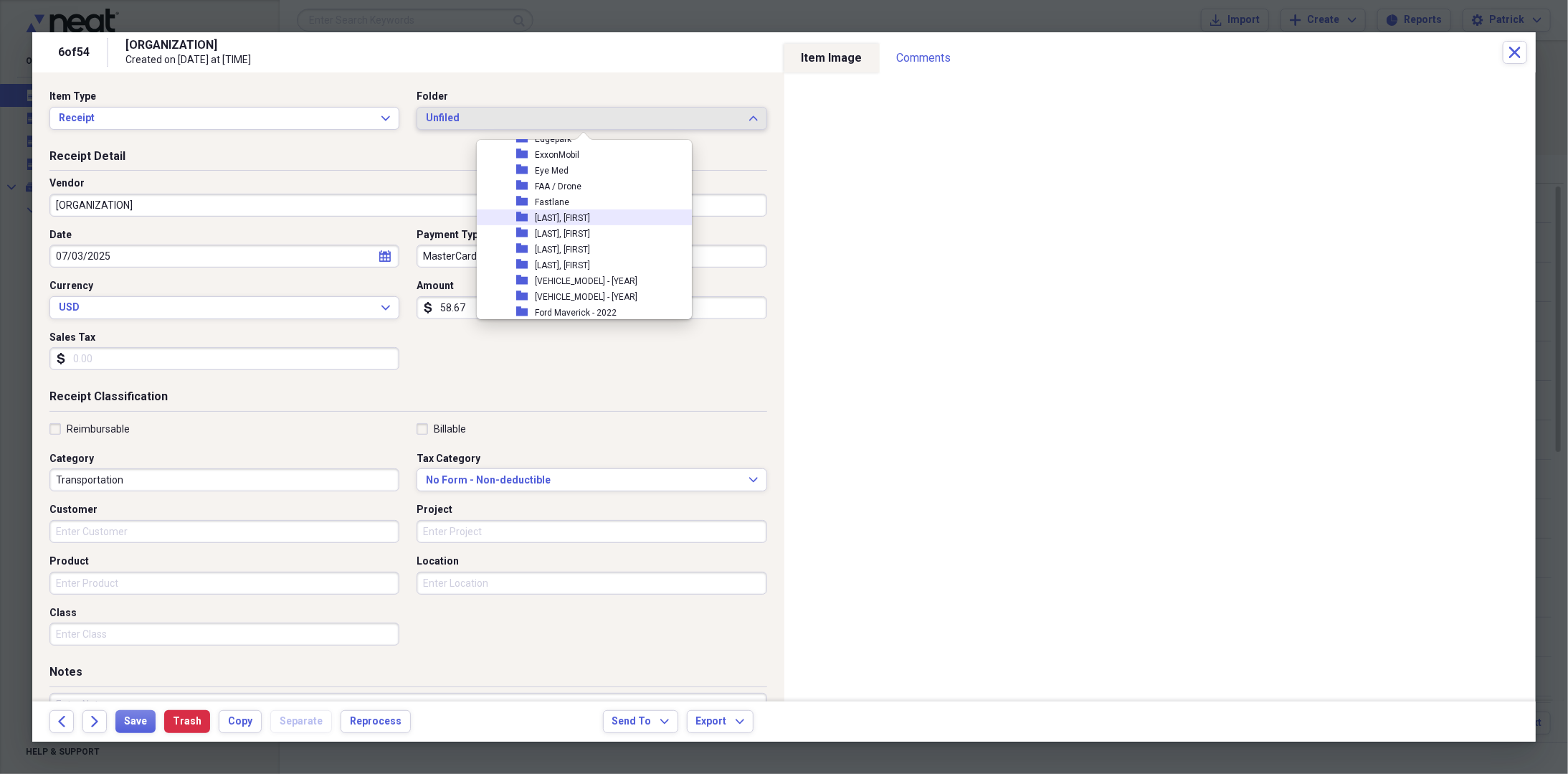scroll, scrollTop: 287, scrollLeft: 0, axis: vertical 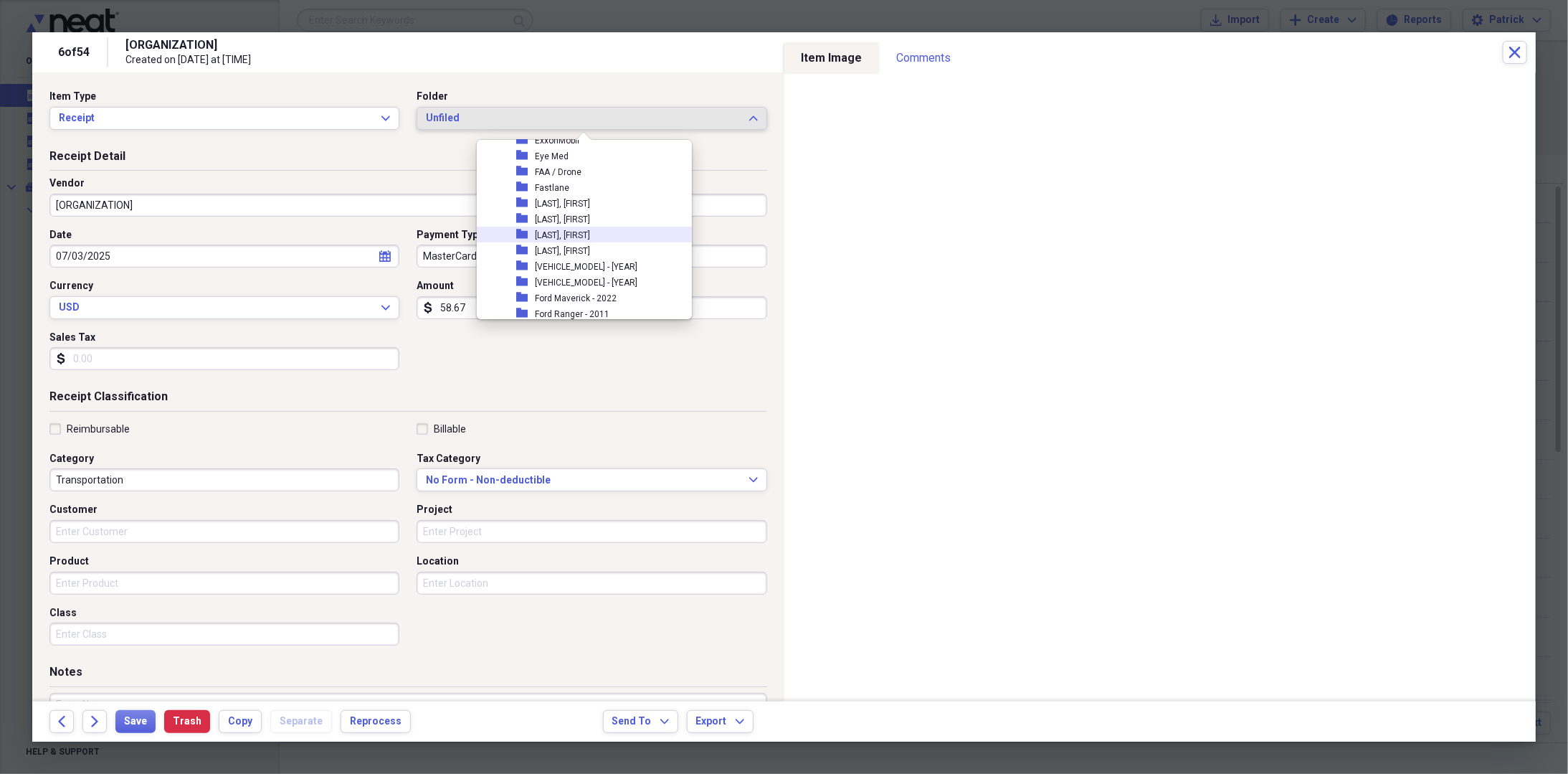 click on "[LAST], [FIRST]" at bounding box center [562, 235] 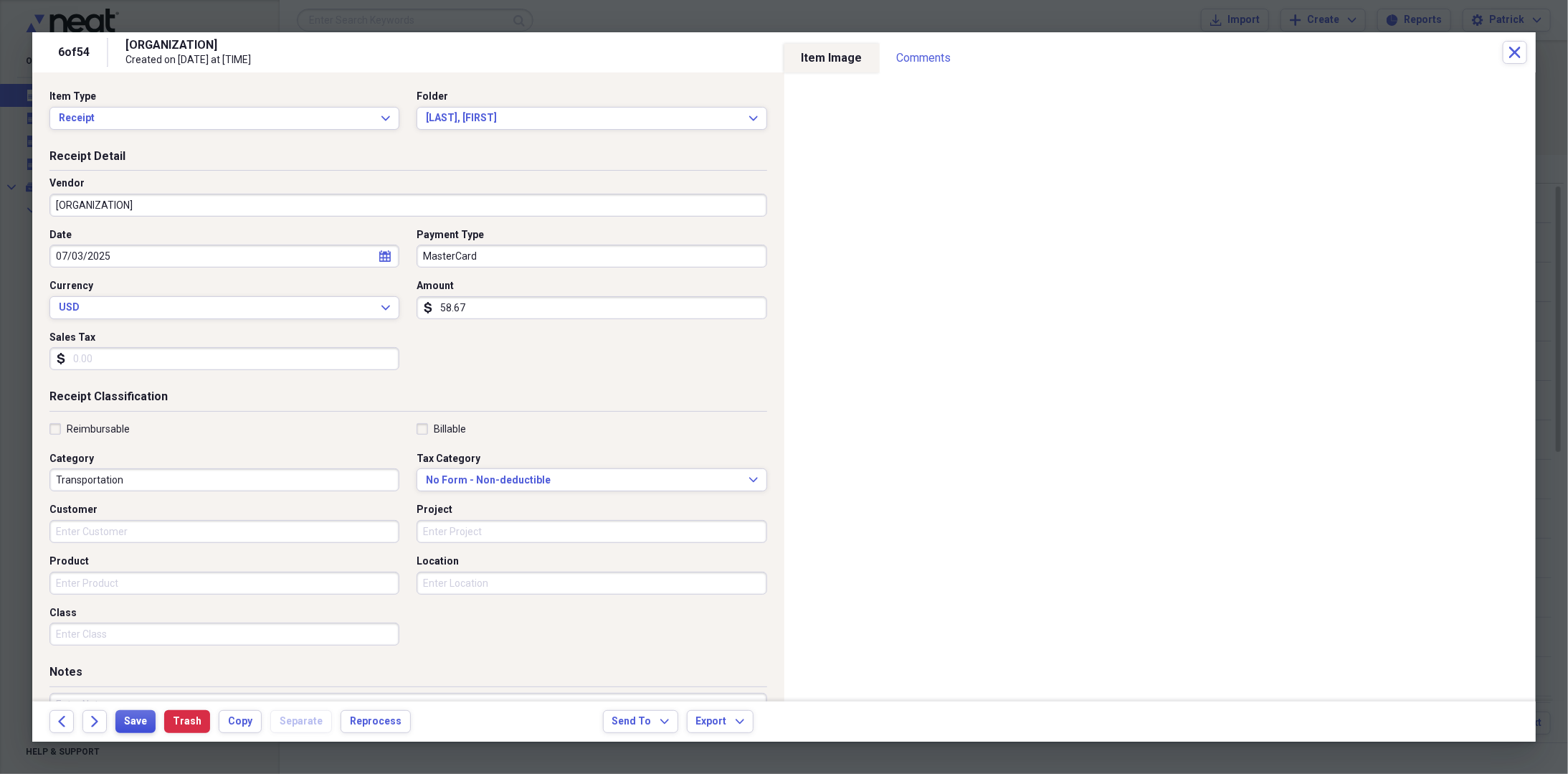 drag, startPoint x: 141, startPoint y: 722, endPoint x: 133, endPoint y: 725, distance: 9 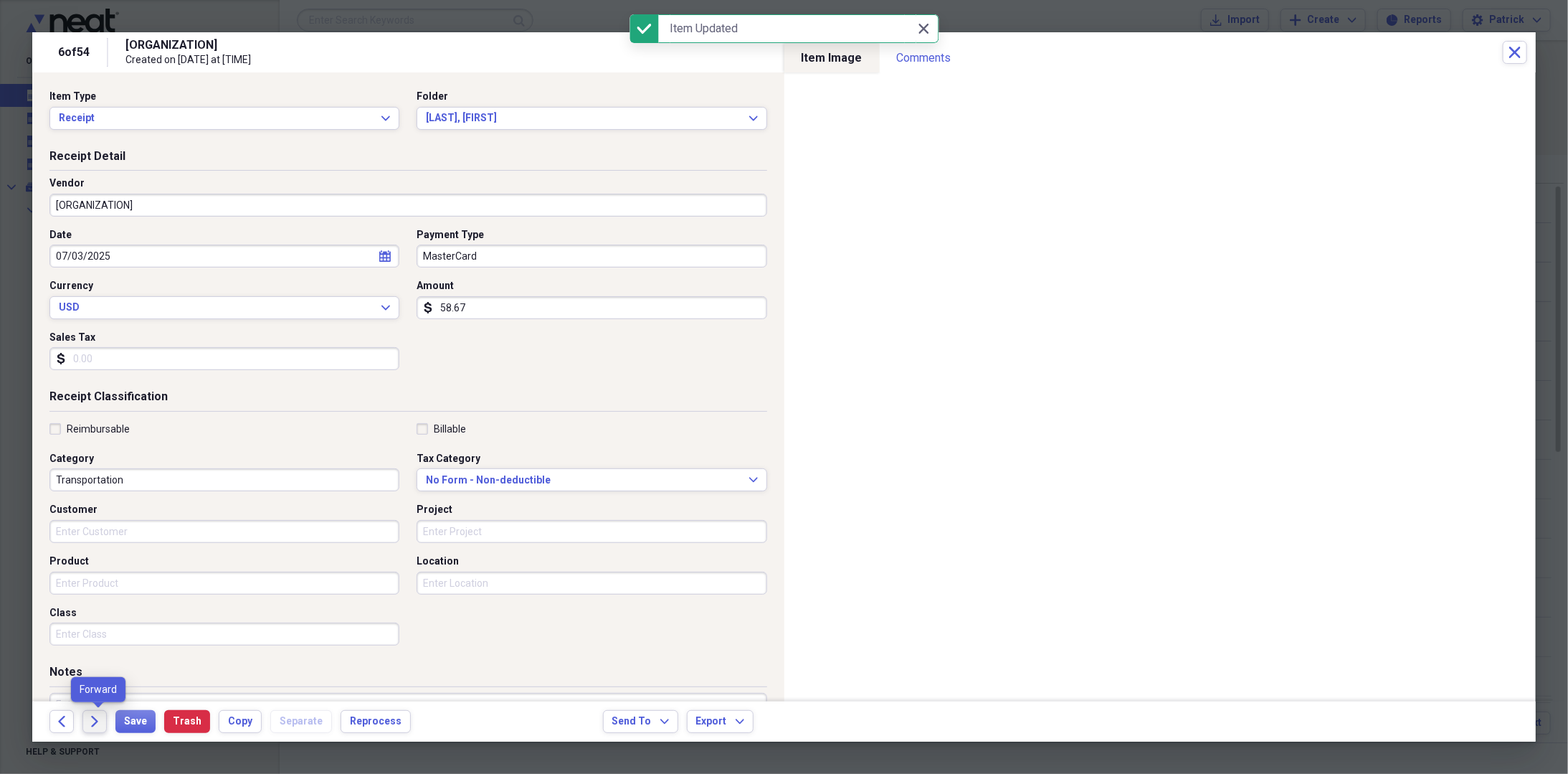 click on "Forward" 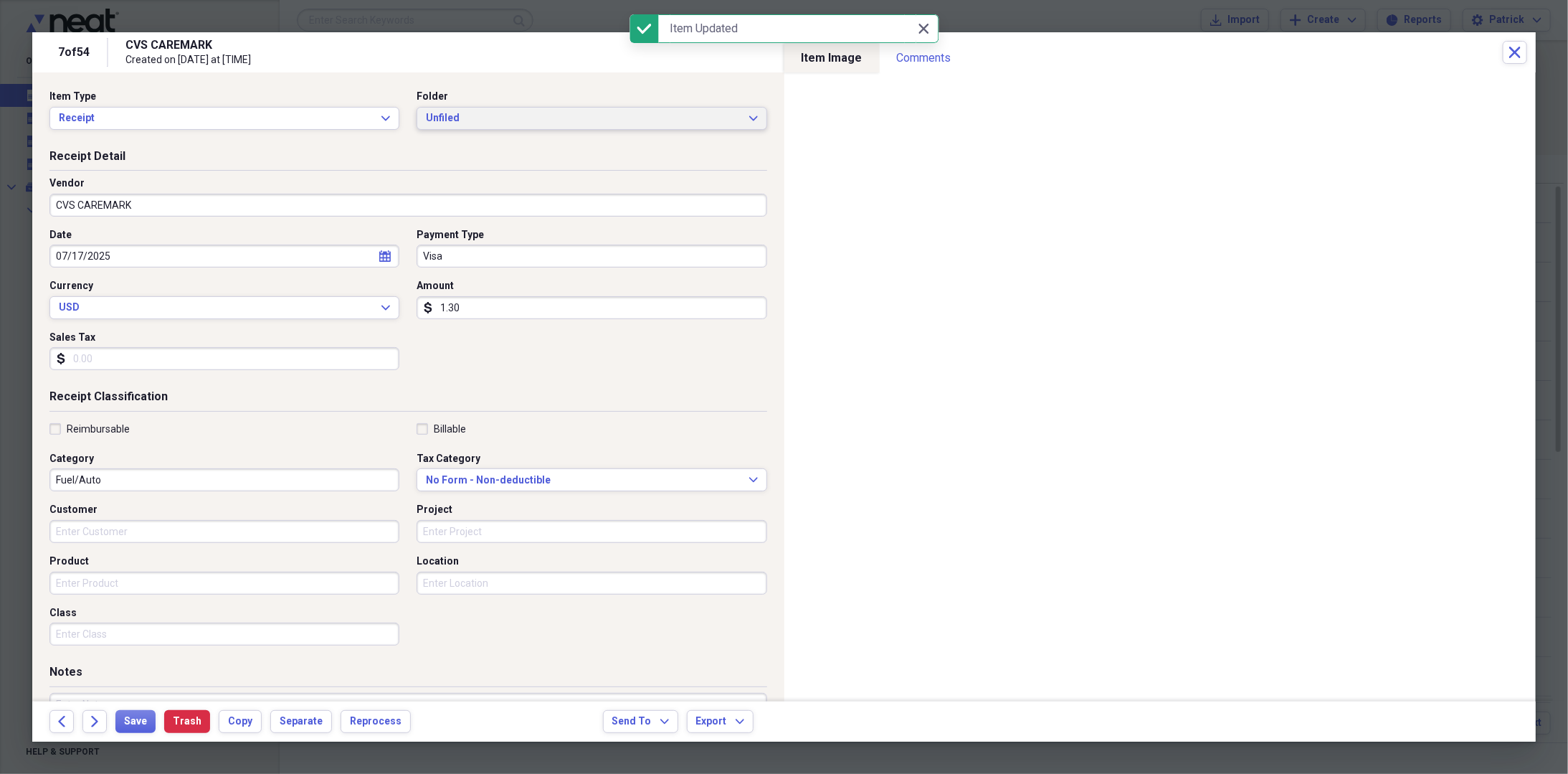 click on "Unfiled" at bounding box center [583, 118] 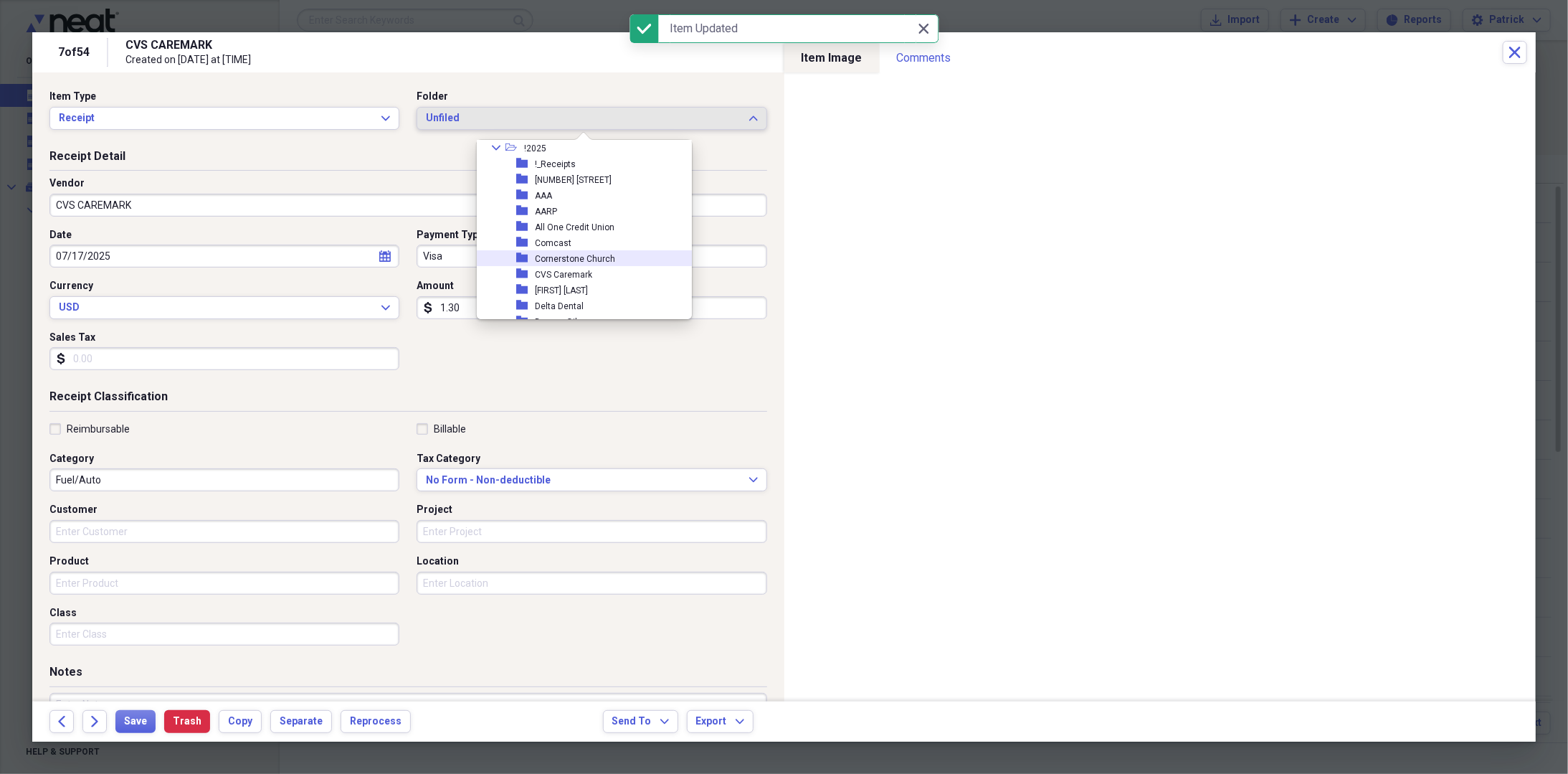 scroll, scrollTop: 72, scrollLeft: 0, axis: vertical 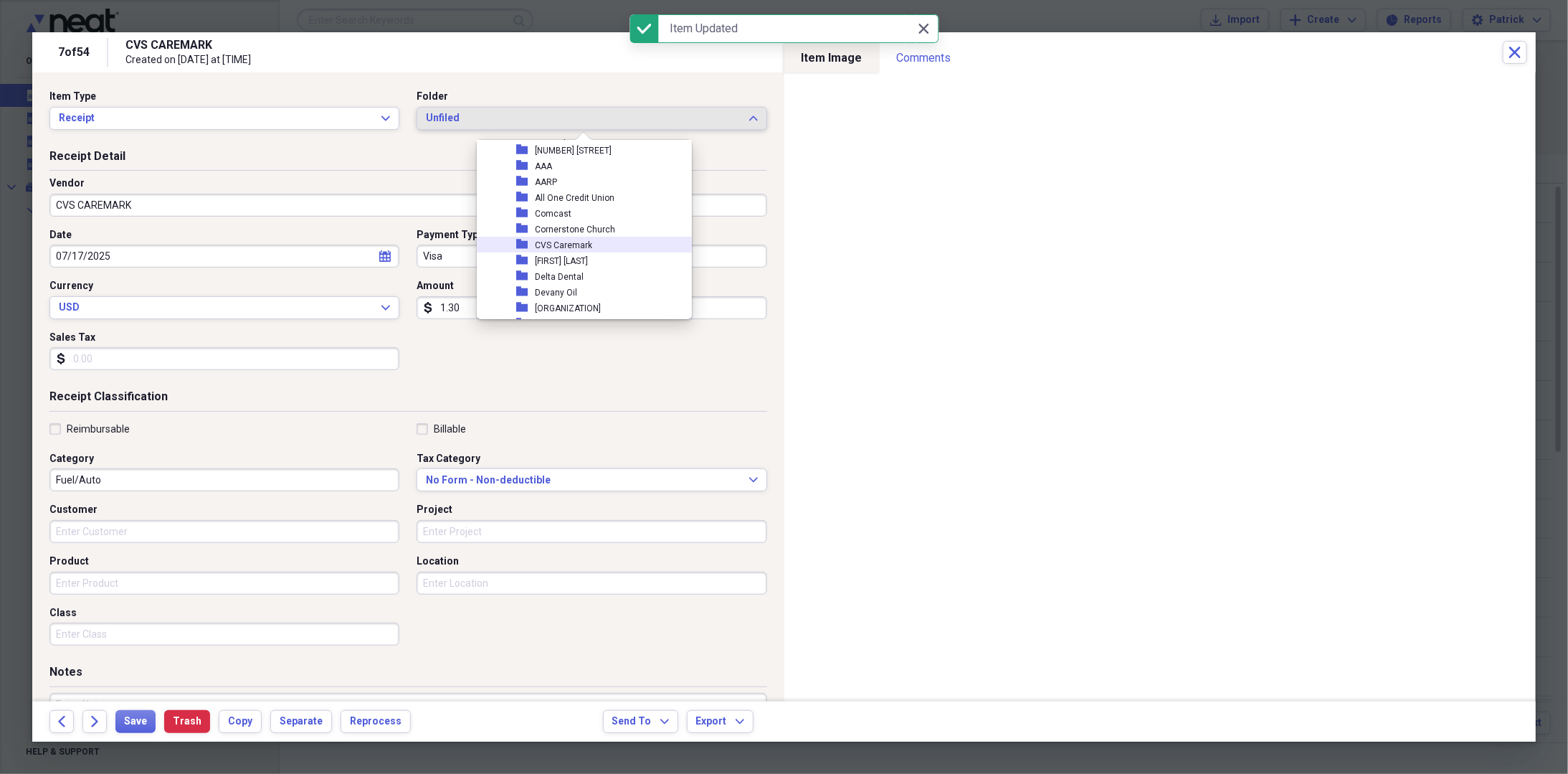click on "CVS Caremark" at bounding box center (564, 245) 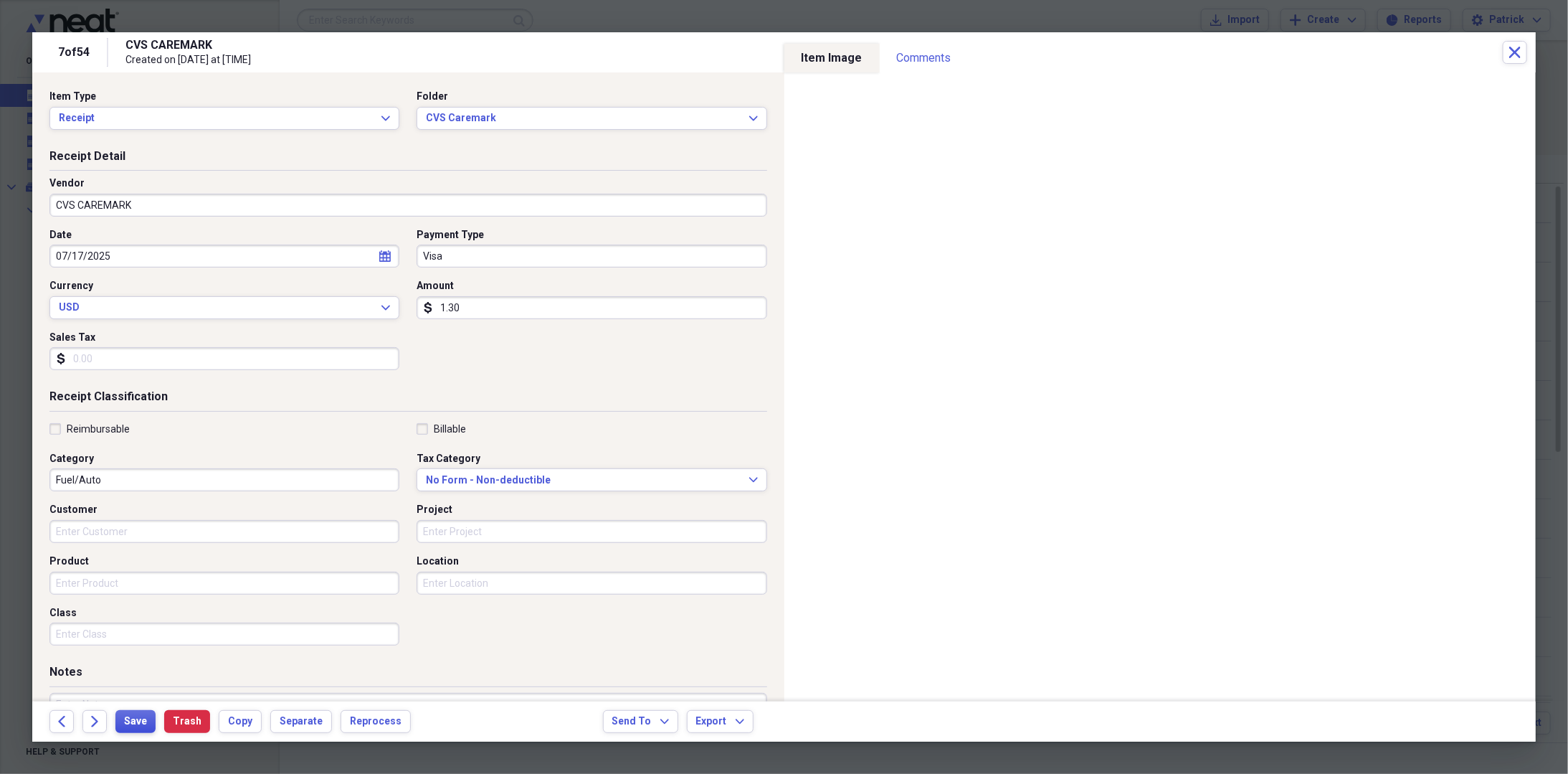 click on "Save" at bounding box center (136, 722) 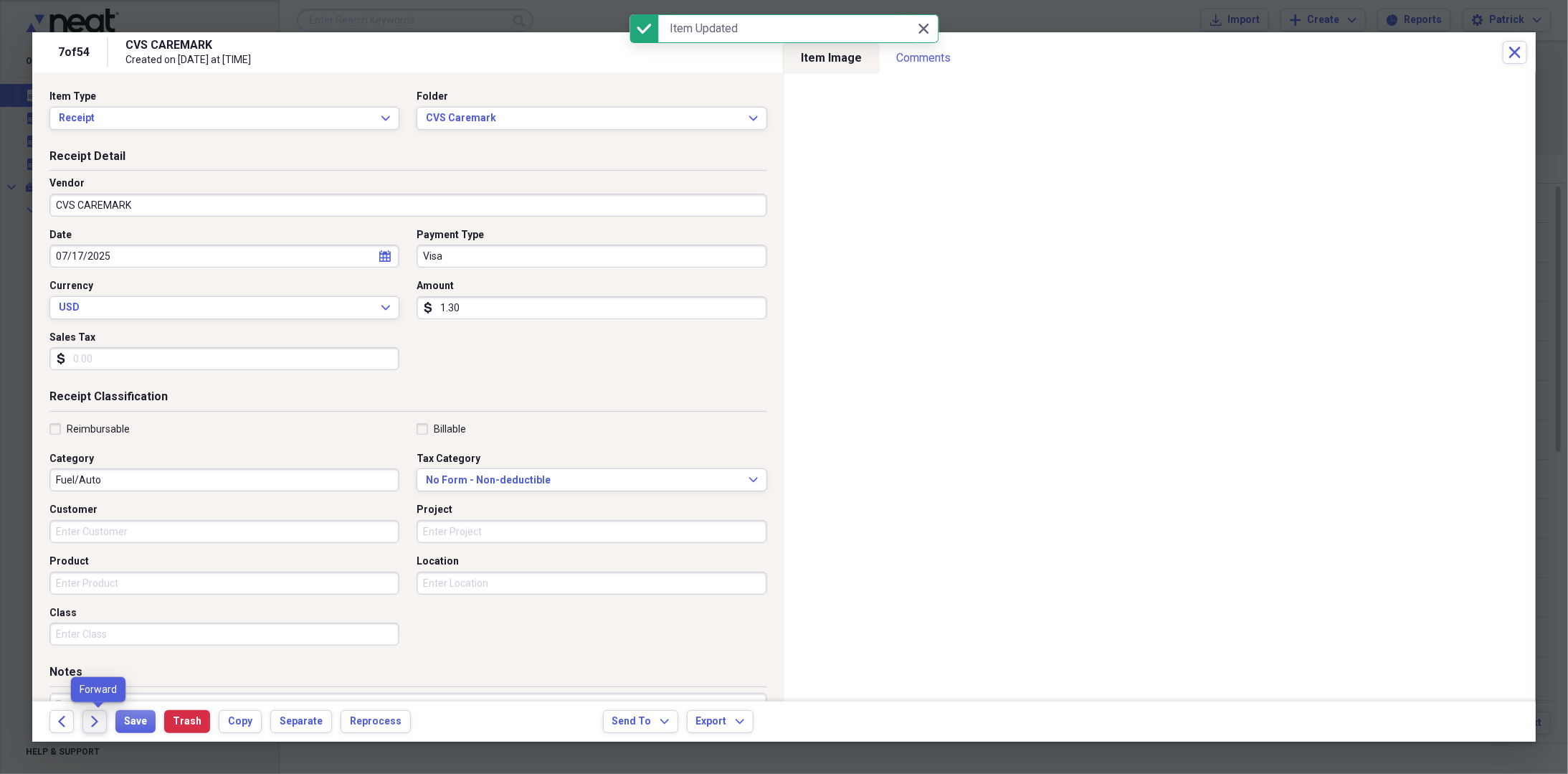 click 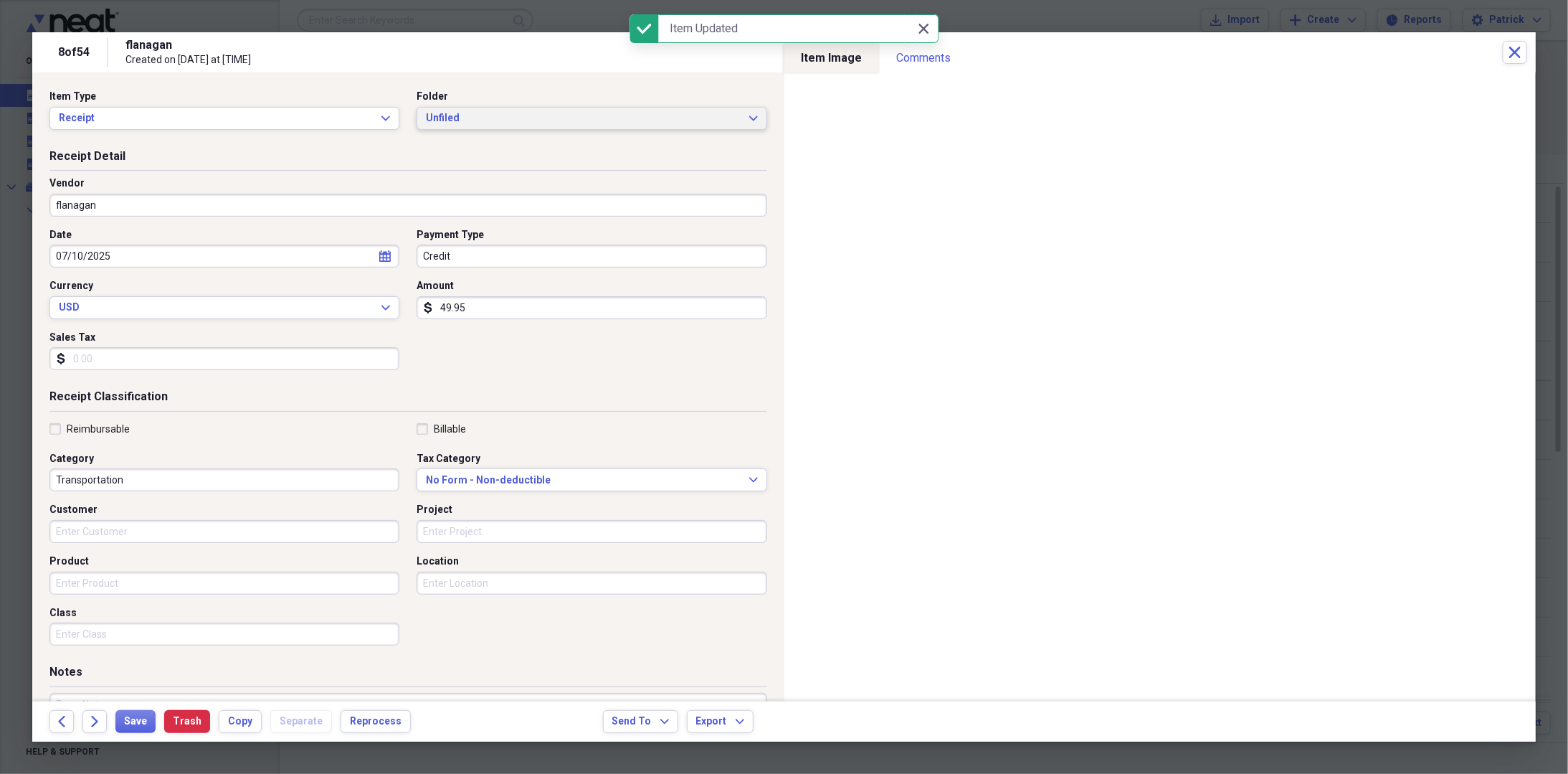 click on "Unfiled" at bounding box center [583, 118] 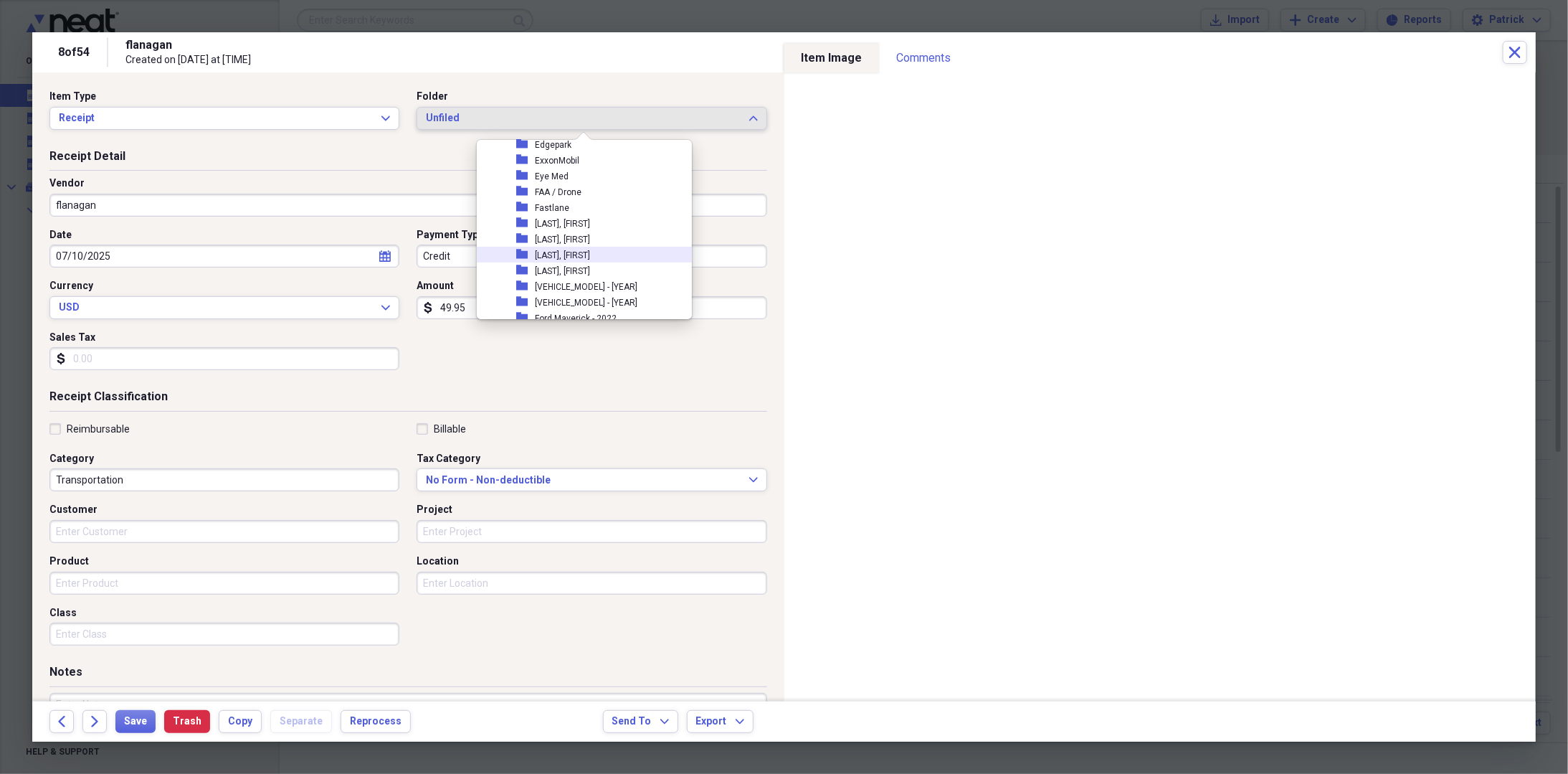 scroll, scrollTop: 287, scrollLeft: 0, axis: vertical 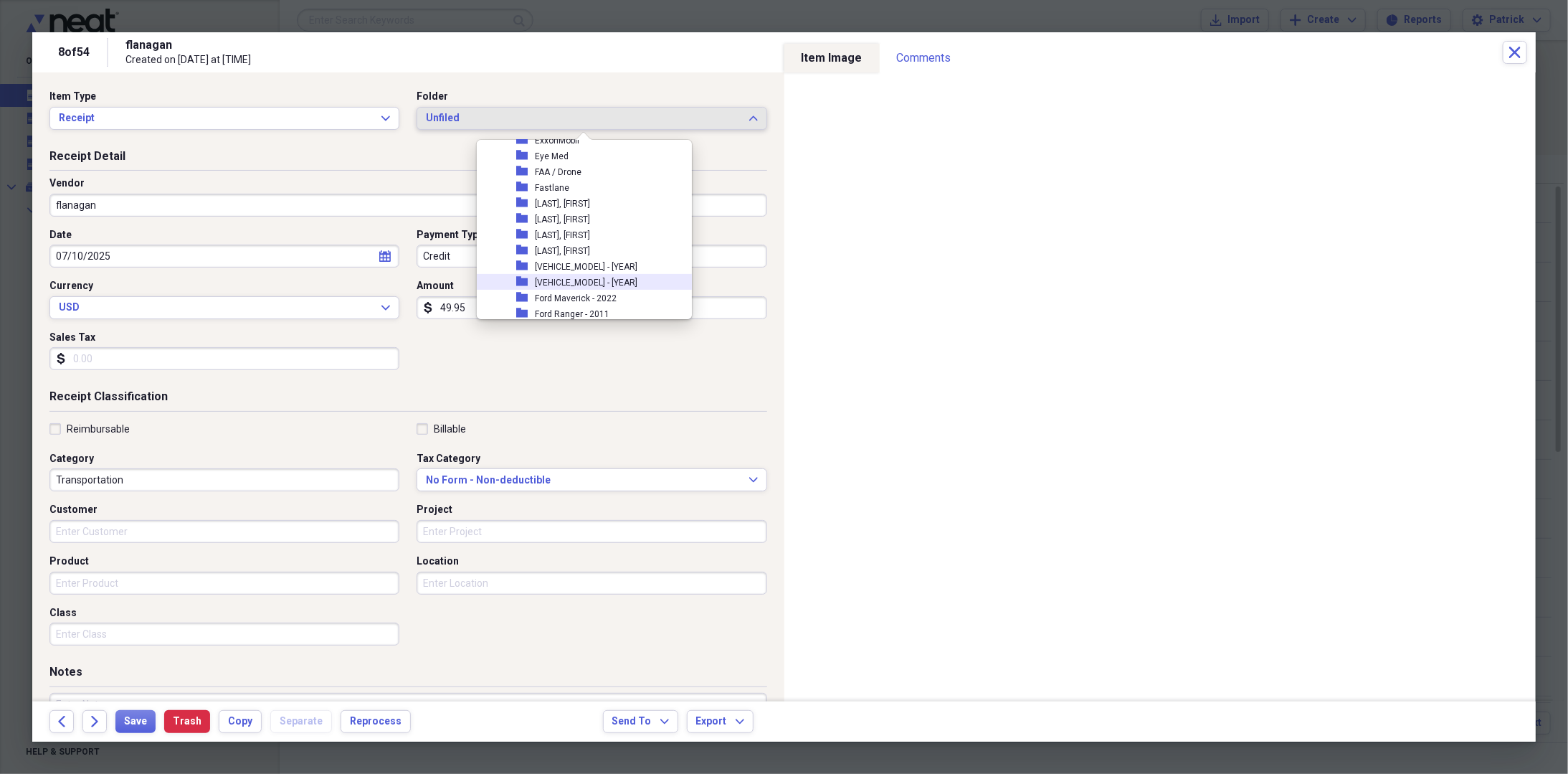 click on "[VEHICLE_MODEL] - [YEAR]" at bounding box center (586, 283) 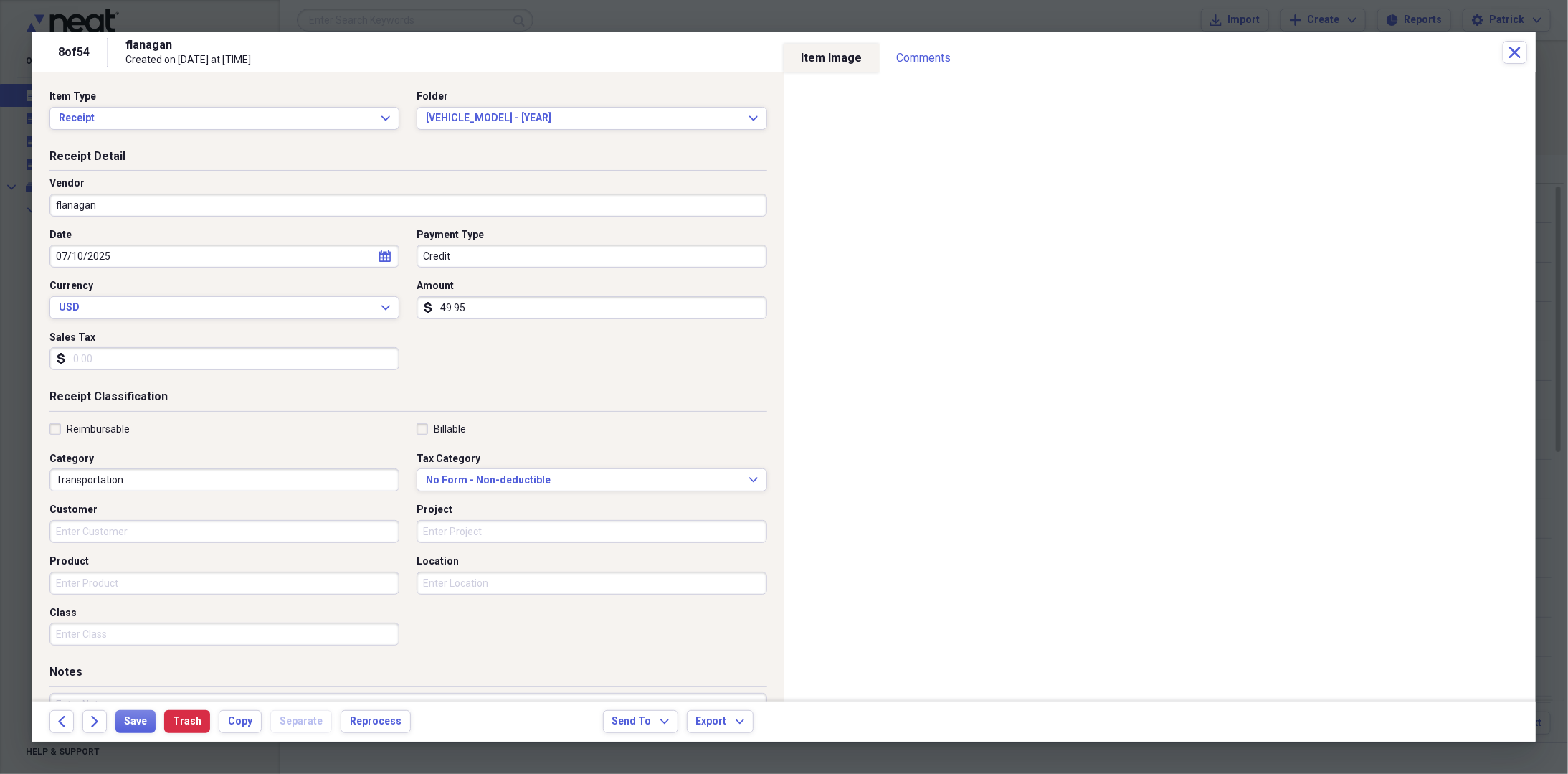 click on "flanagan" at bounding box center [408, 205] 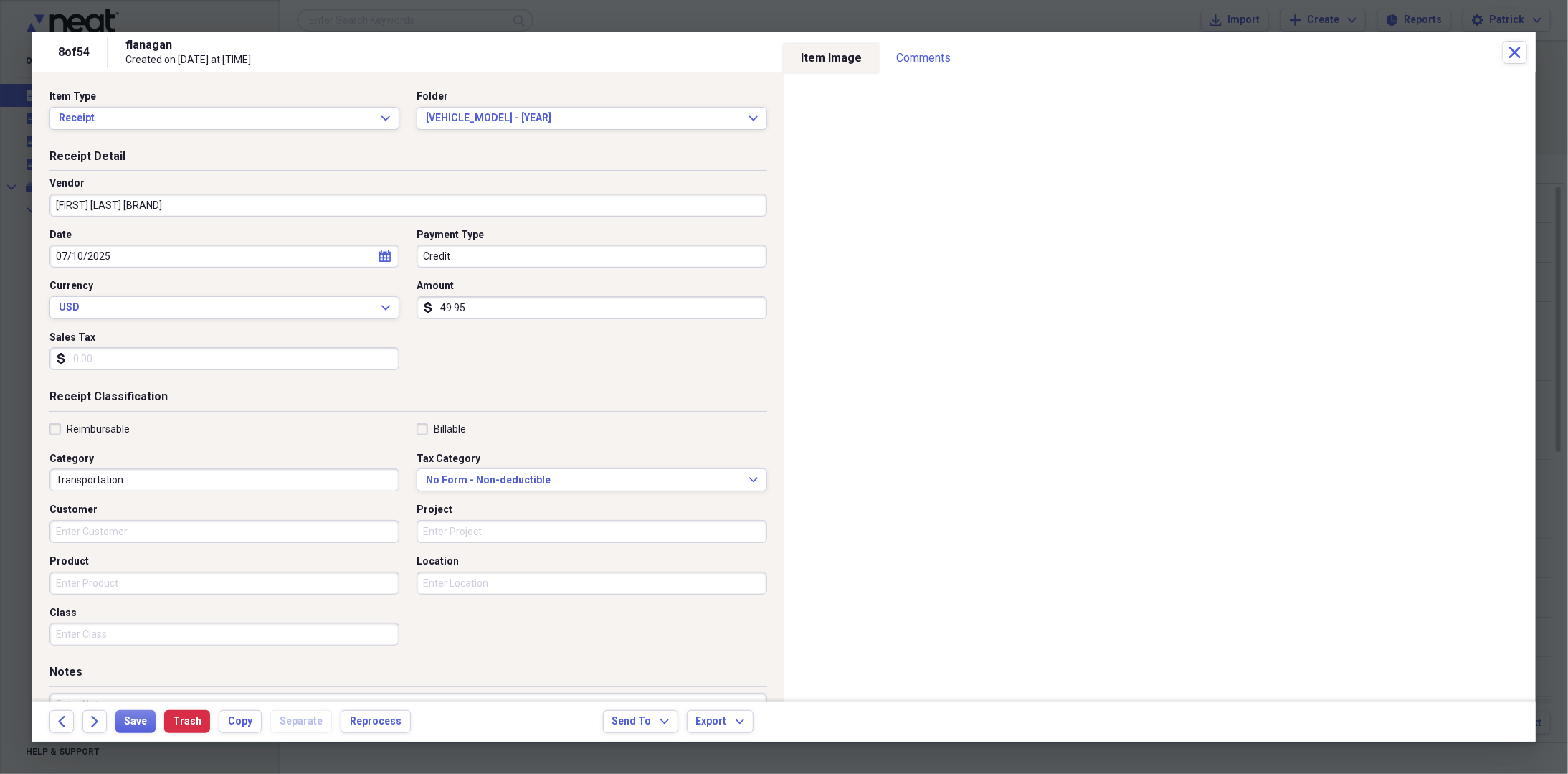 type on "[FIRST] [LAST] [BRAND]" 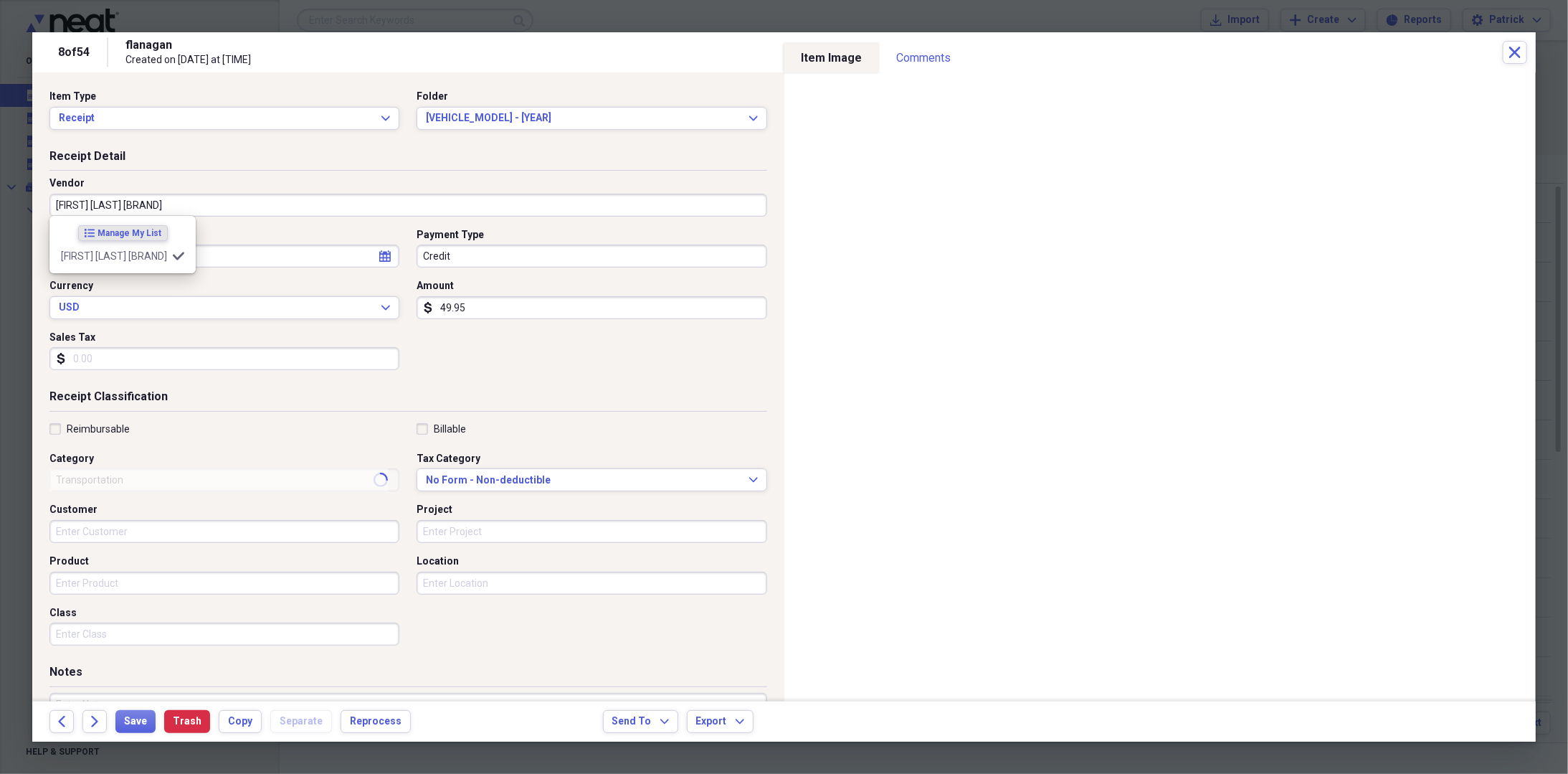 type on "General Retail" 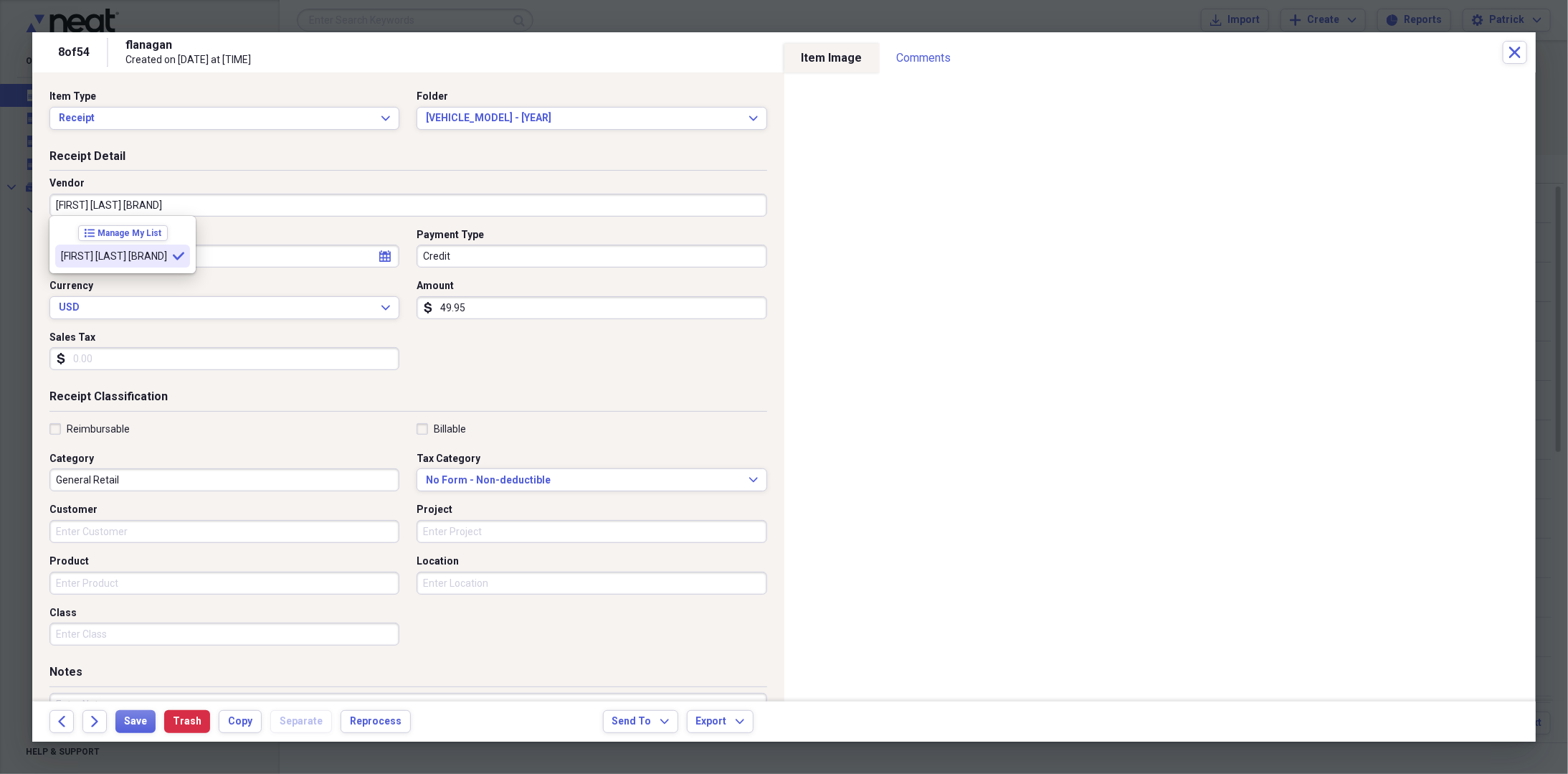 type on "[FIRST] [LAST] [BRAND]" 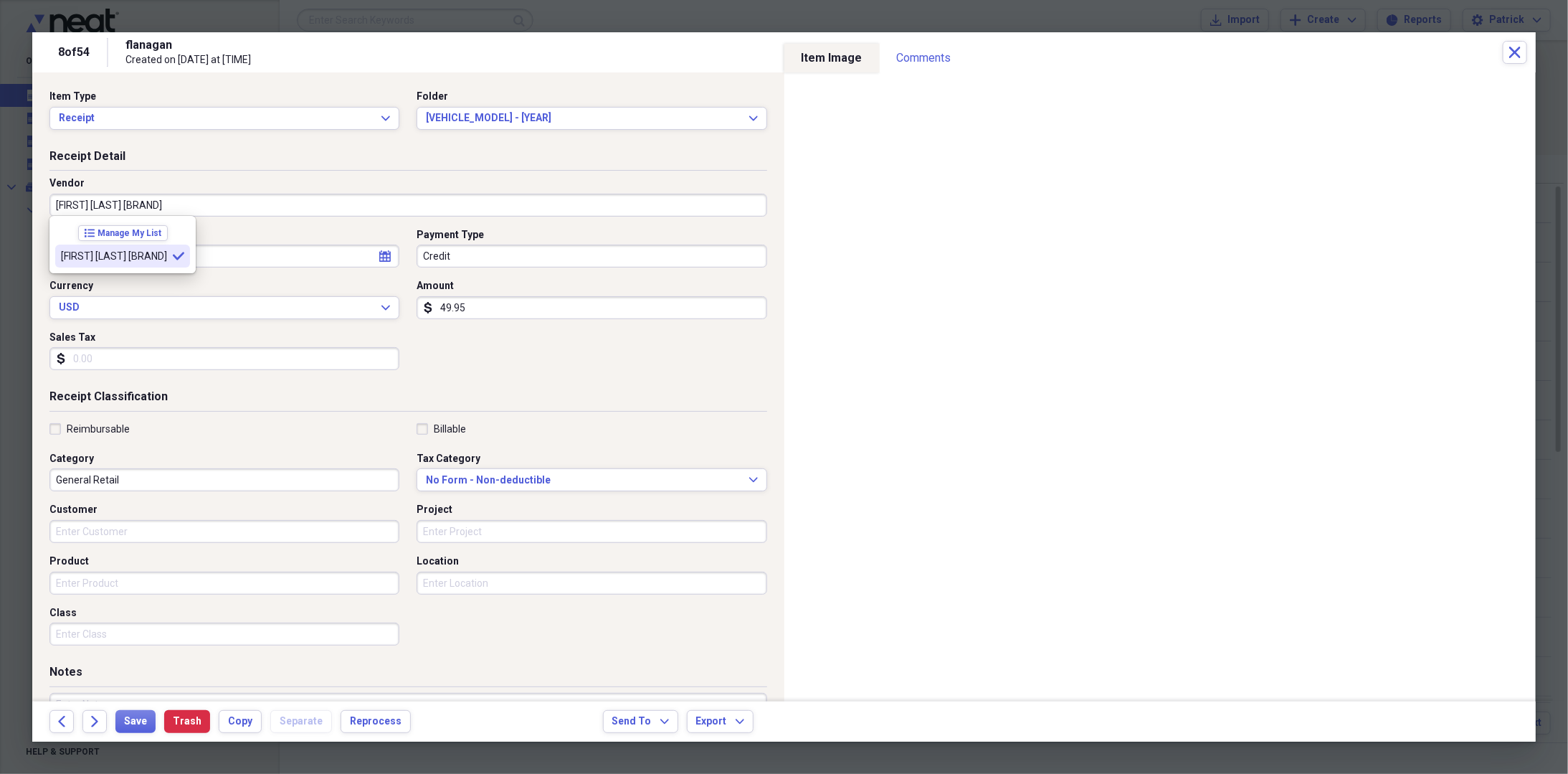 click on "[FIRST] [LAST] [BRAND]" at bounding box center [114, 256] 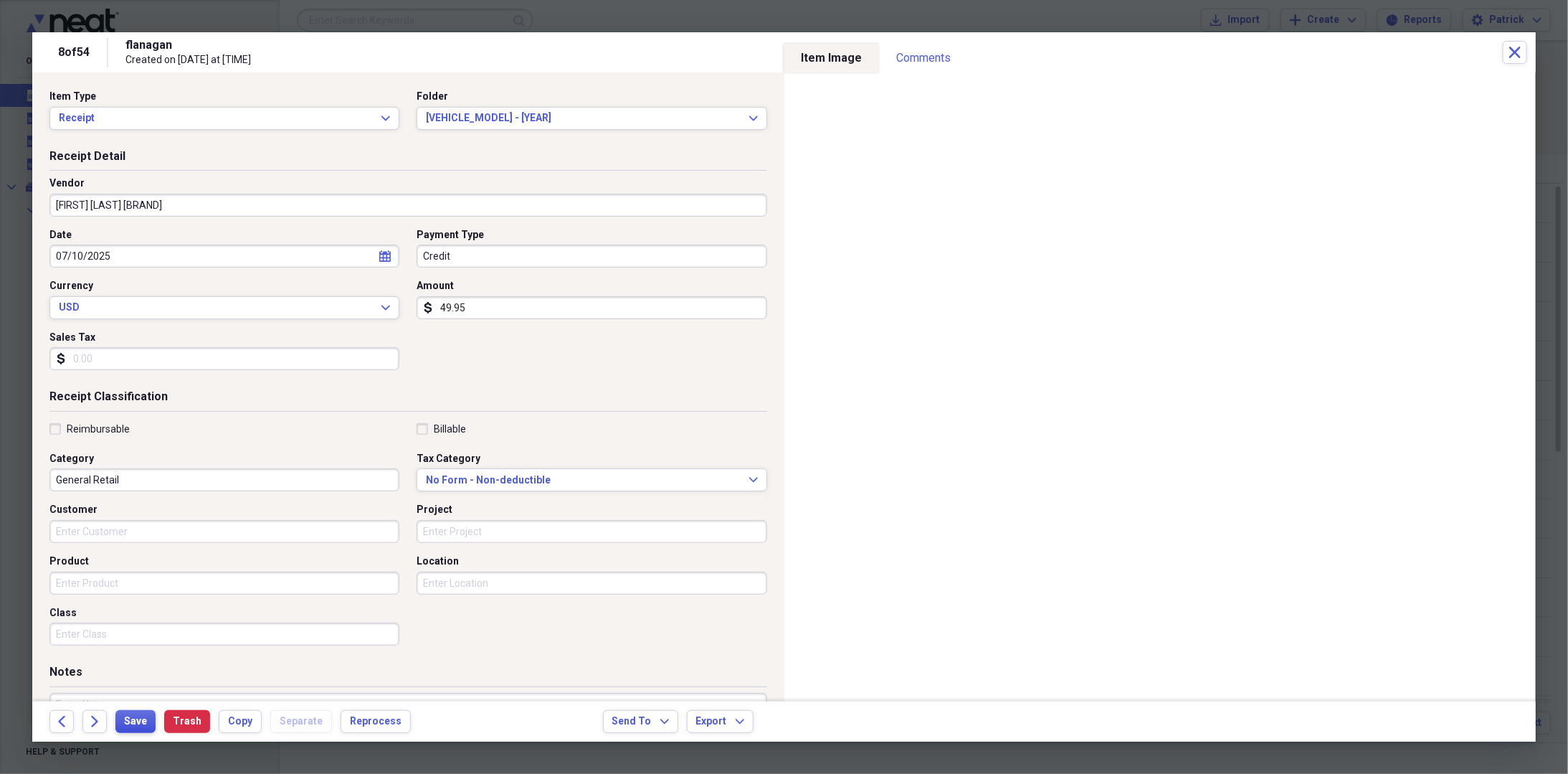 click on "Save" at bounding box center [136, 722] 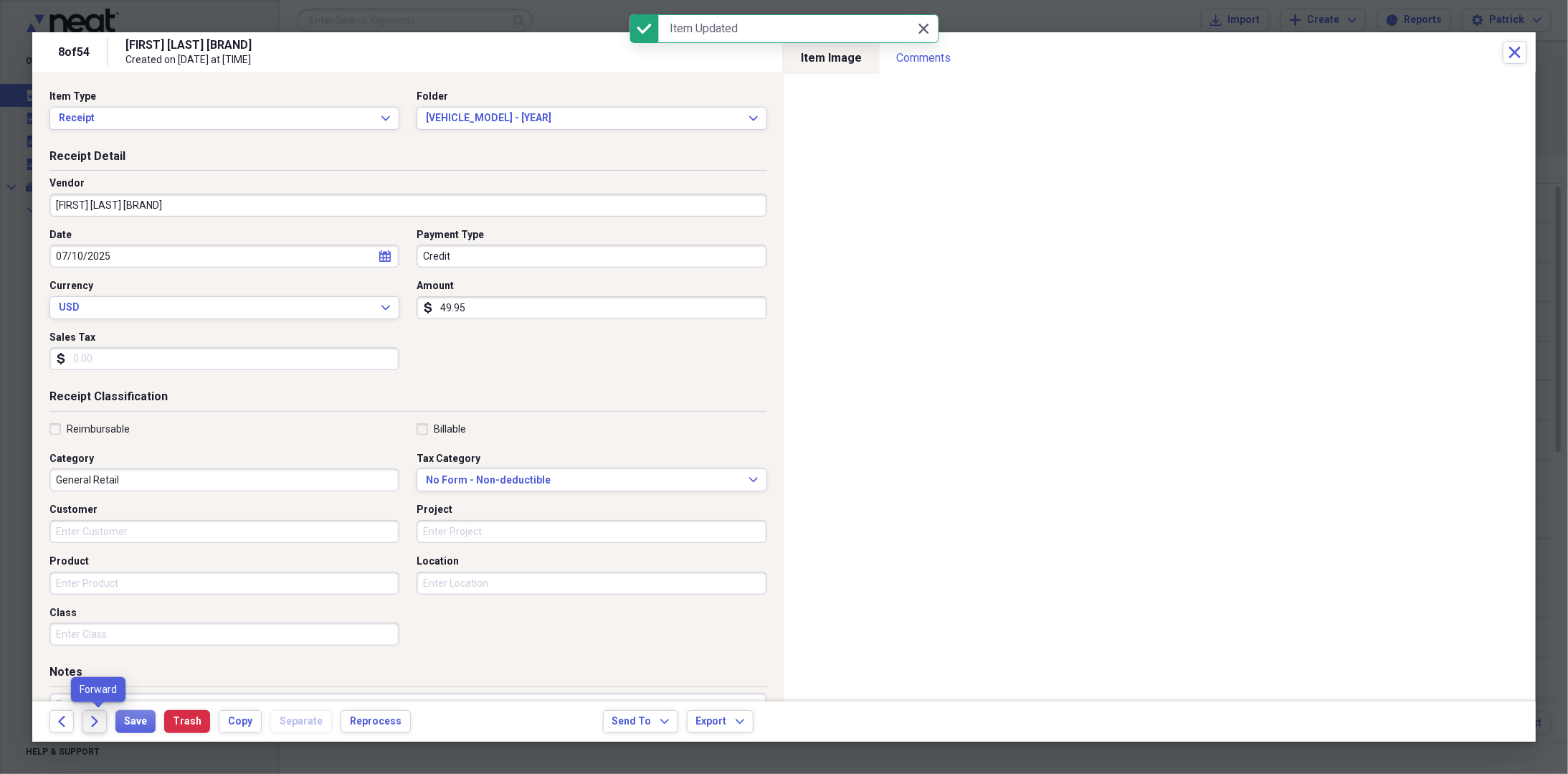 click on "Forward" 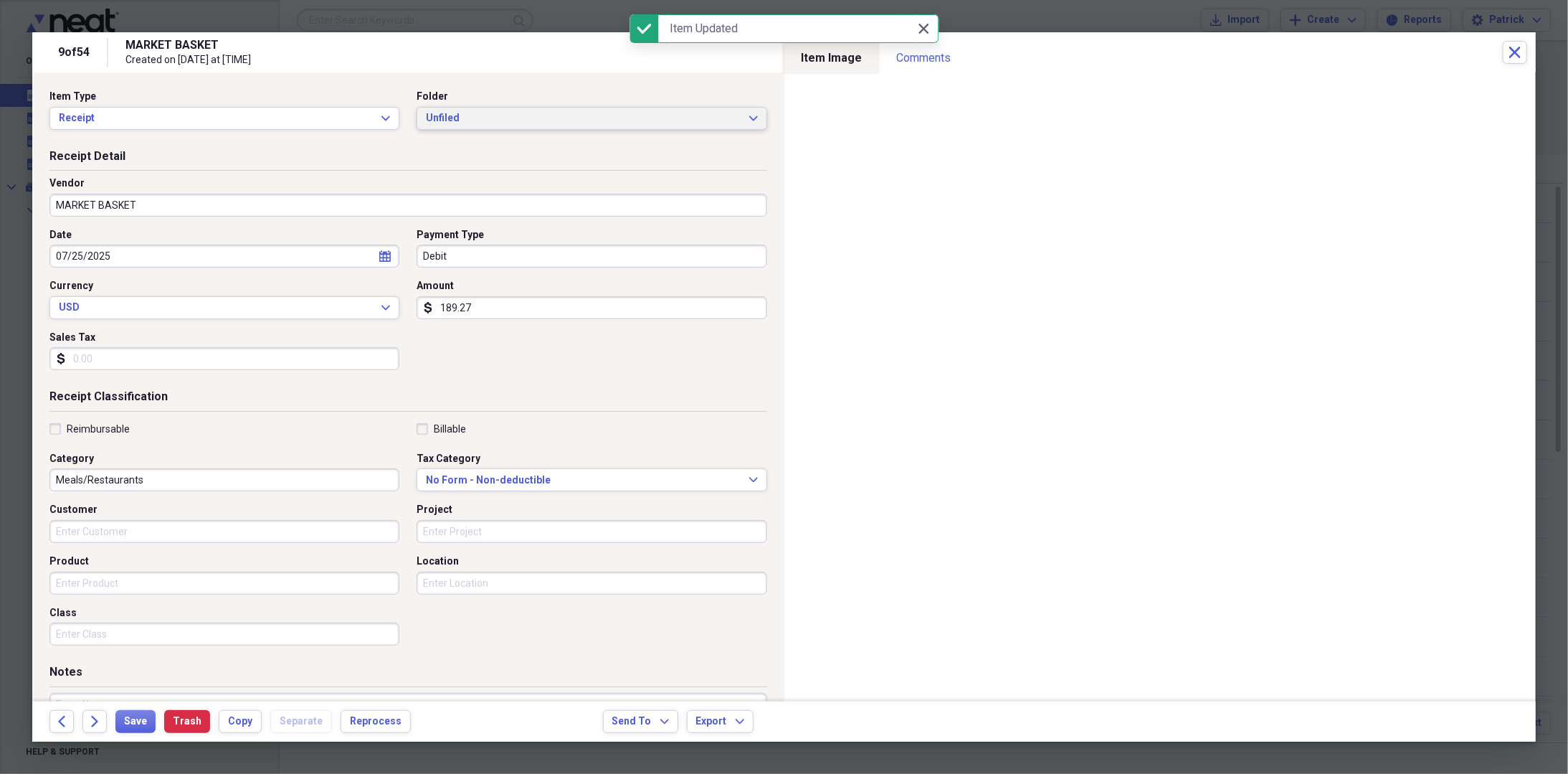click on "Unfiled" at bounding box center (583, 118) 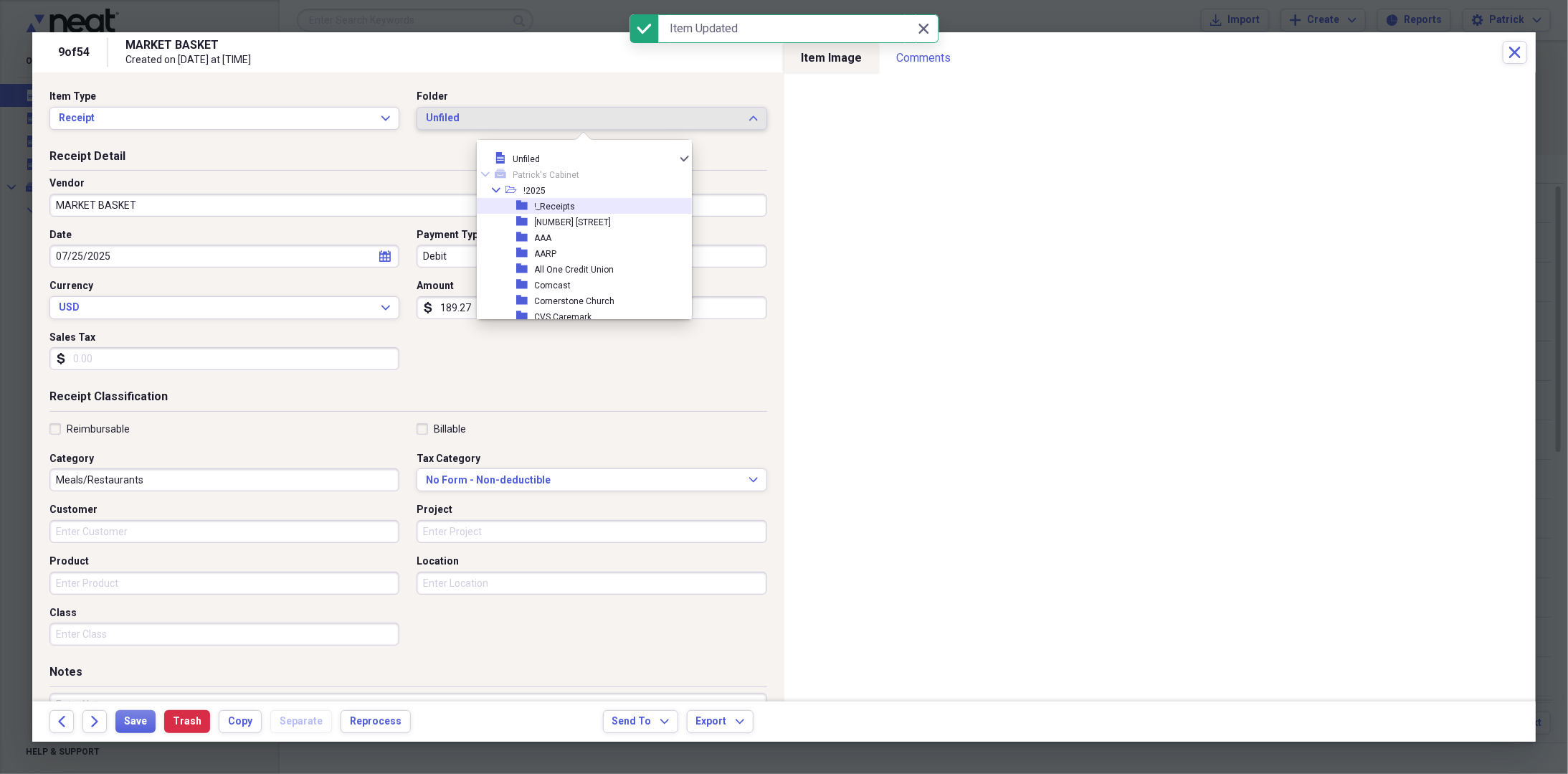 drag, startPoint x: 525, startPoint y: 207, endPoint x: 518, endPoint y: 212, distance: 8.602325 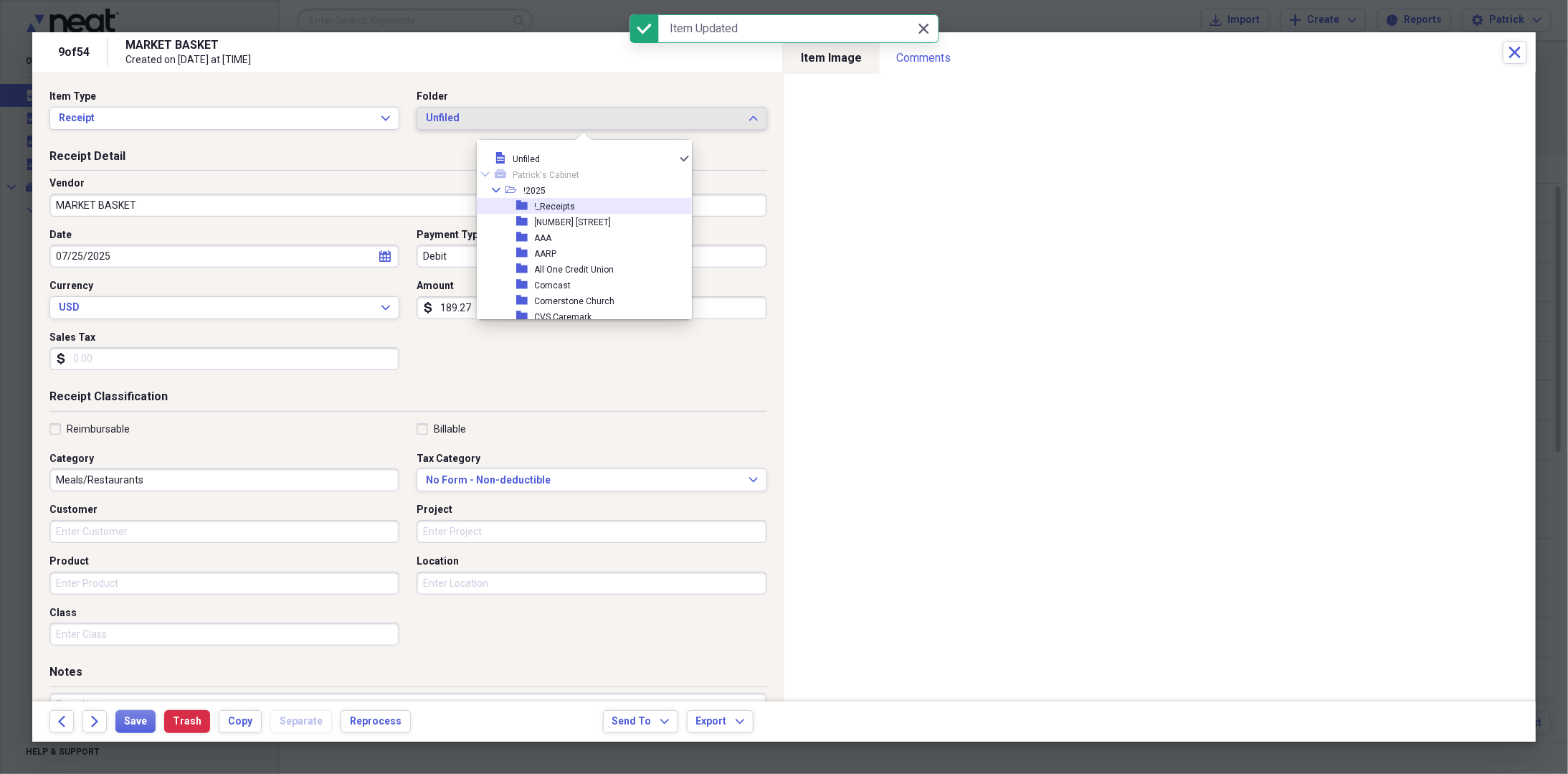 click 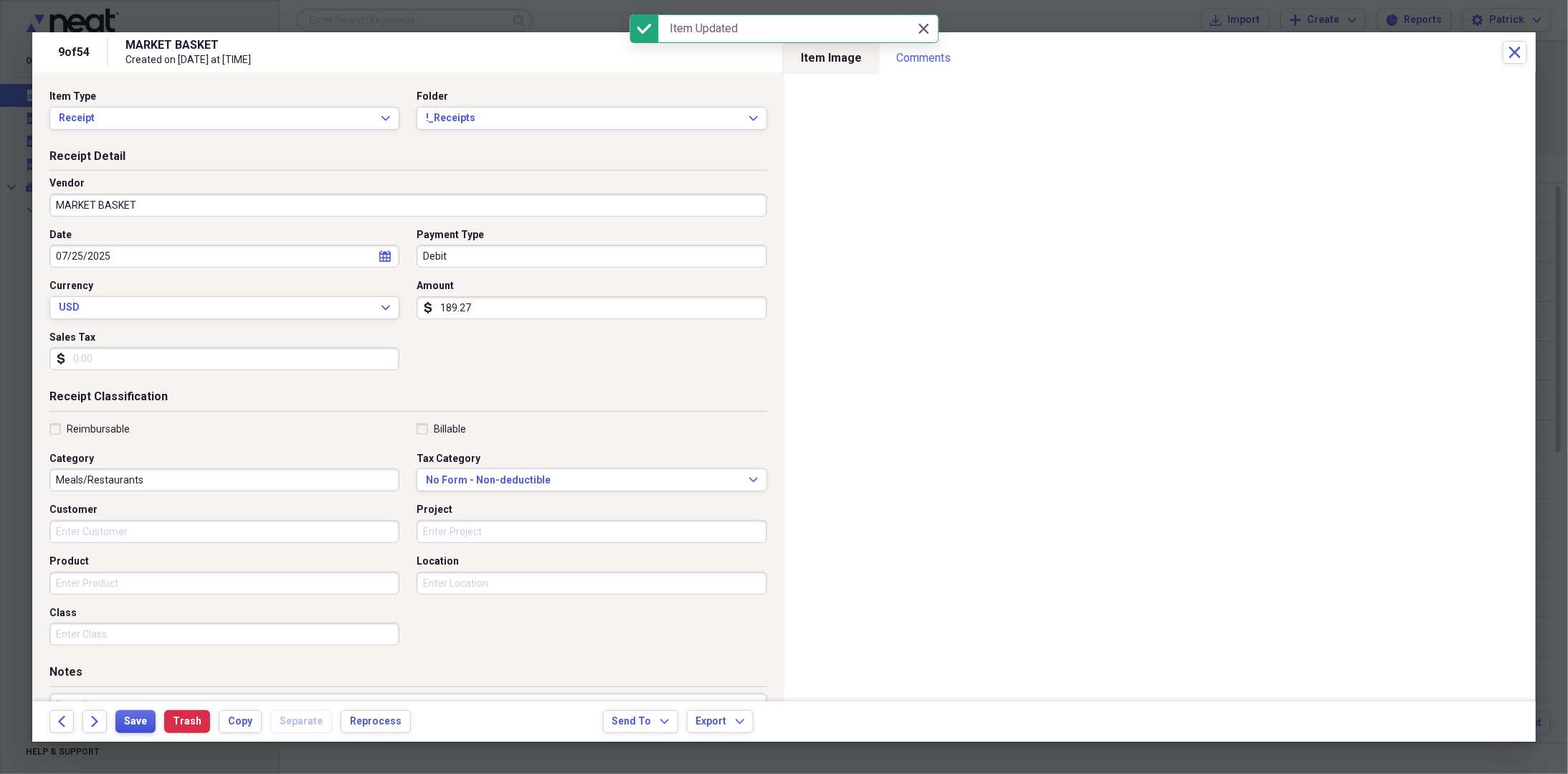 click on "Save" at bounding box center (136, 722) 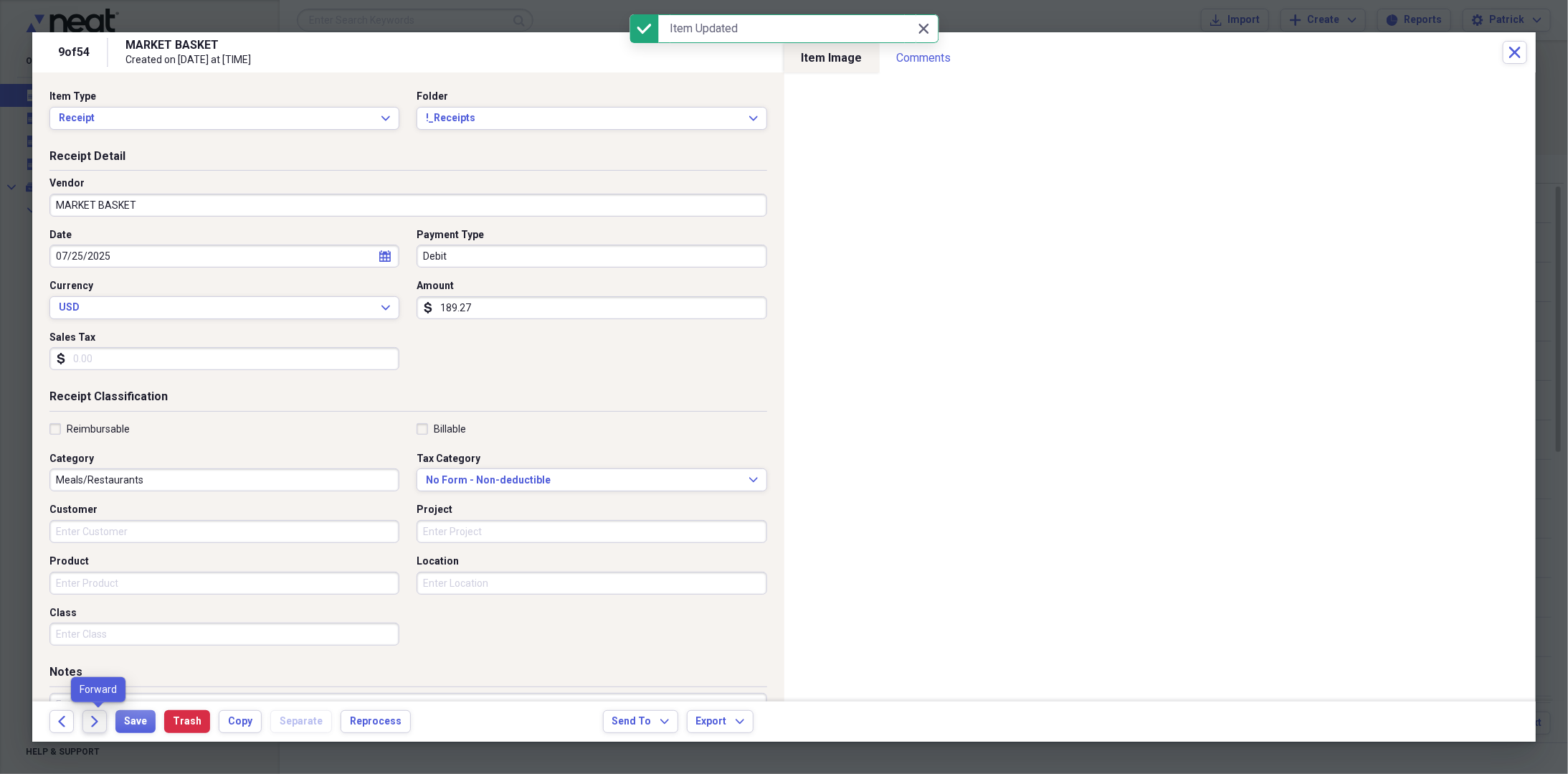click on "Forward" 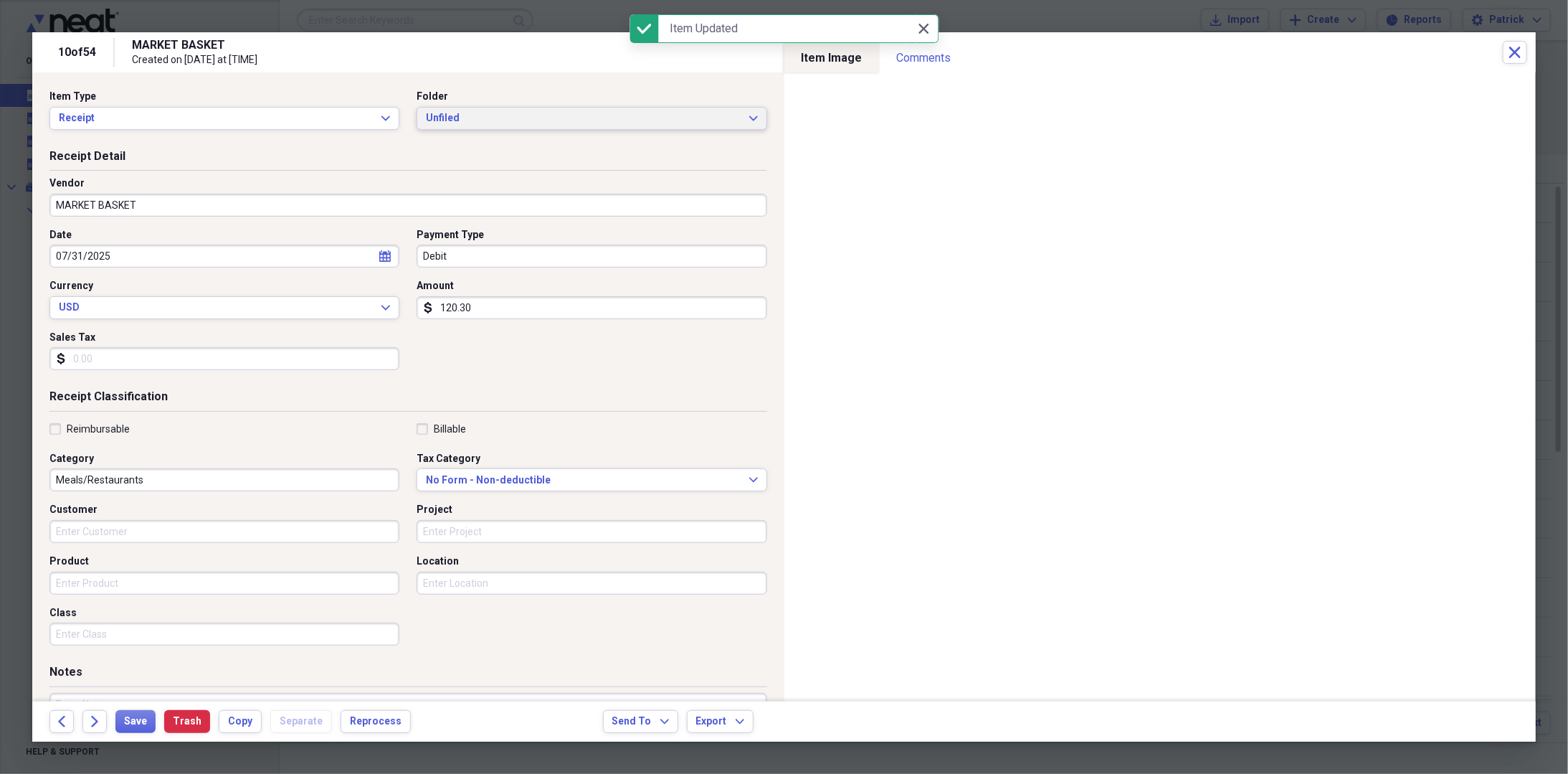 click on "Unfiled Expand" at bounding box center (591, 118) 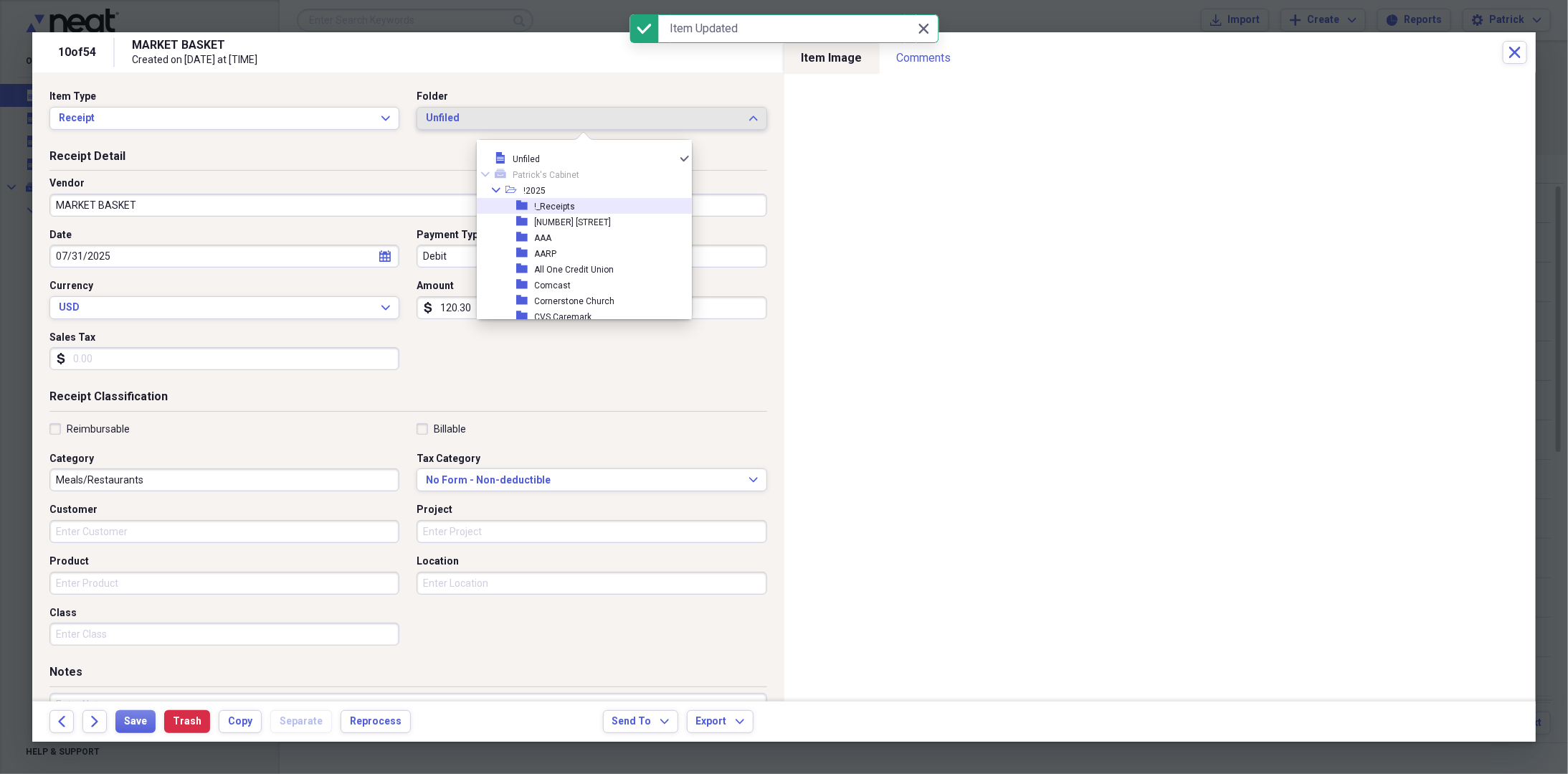 click on "!_Receipts" at bounding box center (555, 207) 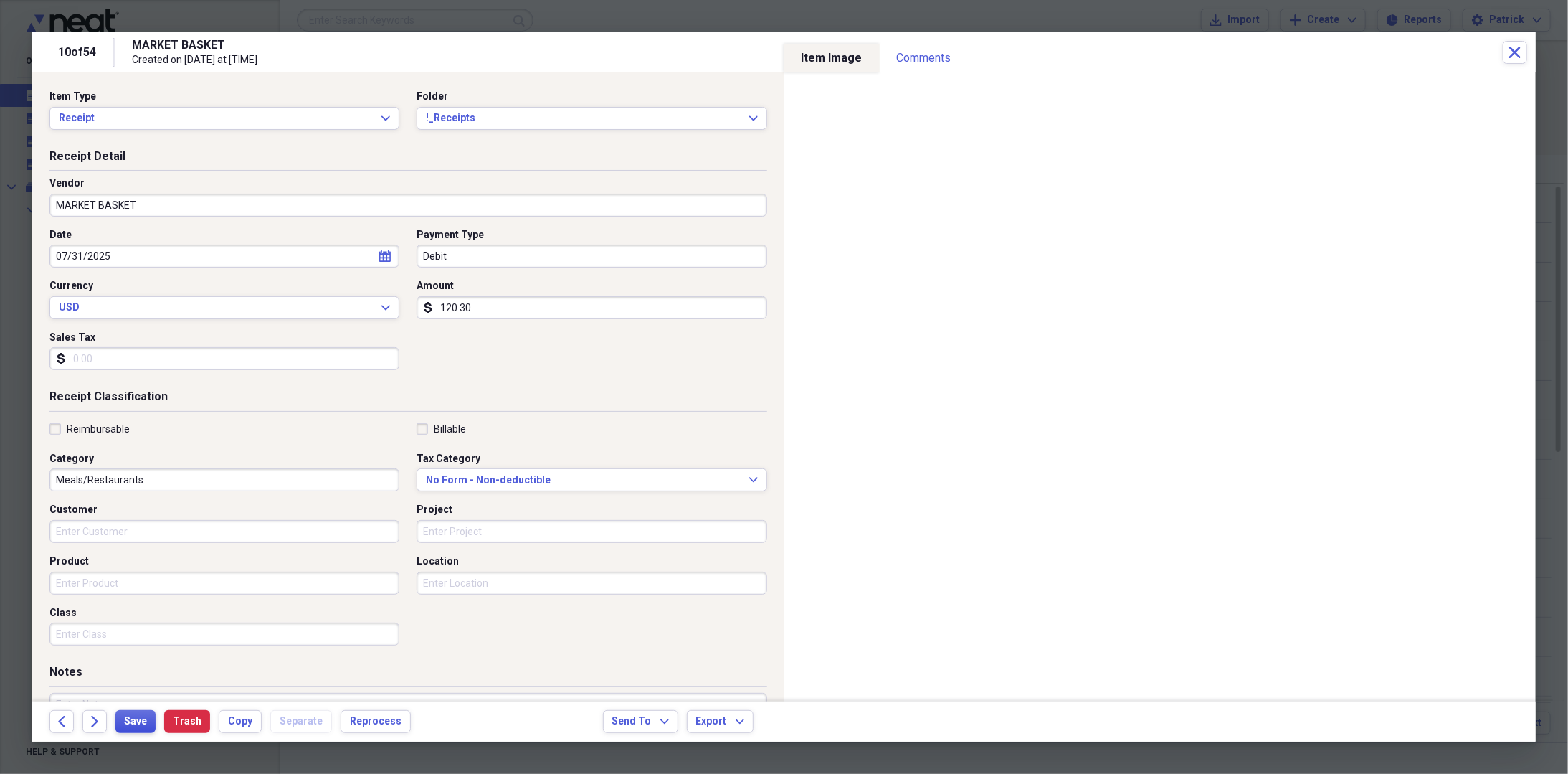 click on "Save" at bounding box center (136, 722) 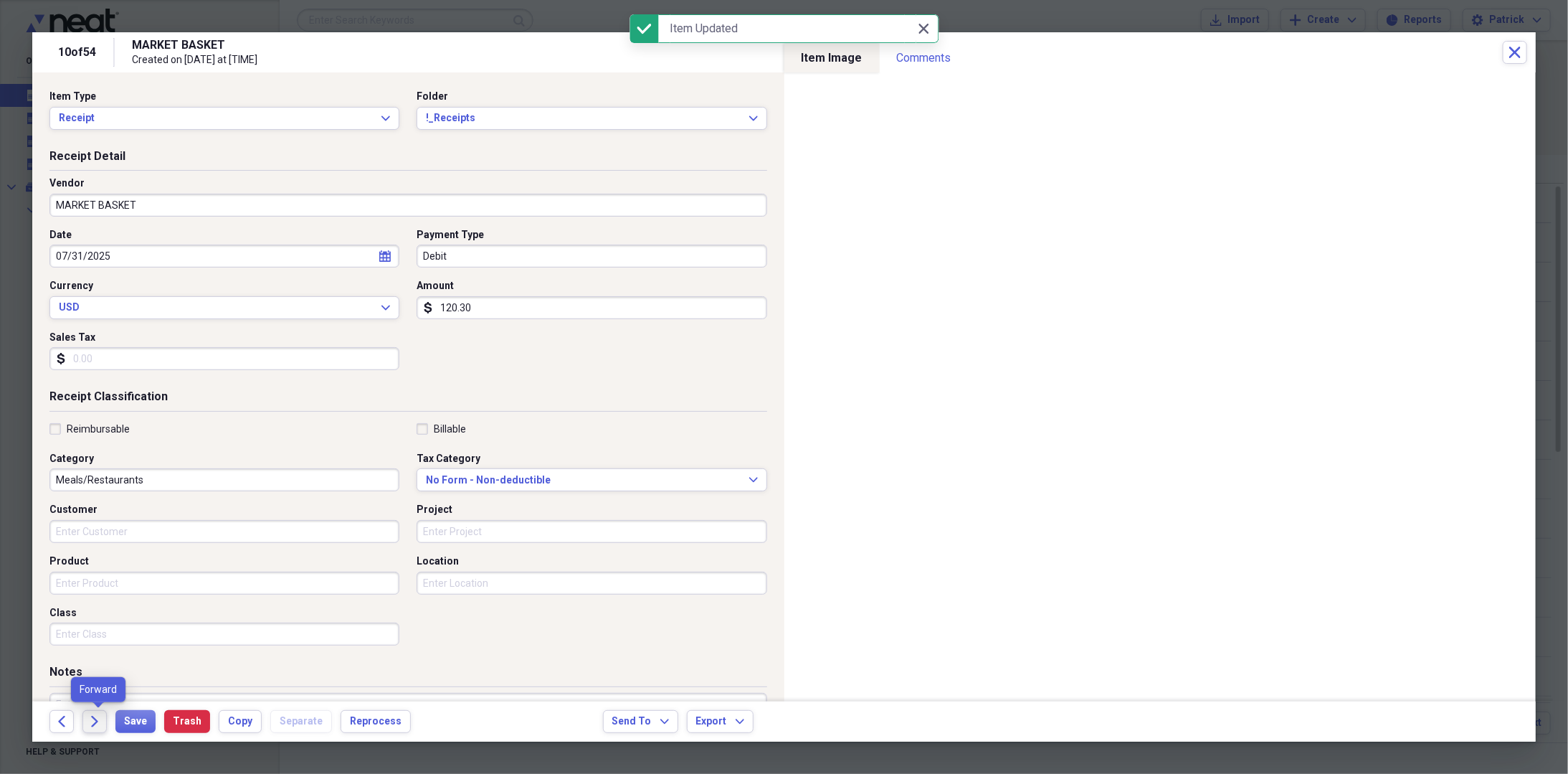 click 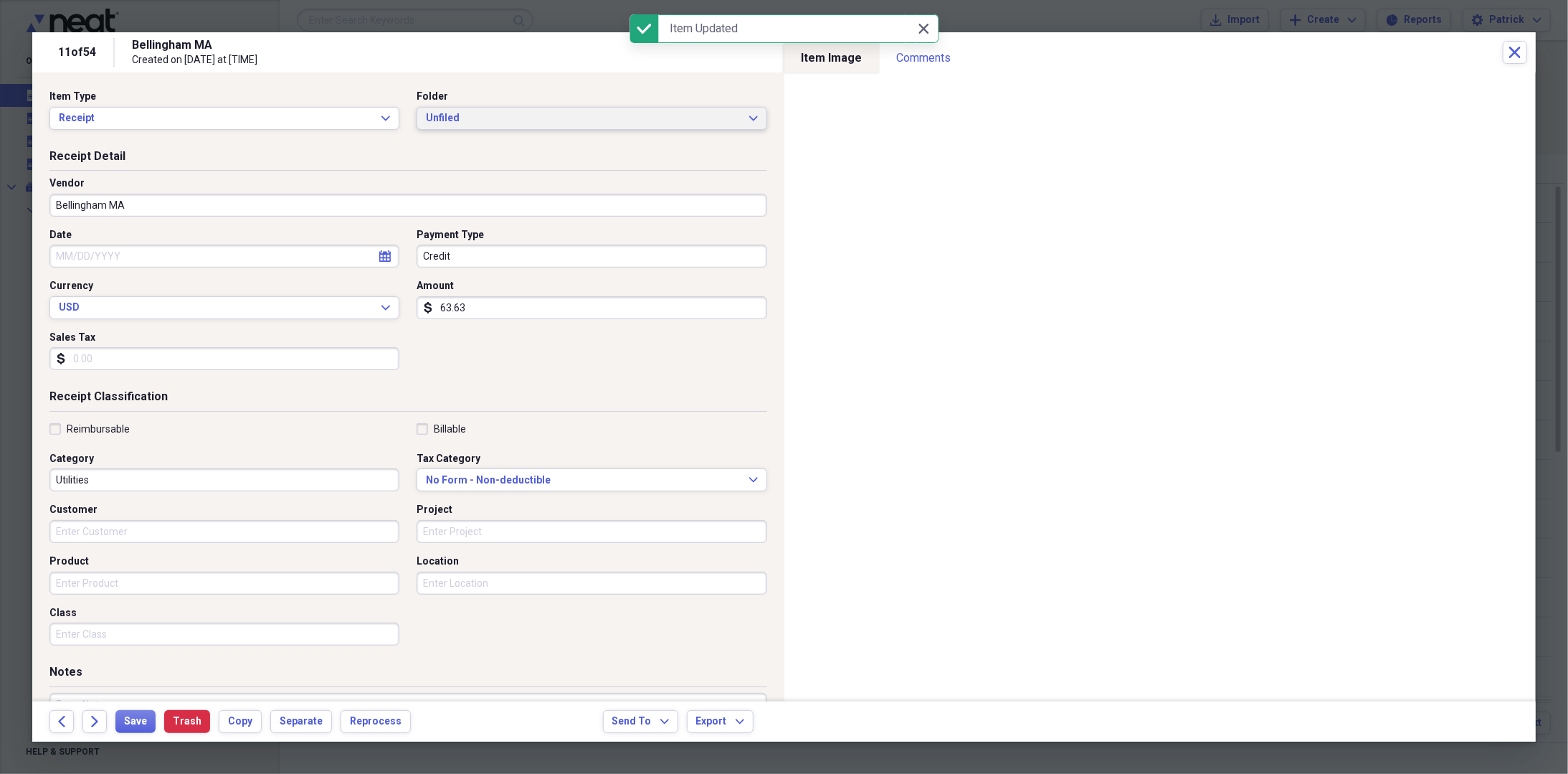 click on "Unfiled" at bounding box center (583, 118) 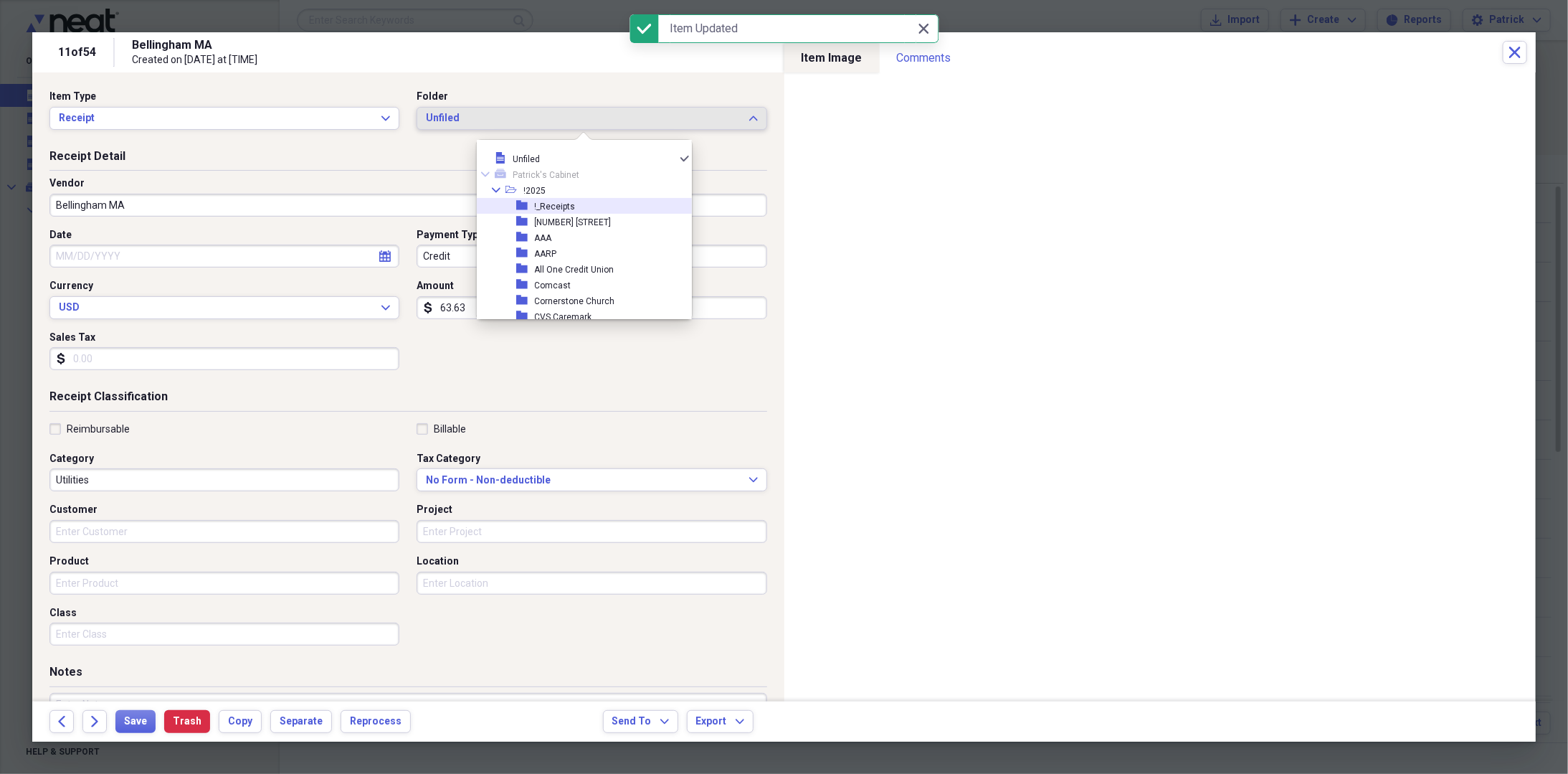 click on "folder" at bounding box center (526, 206) 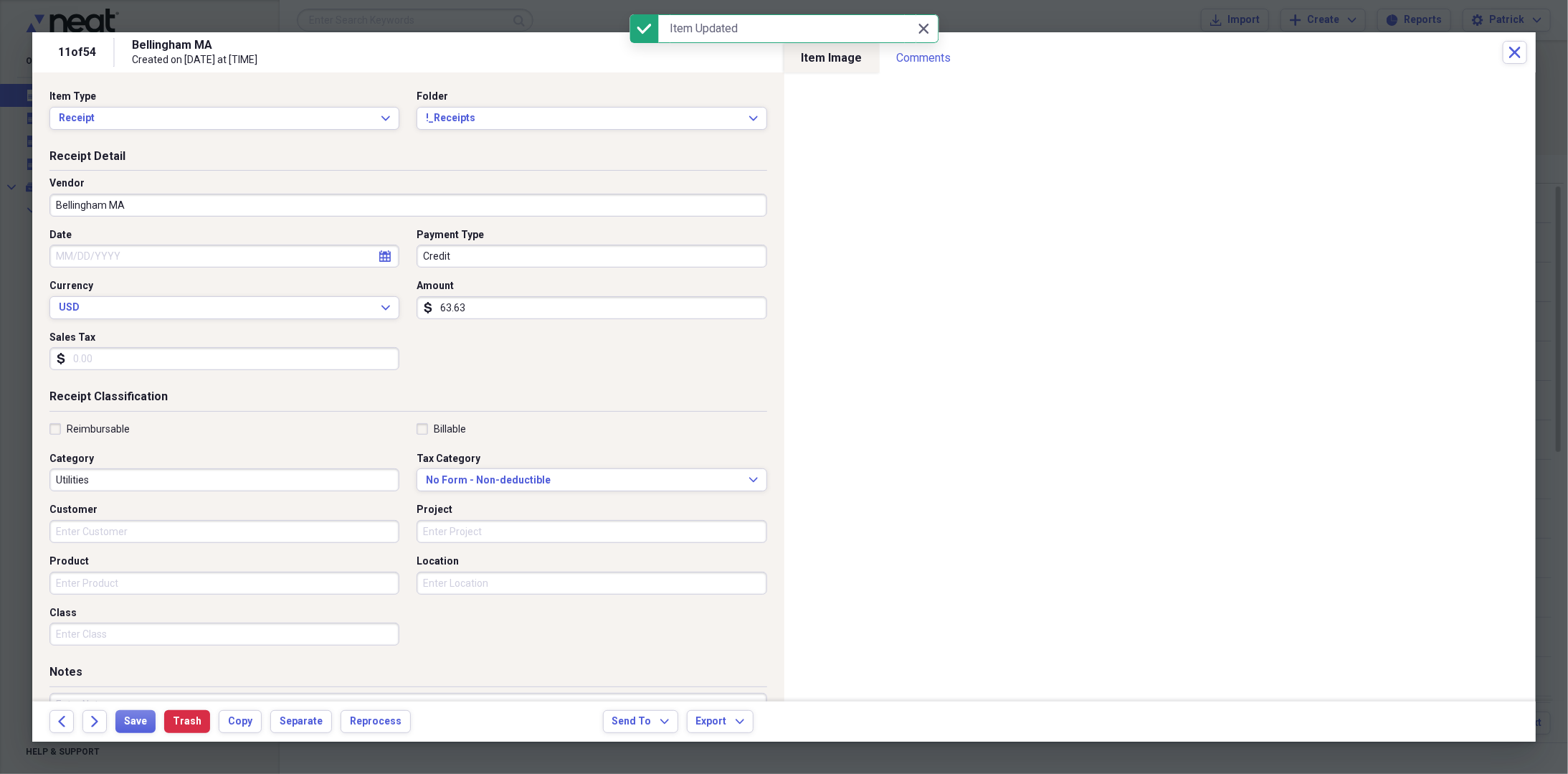 click on "Bellingham MA" at bounding box center [408, 205] 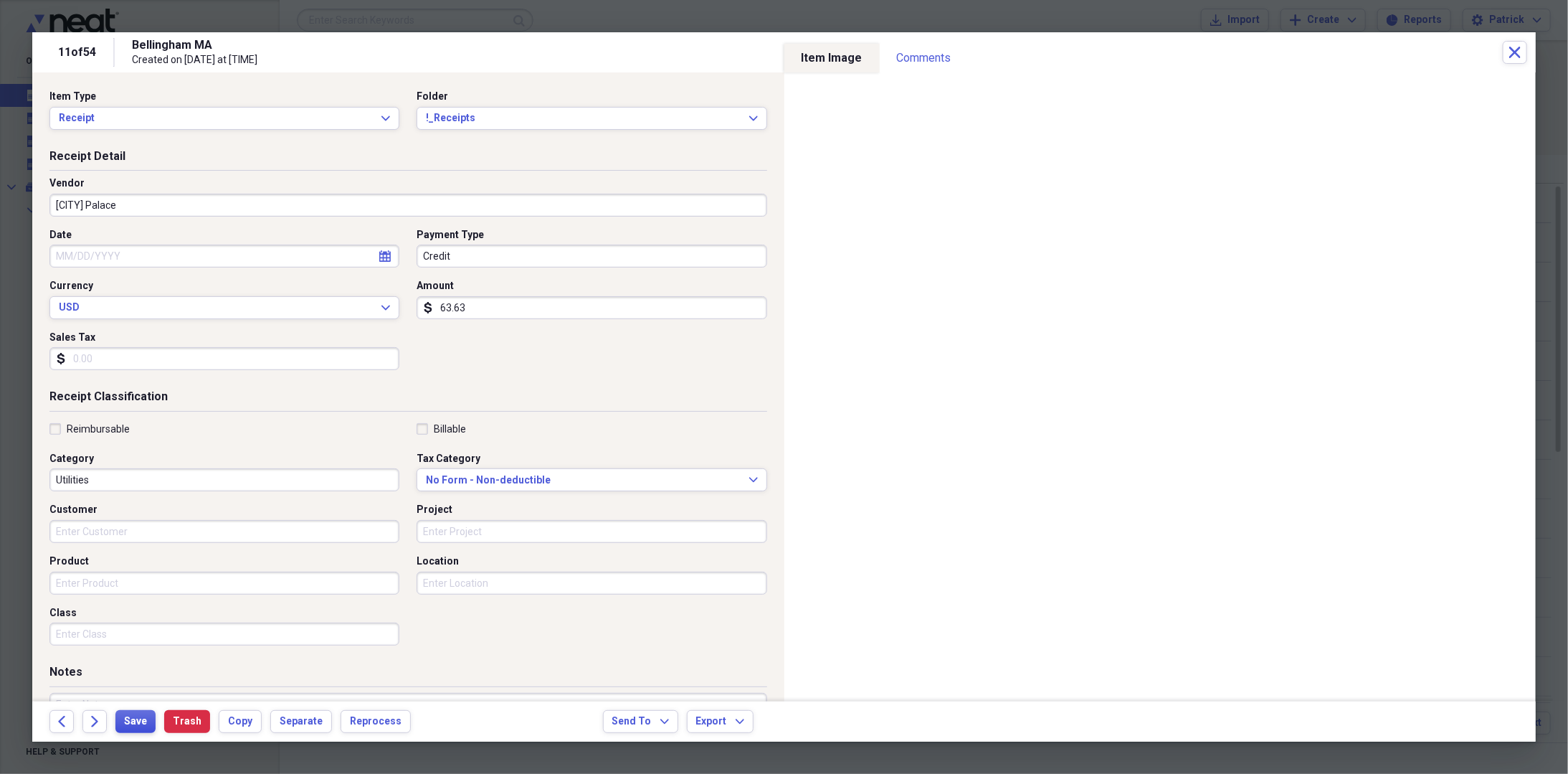 type on "[CITY] Palace" 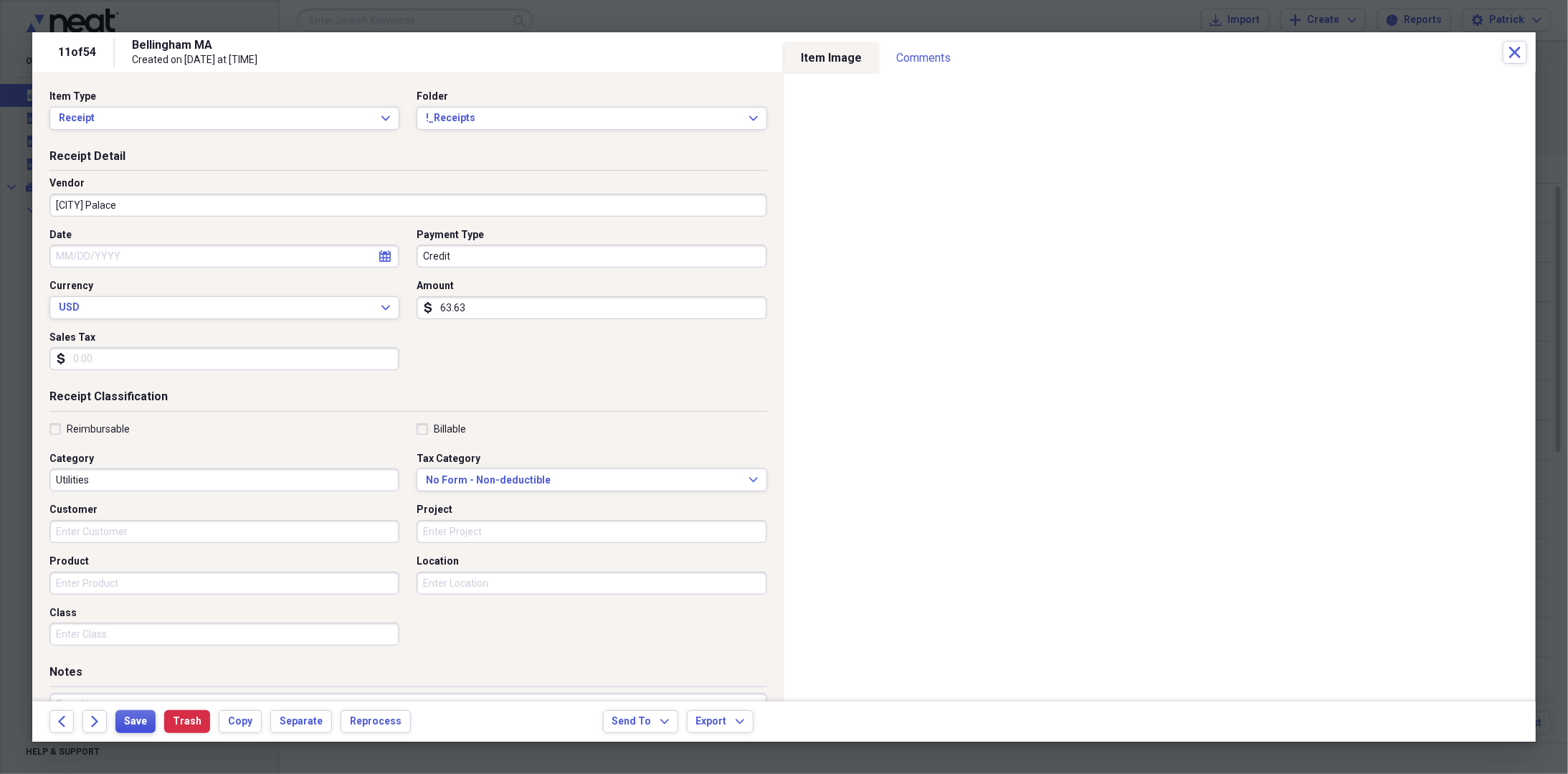 click on "Save" at bounding box center [136, 722] 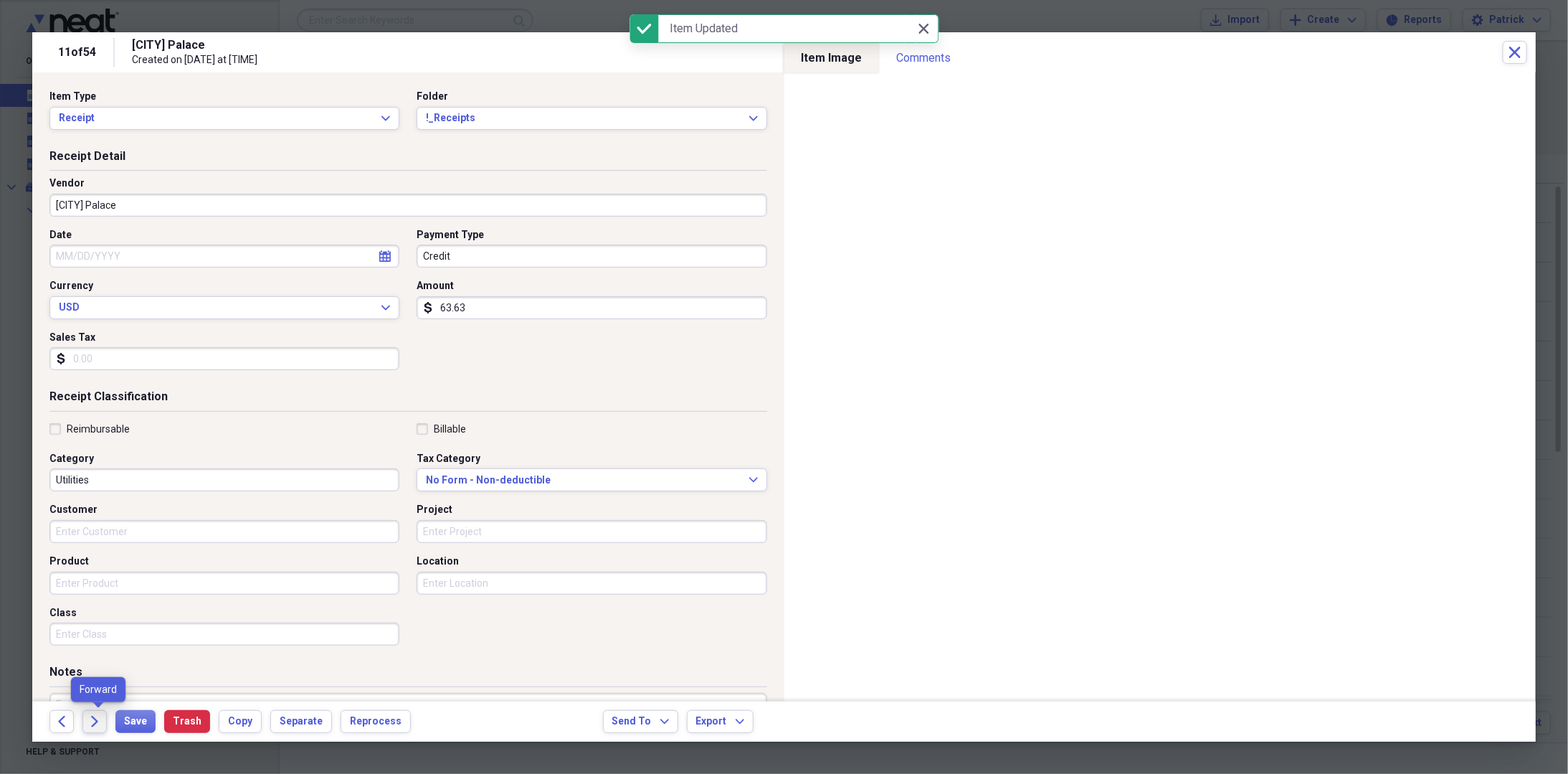 click on "Forward" 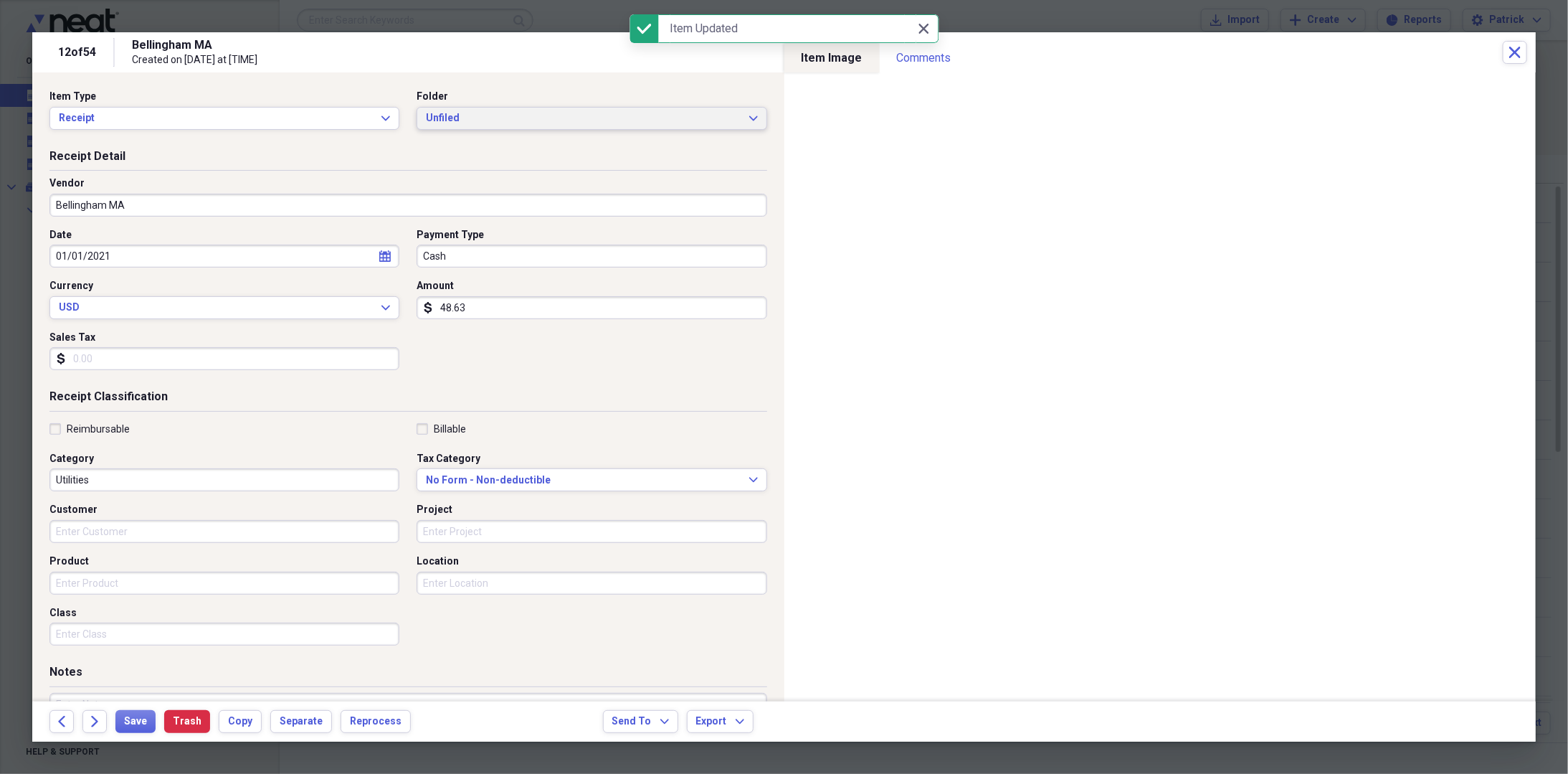 click on "Unfiled" at bounding box center (583, 118) 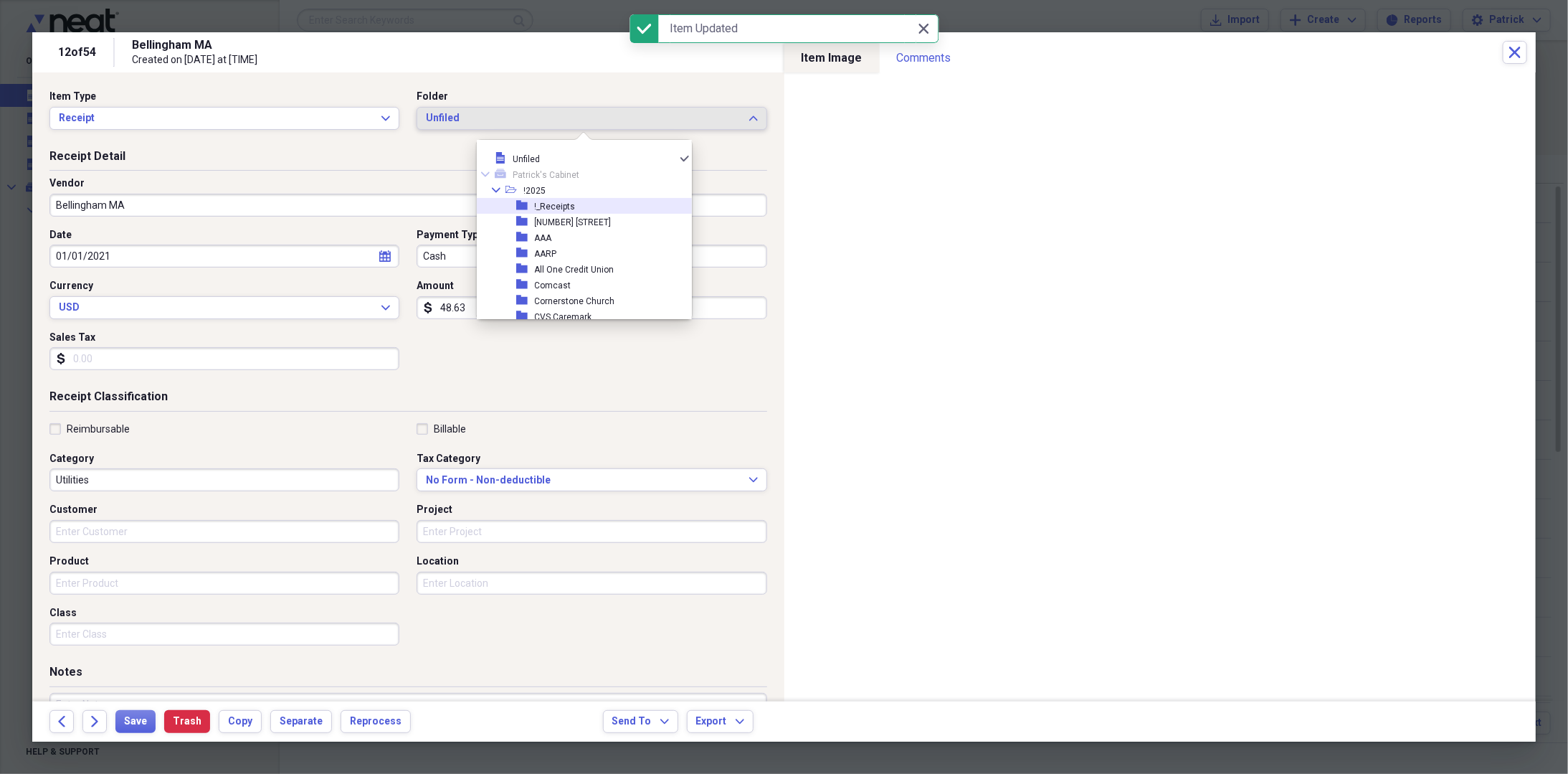 drag, startPoint x: 548, startPoint y: 202, endPoint x: 539, endPoint y: 202, distance: 9 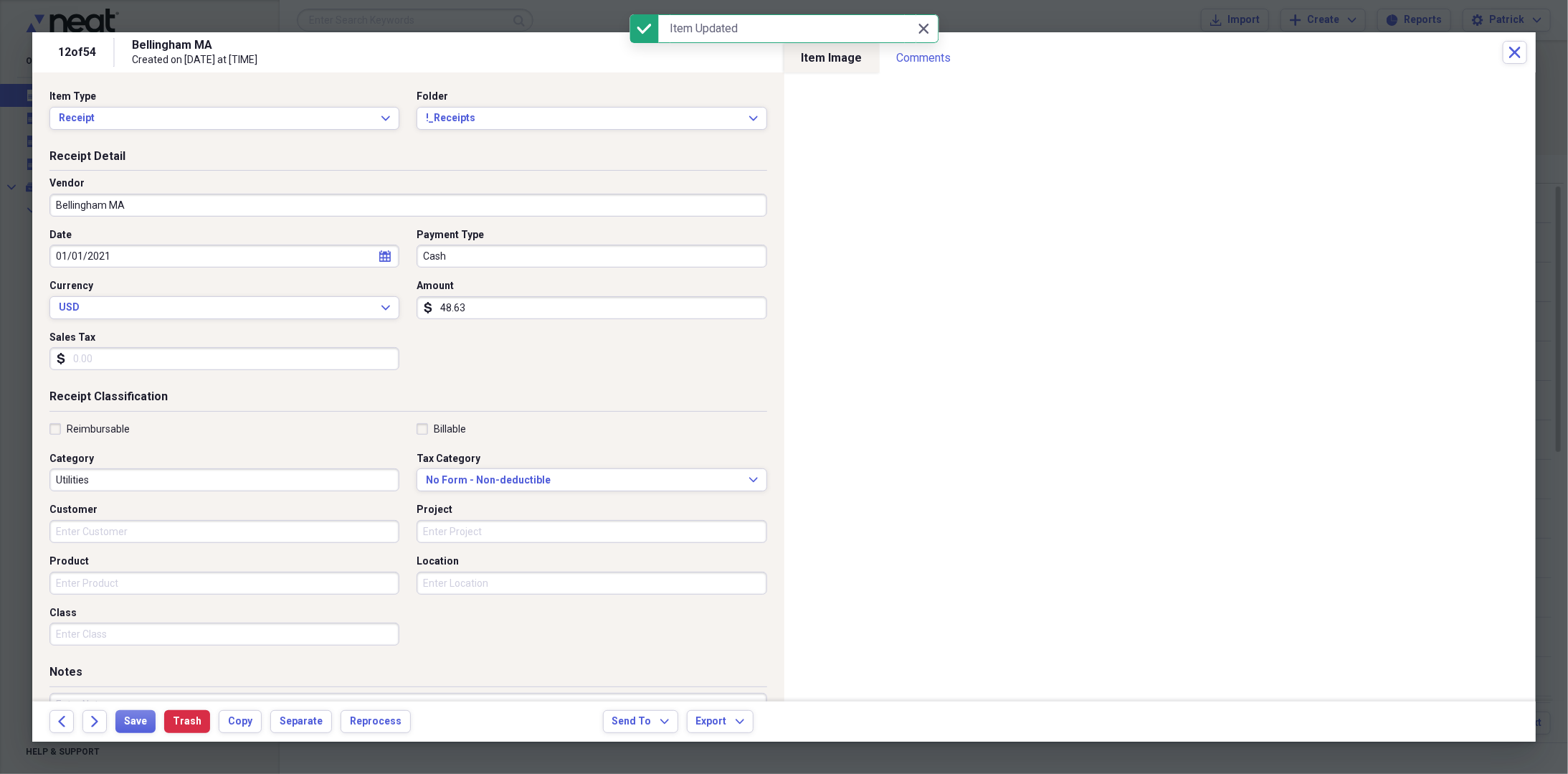 click on "Bellingham MA" at bounding box center [408, 205] 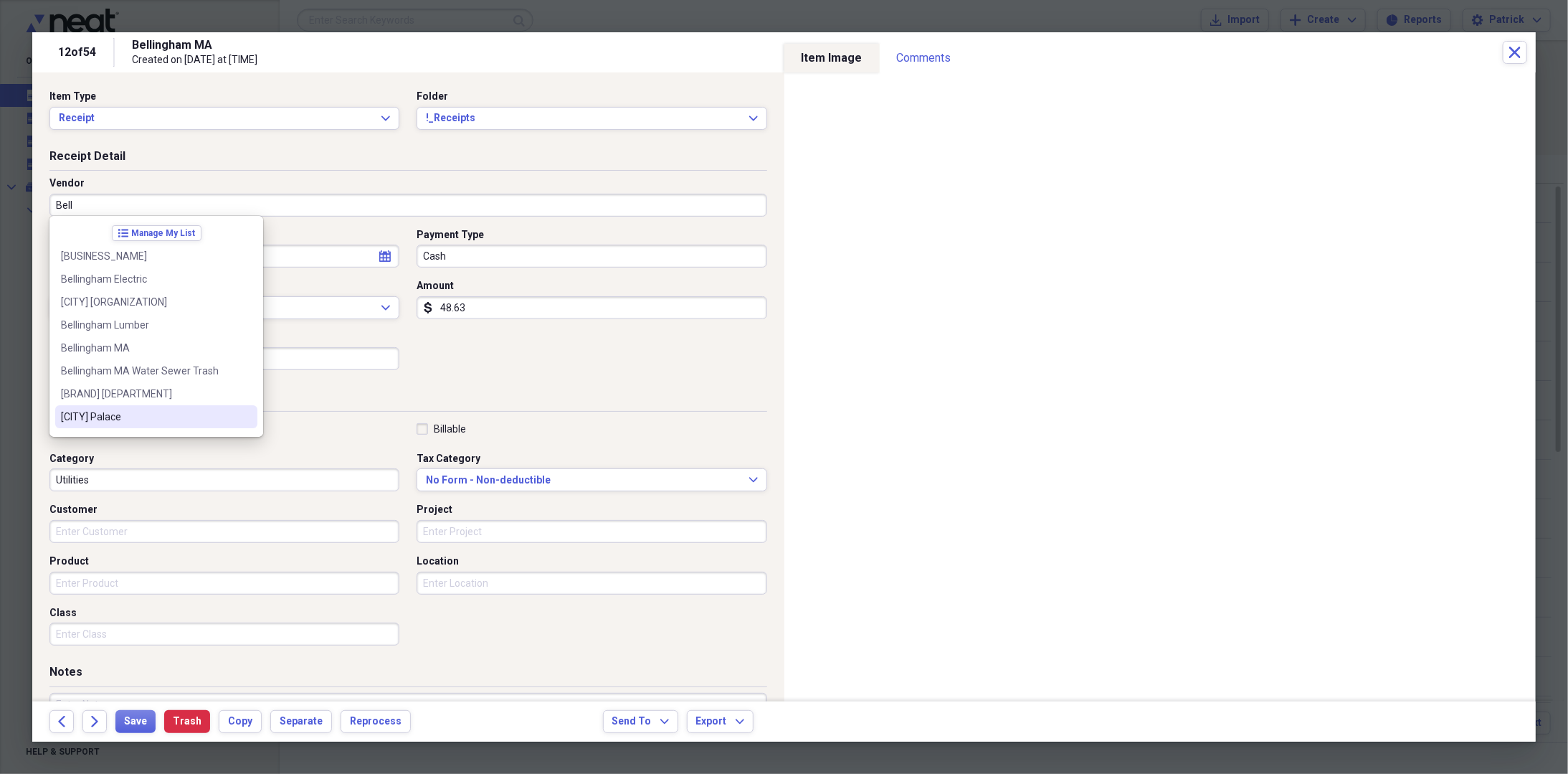 click on "[CITY] Palace" at bounding box center [148, 417] 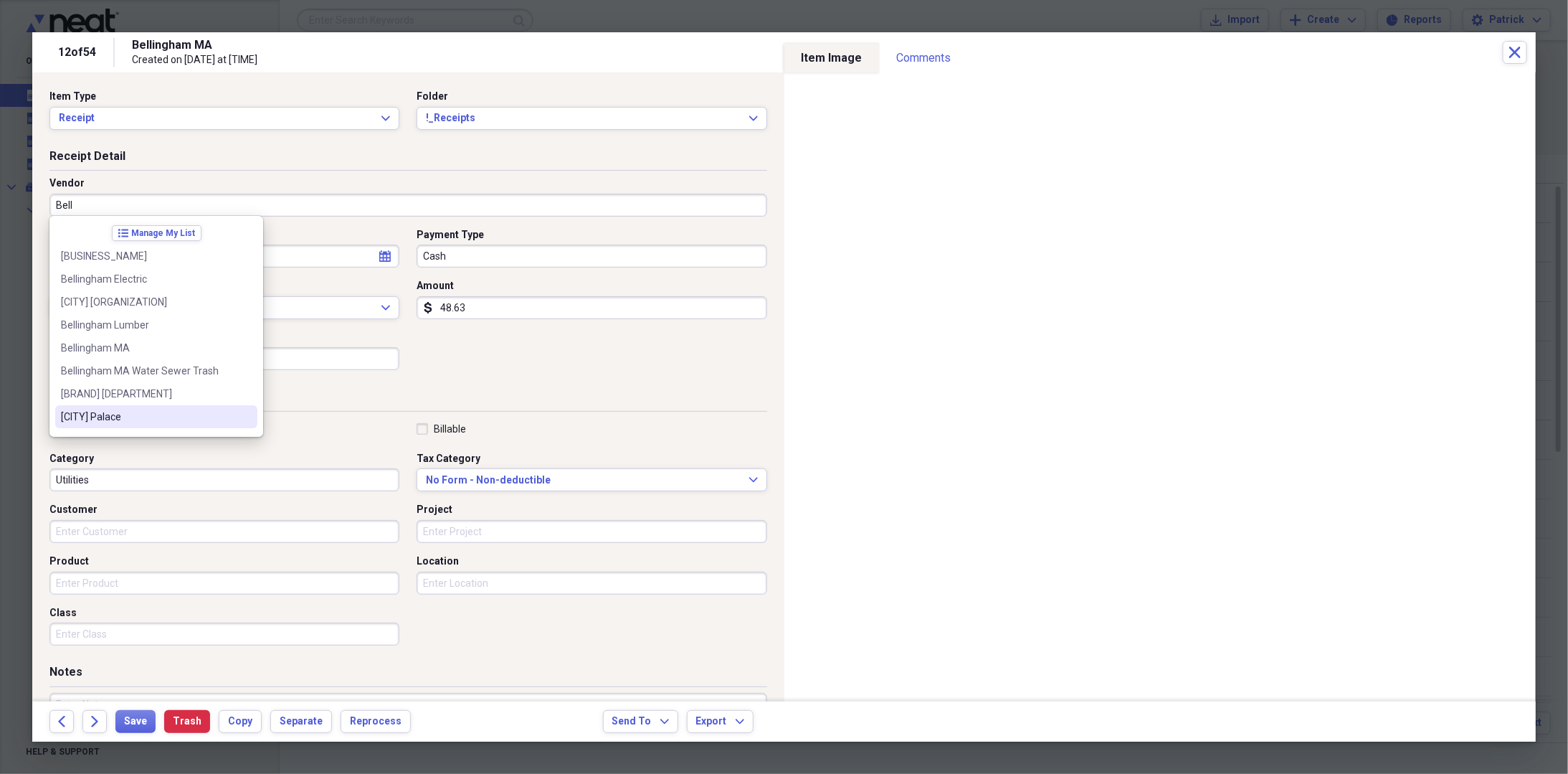 type on "[CITY] Palace" 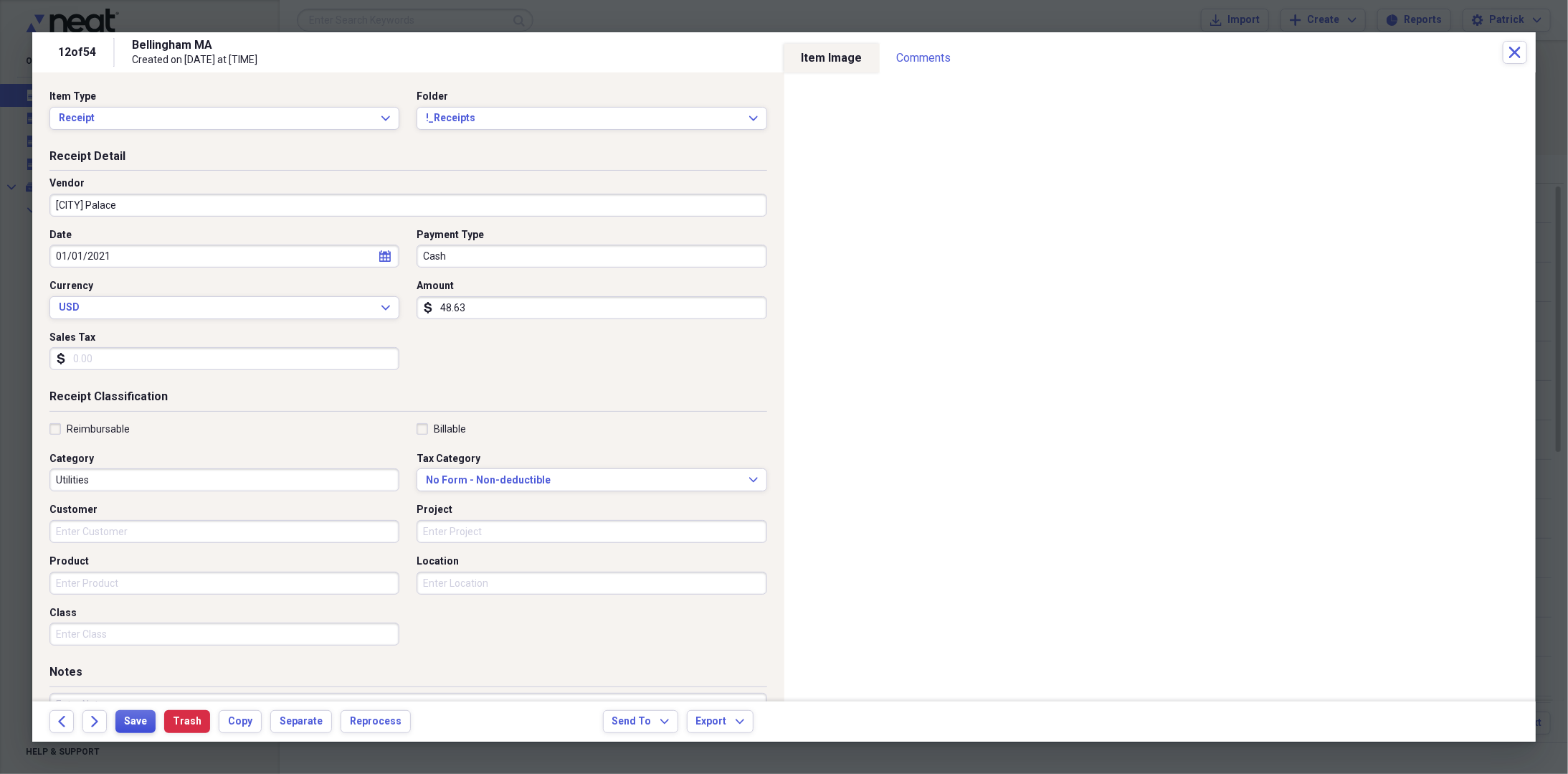 click on "Save" at bounding box center (136, 722) 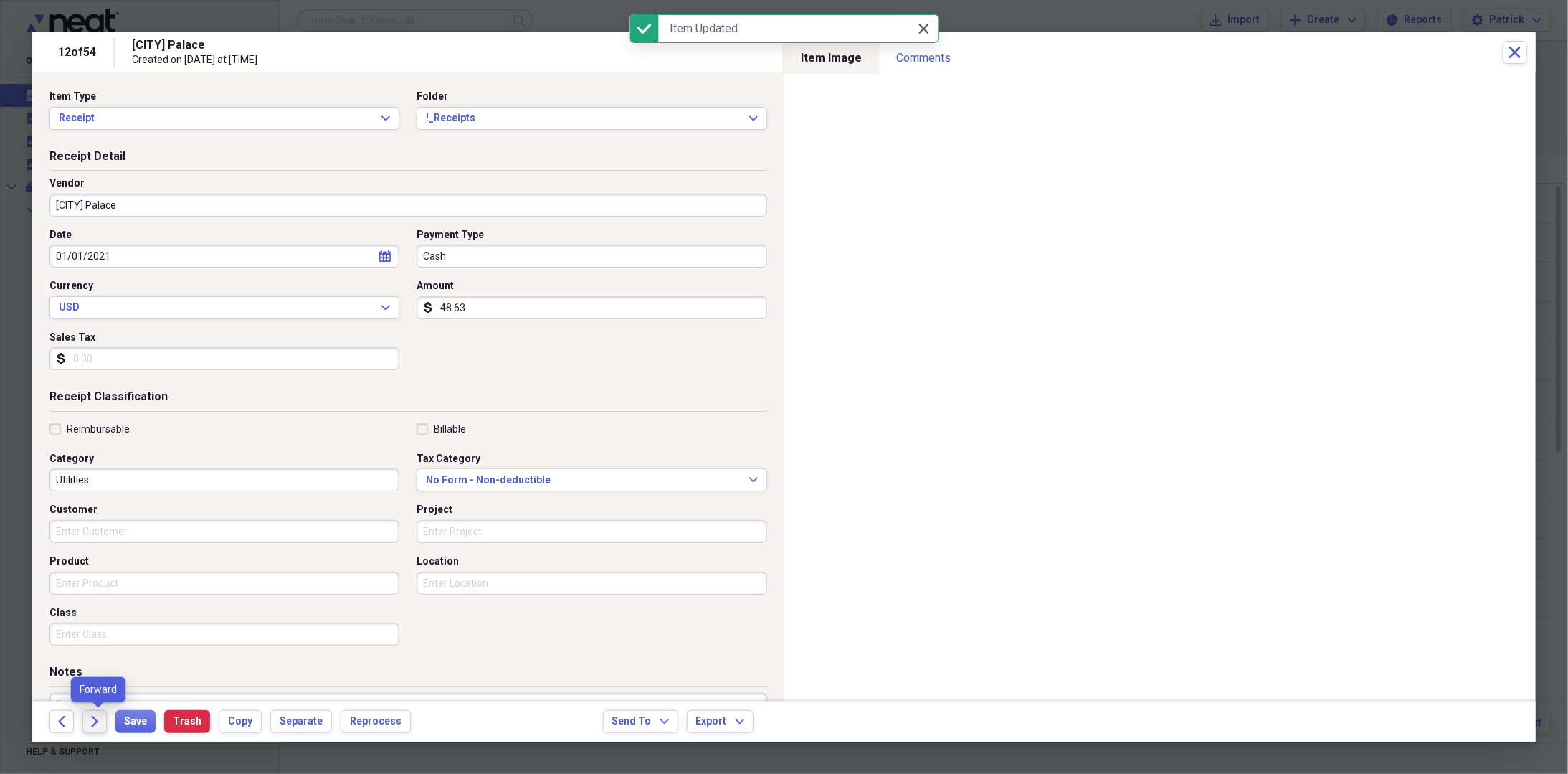 click on "Forward" 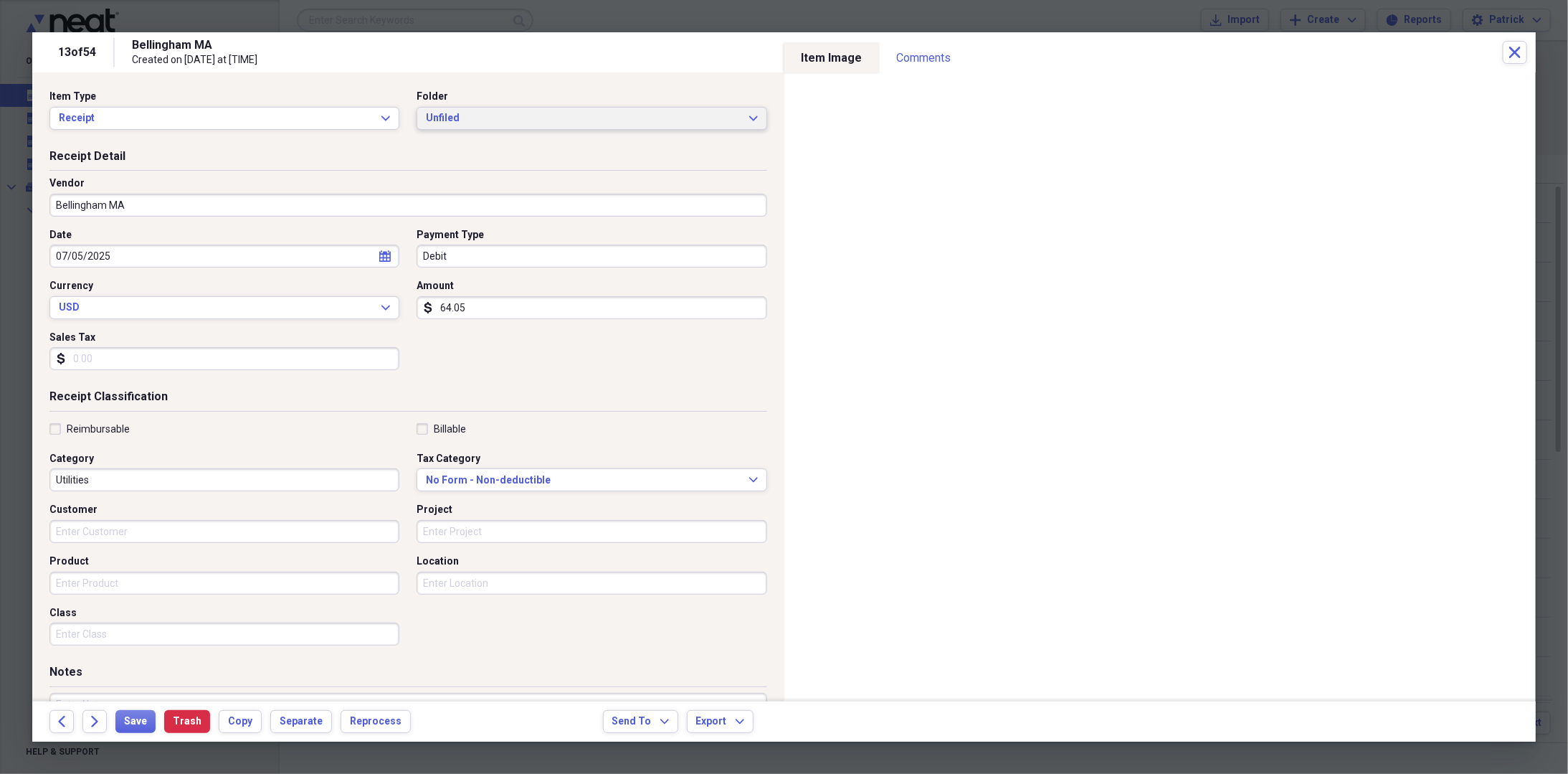 click on "Unfiled" at bounding box center [583, 118] 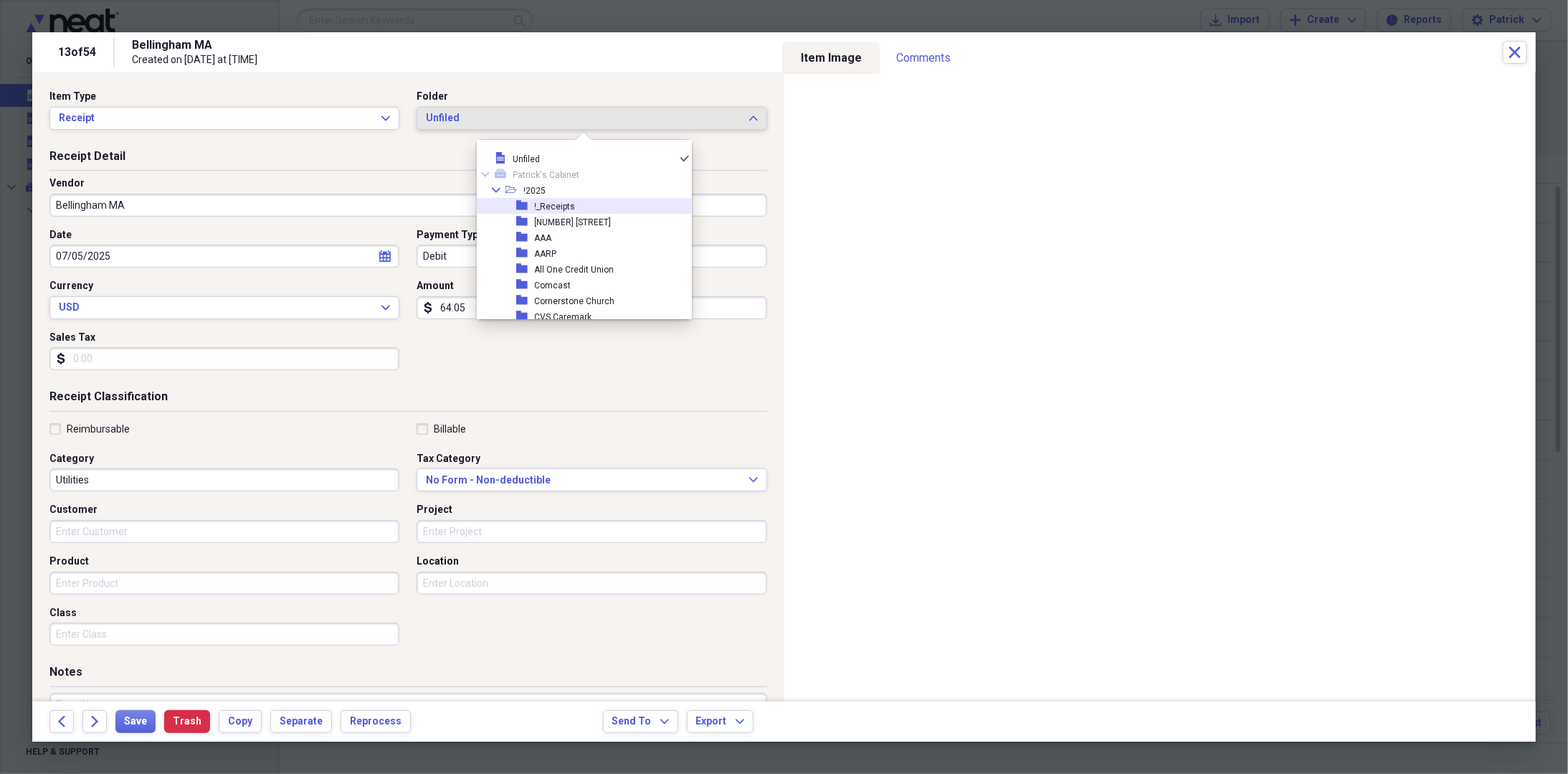 drag, startPoint x: 542, startPoint y: 201, endPoint x: 373, endPoint y: 174, distance: 171.14321 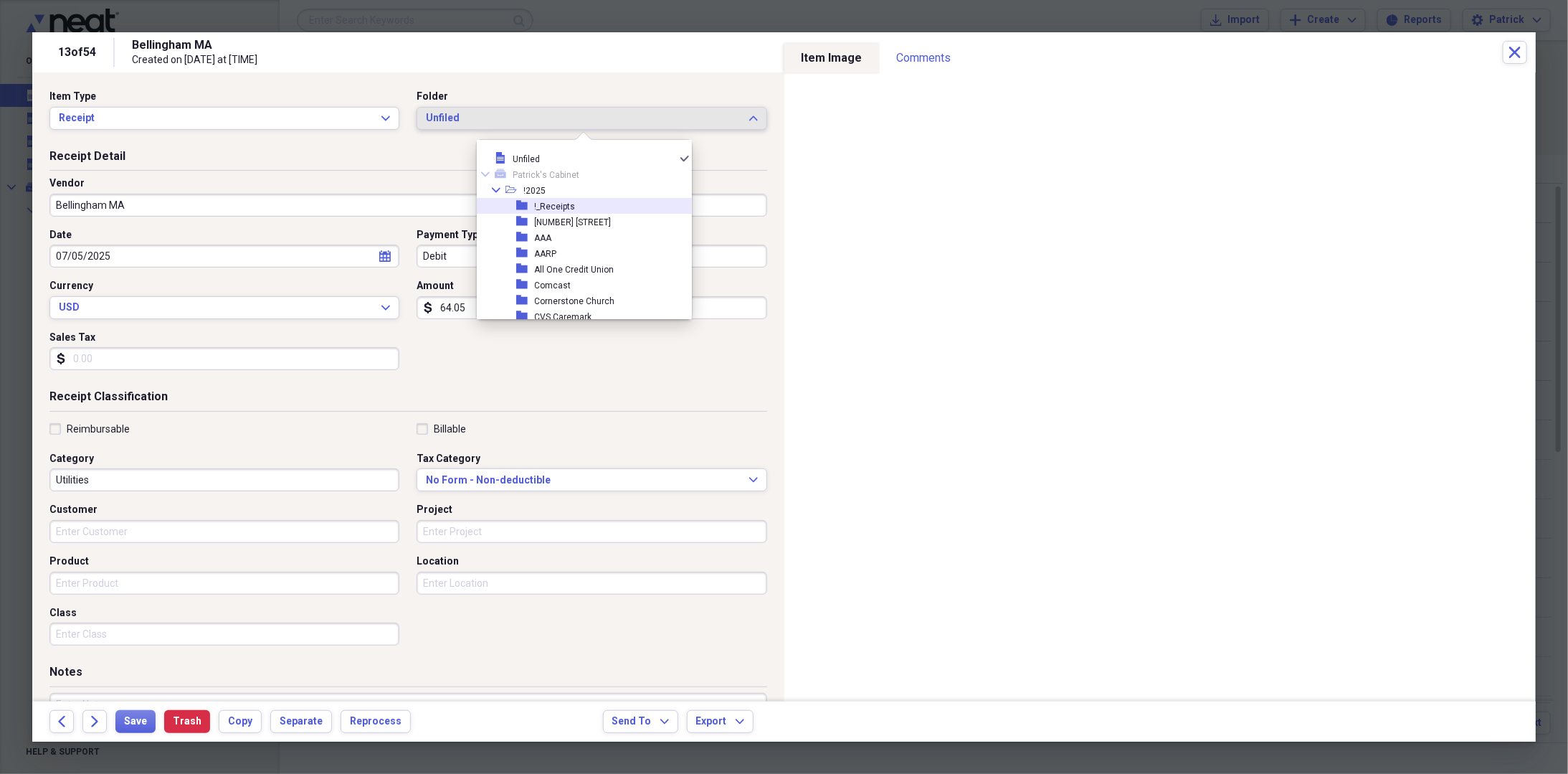 click on "!_Receipts" at bounding box center [555, 207] 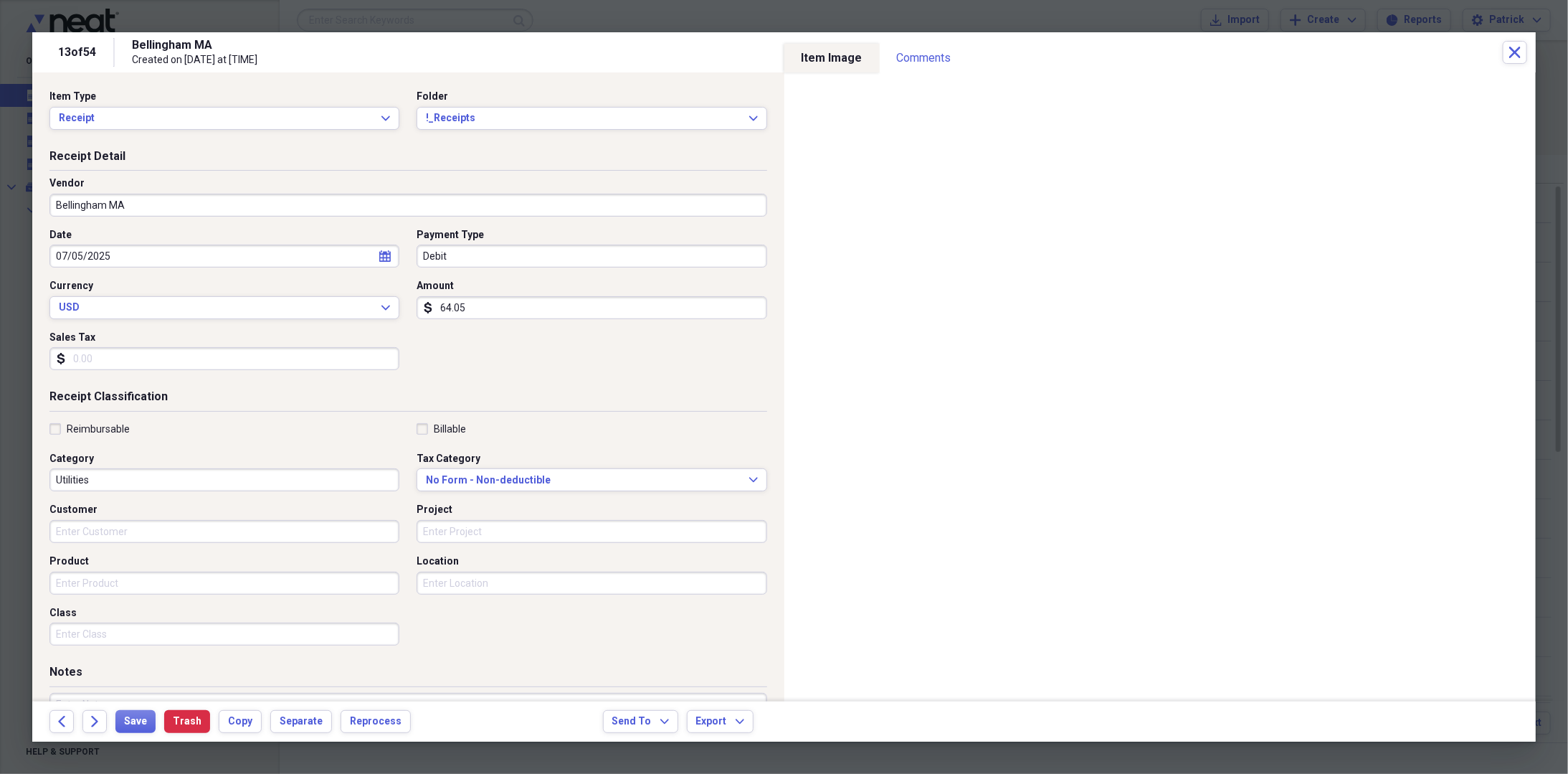 click on "Bellingham MA" at bounding box center (408, 205) 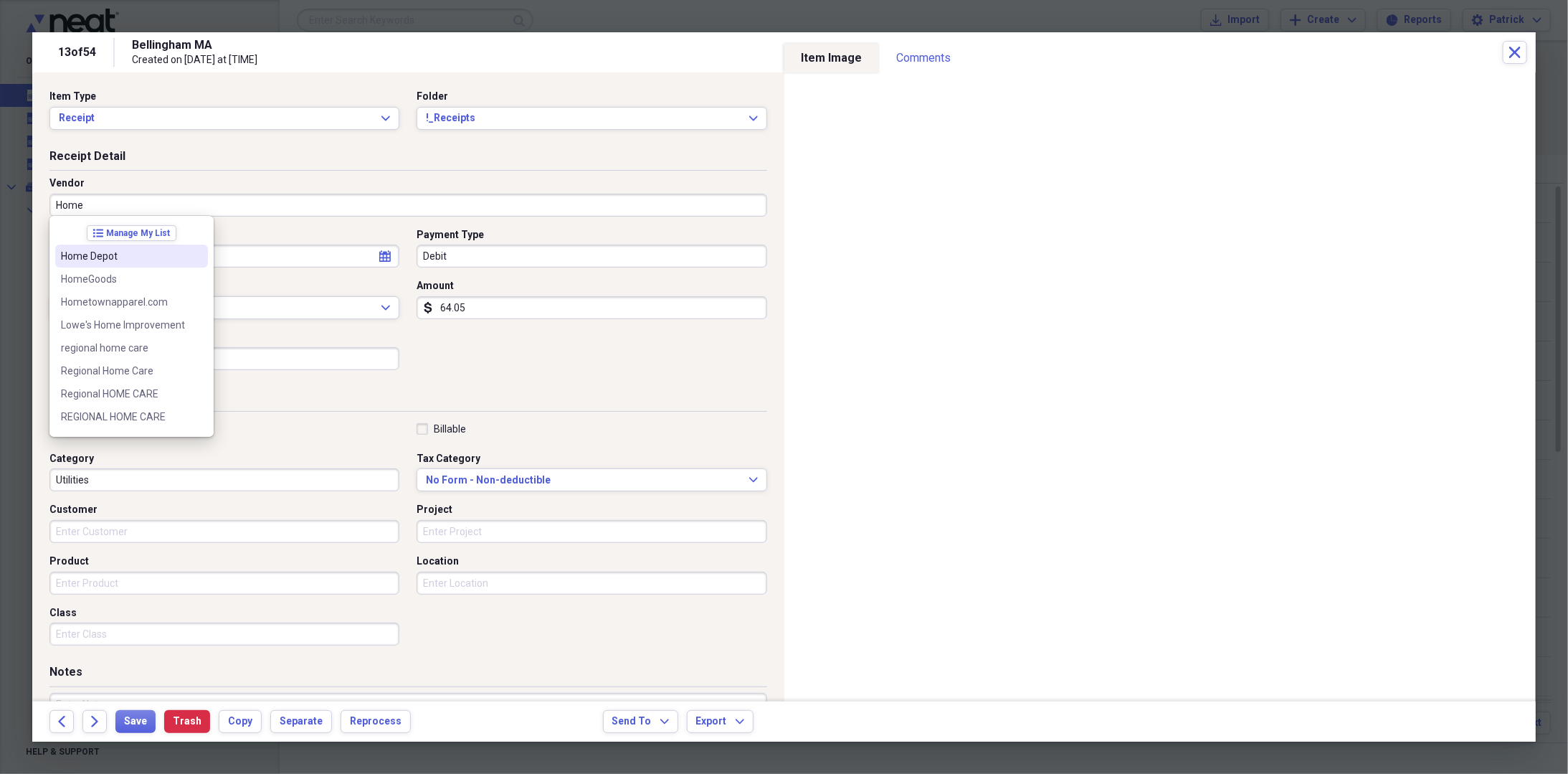 click on "Home Depot" at bounding box center (131, 256) 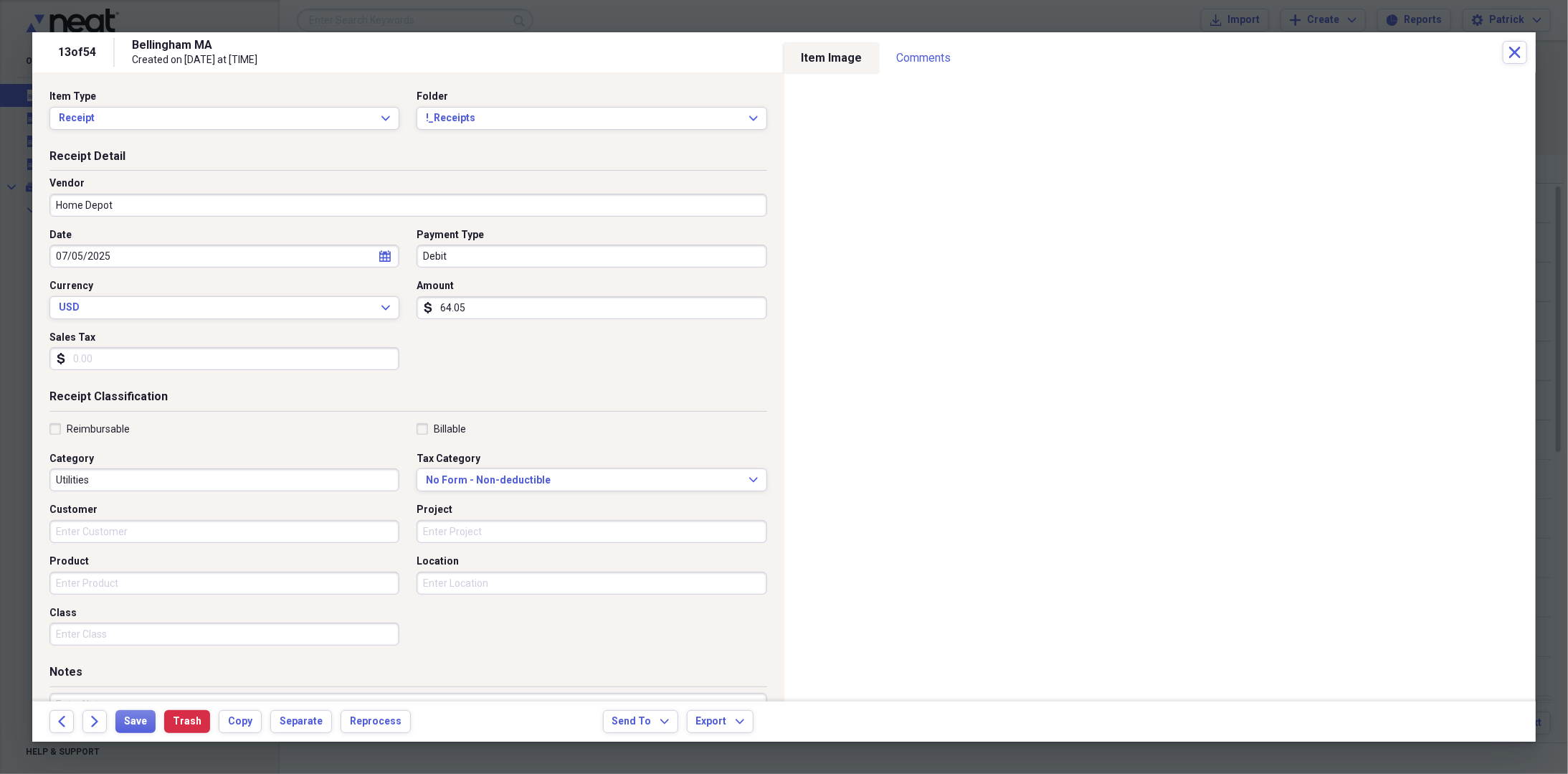 type on "Real Estate Taxes" 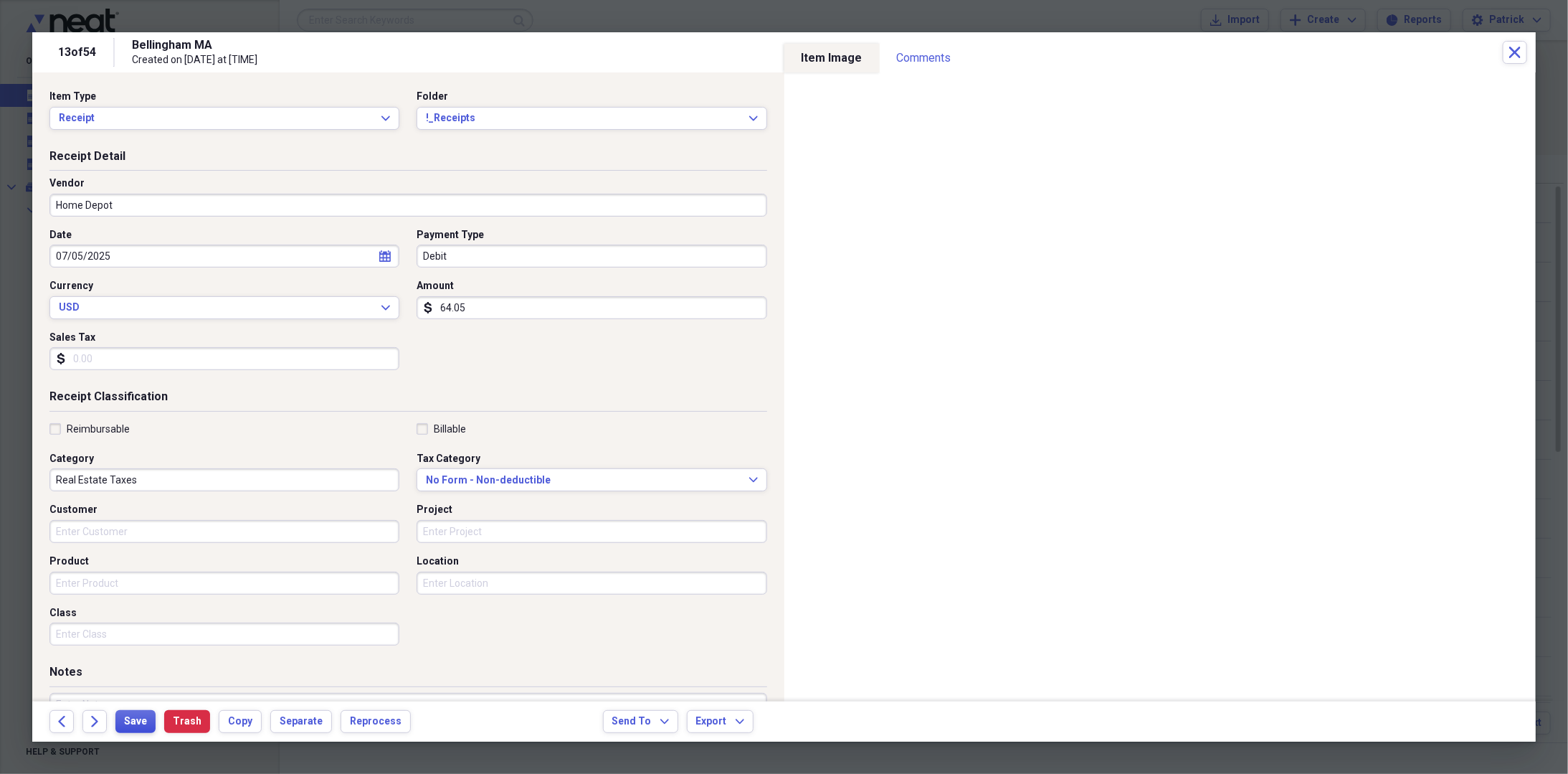 click on "Save" at bounding box center (136, 722) 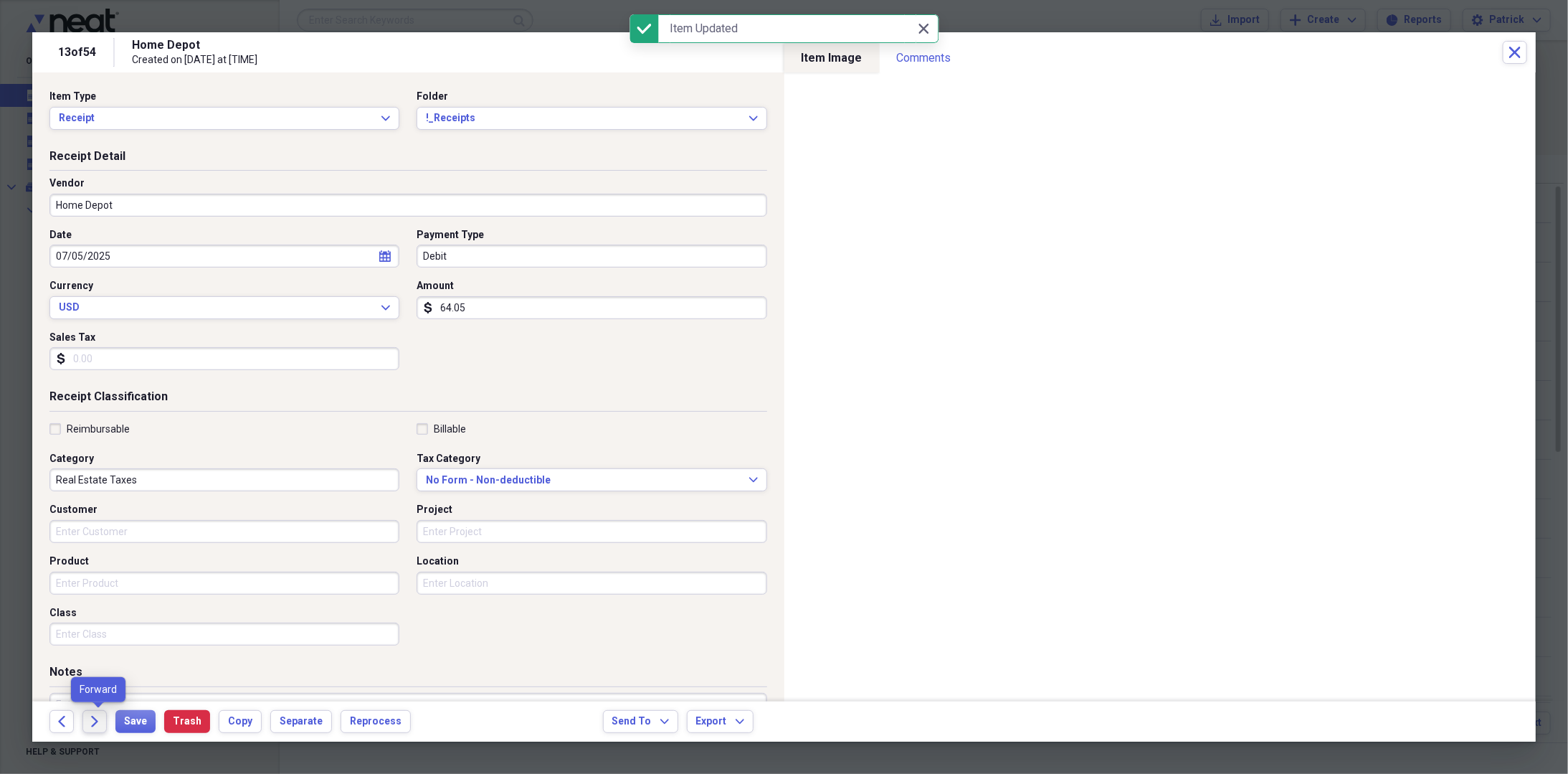 click on "Forward" 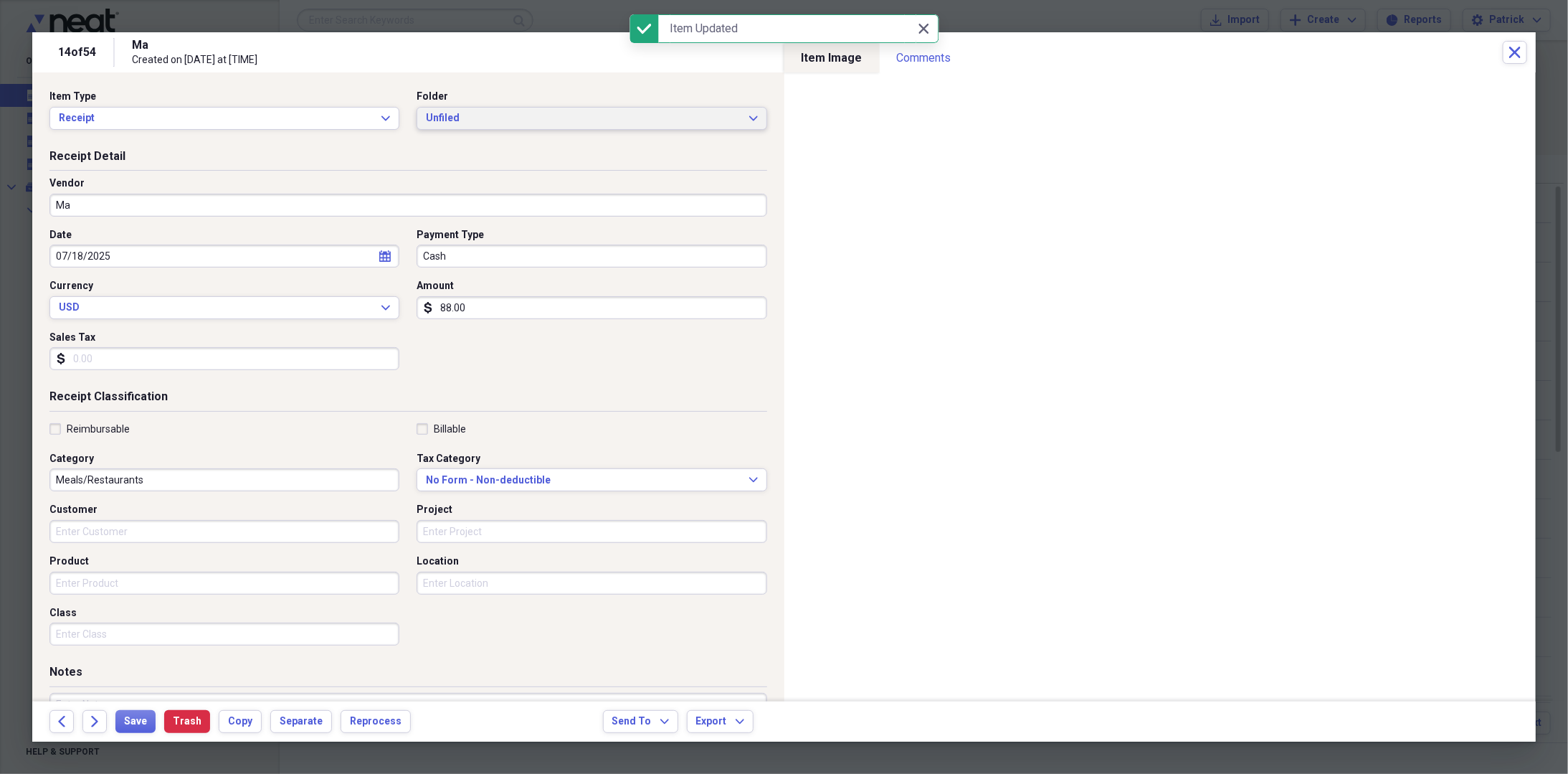 click on "Unfiled" at bounding box center (583, 118) 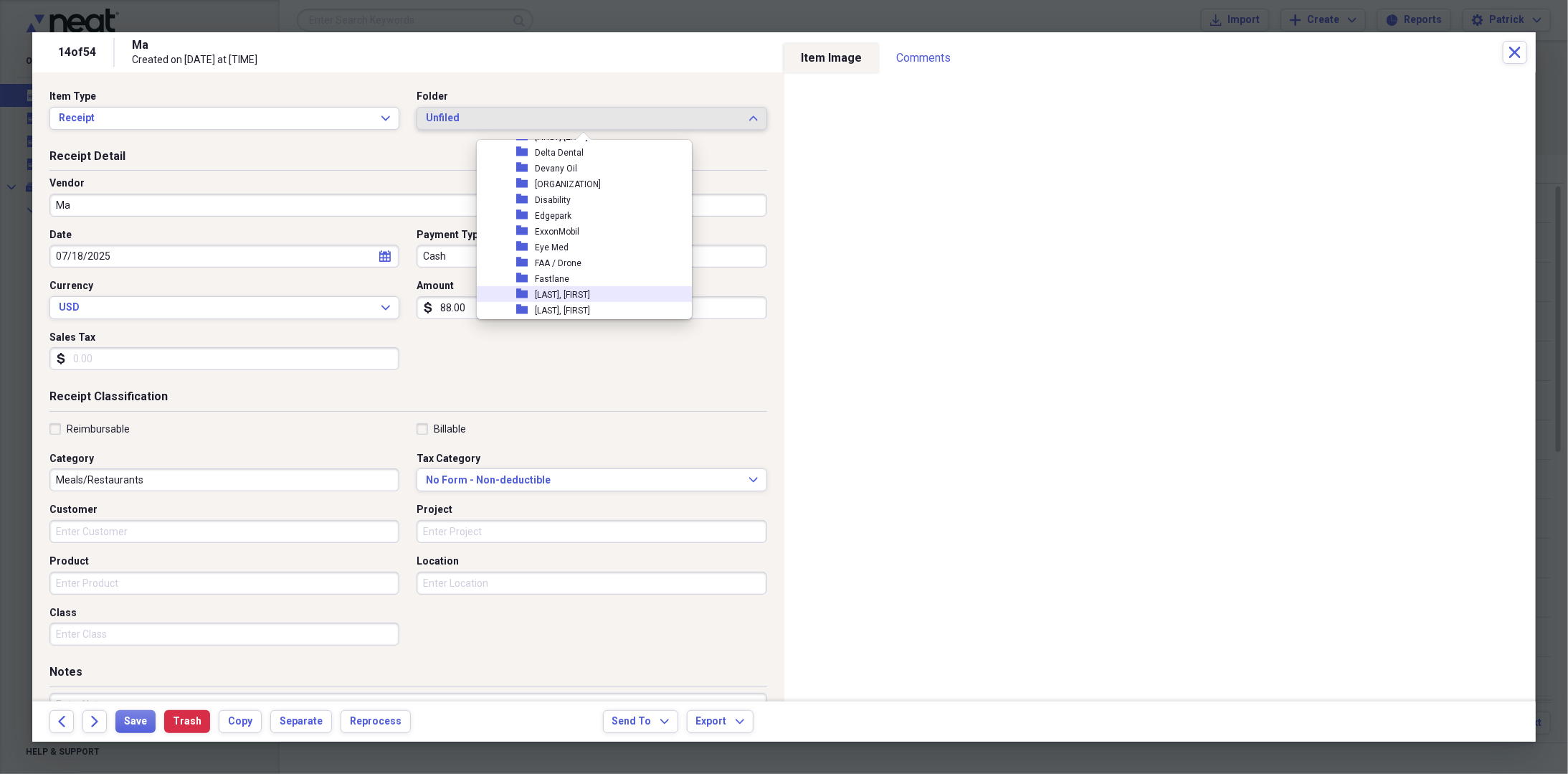 scroll, scrollTop: 215, scrollLeft: 0, axis: vertical 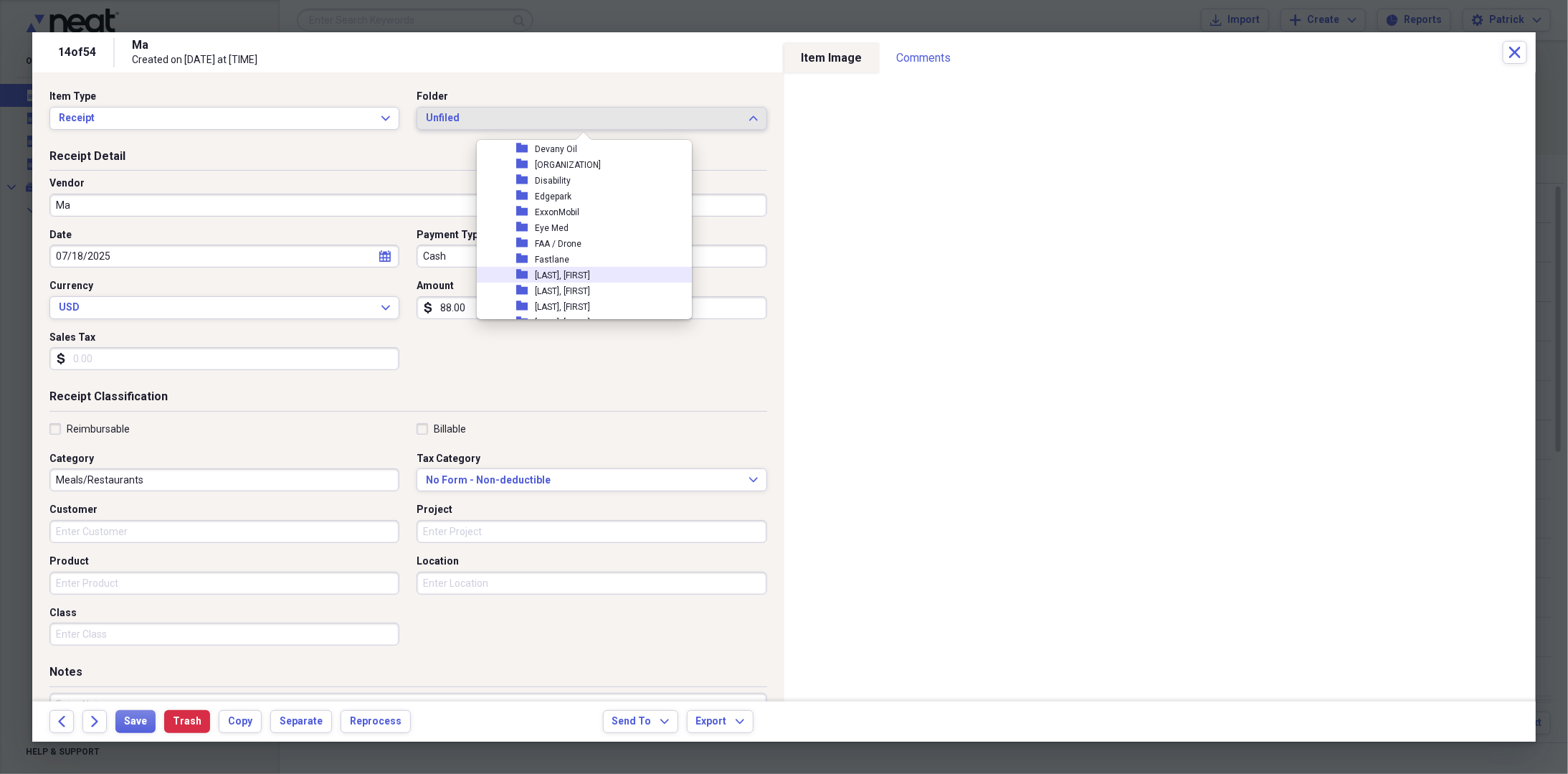 drag, startPoint x: 566, startPoint y: 277, endPoint x: 304, endPoint y: 236, distance: 265.18861 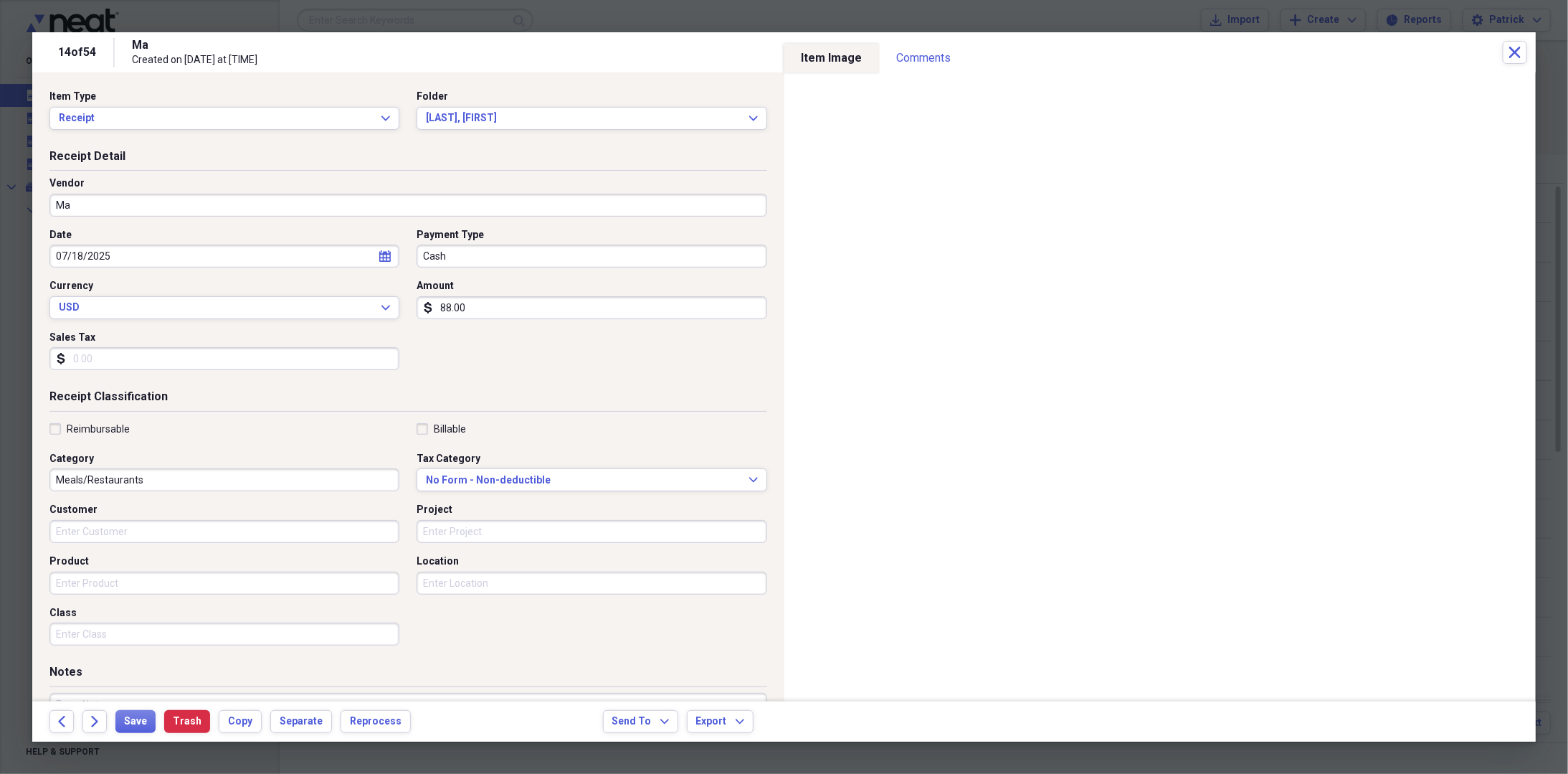 click on "Ma" at bounding box center [408, 205] 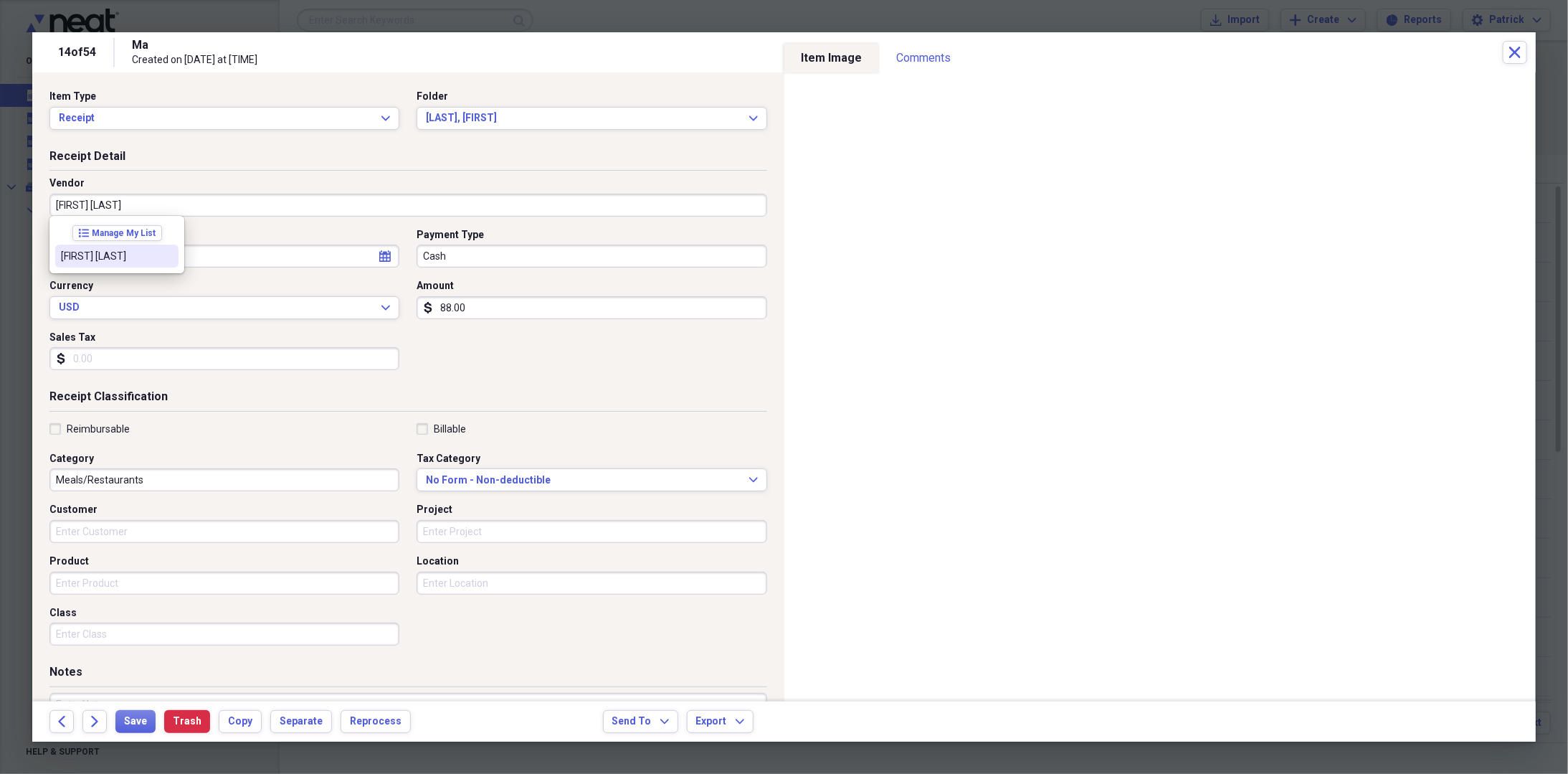 click on "[FIRST] [LAST]" at bounding box center [117, 256] 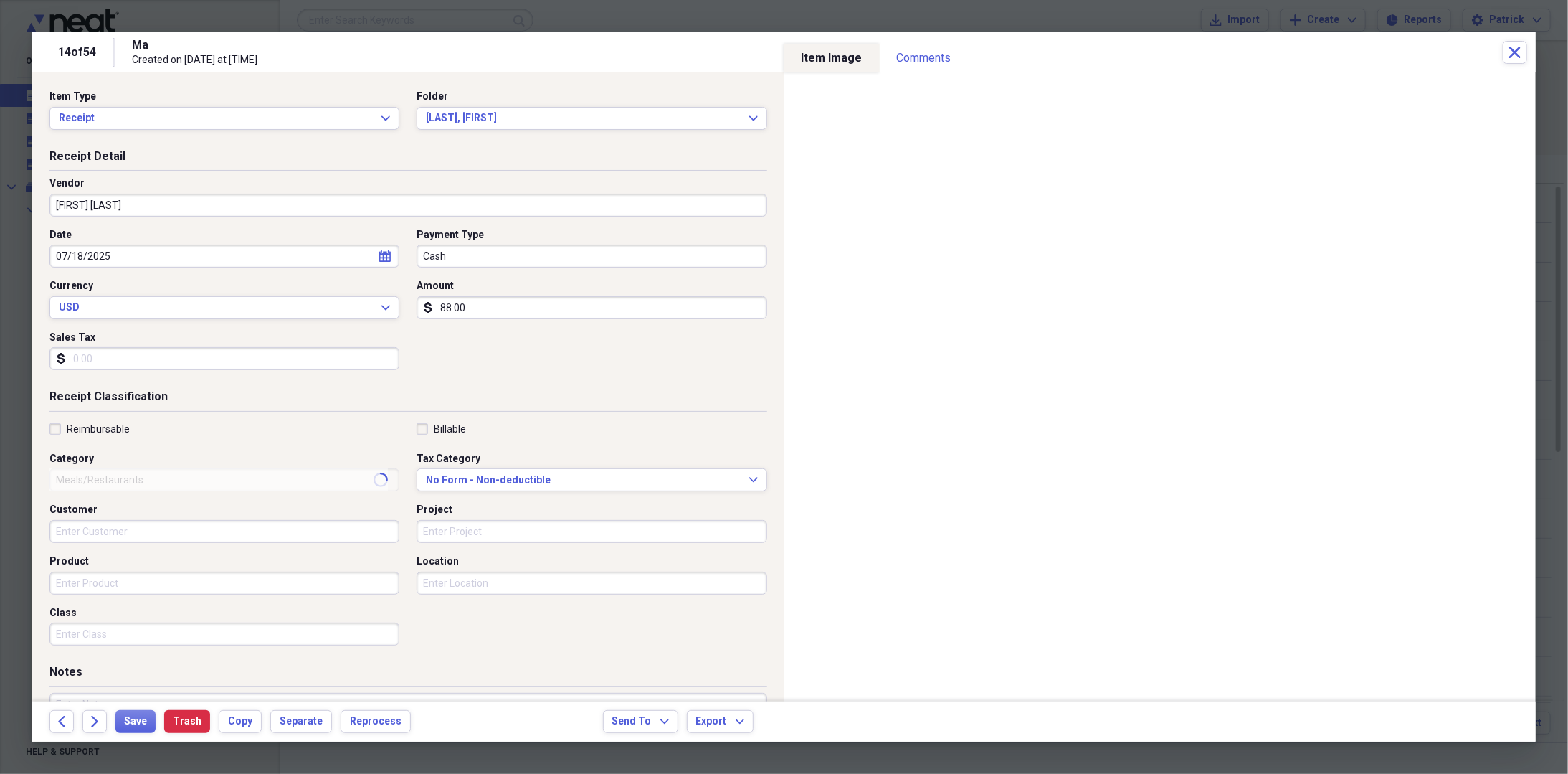 type on "General Retail" 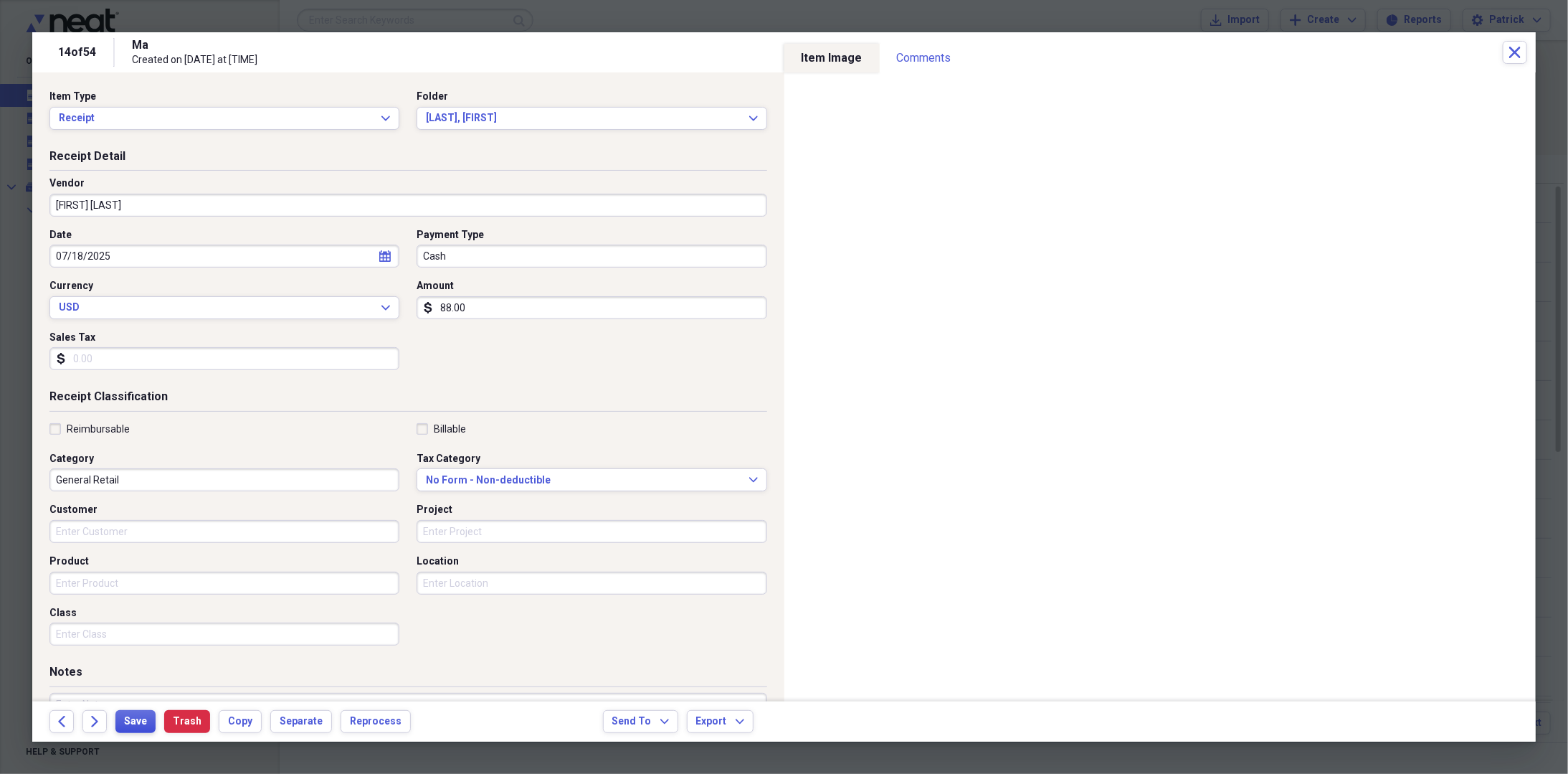 click on "Save" at bounding box center [136, 722] 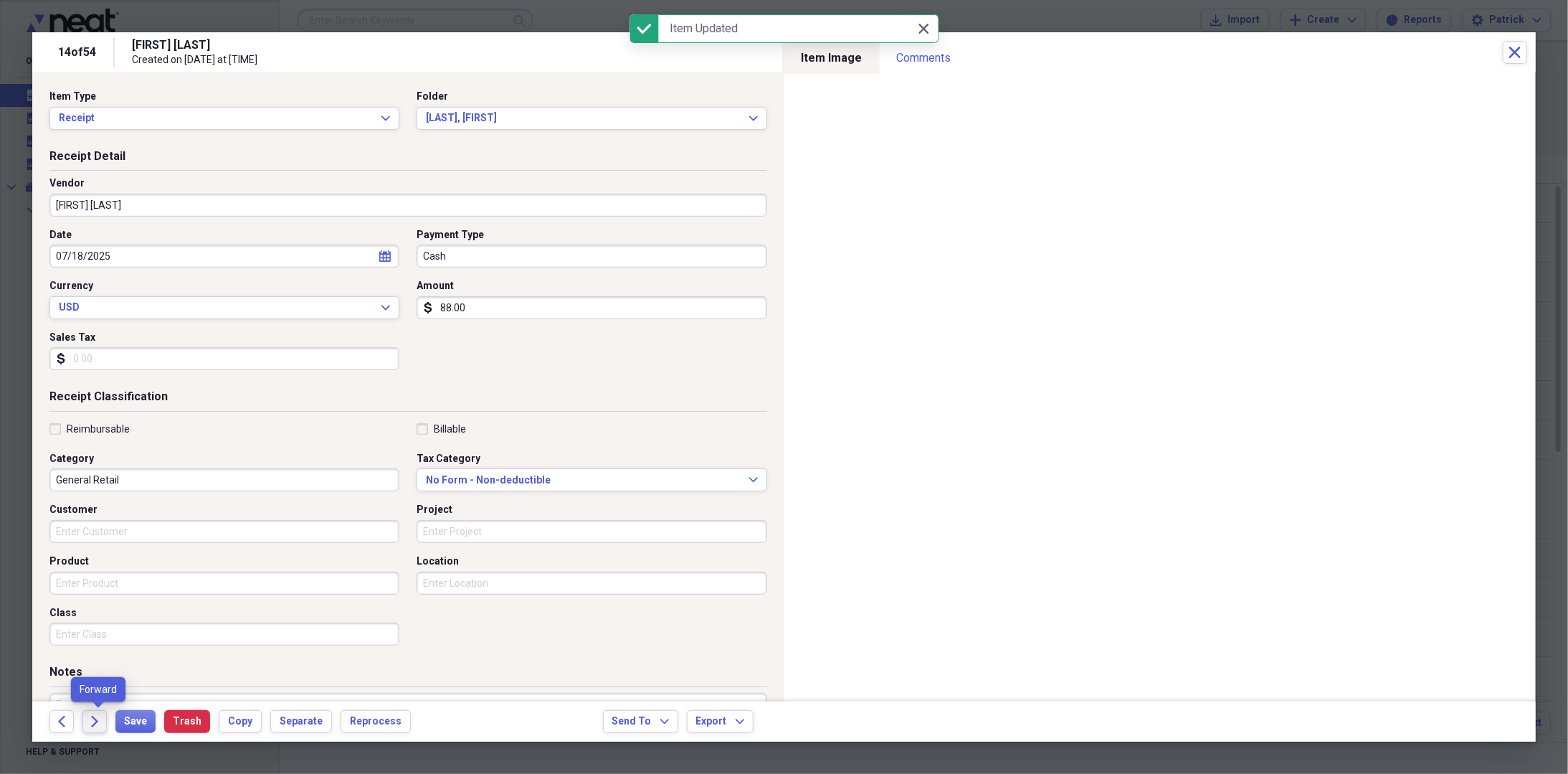 click 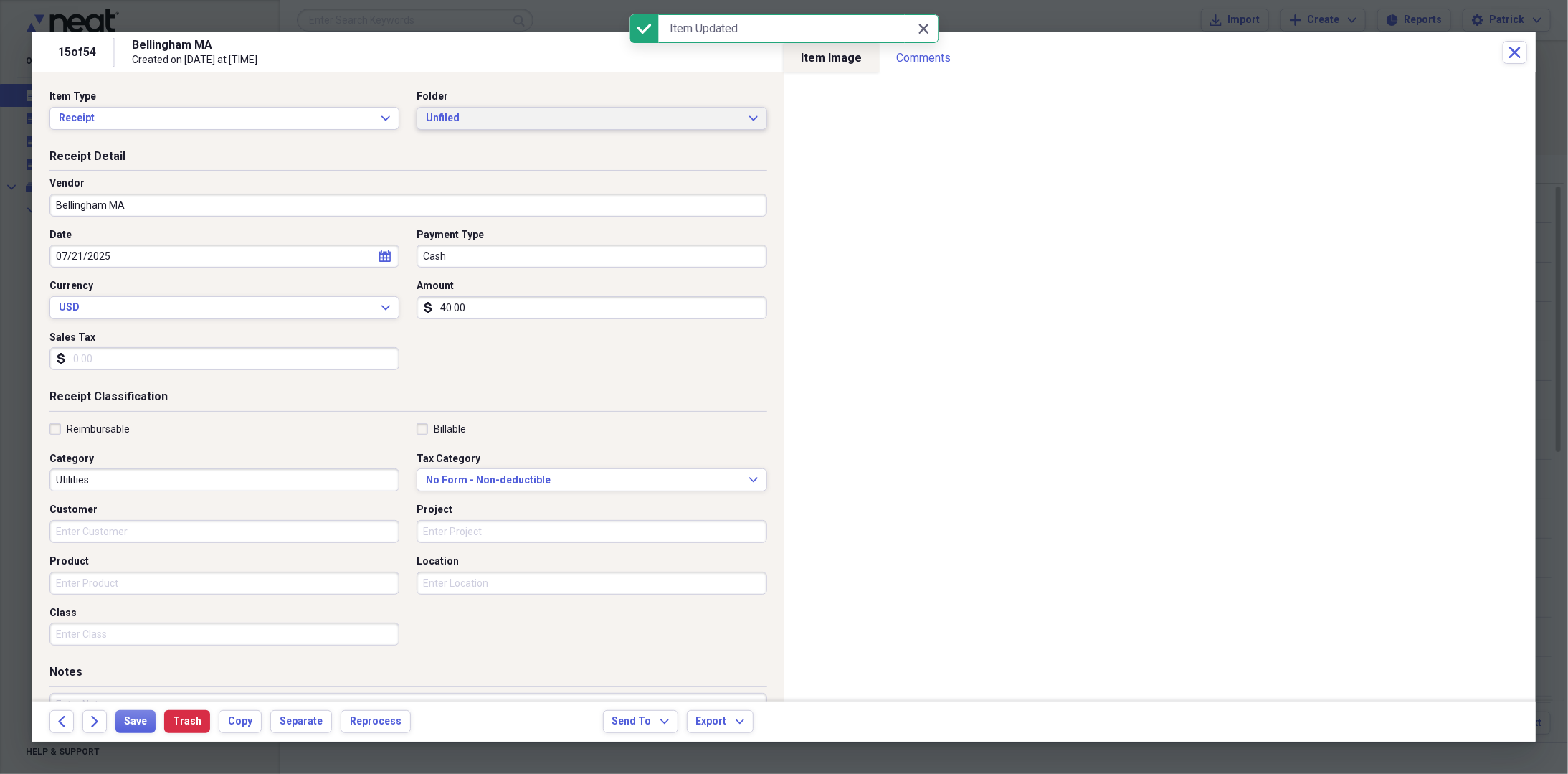 click on "Unfiled" at bounding box center (583, 118) 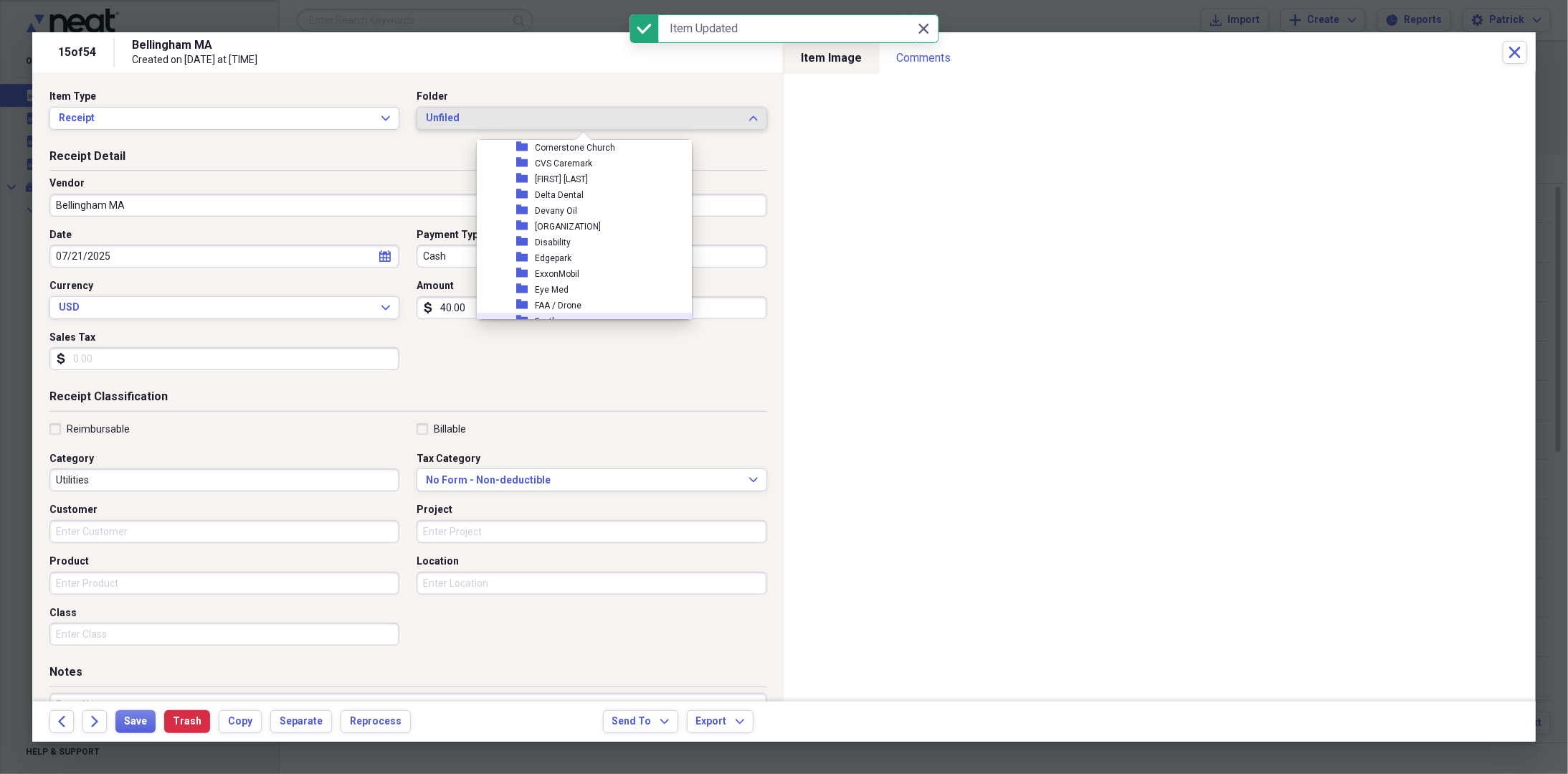 scroll, scrollTop: 215, scrollLeft: 0, axis: vertical 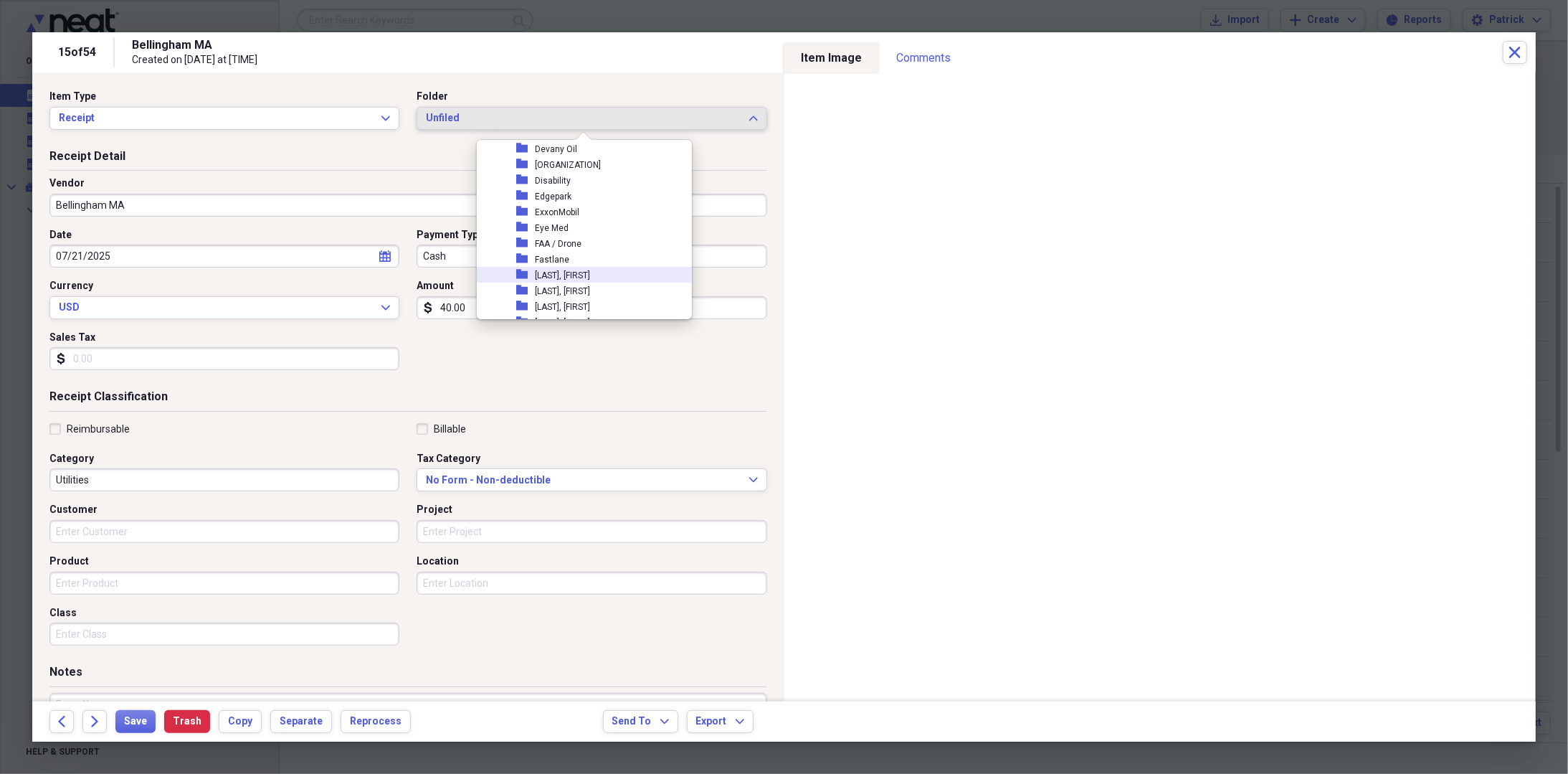 click on "[LAST], [FIRST]" at bounding box center [562, 275] 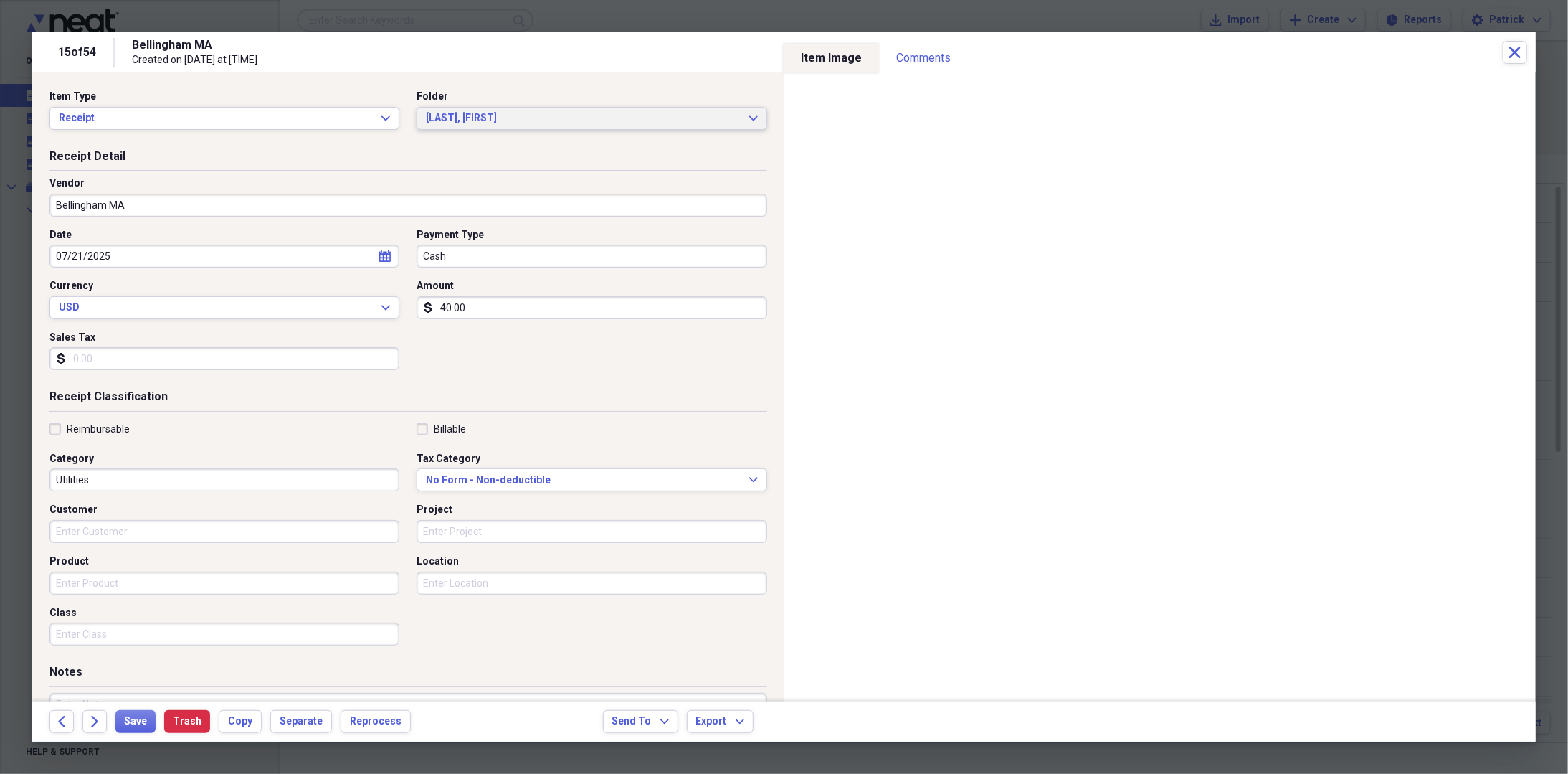 click on "[LAST], [FIRST]" at bounding box center [583, 118] 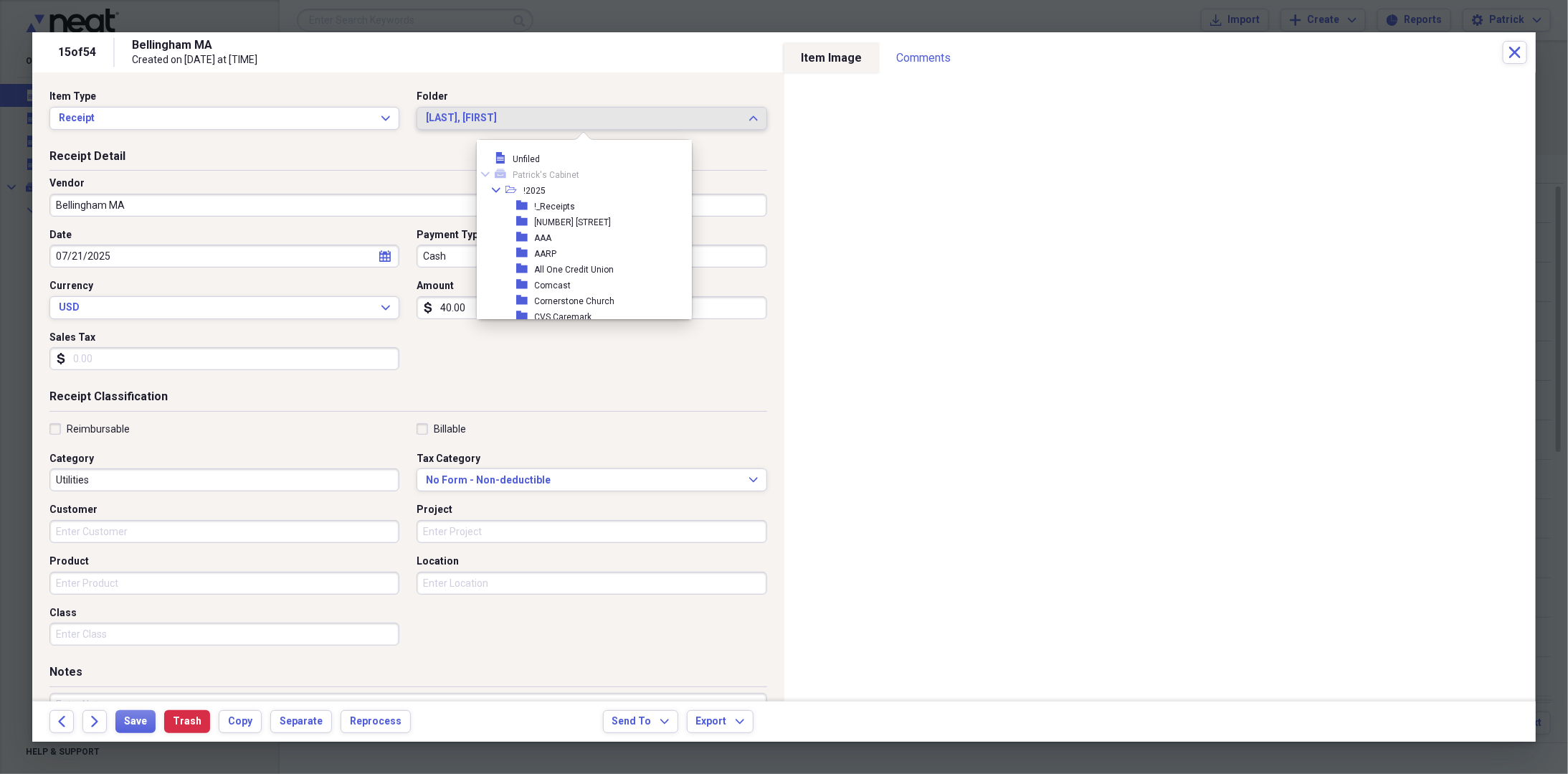 scroll, scrollTop: 260, scrollLeft: 0, axis: vertical 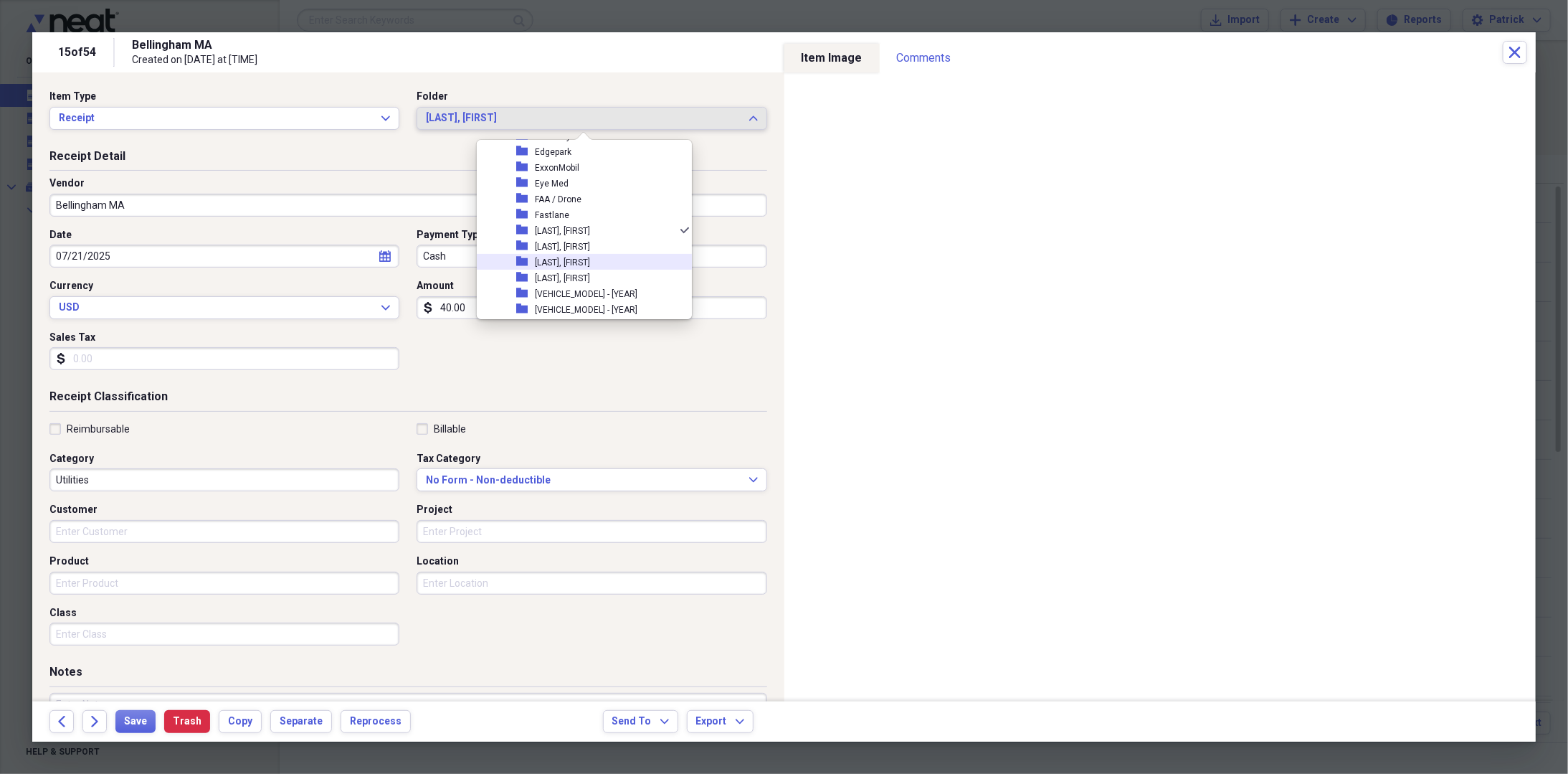 click on "folder [LAST], [FIRST]" at bounding box center [579, 262] 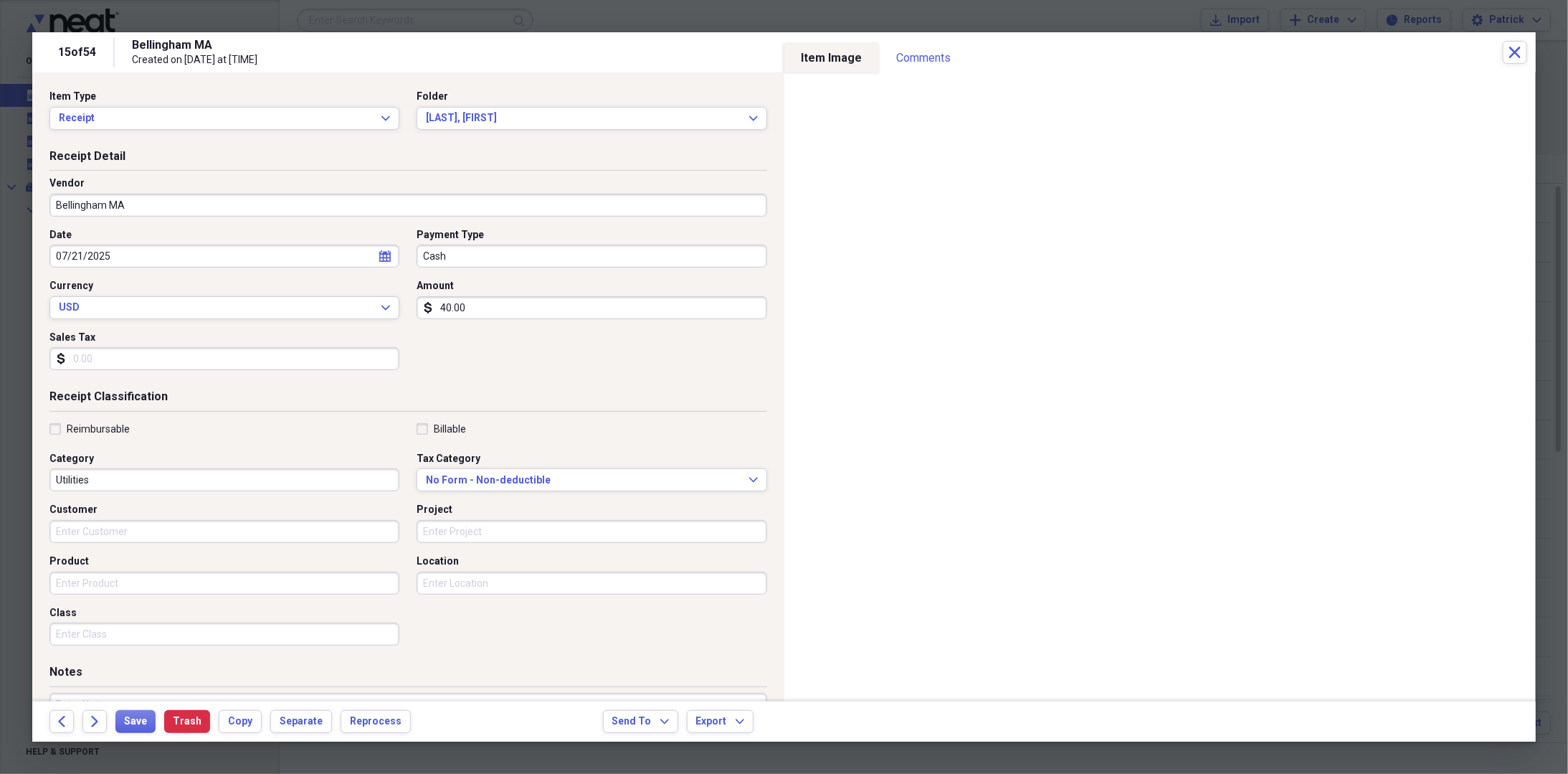 click on "Bellingham MA" at bounding box center (408, 205) 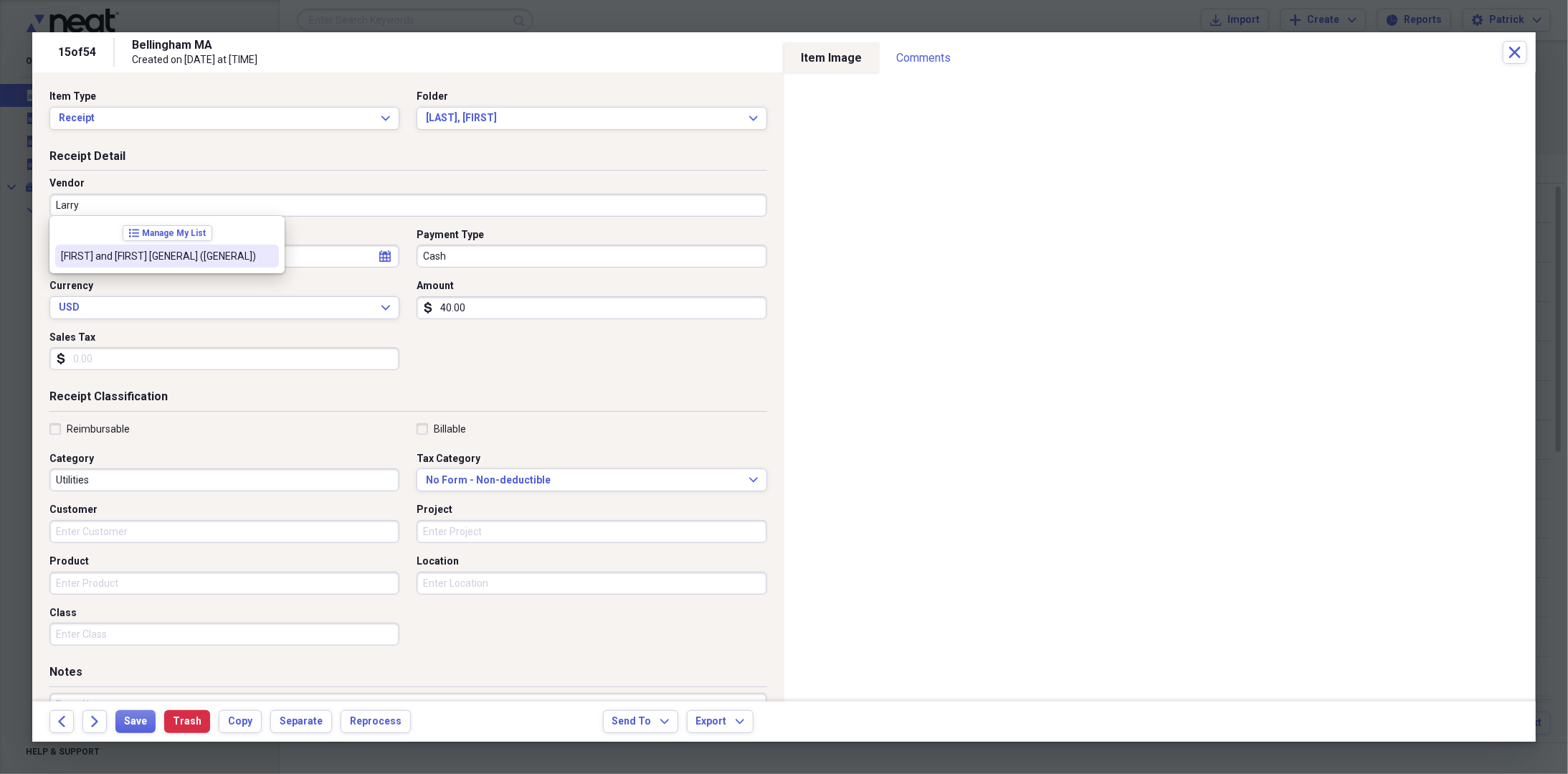 click on "[FIRST] and [FIRST] [GENERAL] ([GENERAL])" at bounding box center (167, 256) 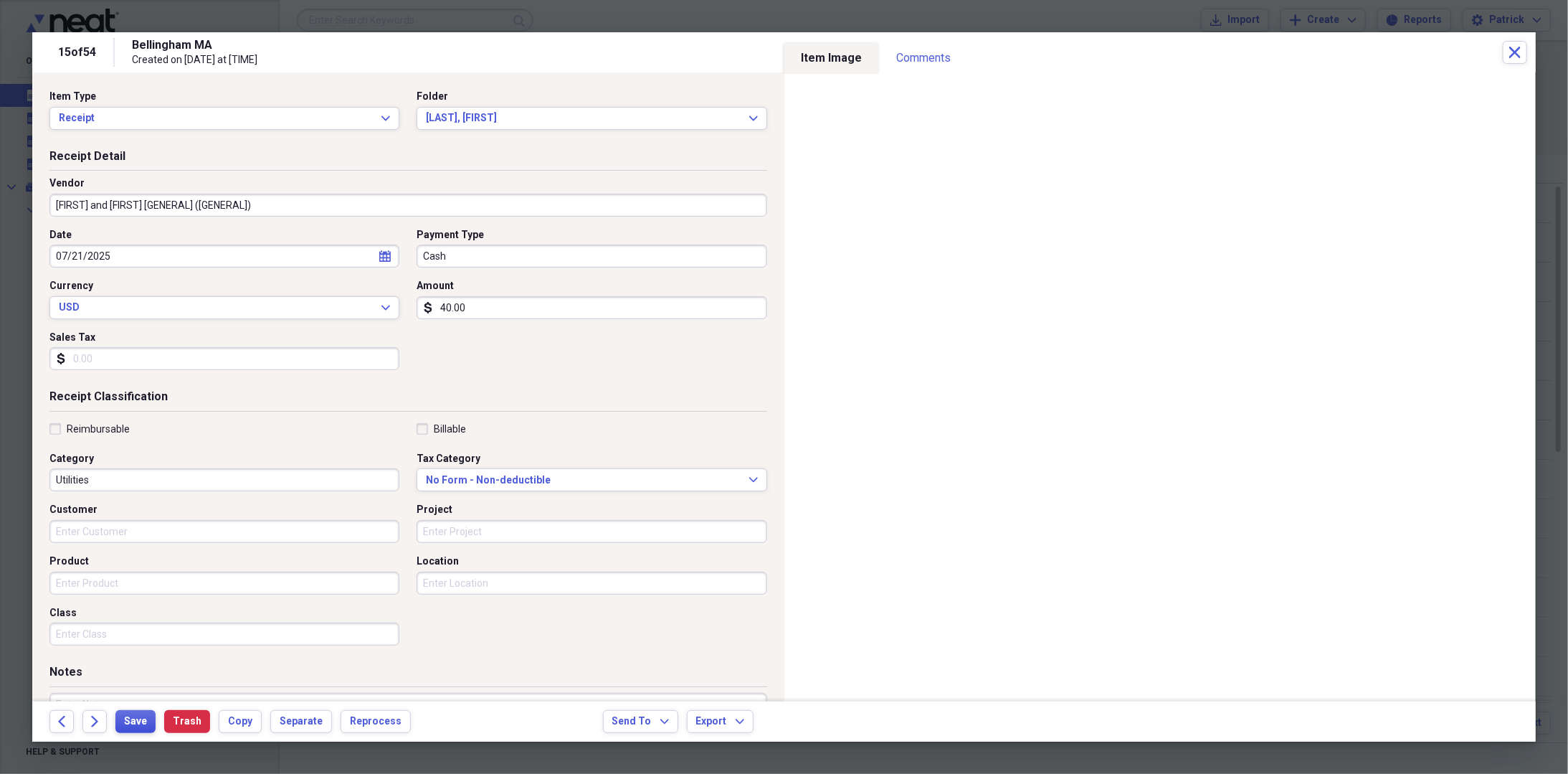 click on "Save" at bounding box center [136, 722] 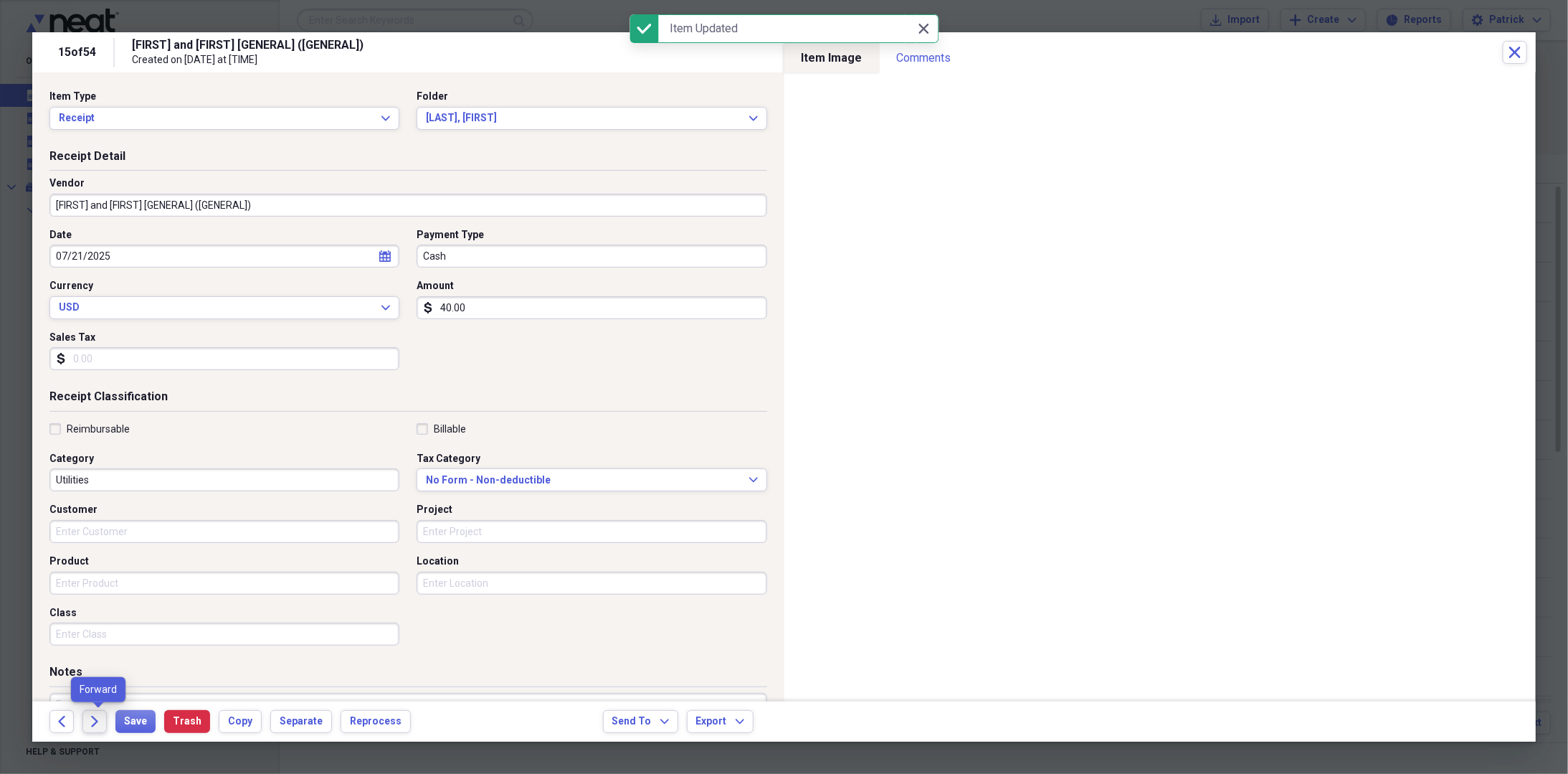 click on "Forward" 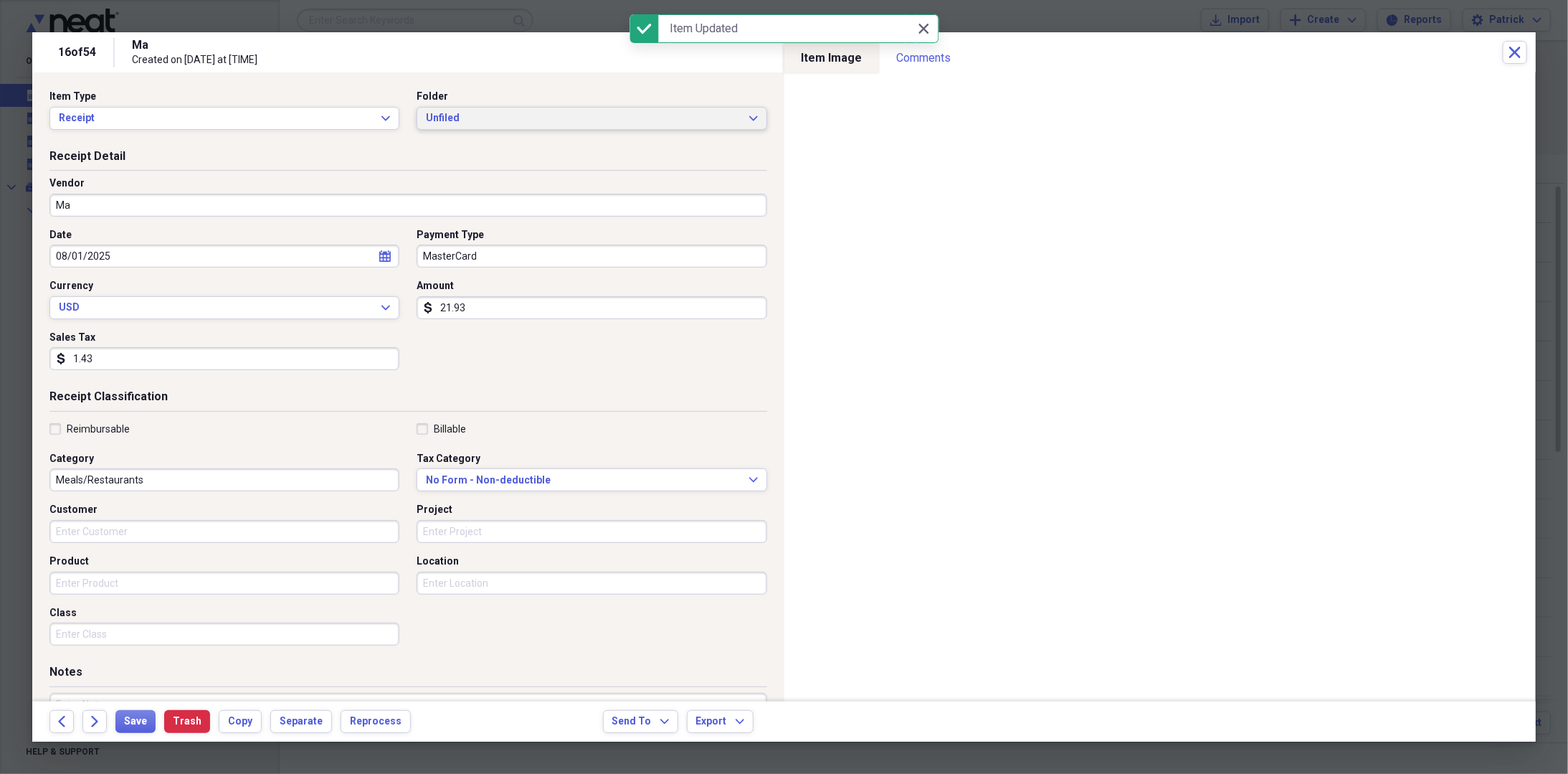 drag, startPoint x: 484, startPoint y: 119, endPoint x: 492, endPoint y: 135, distance: 17.888544 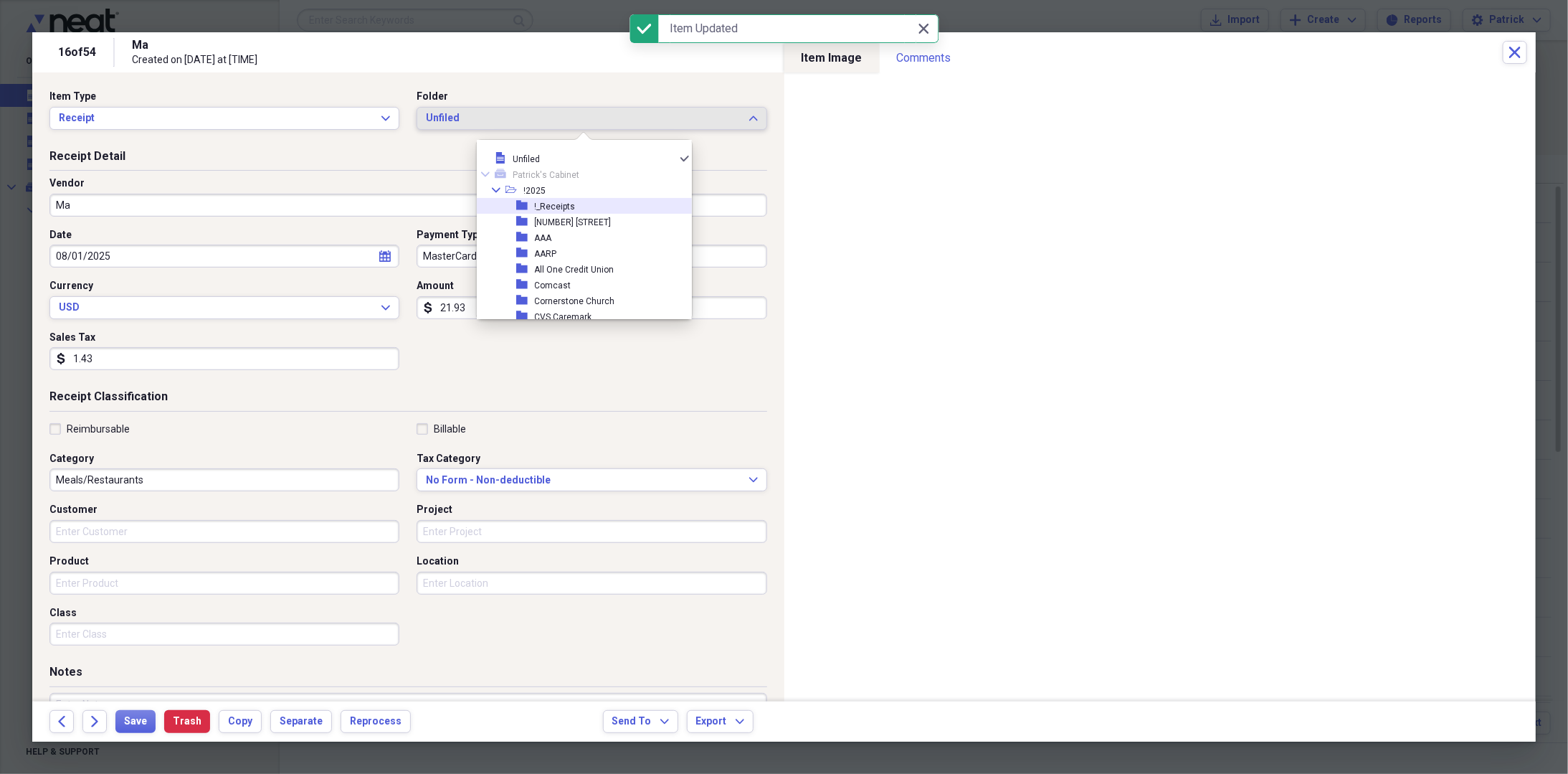 click on "!_Receipts" at bounding box center (555, 207) 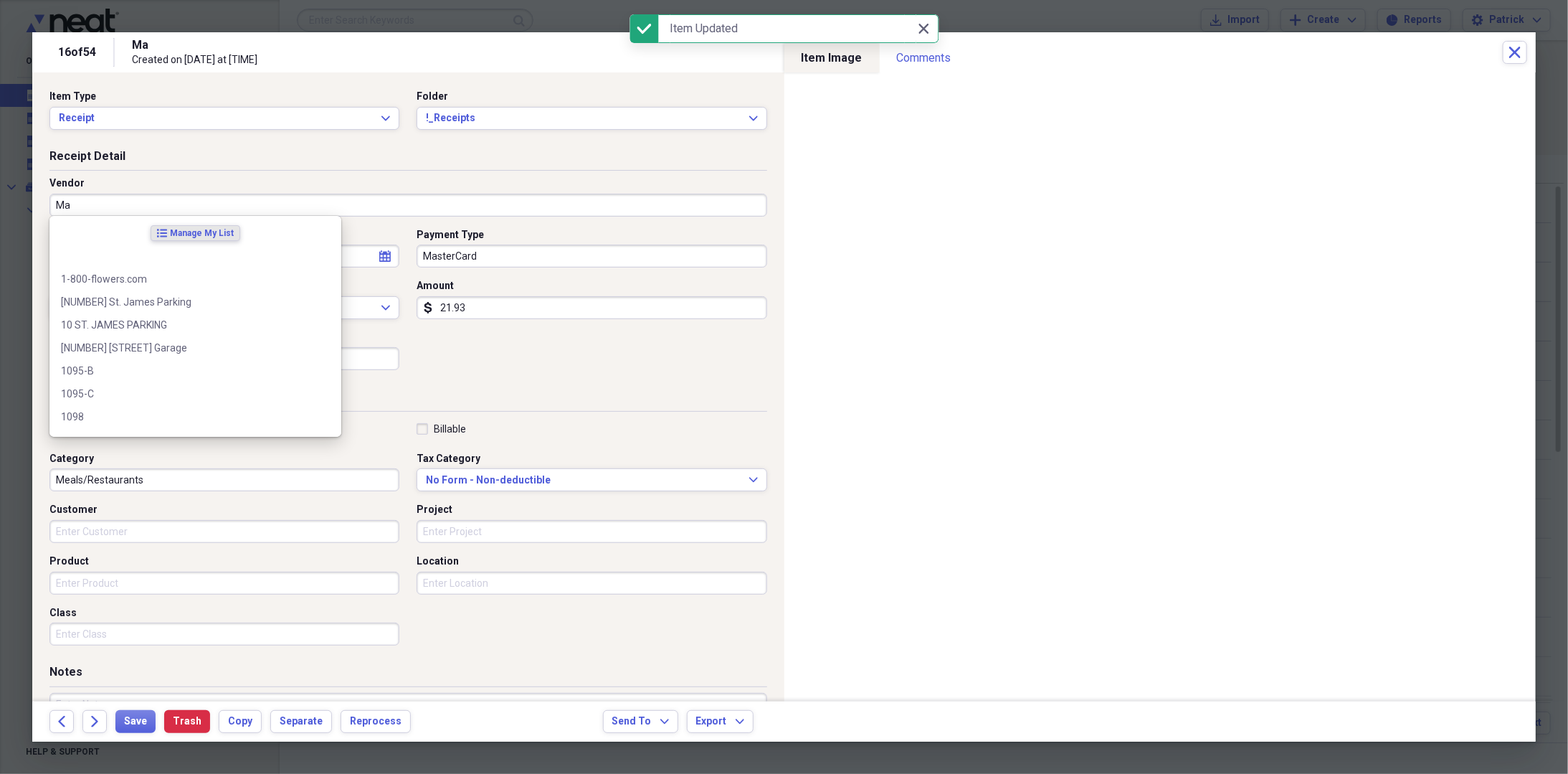 click on "Ma" at bounding box center (408, 205) 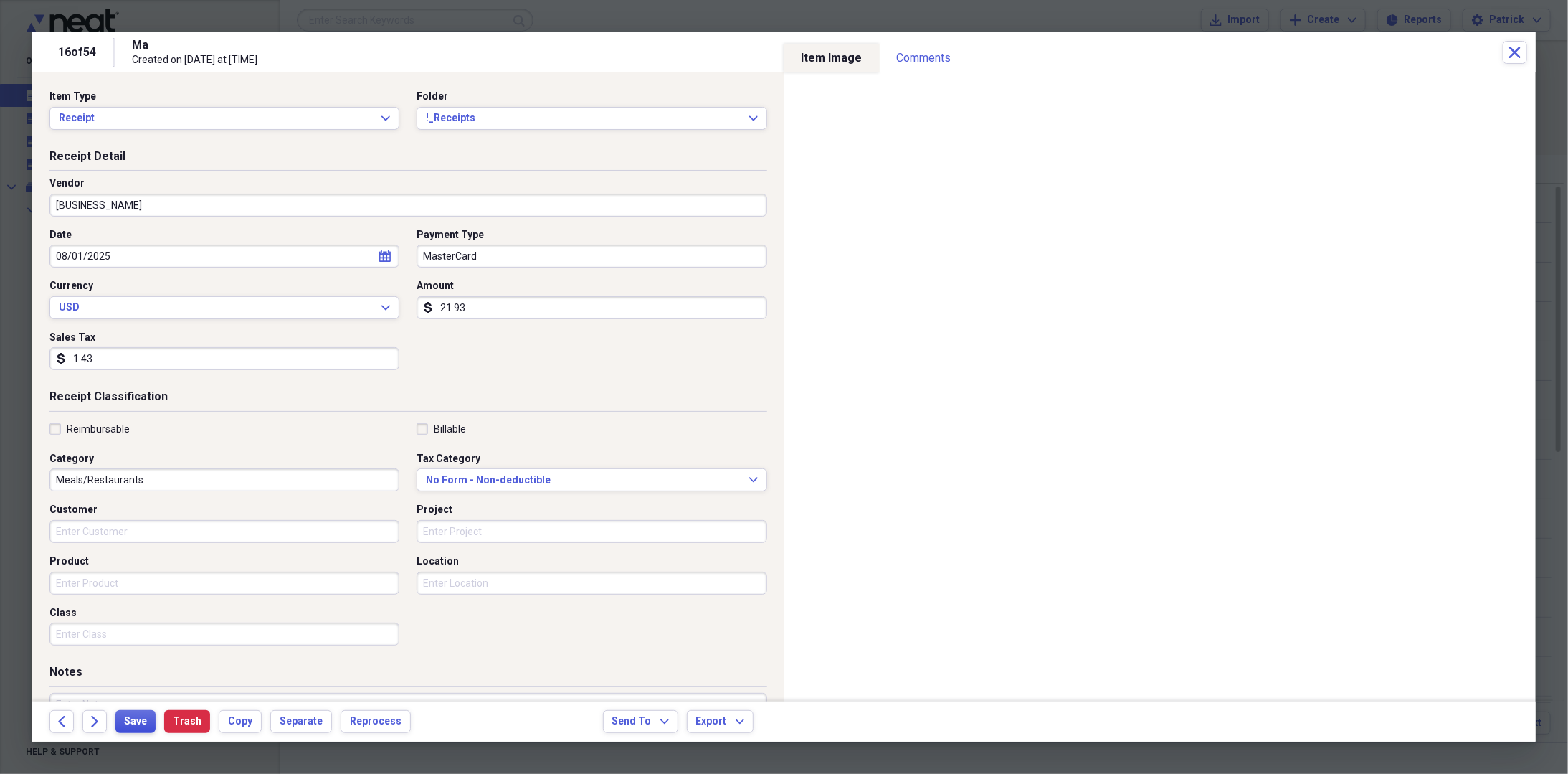 type on "[BUSINESS_NAME]" 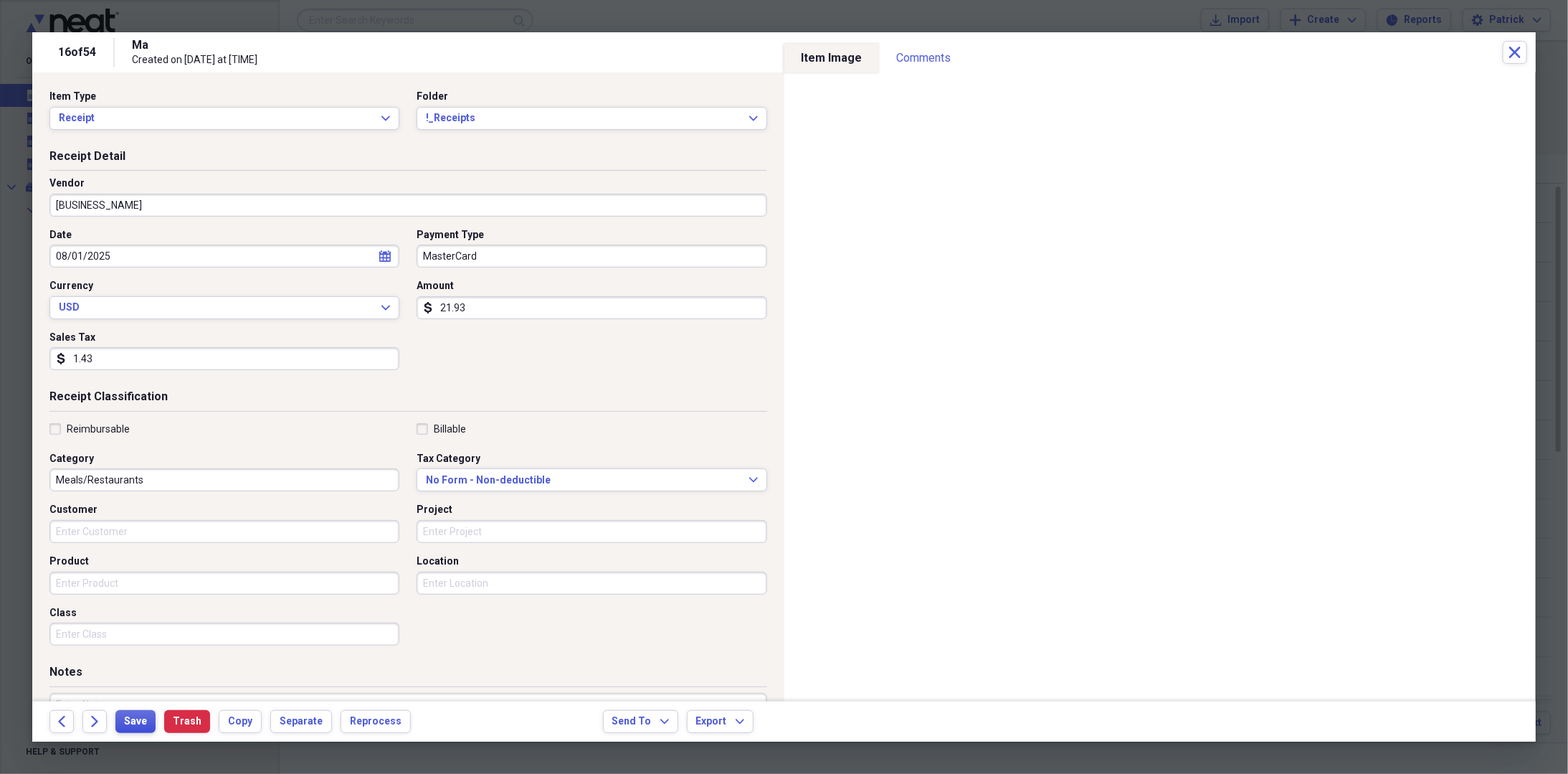 drag, startPoint x: 138, startPoint y: 720, endPoint x: 133, endPoint y: 726, distance: 7.81025 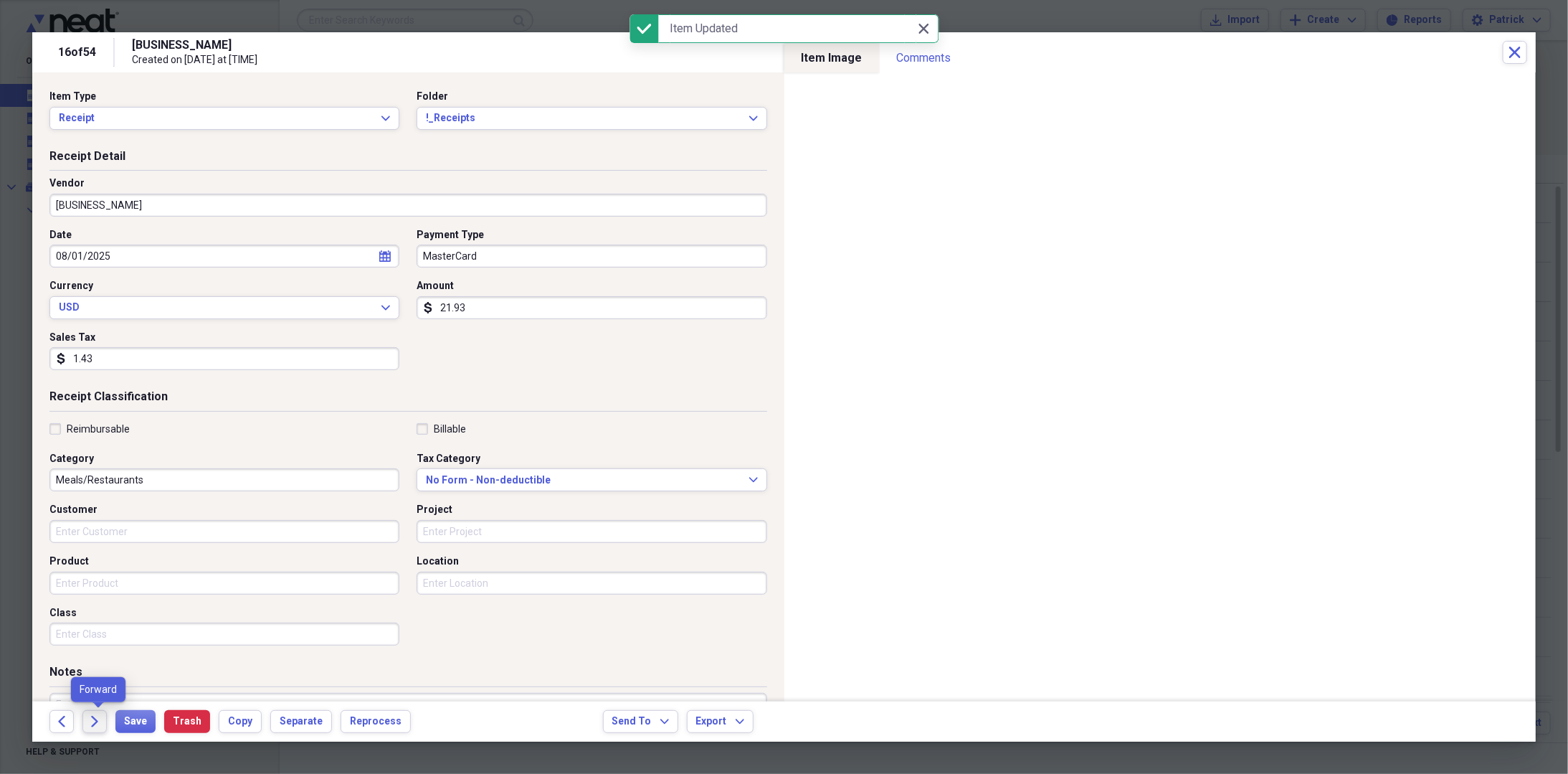 click on "Forward" at bounding box center [95, 722] 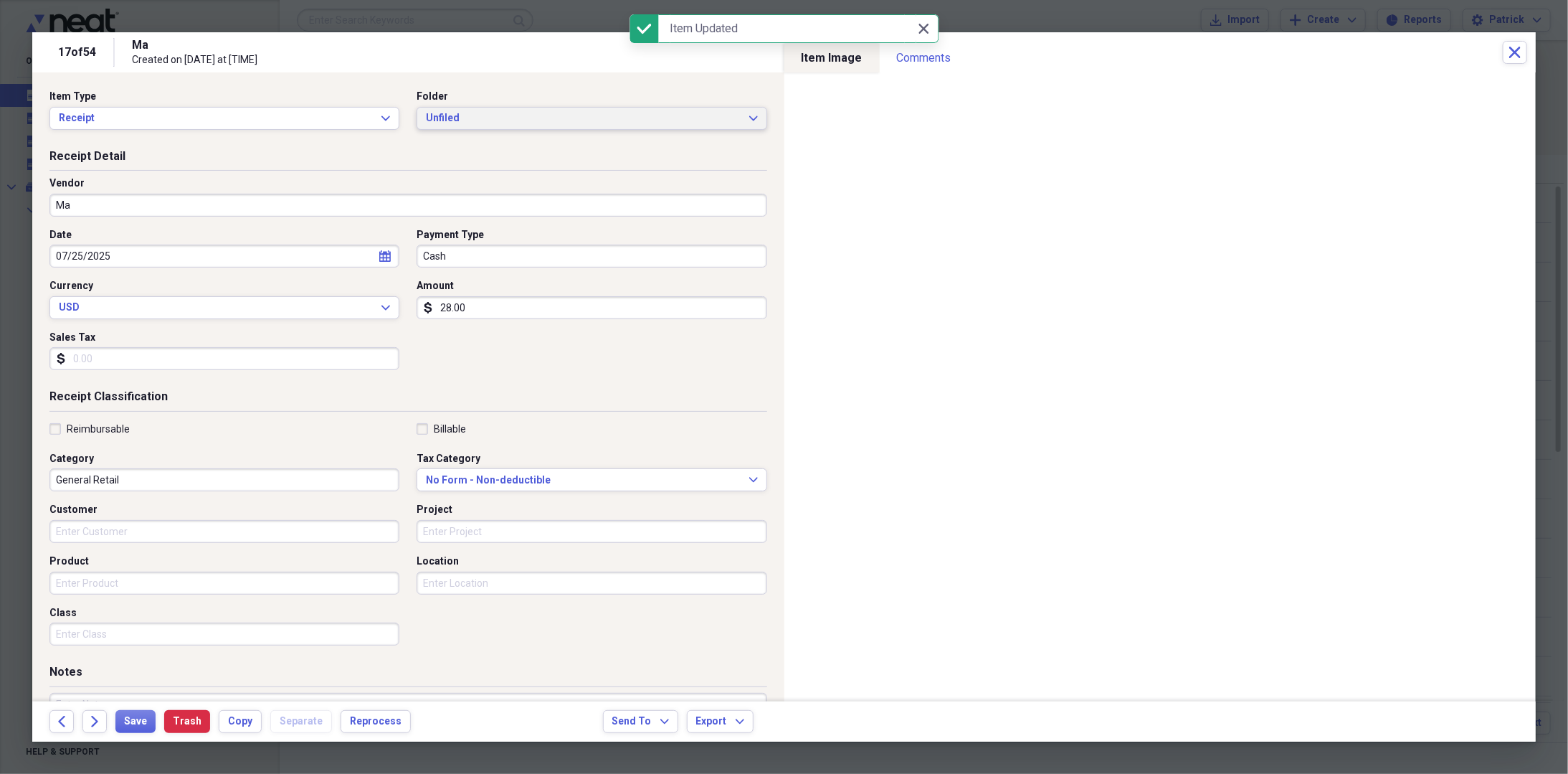 click on "Unfiled Expand" at bounding box center [591, 118] 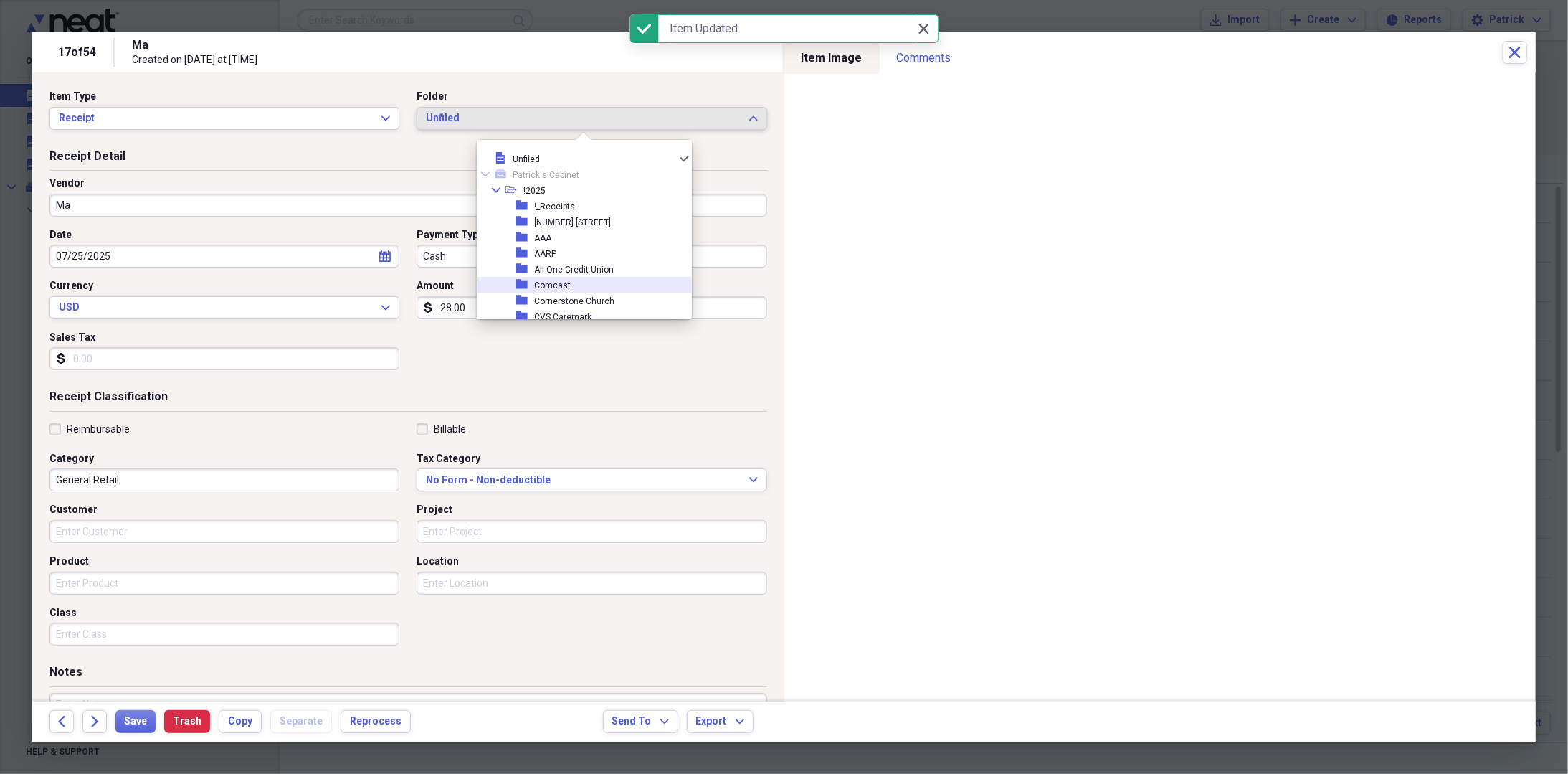 scroll, scrollTop: 215, scrollLeft: 0, axis: vertical 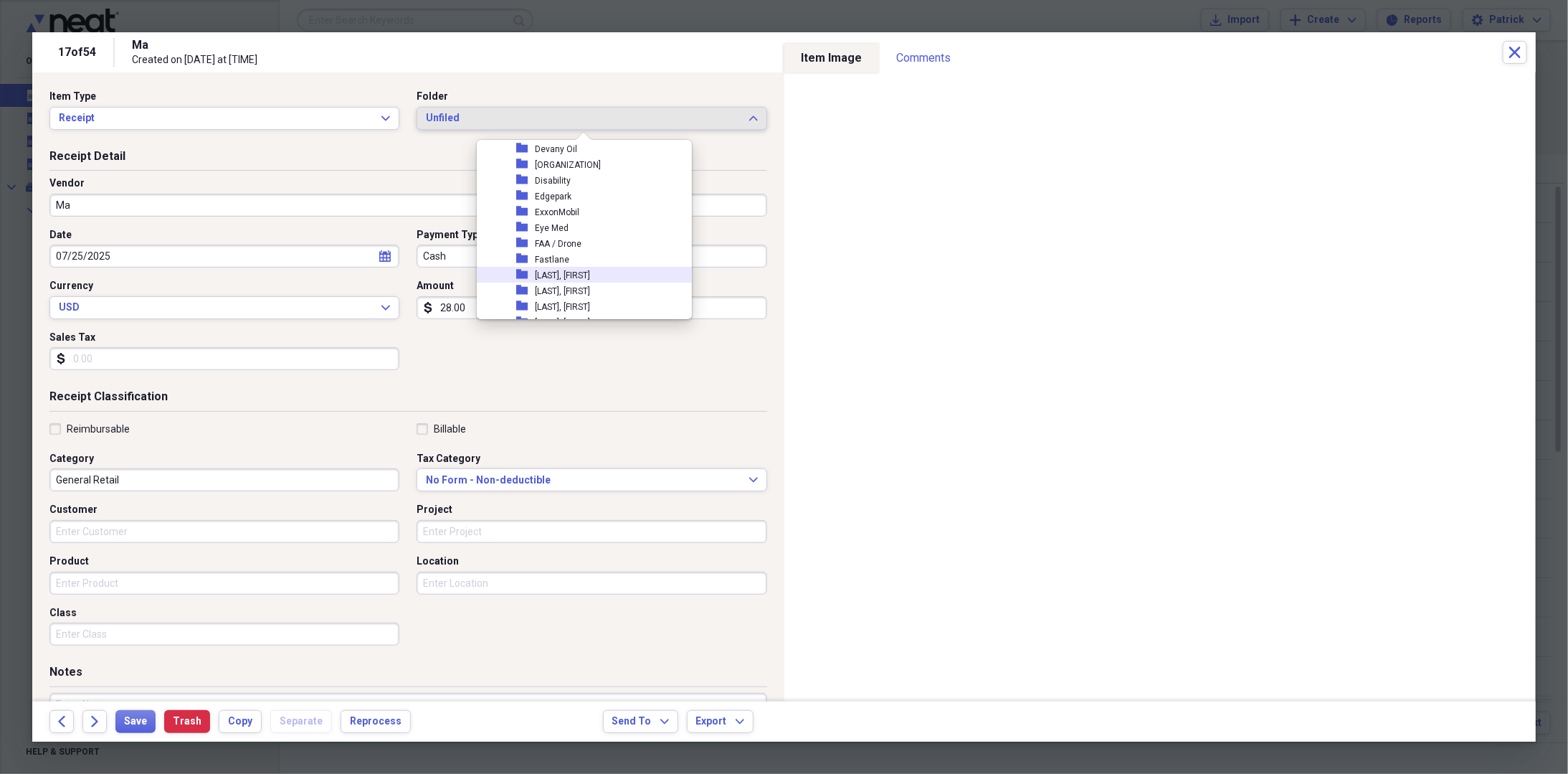 click on "[LAST], [FIRST]" at bounding box center [562, 275] 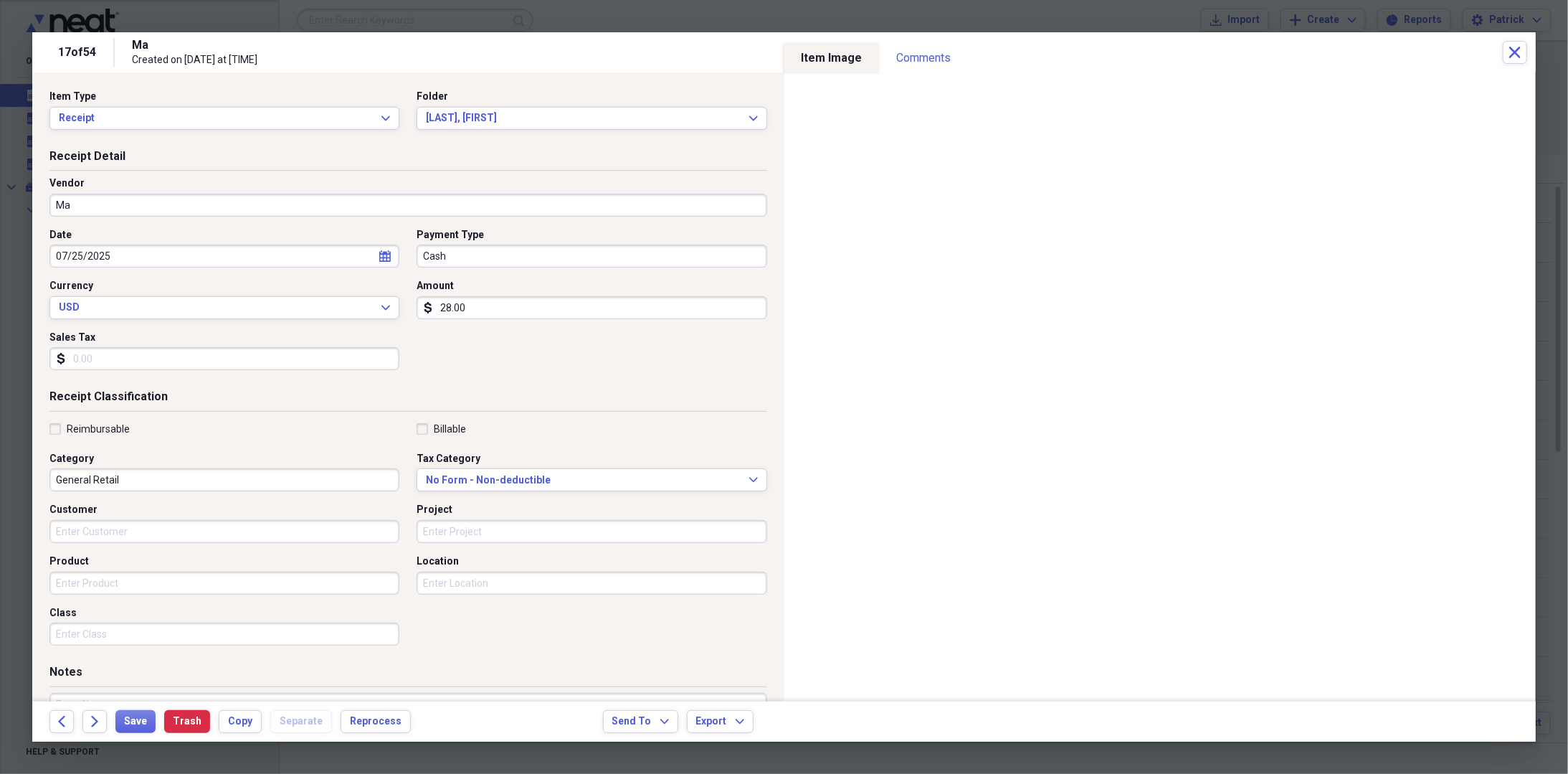 click on "Ma" at bounding box center (408, 205) 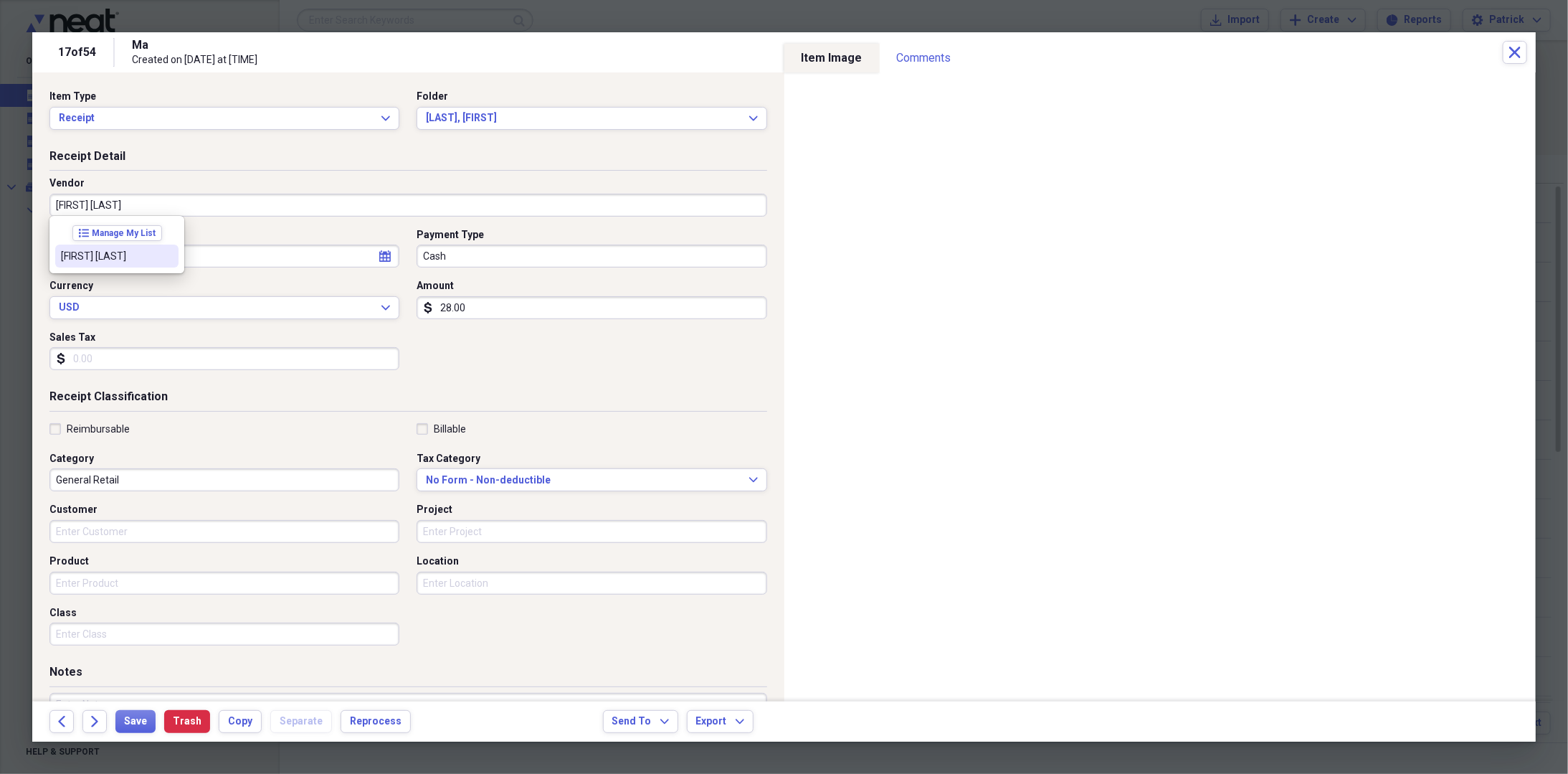 drag, startPoint x: 143, startPoint y: 260, endPoint x: 104, endPoint y: 390, distance: 135.724 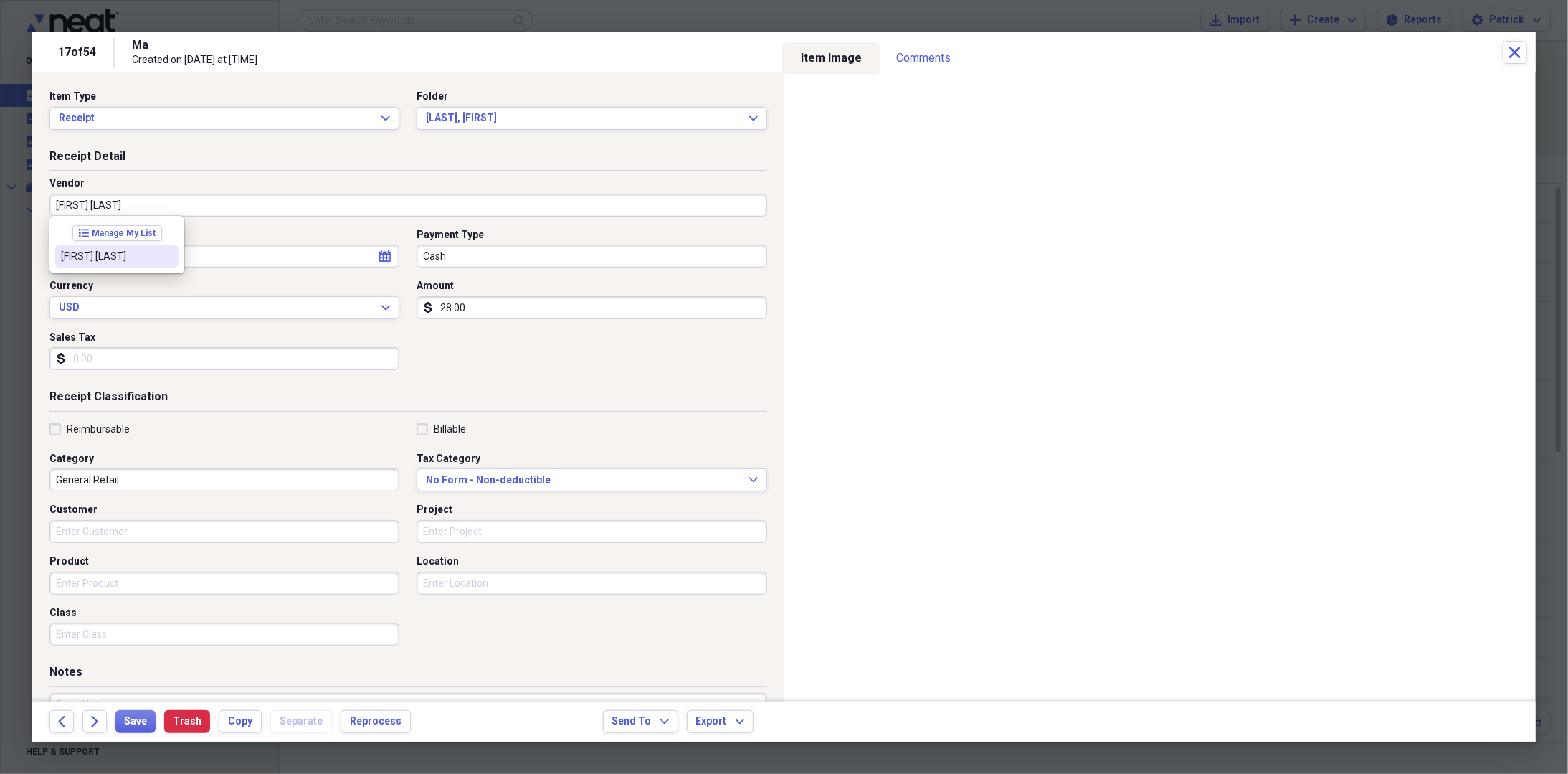 click on "[FIRST] [LAST]" at bounding box center (108, 256) 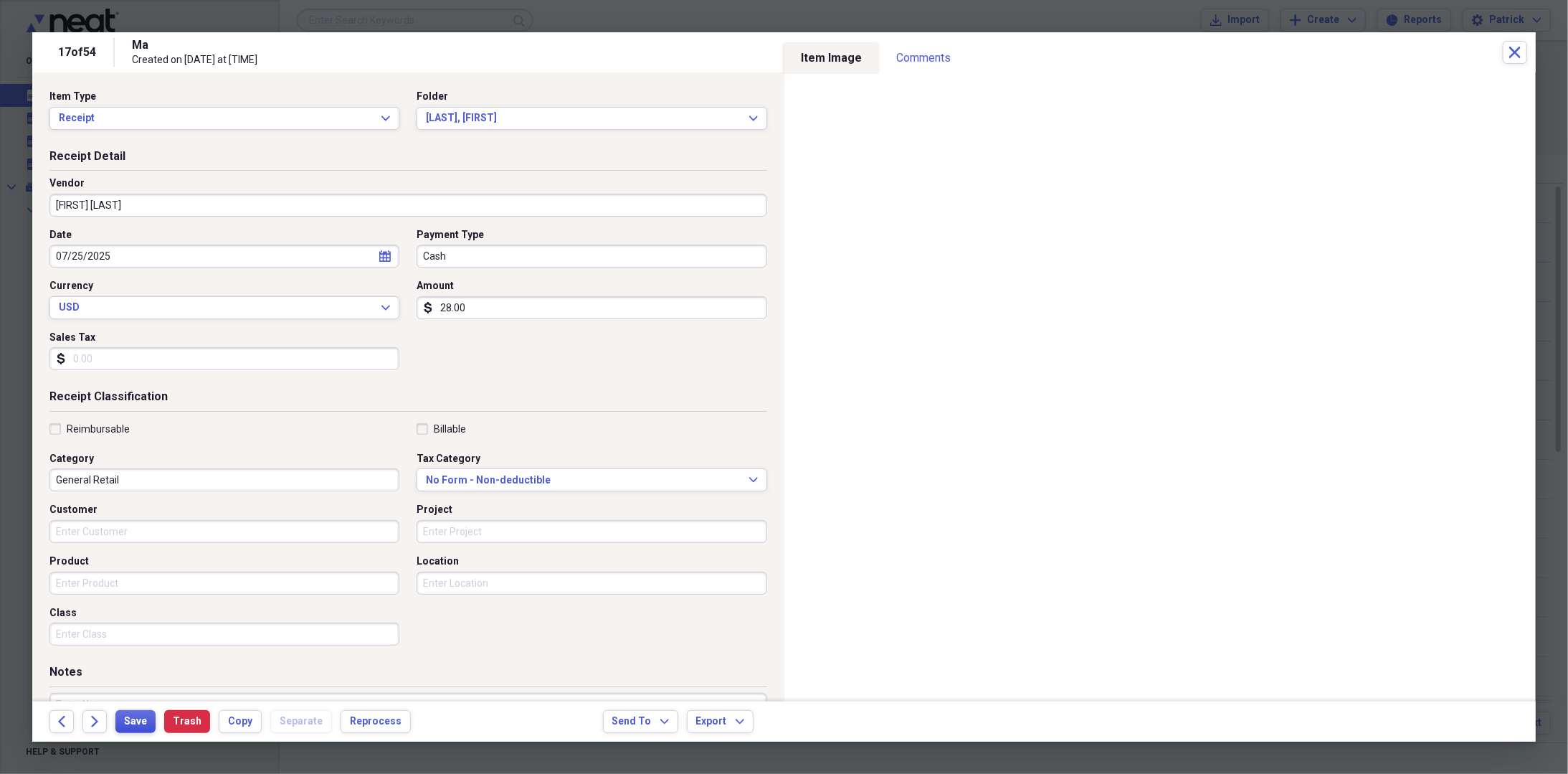 click on "Save" at bounding box center (136, 722) 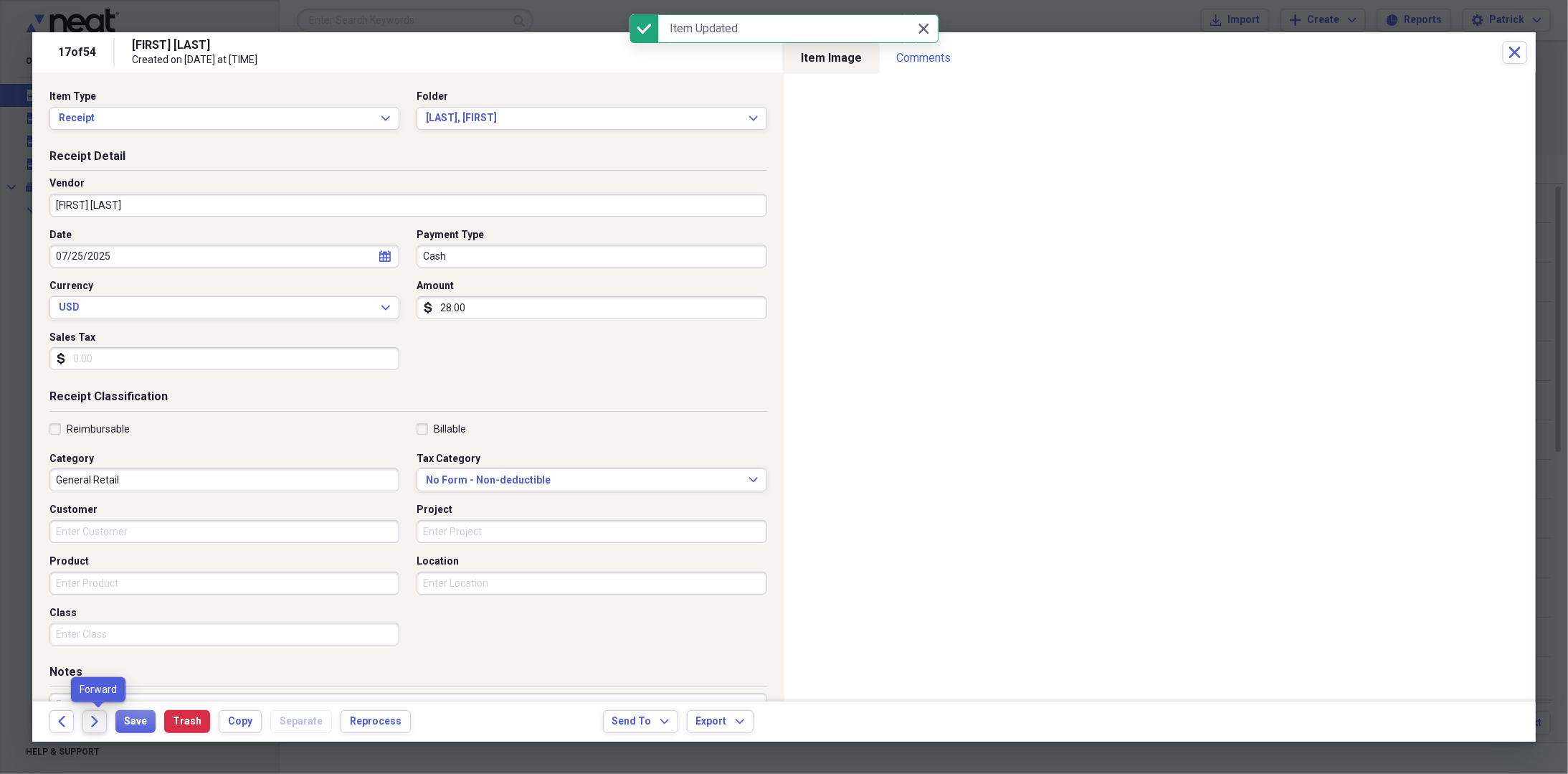 click on "Forward" 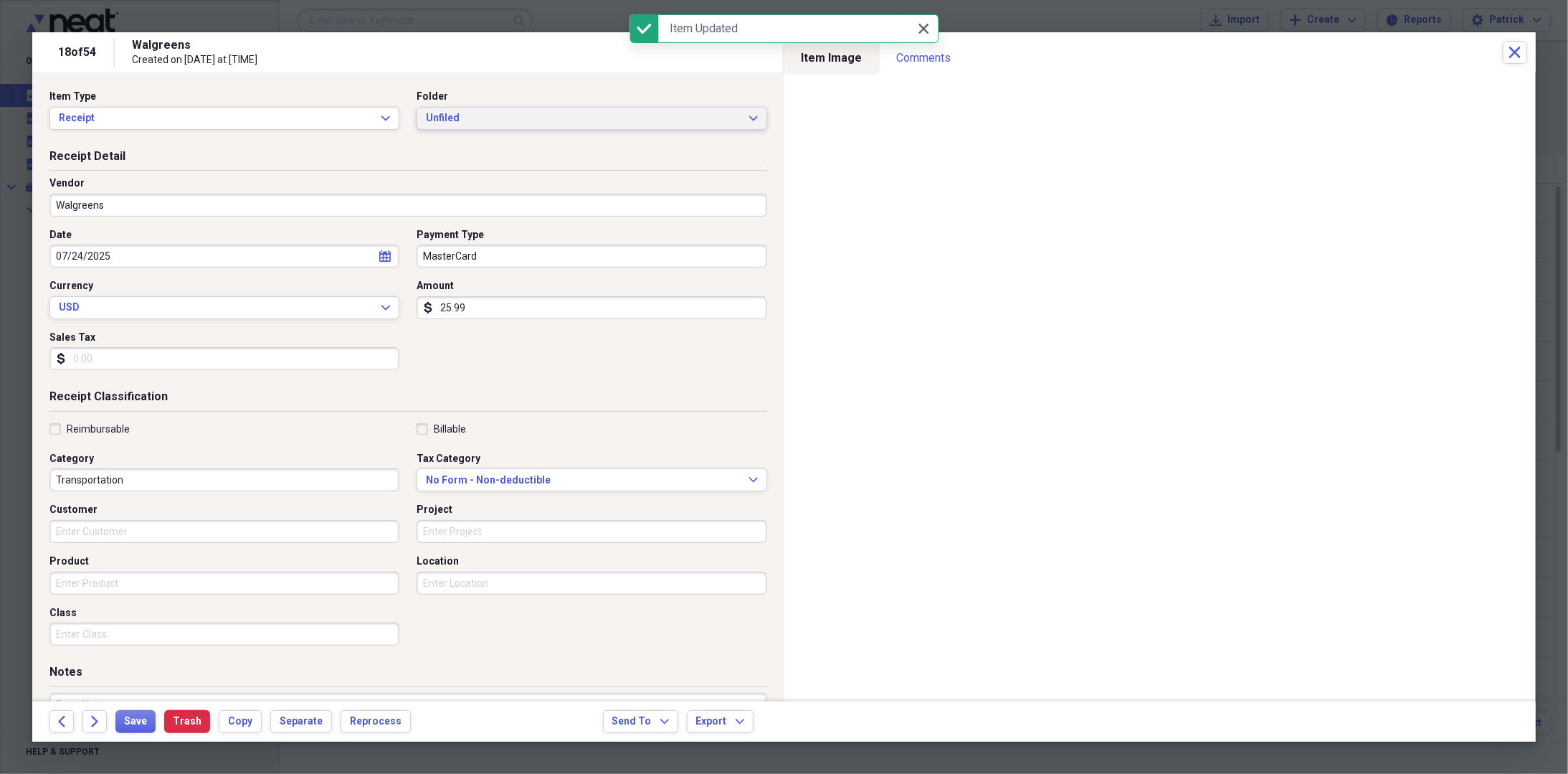 click on "Unfiled Expand" at bounding box center (591, 118) 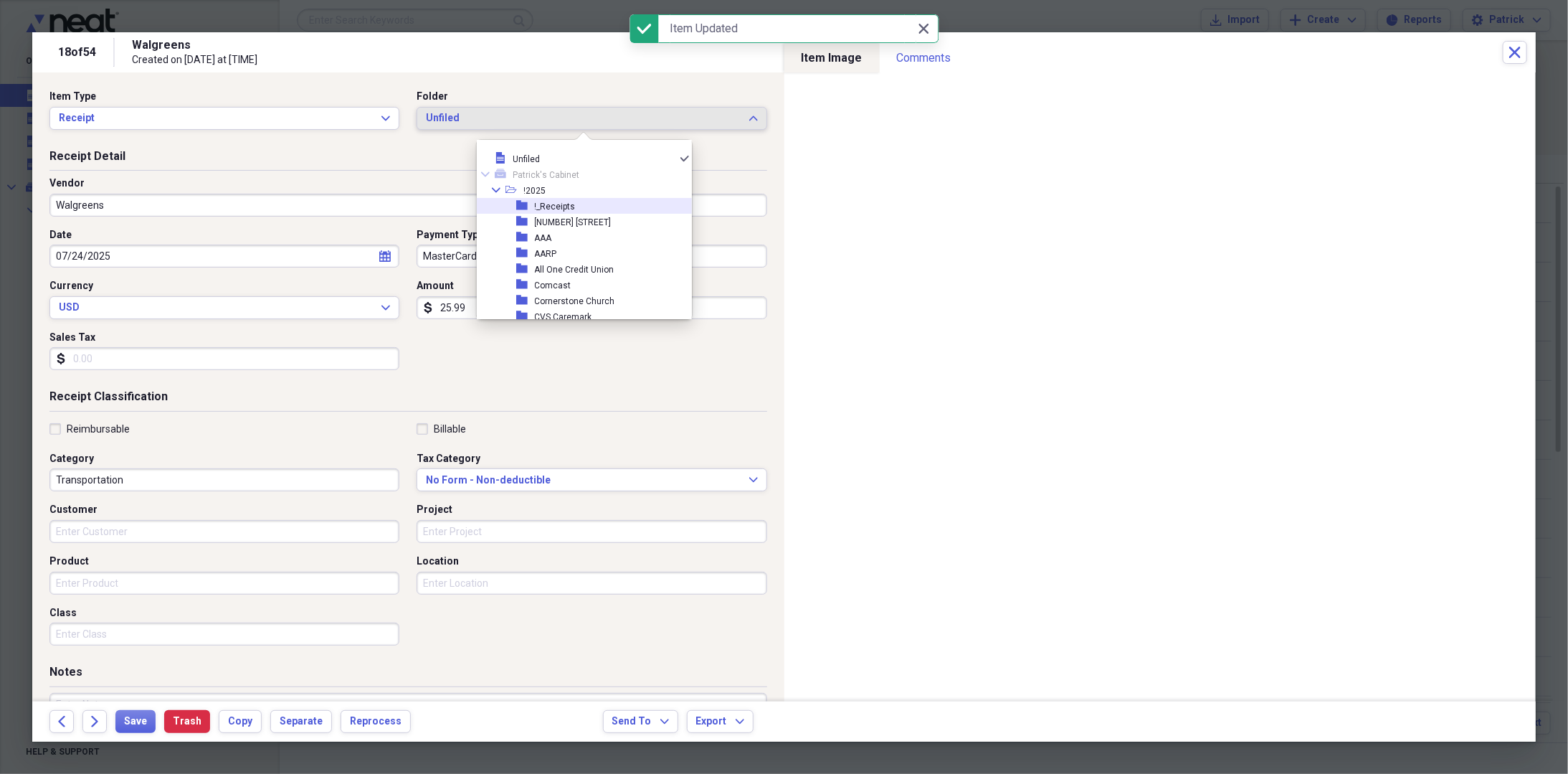 click on "!_Receipts" at bounding box center [555, 207] 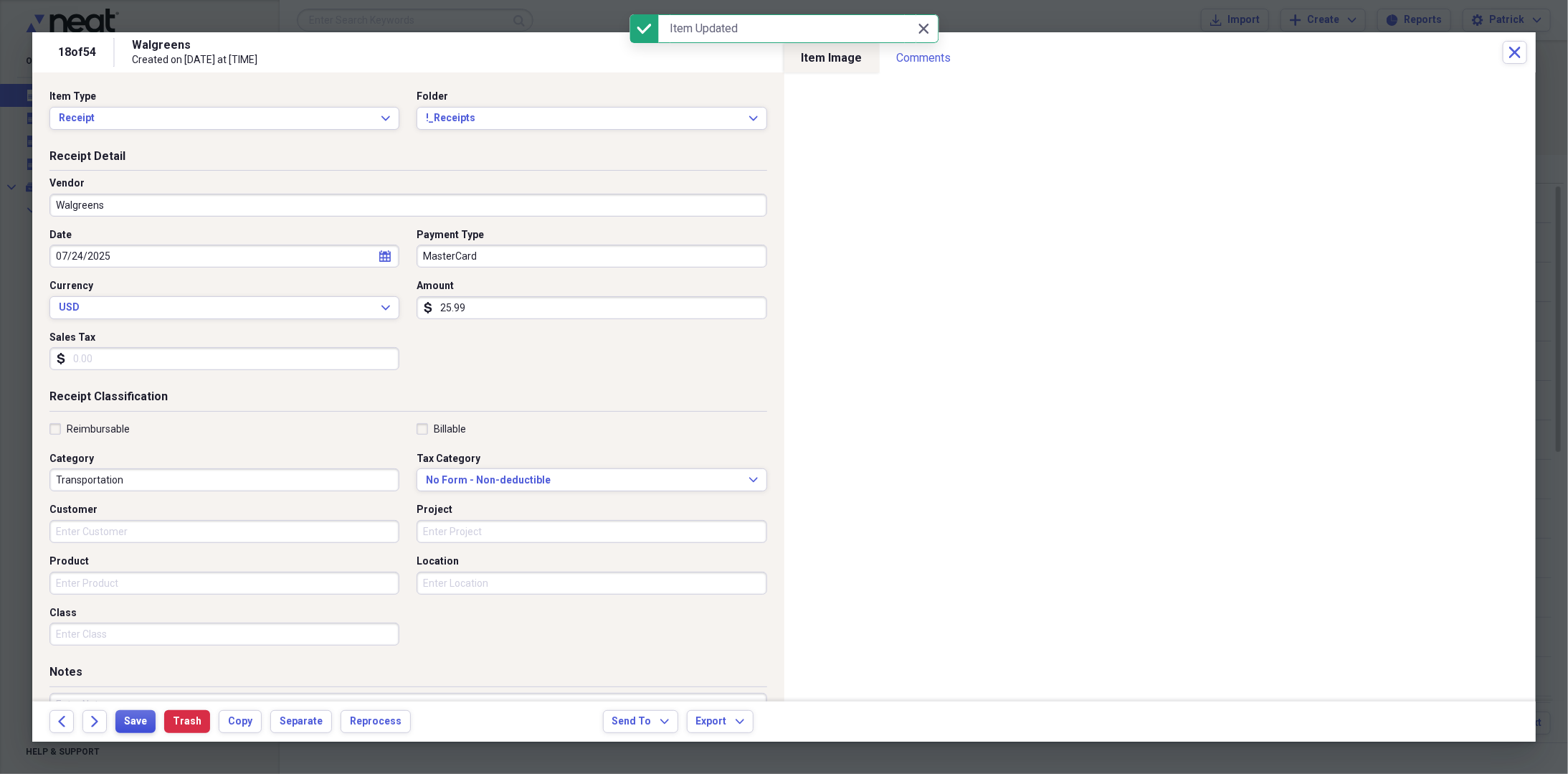 click on "Save" at bounding box center [136, 722] 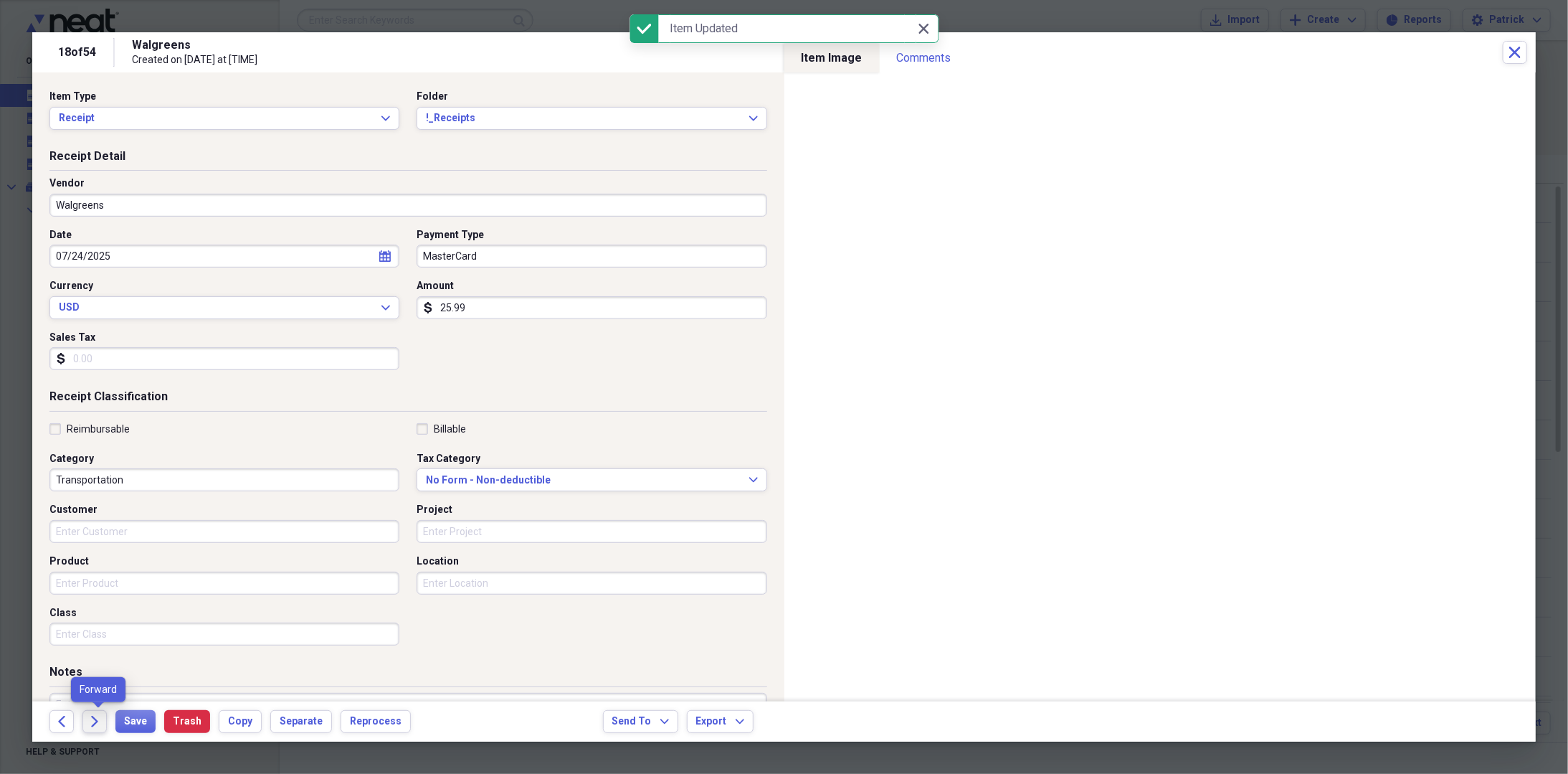 click on "Forward" 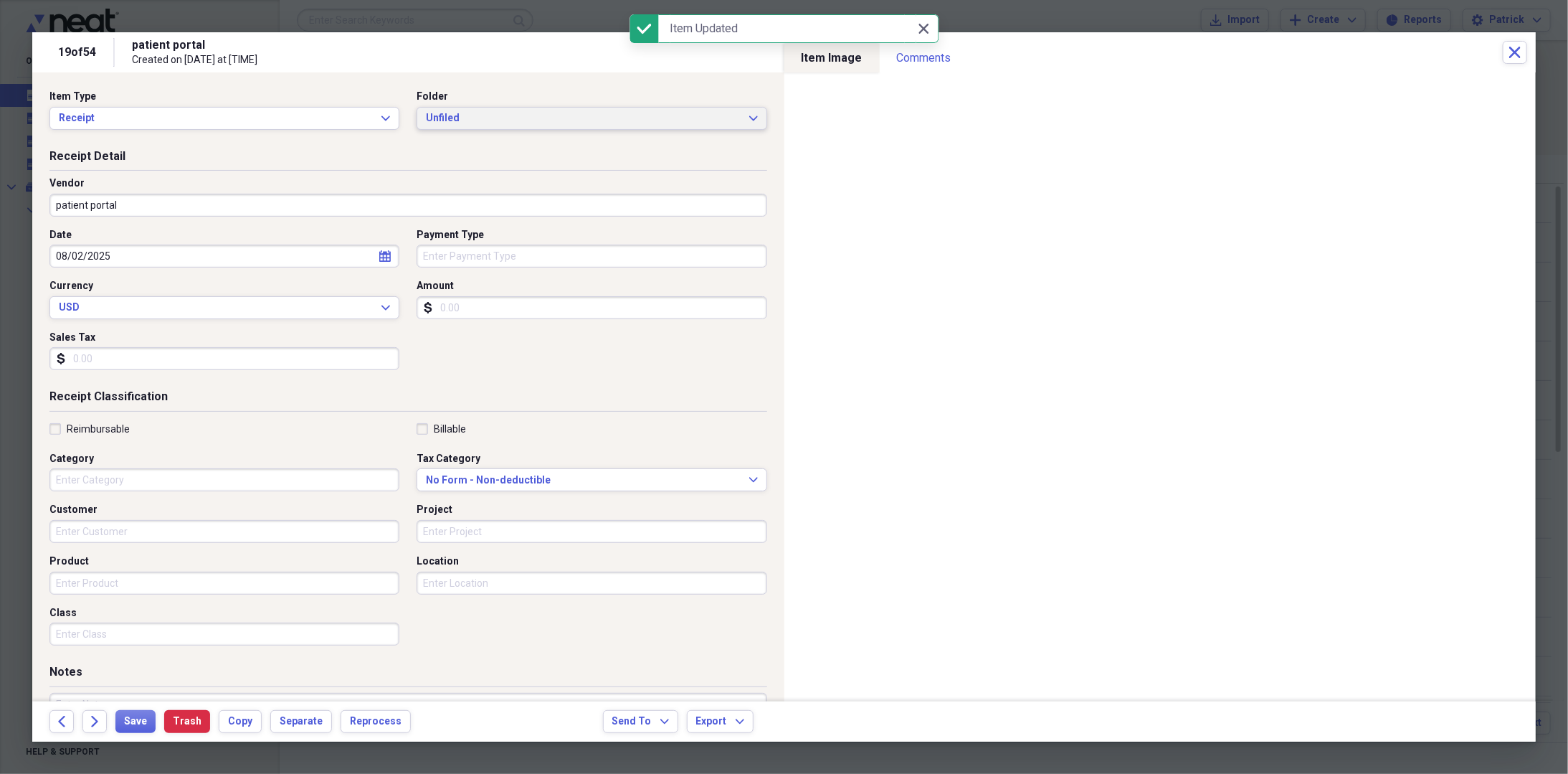 drag, startPoint x: 548, startPoint y: 125, endPoint x: 546, endPoint y: 132, distance: 7.28011 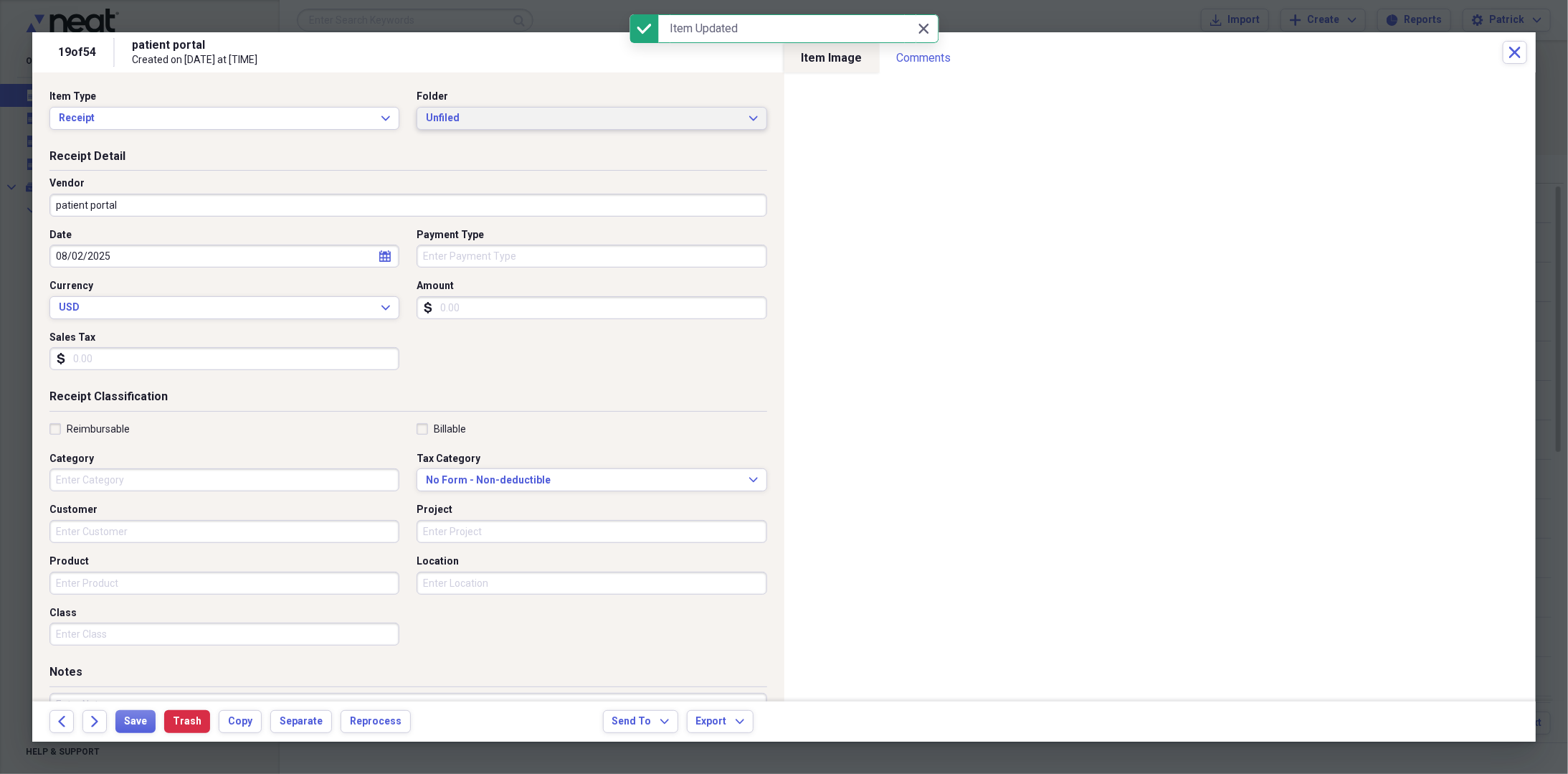 click on "Unfiled Expand" at bounding box center [591, 118] 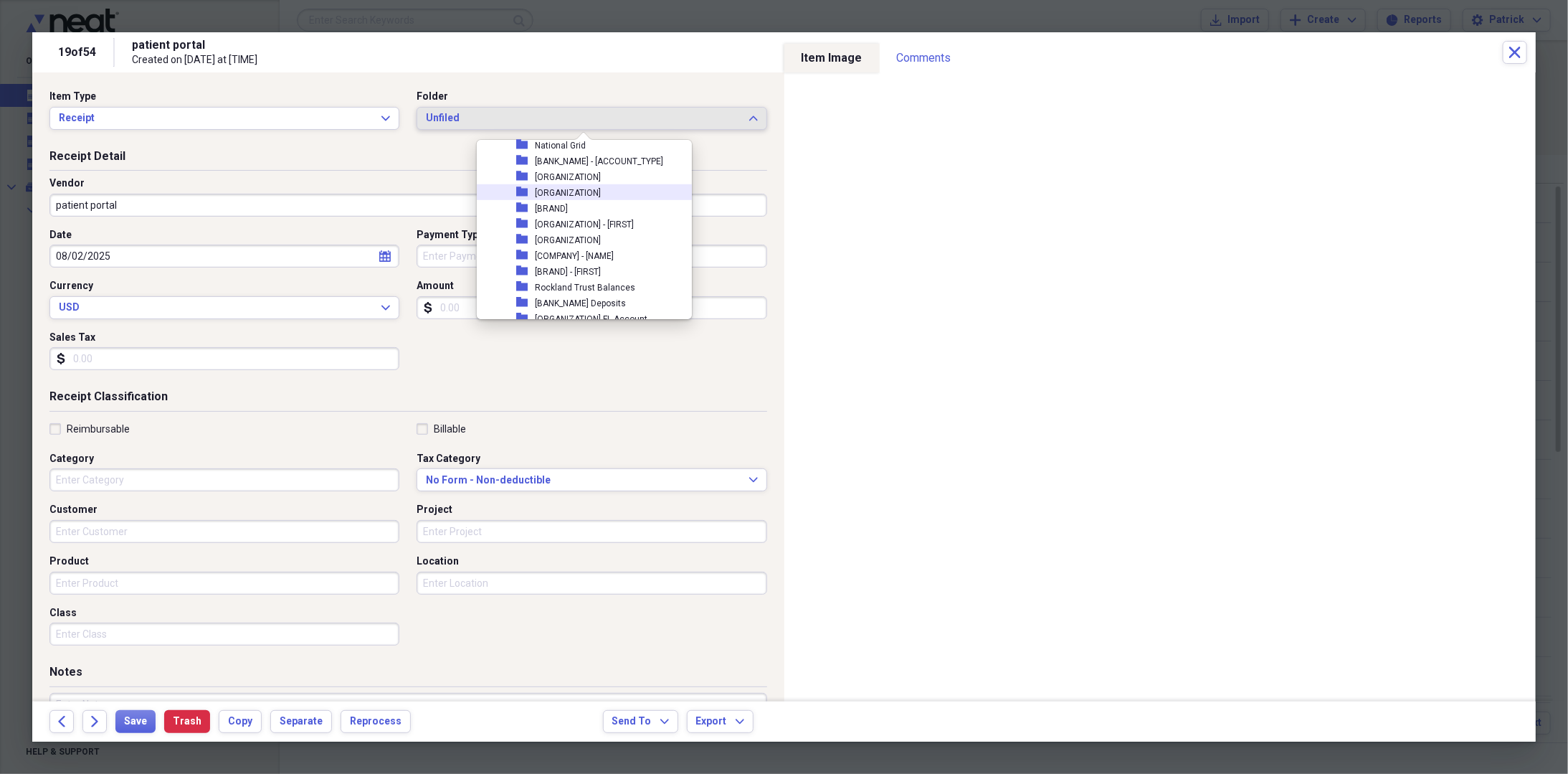 scroll, scrollTop: 646, scrollLeft: 0, axis: vertical 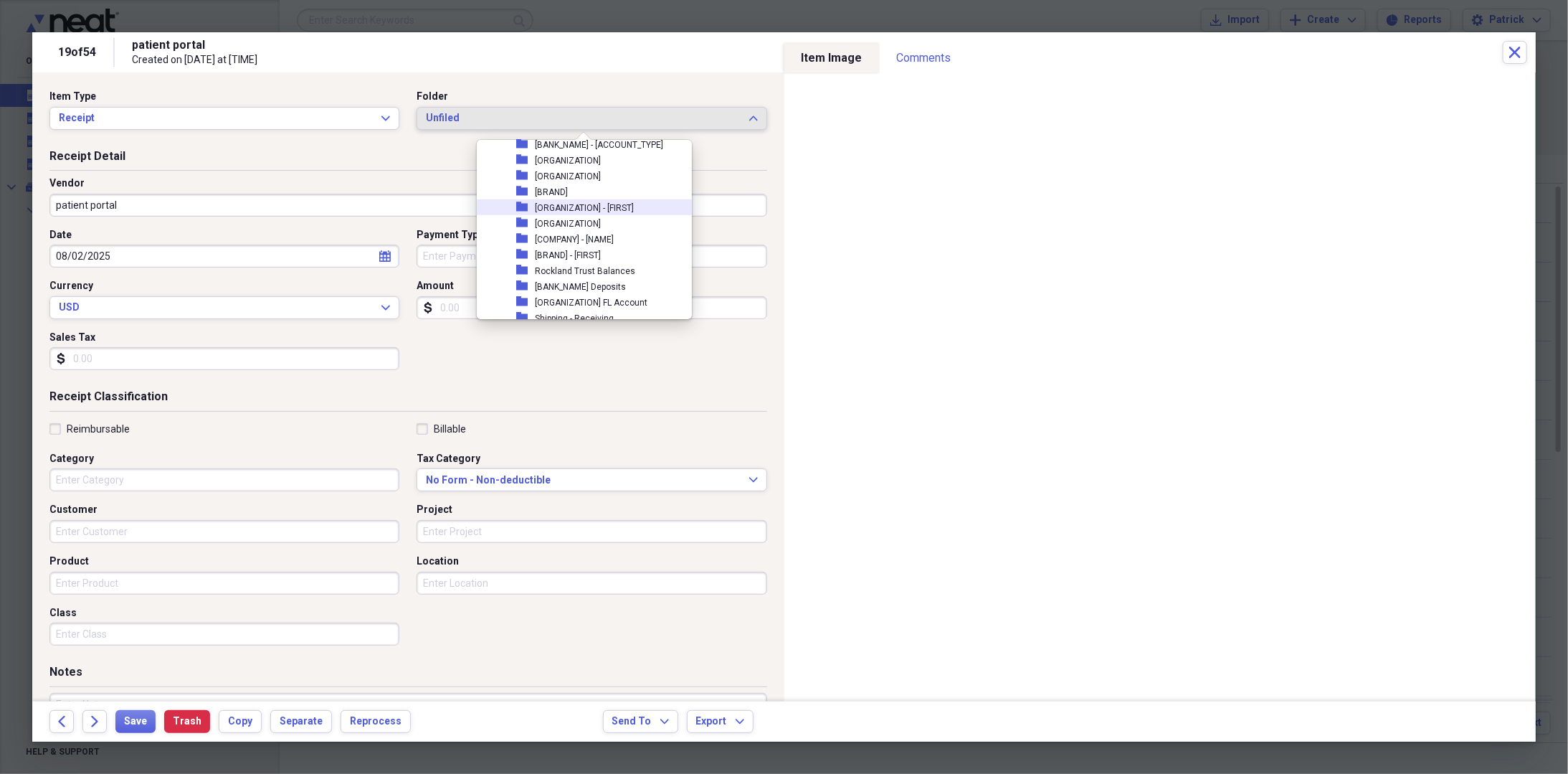 click on "[ORGANIZATION] - [FIRST]" at bounding box center [584, 208] 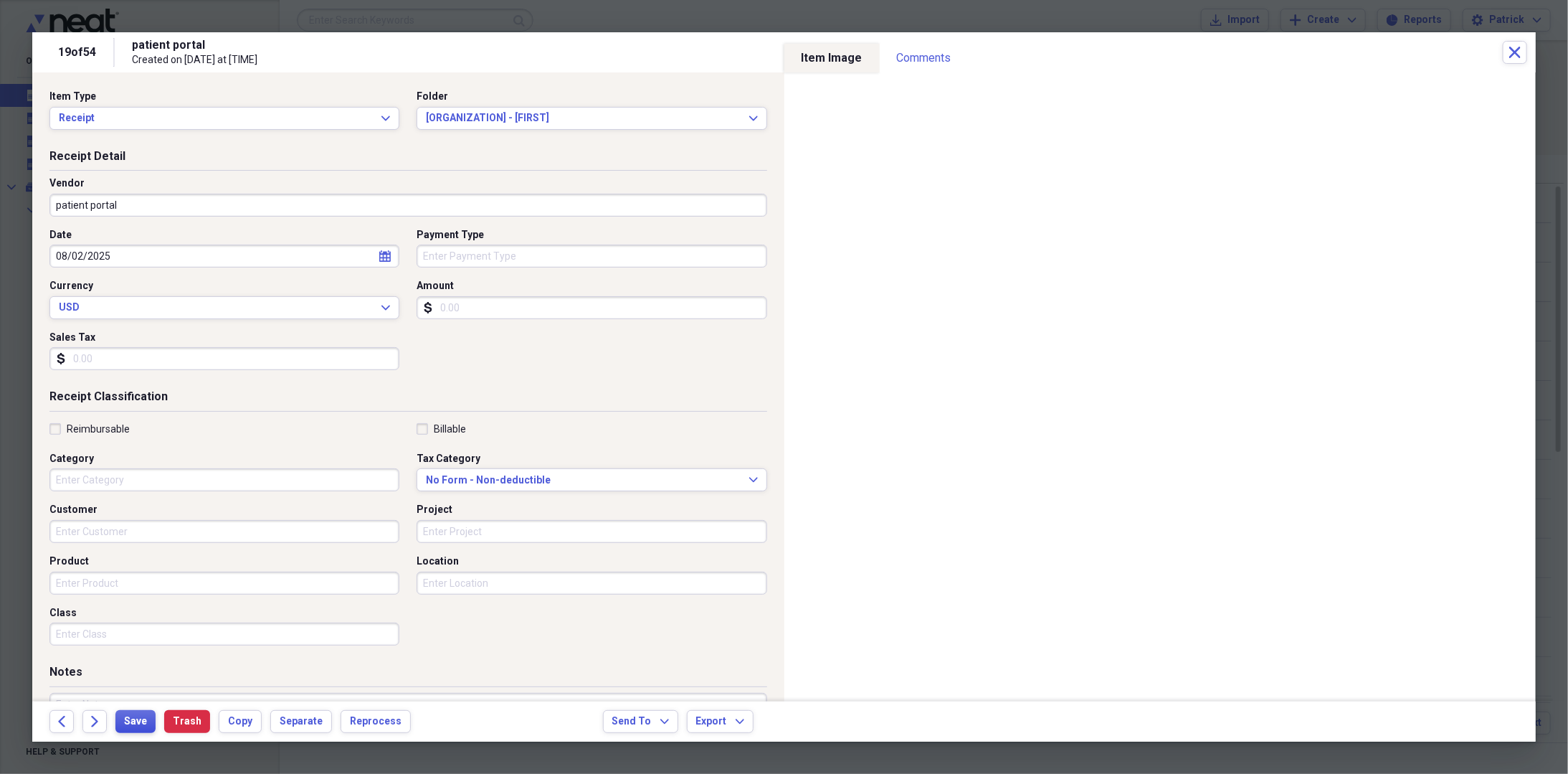 click on "Save" at bounding box center [136, 722] 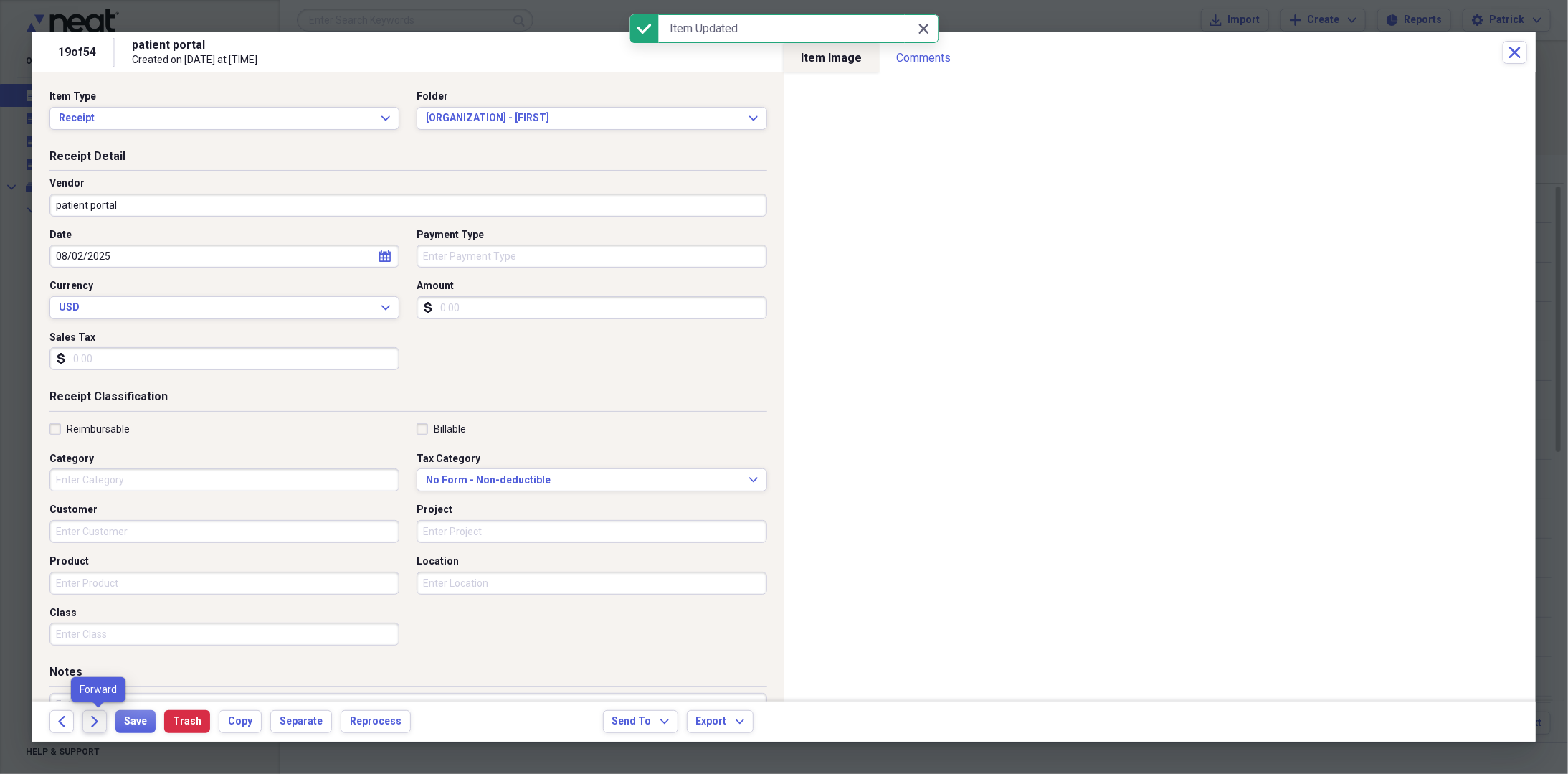 click on "Forward" at bounding box center (95, 722) 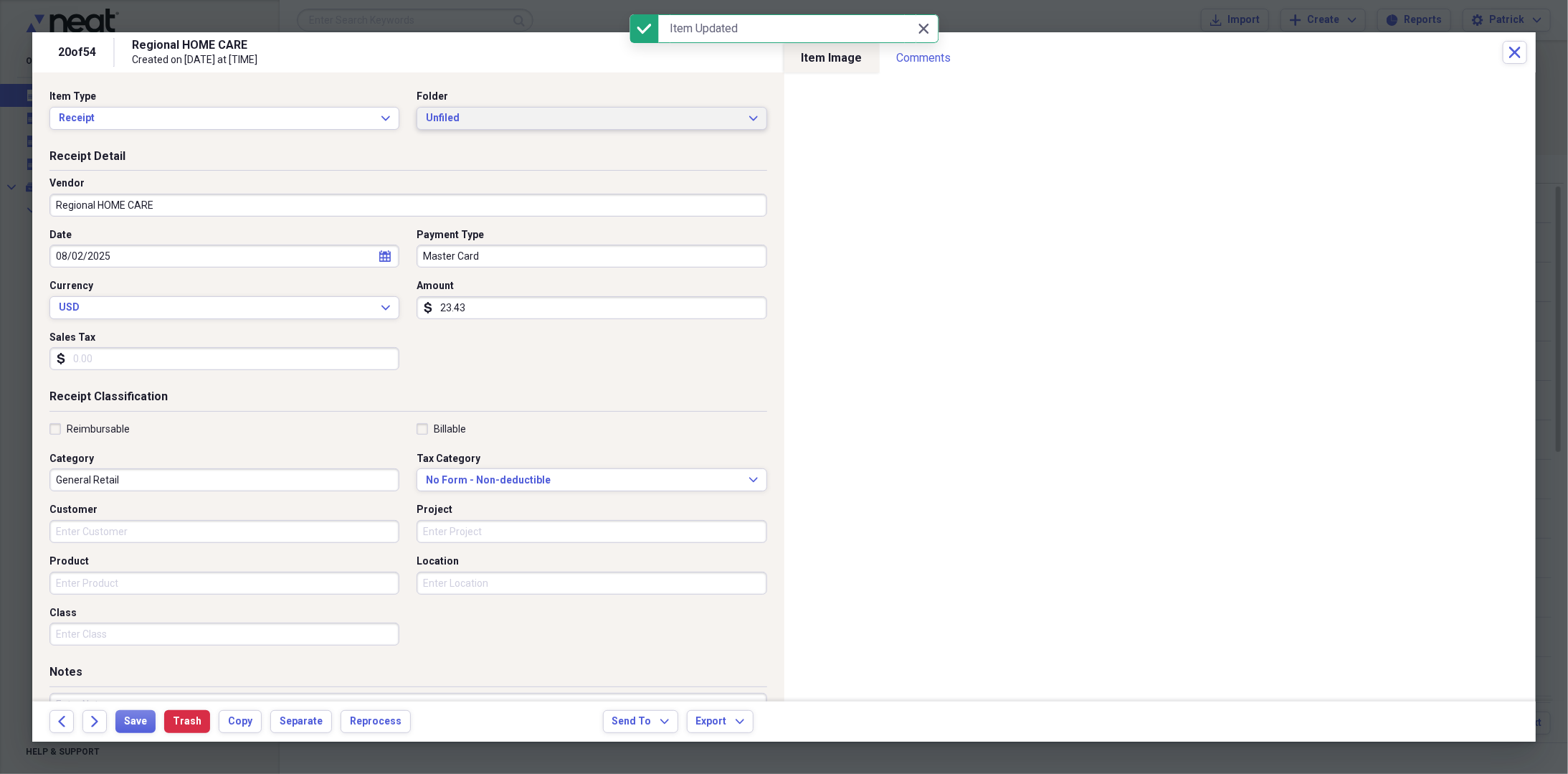 click on "Unfiled" at bounding box center (583, 118) 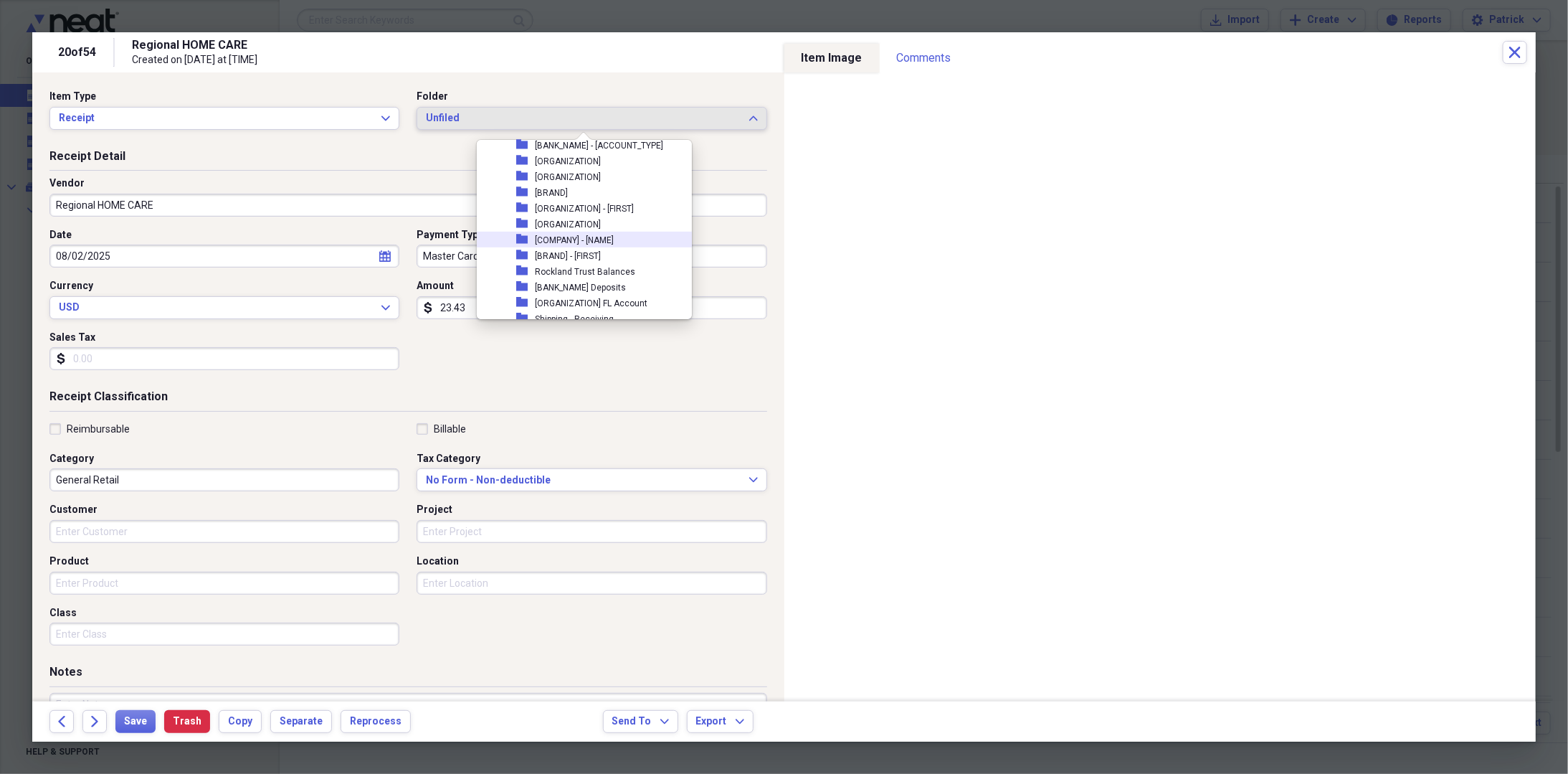 scroll, scrollTop: 646, scrollLeft: 0, axis: vertical 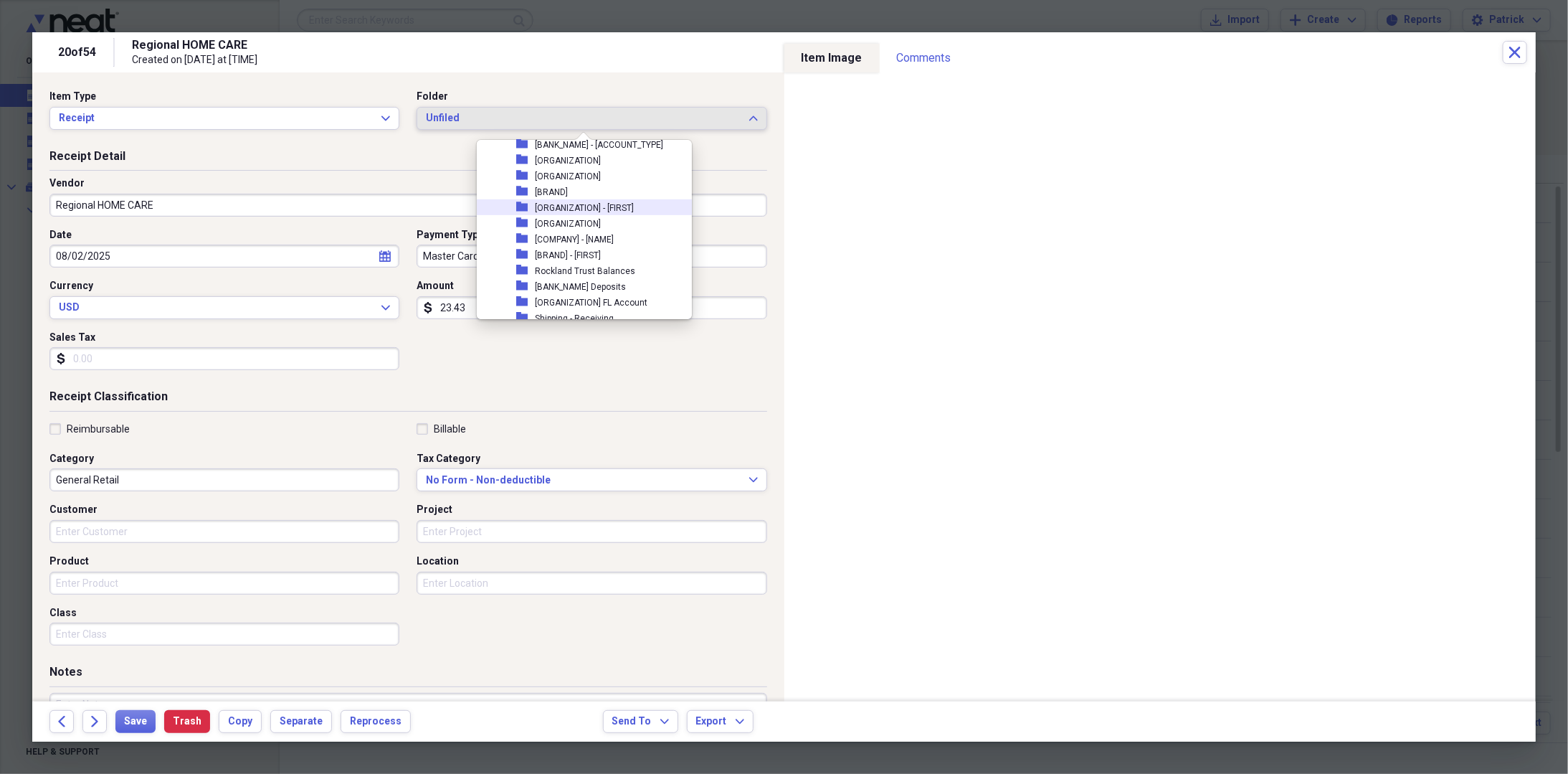 click on "[ORGANIZATION] - [FIRST]" at bounding box center (584, 208) 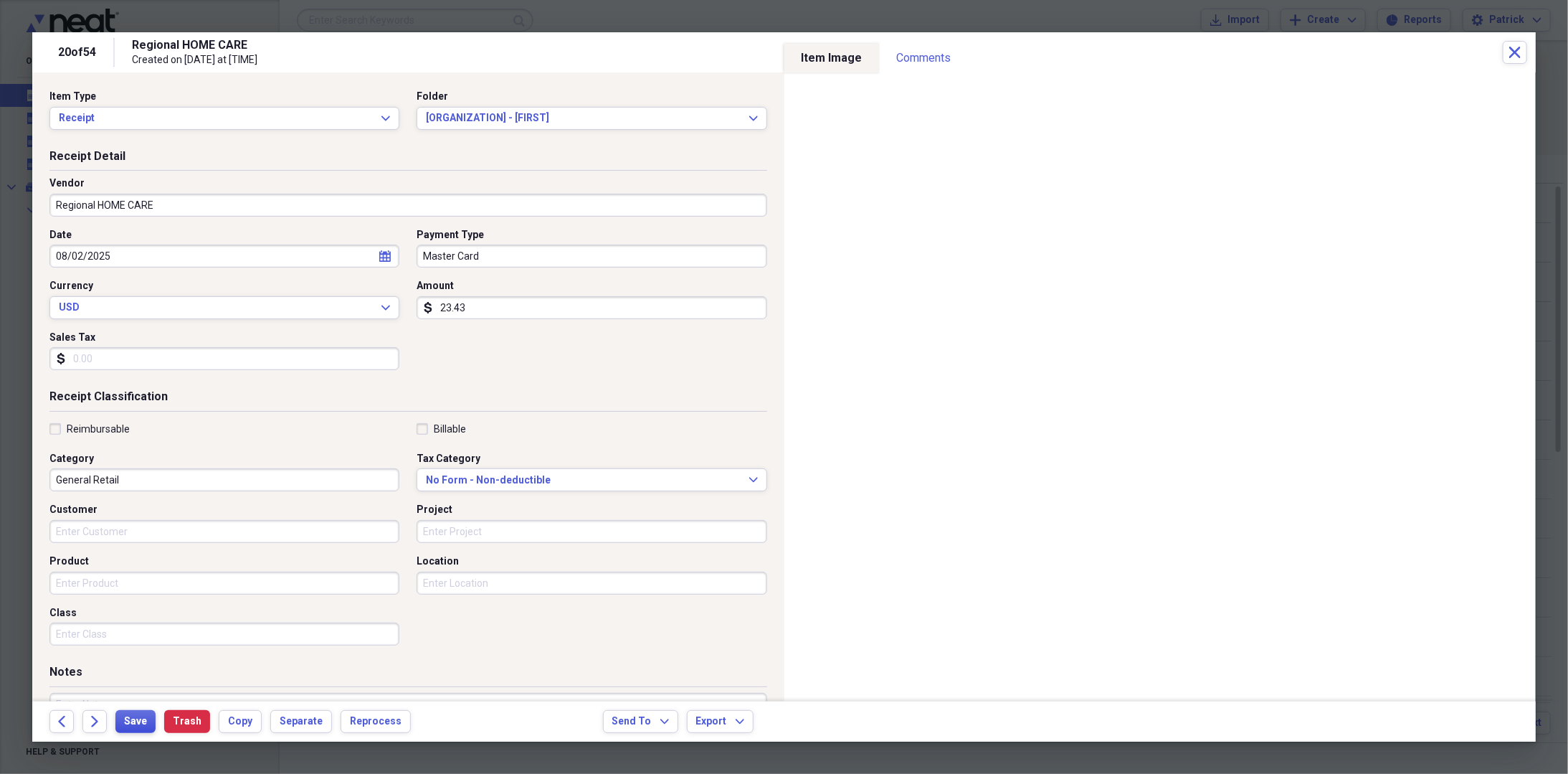 click on "Save" at bounding box center [136, 722] 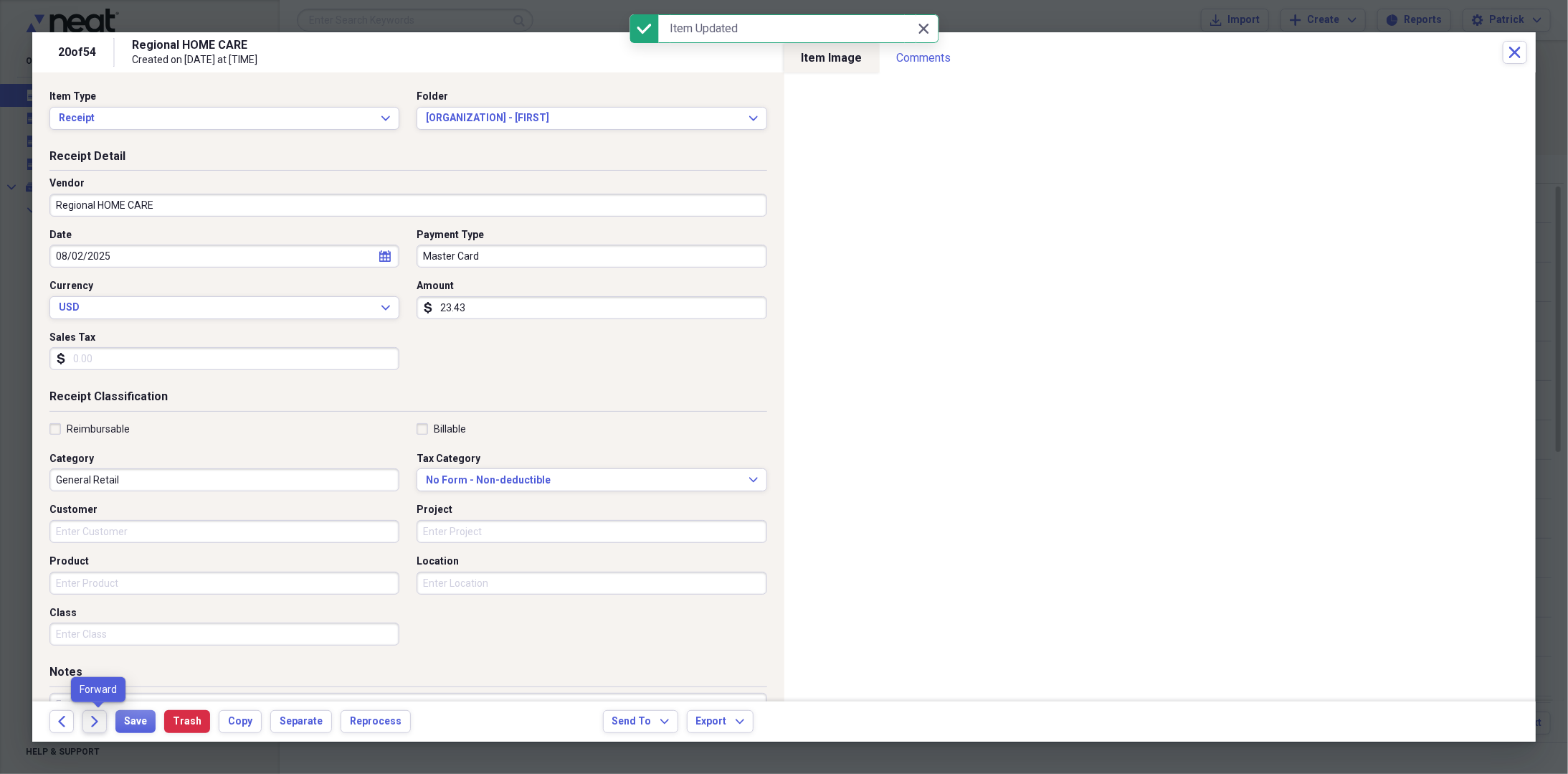click on "Forward" 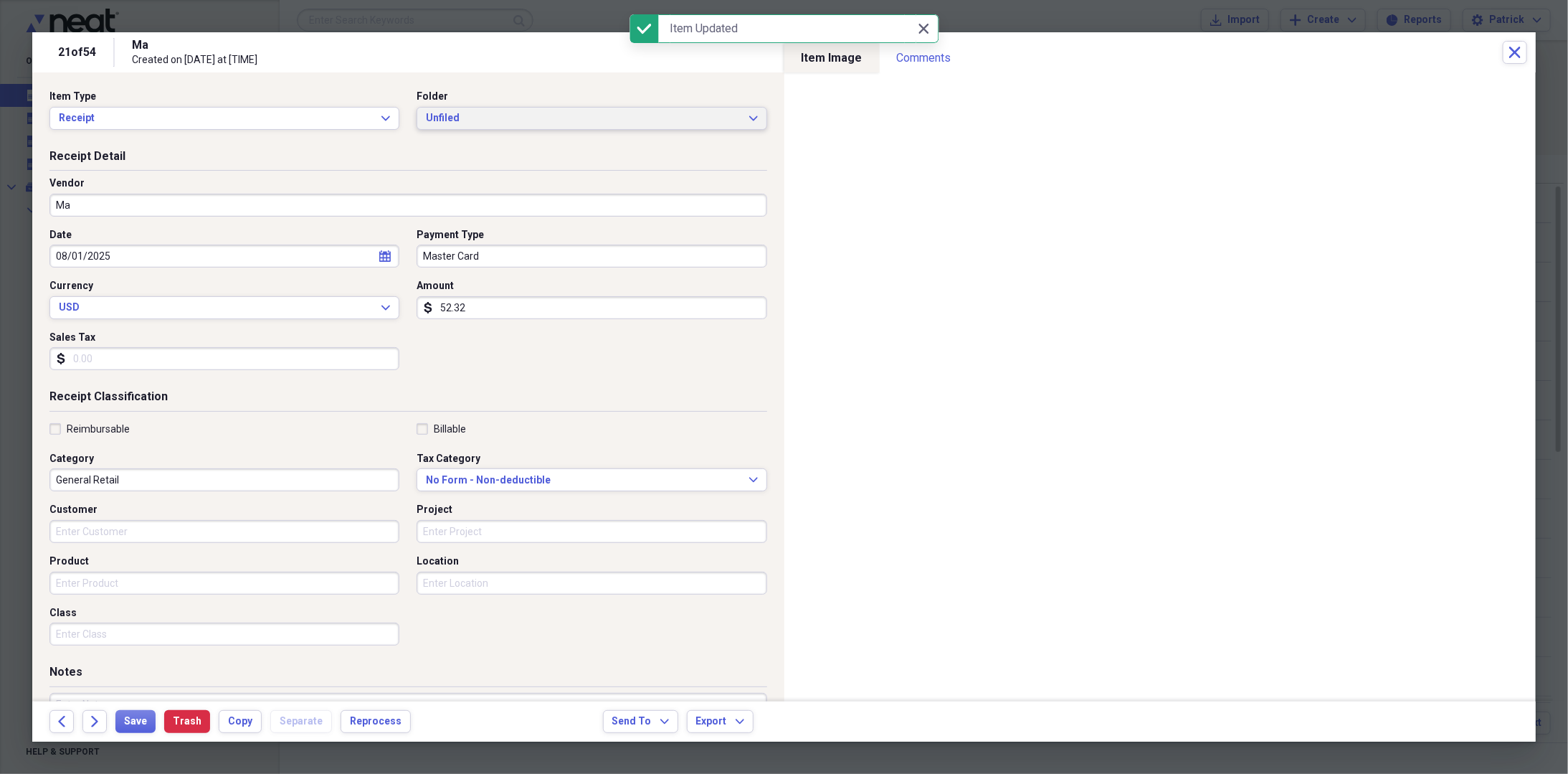 drag, startPoint x: 601, startPoint y: 127, endPoint x: 598, endPoint y: 138, distance: 11.401754 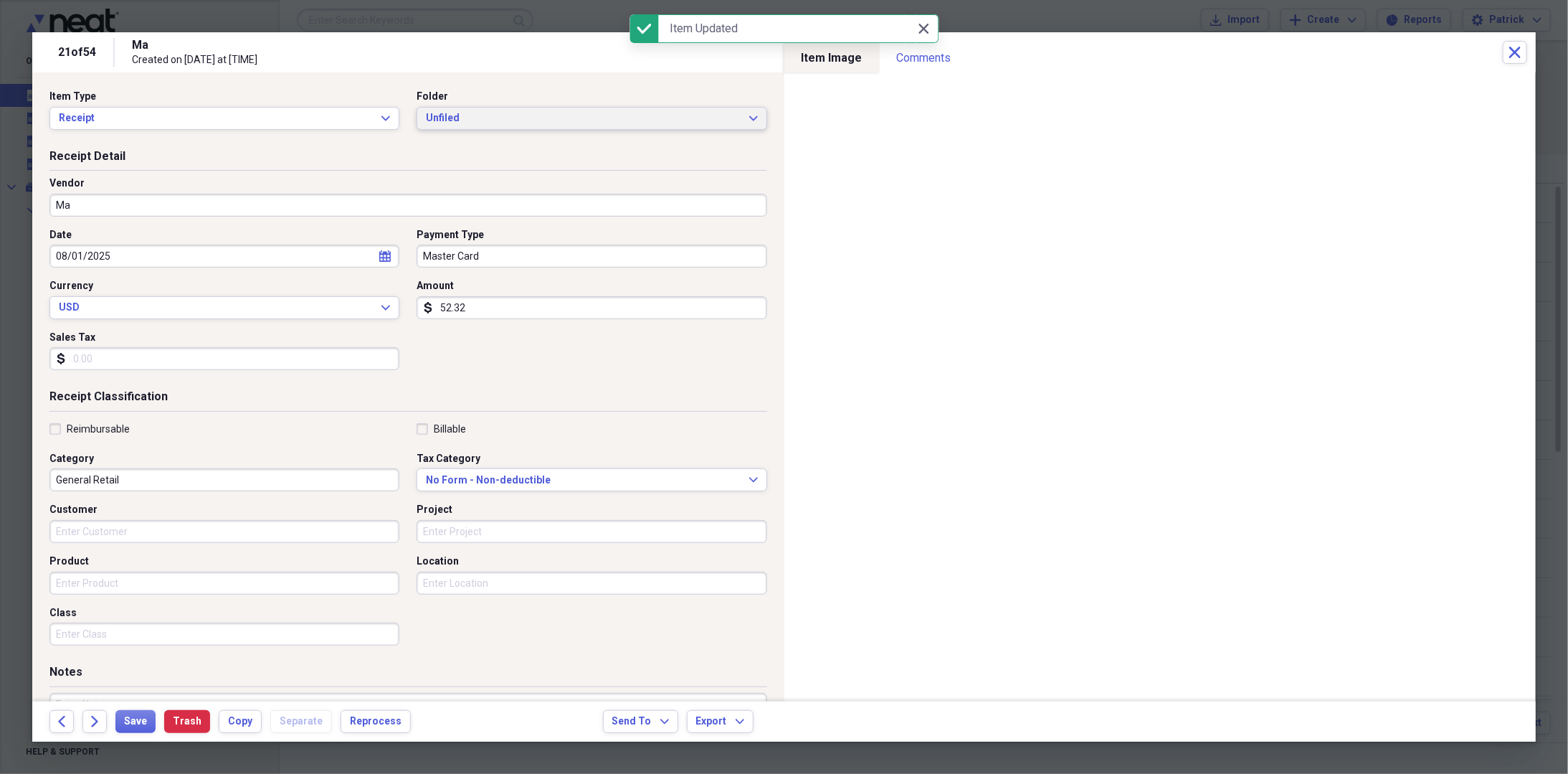 click on "Unfiled Expand" at bounding box center [591, 118] 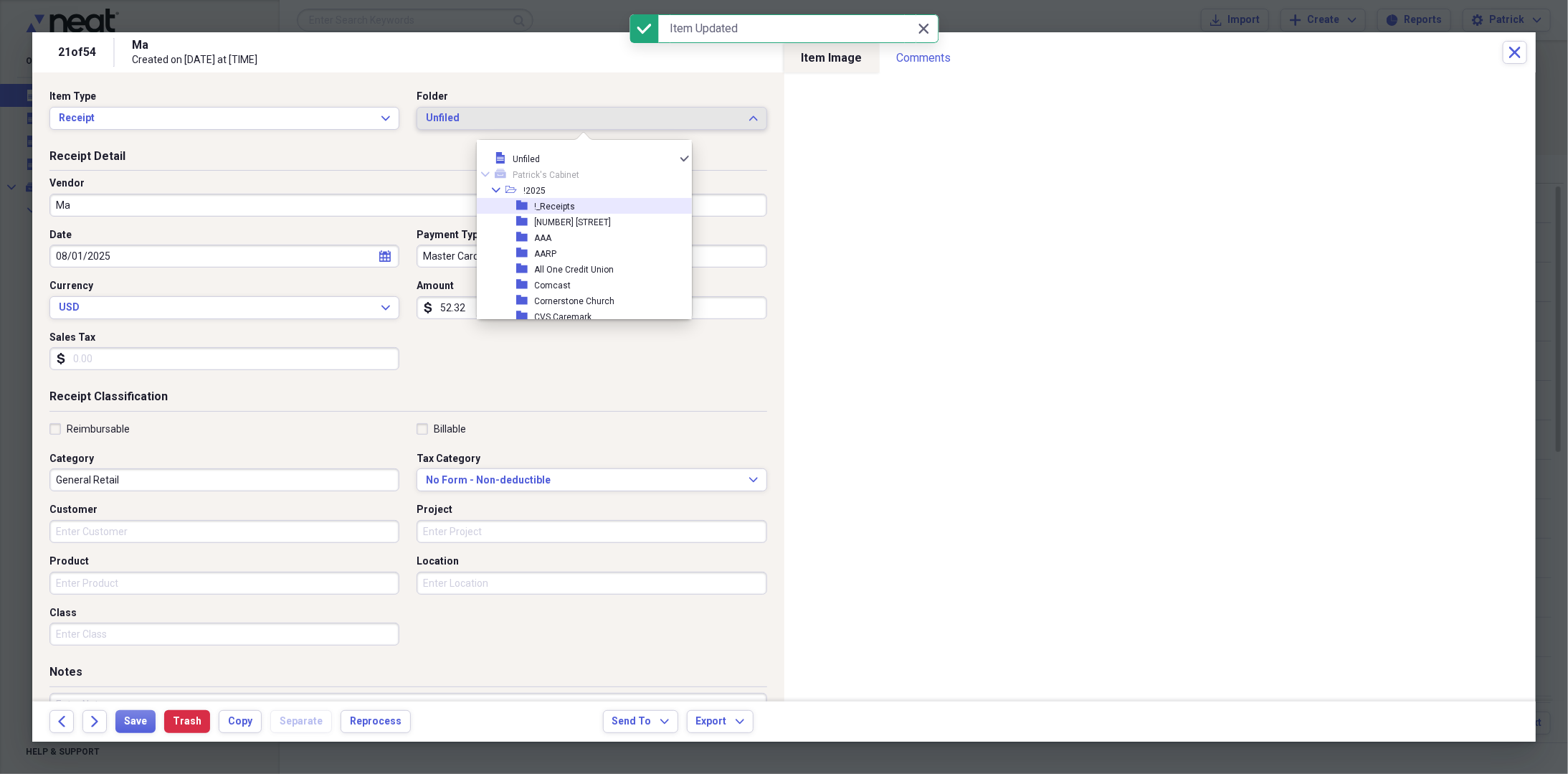 drag, startPoint x: 563, startPoint y: 209, endPoint x: 534, endPoint y: 209, distance: 29 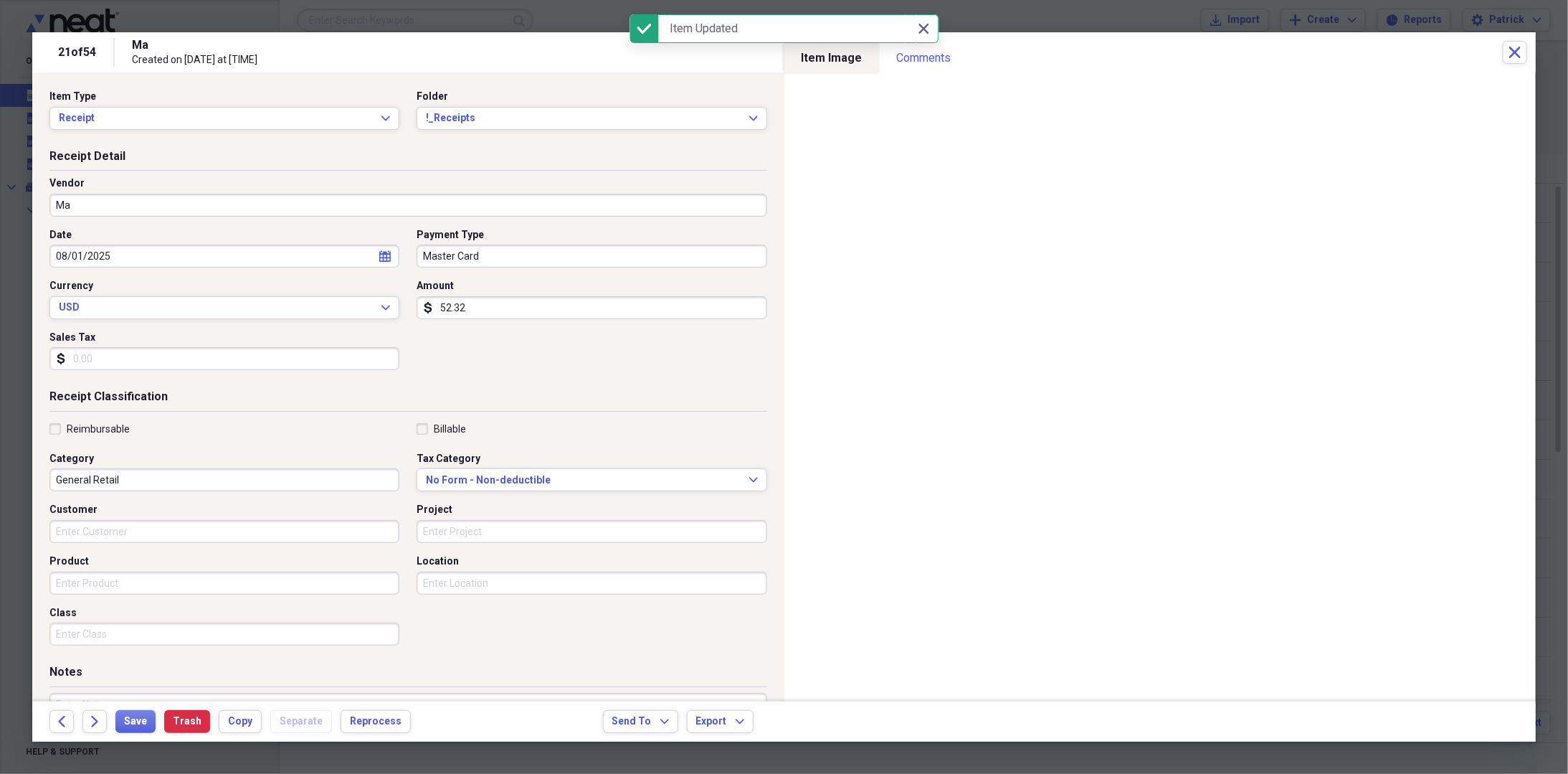 click on "Ma" at bounding box center (408, 205) 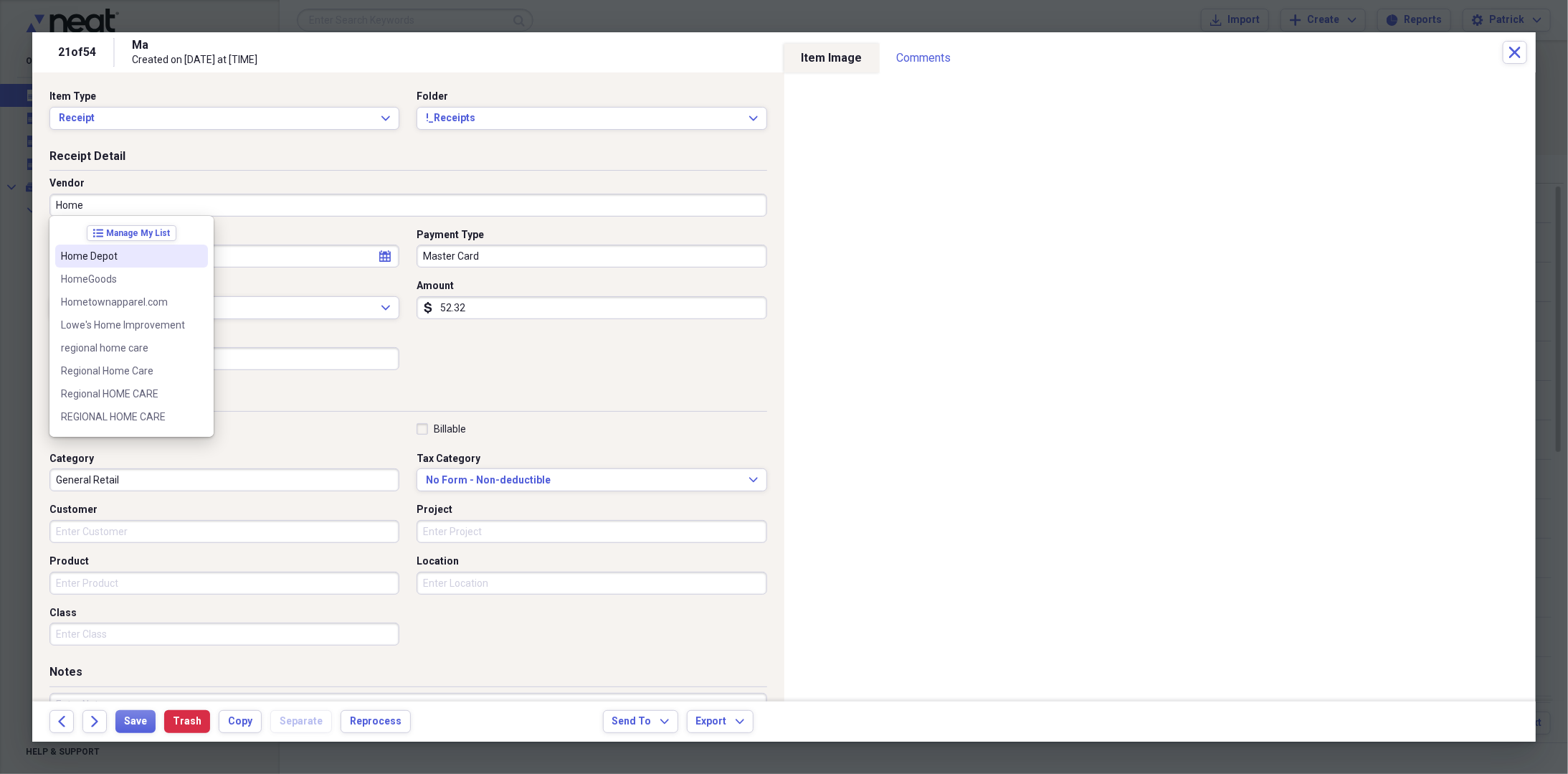 click on "Home Depot" at bounding box center (123, 256) 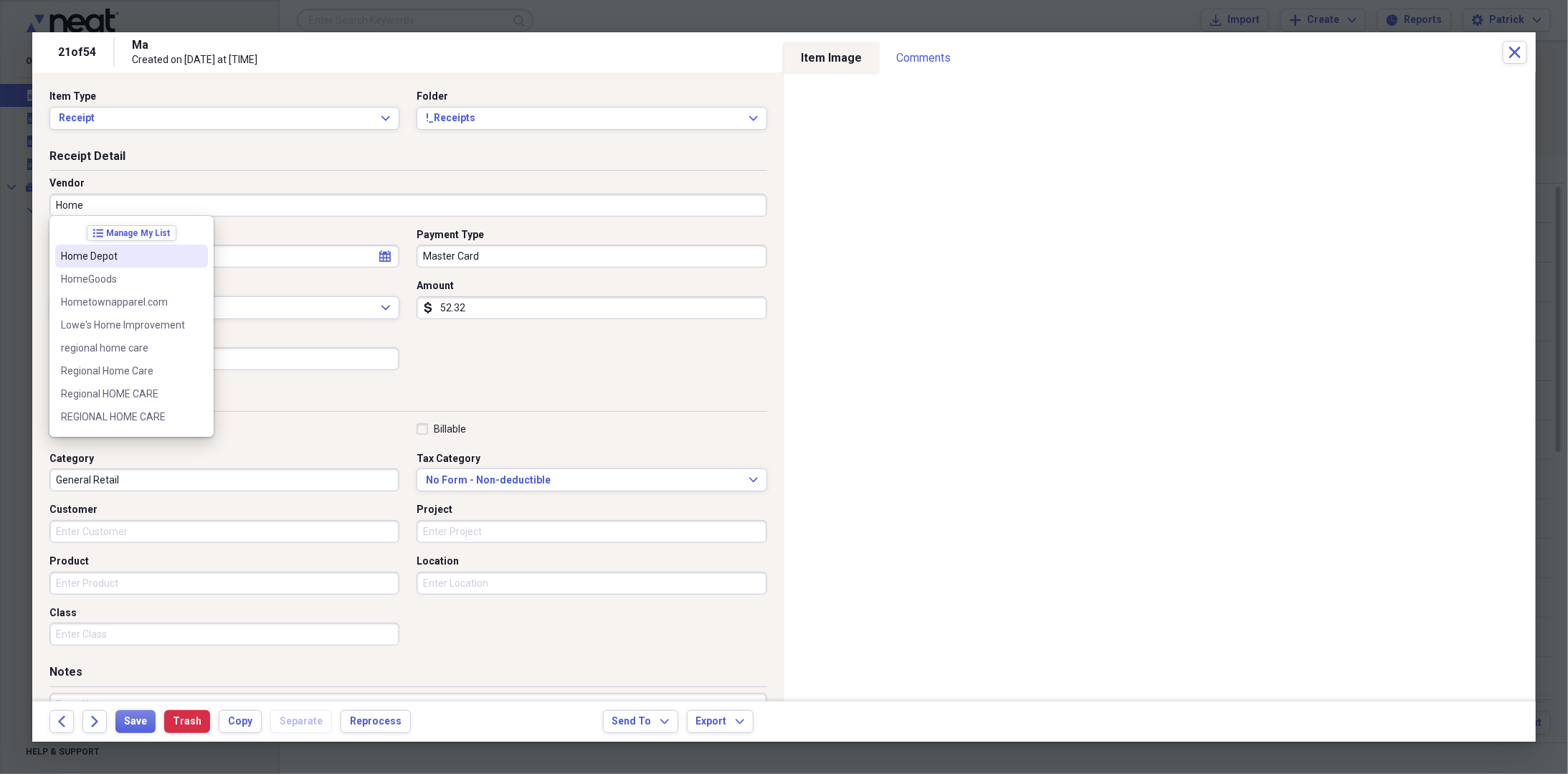 type on "Home Depot" 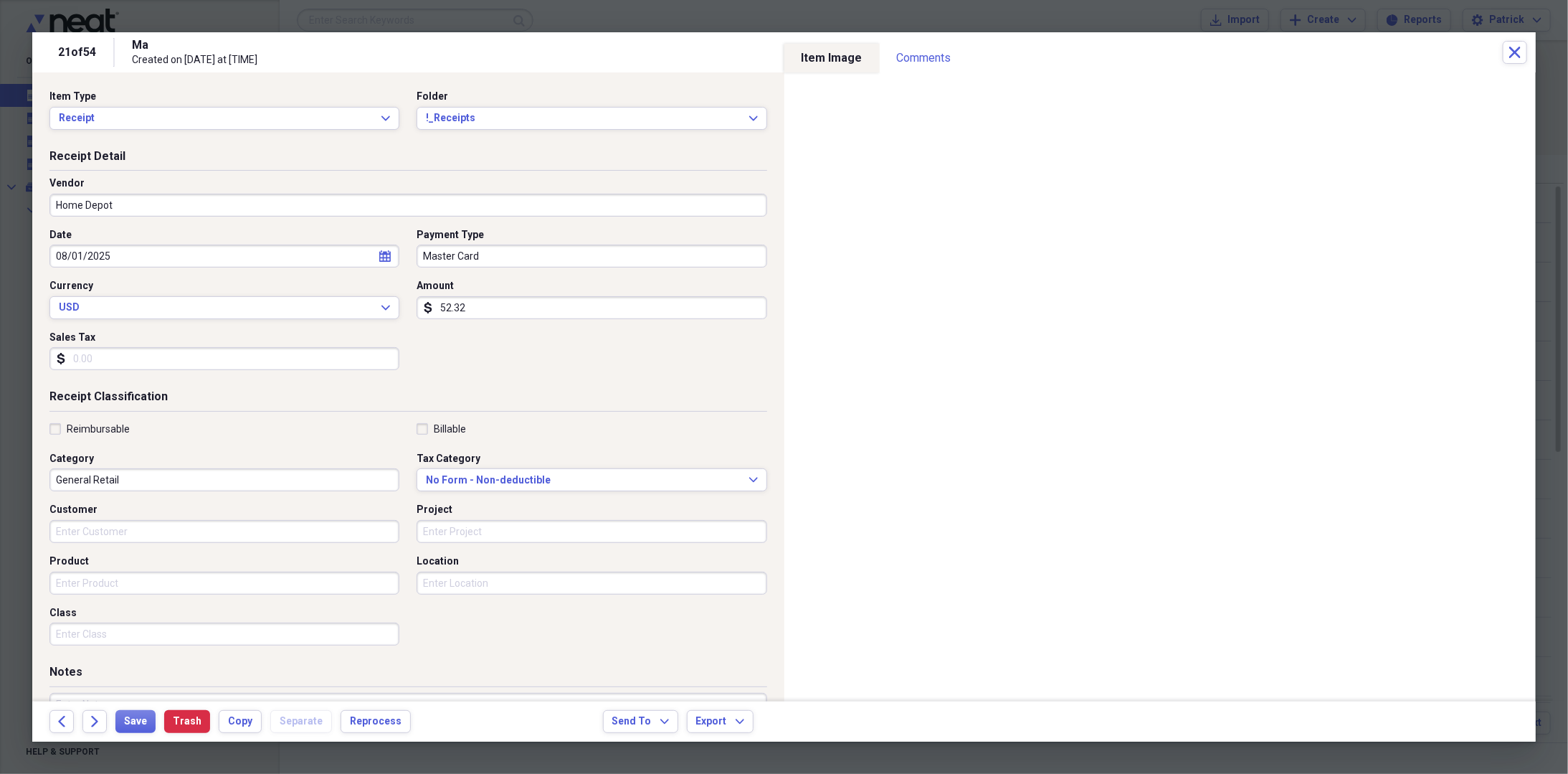 type on "Real Estate Taxes" 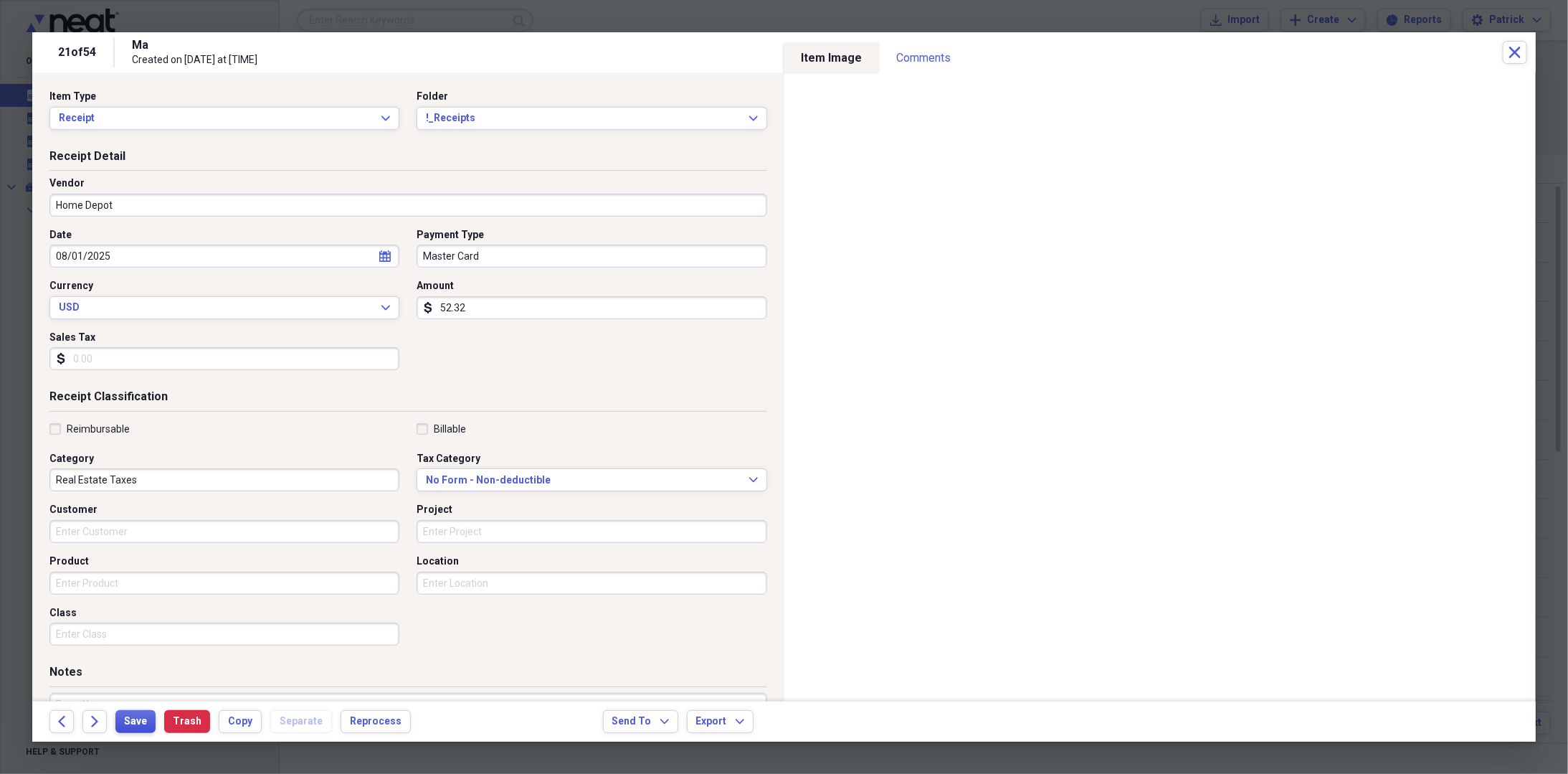 click on "Save" at bounding box center (136, 722) 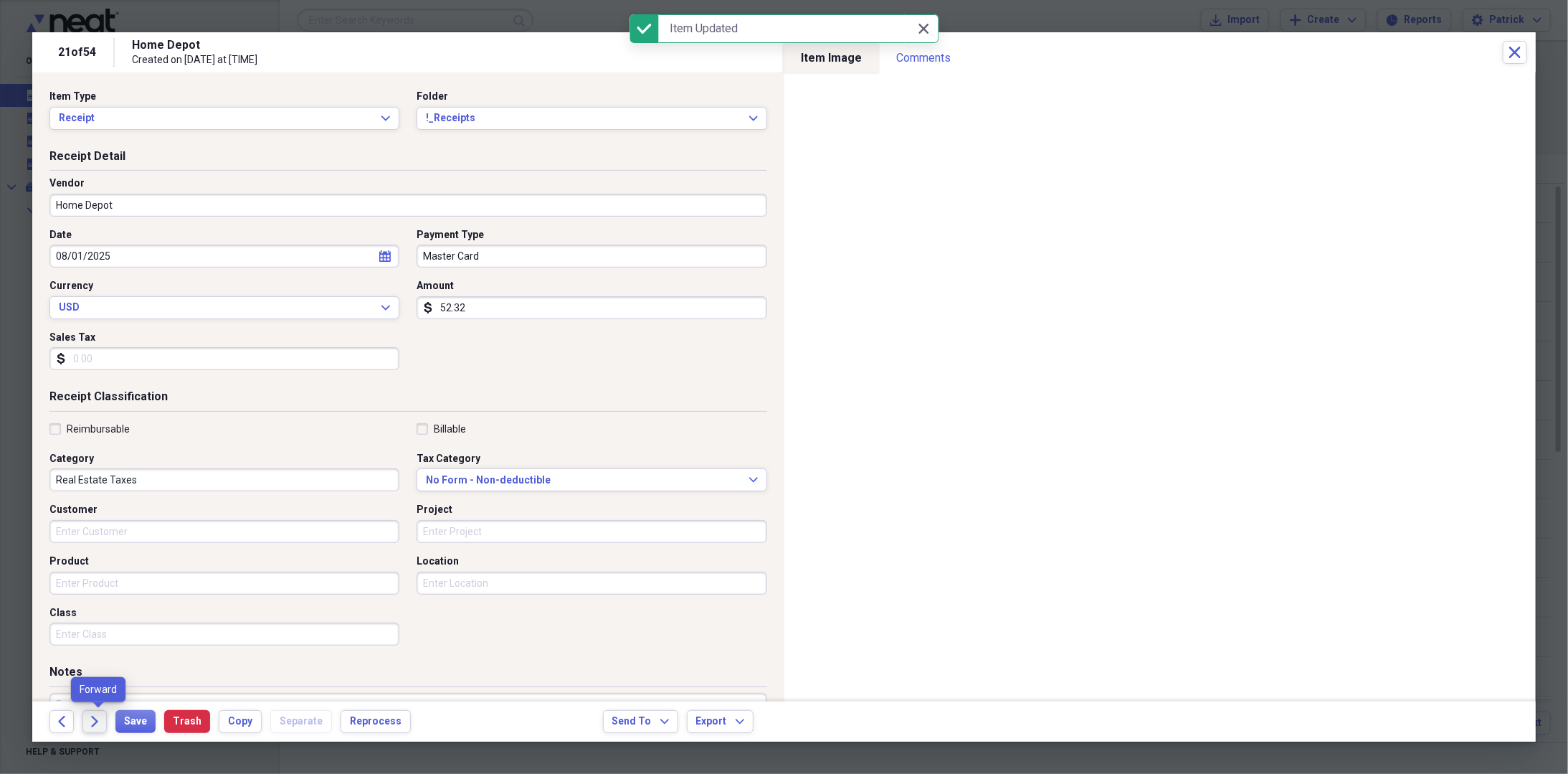 click on "Forward" 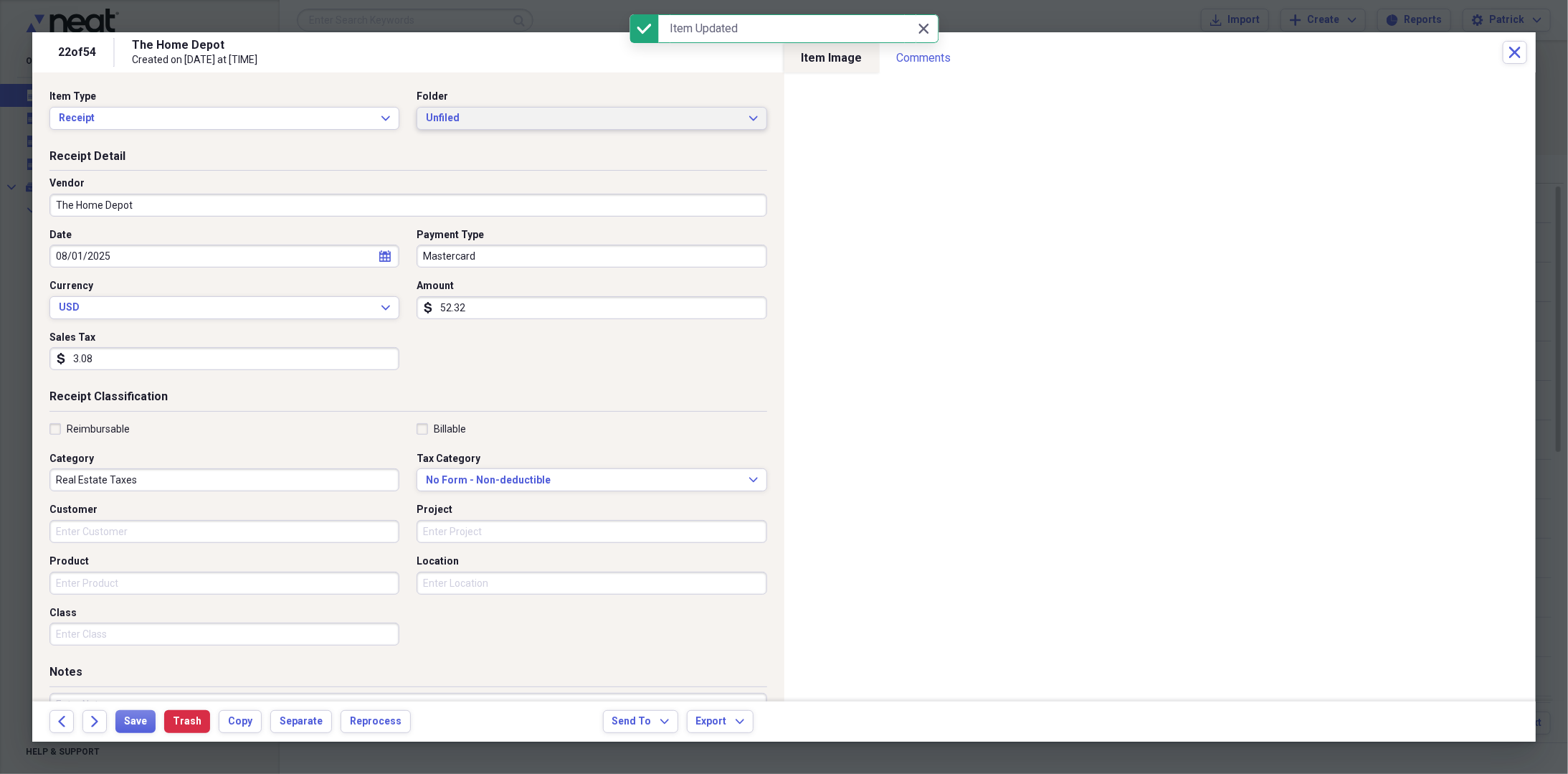 click on "Unfiled" at bounding box center [583, 118] 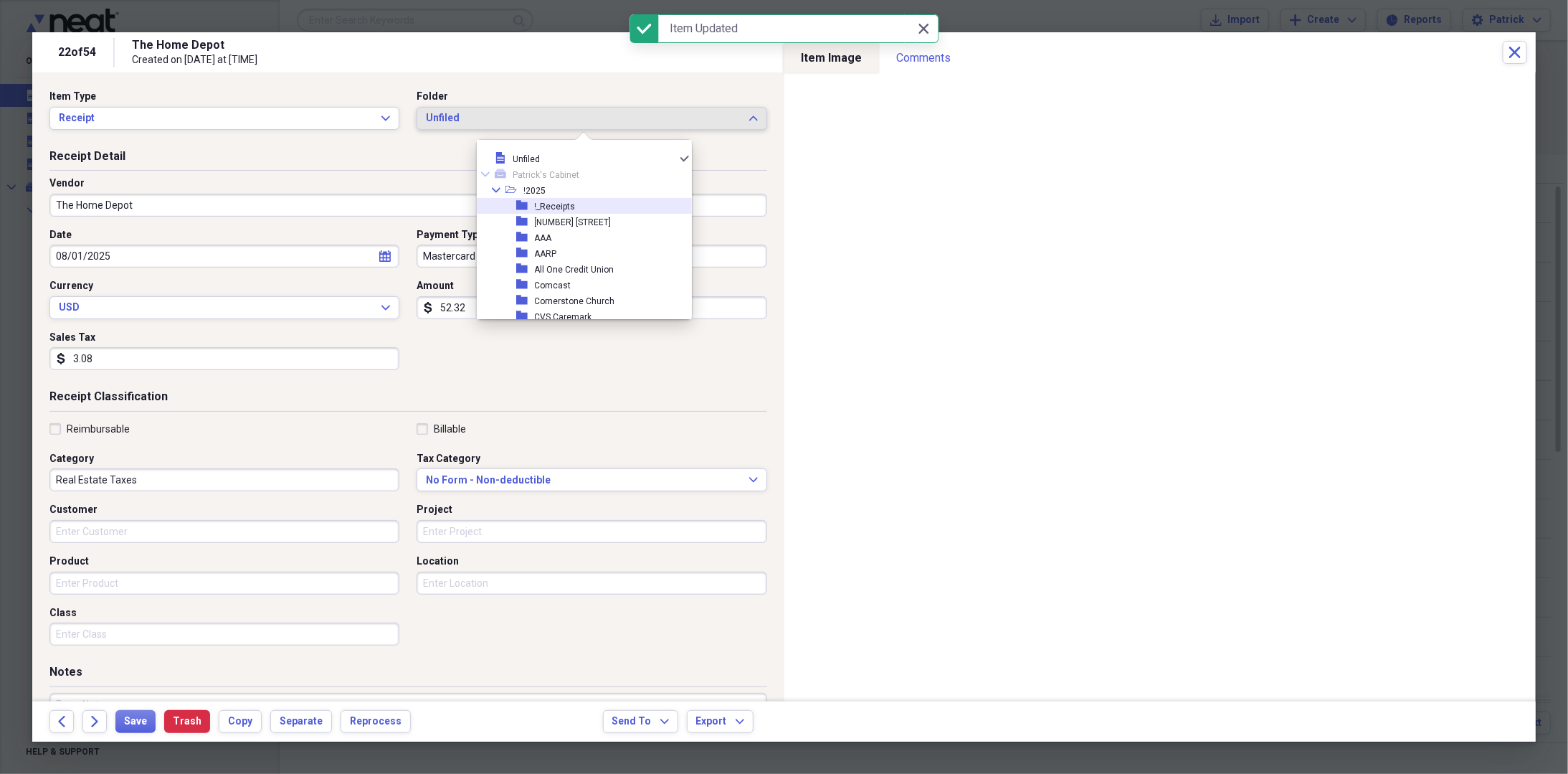 drag, startPoint x: 539, startPoint y: 207, endPoint x: 505, endPoint y: 201, distance: 34.525353 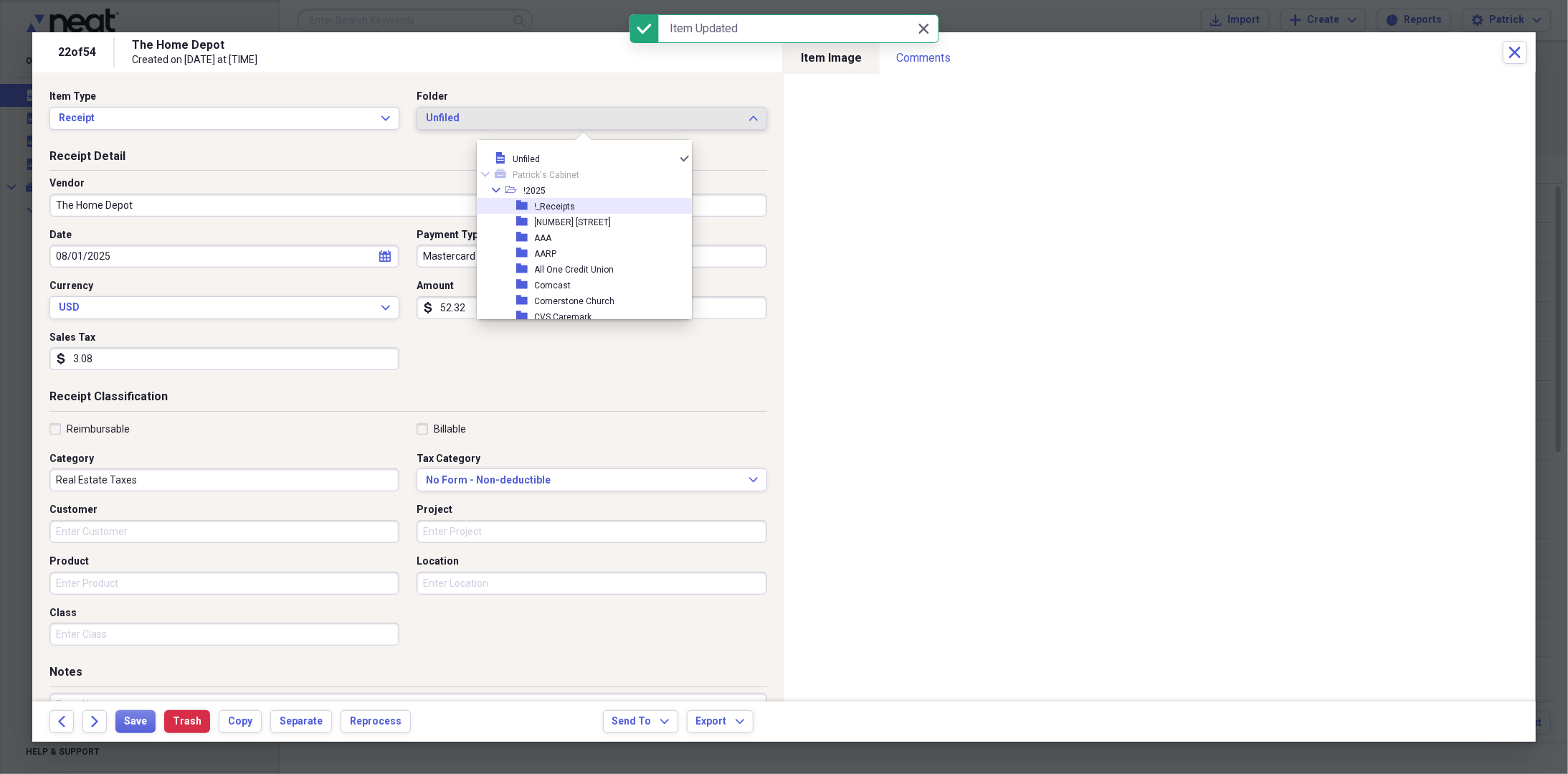 click on "!_Receipts" at bounding box center [555, 207] 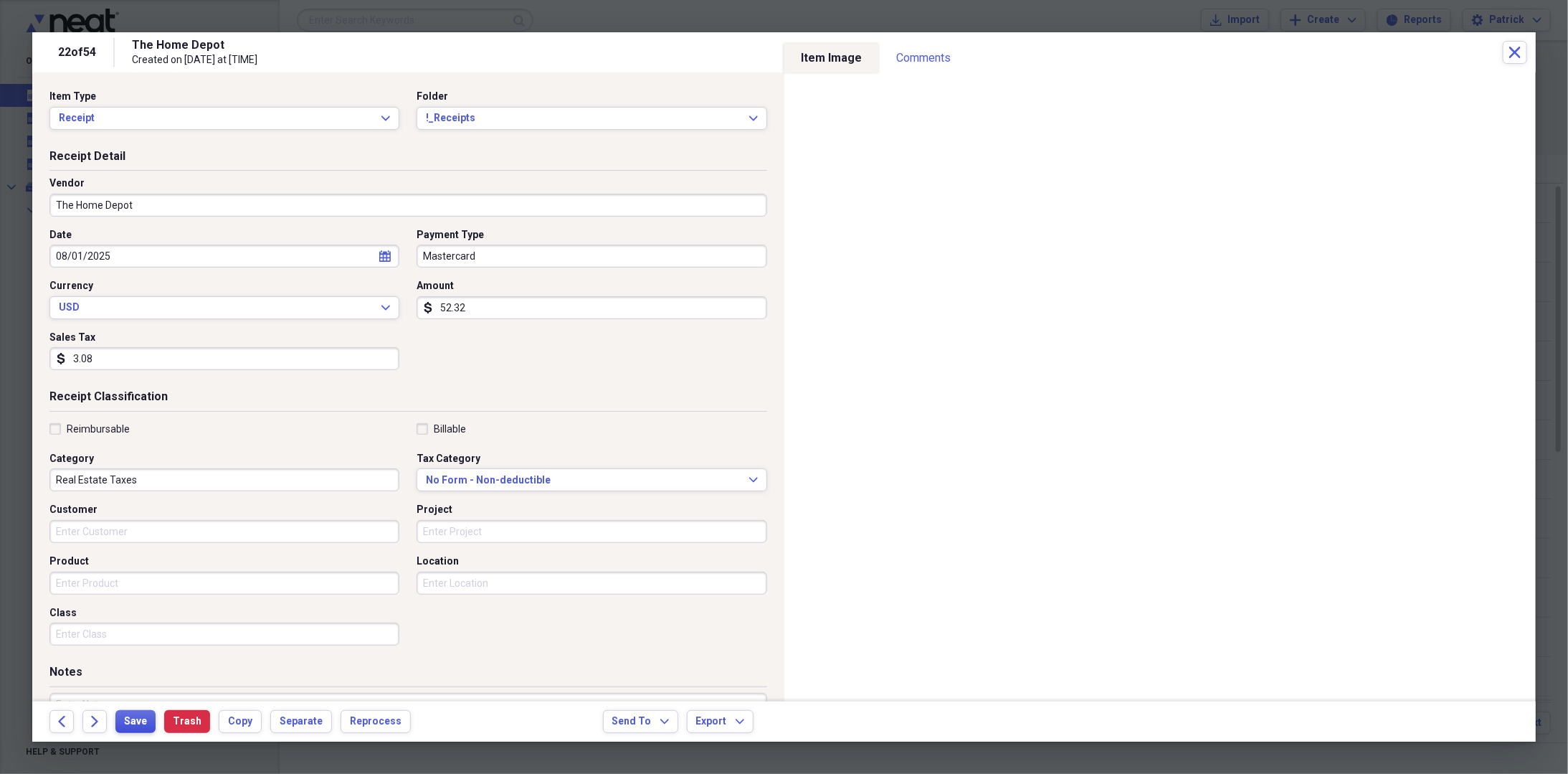 click on "Save" at bounding box center (136, 722) 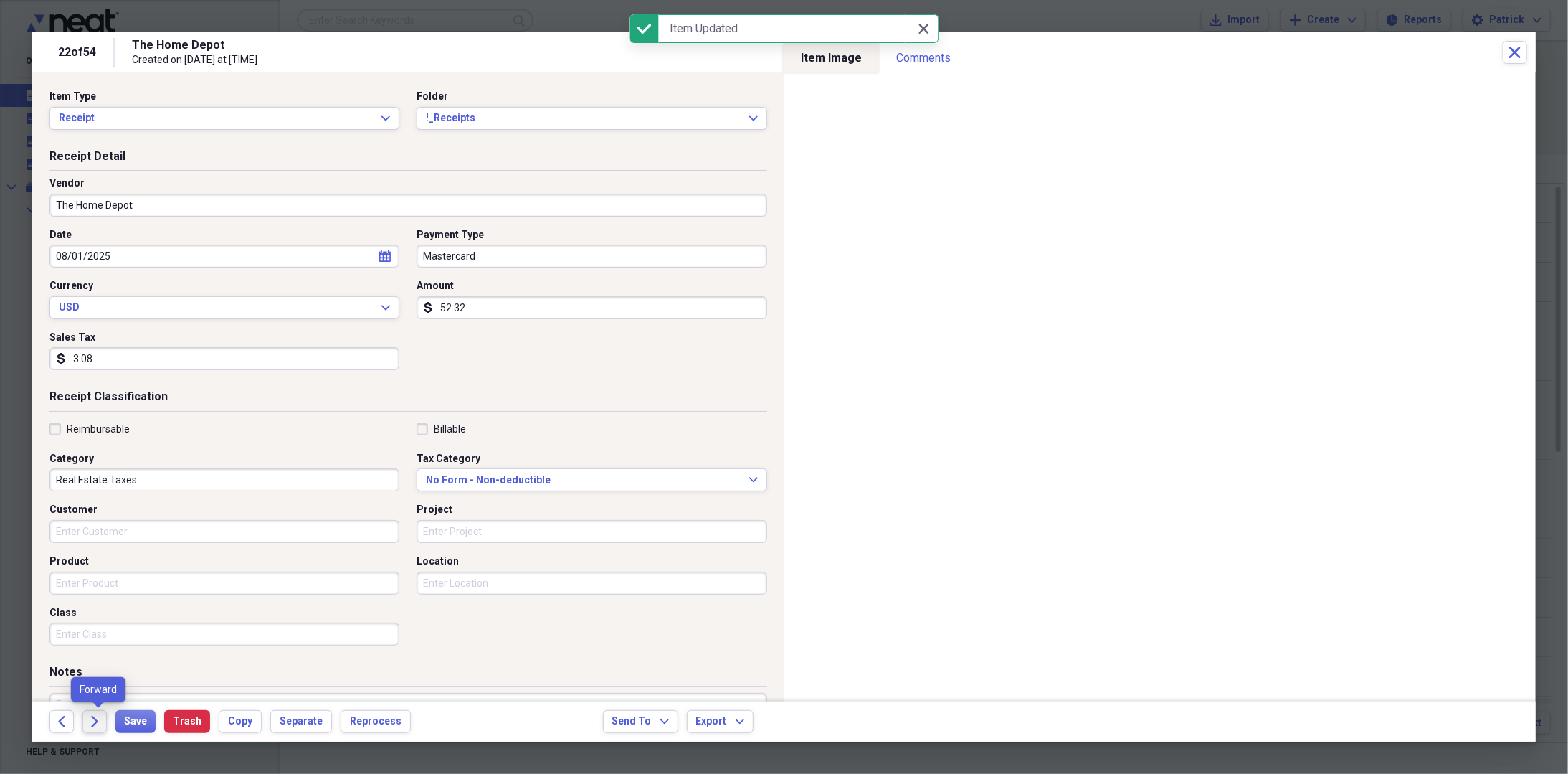 click on "Forward" 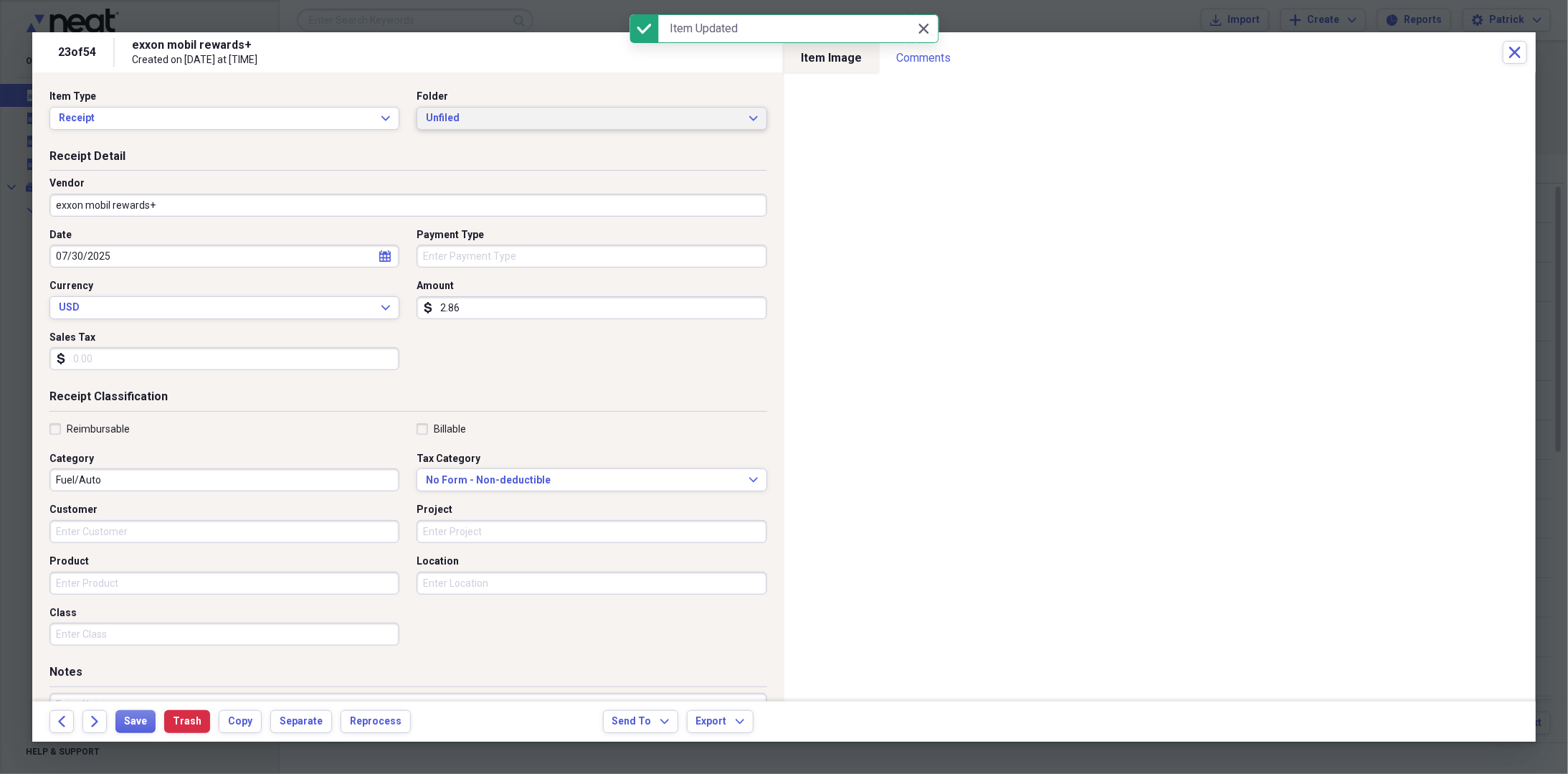 click on "Unfiled" at bounding box center [583, 118] 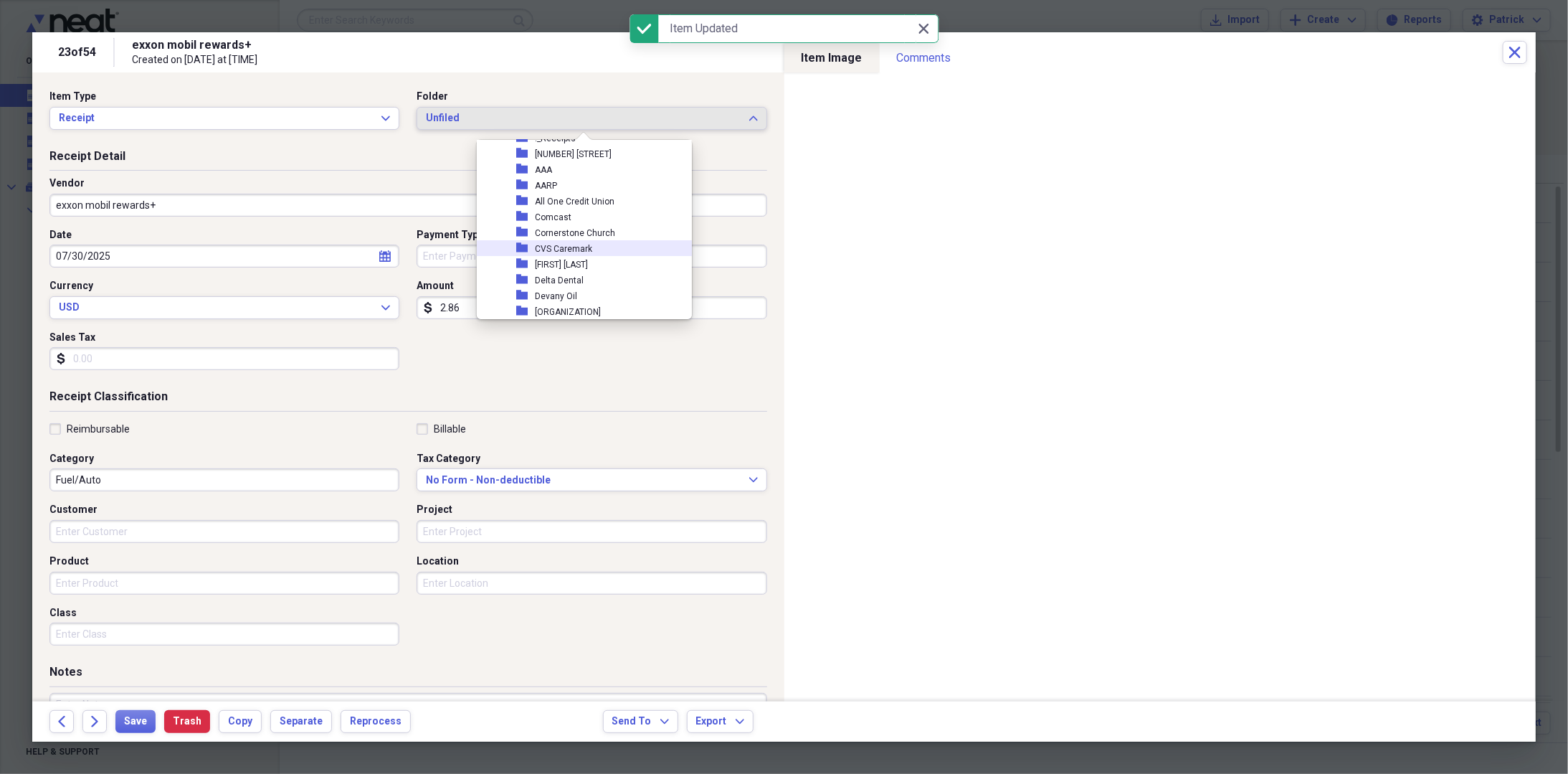scroll, scrollTop: 143, scrollLeft: 0, axis: vertical 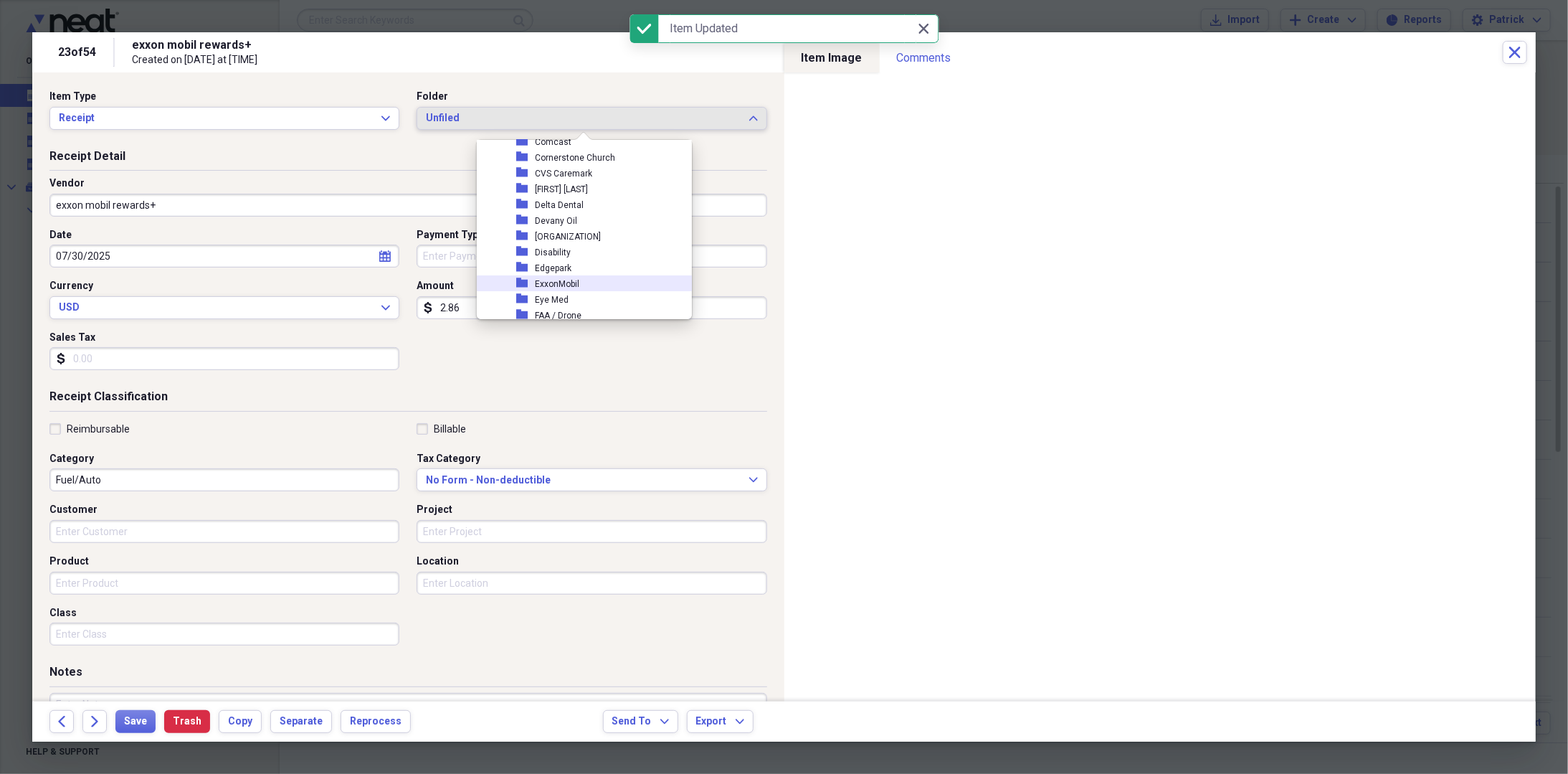 click on "ExxonMobil" at bounding box center [557, 284] 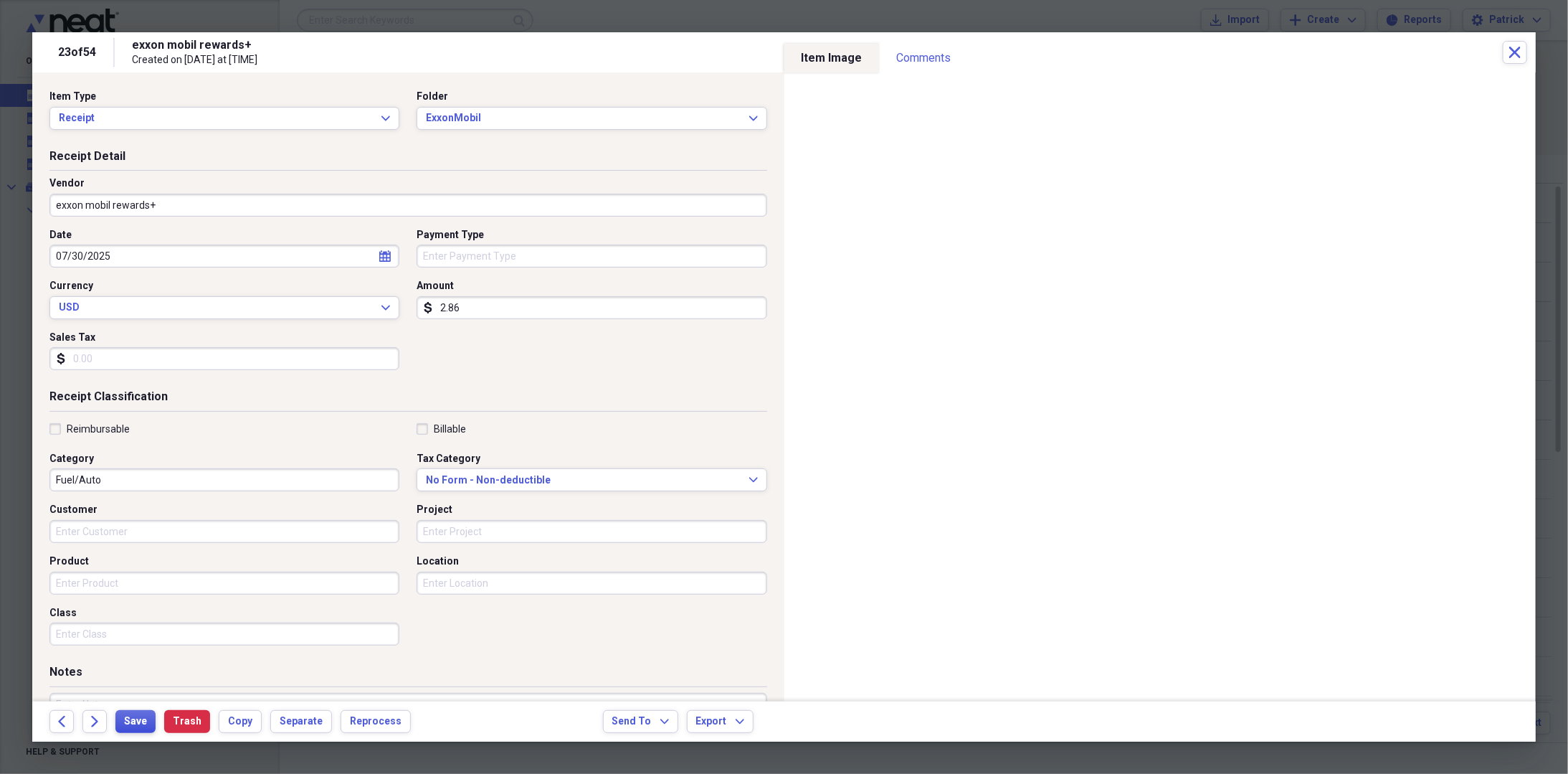 click on "Save" at bounding box center (136, 722) 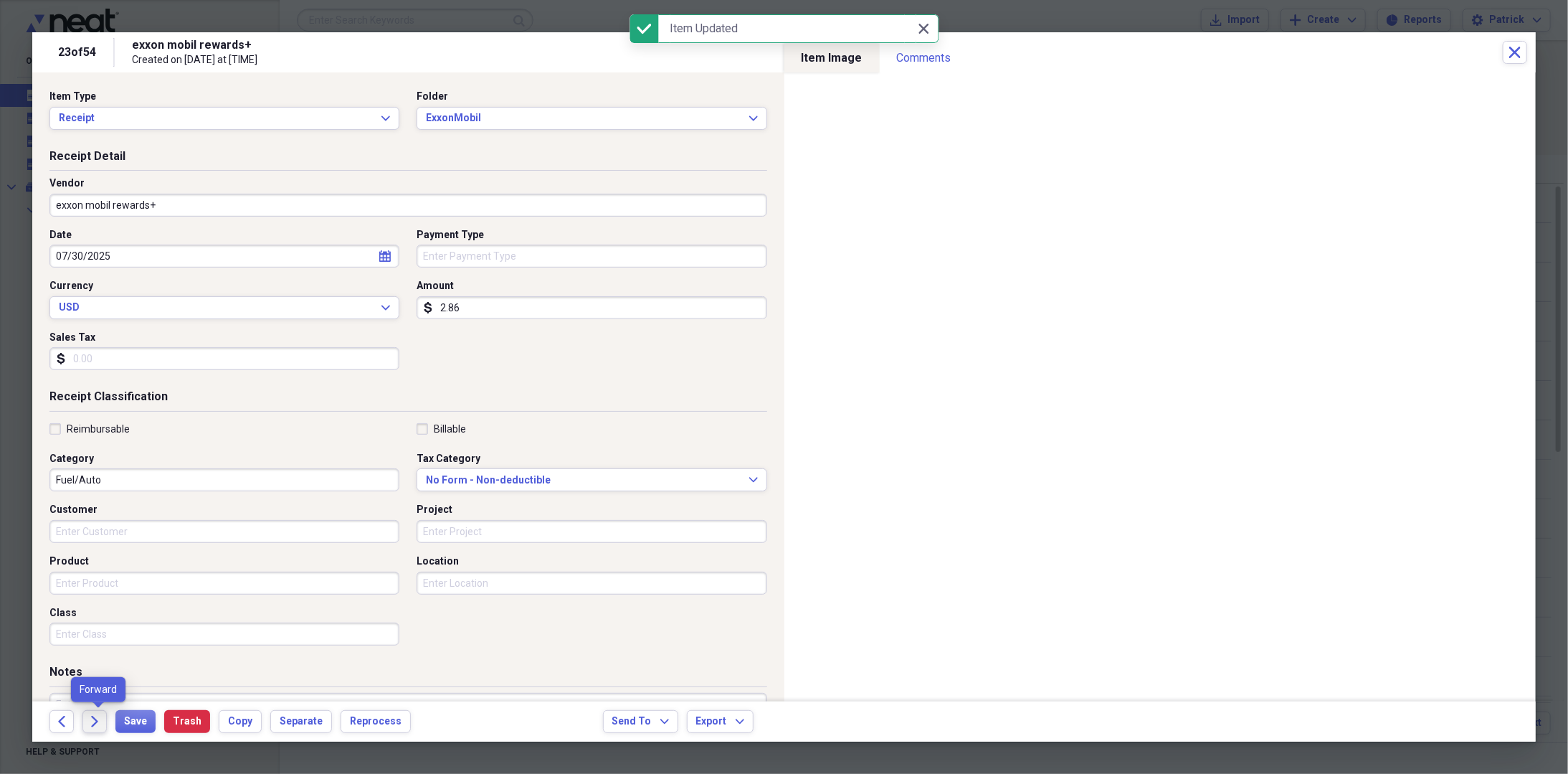 click on "Forward" 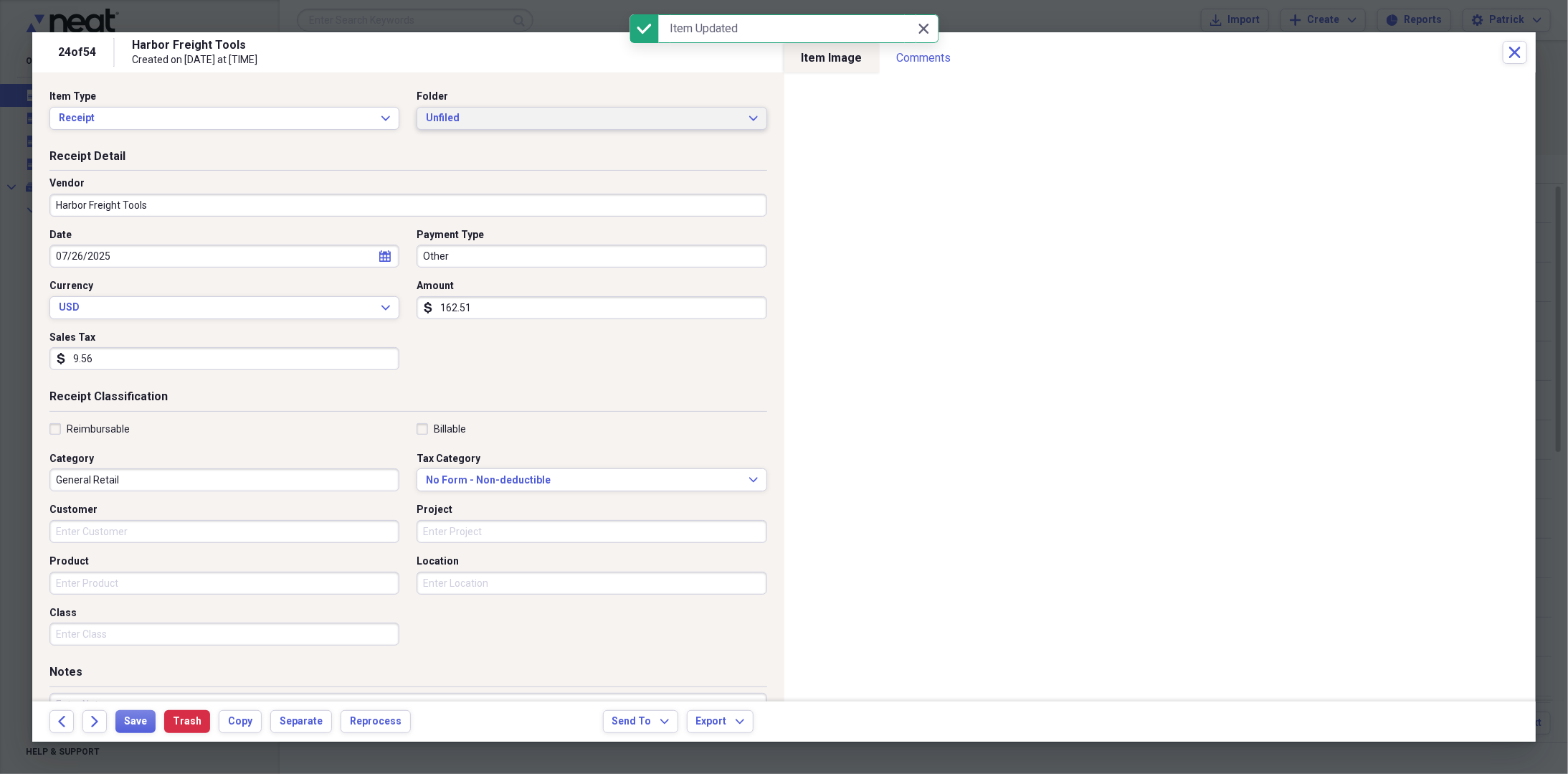 click on "Unfiled Expand" at bounding box center (591, 118) 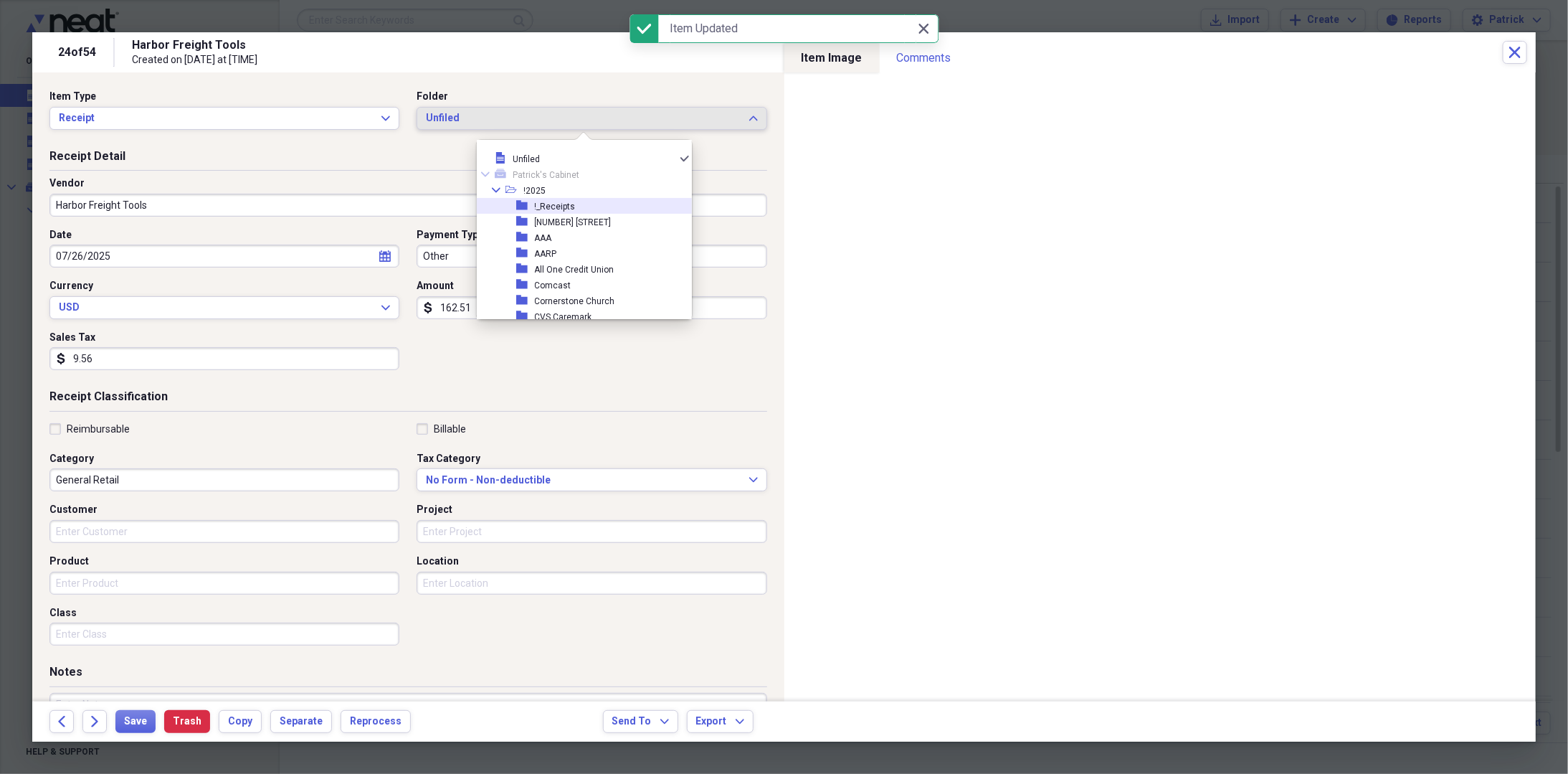 click on "folder !_Receipts" at bounding box center [579, 206] 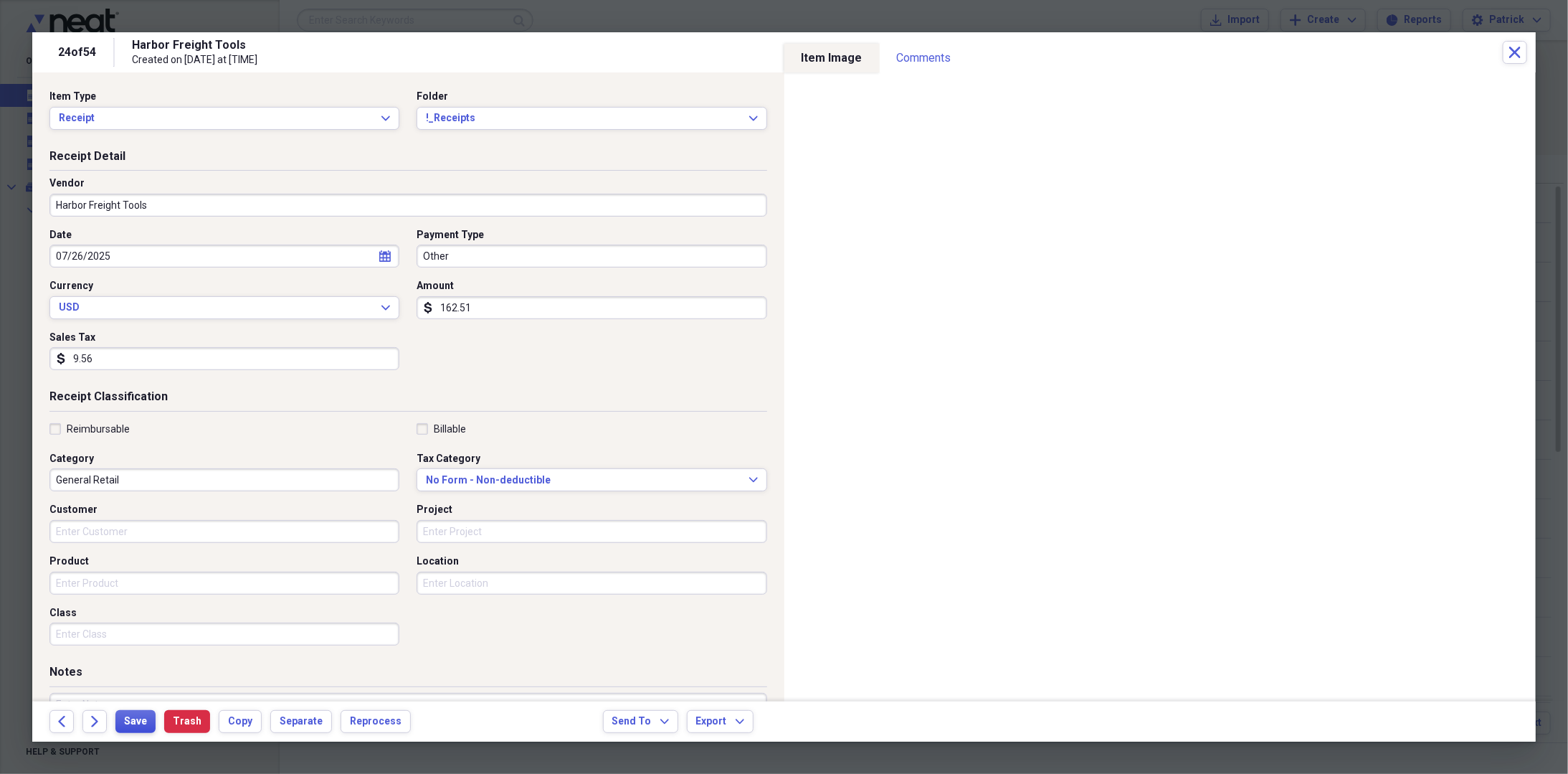 click on "Save" at bounding box center [136, 722] 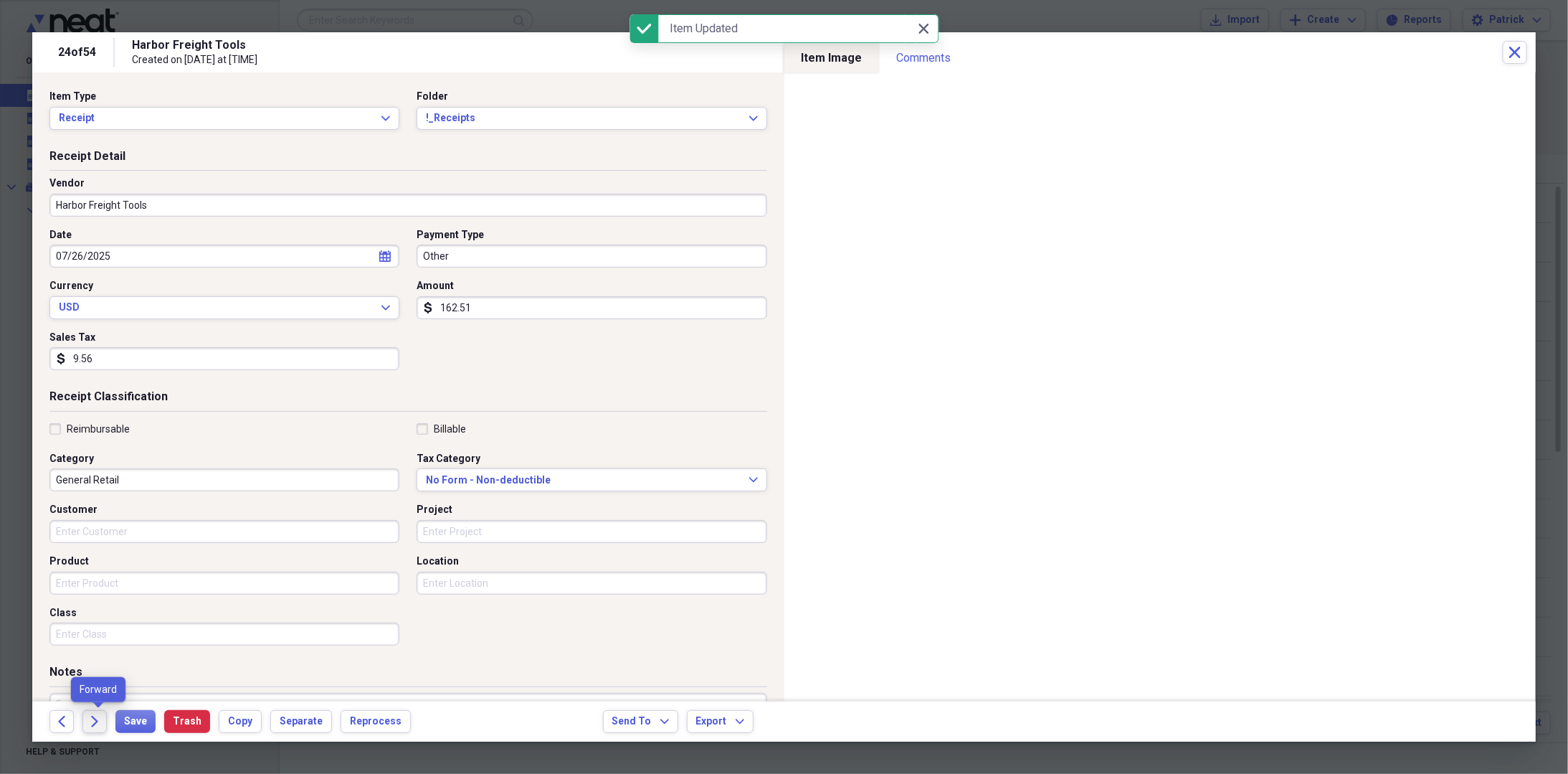click on "Forward" at bounding box center [95, 722] 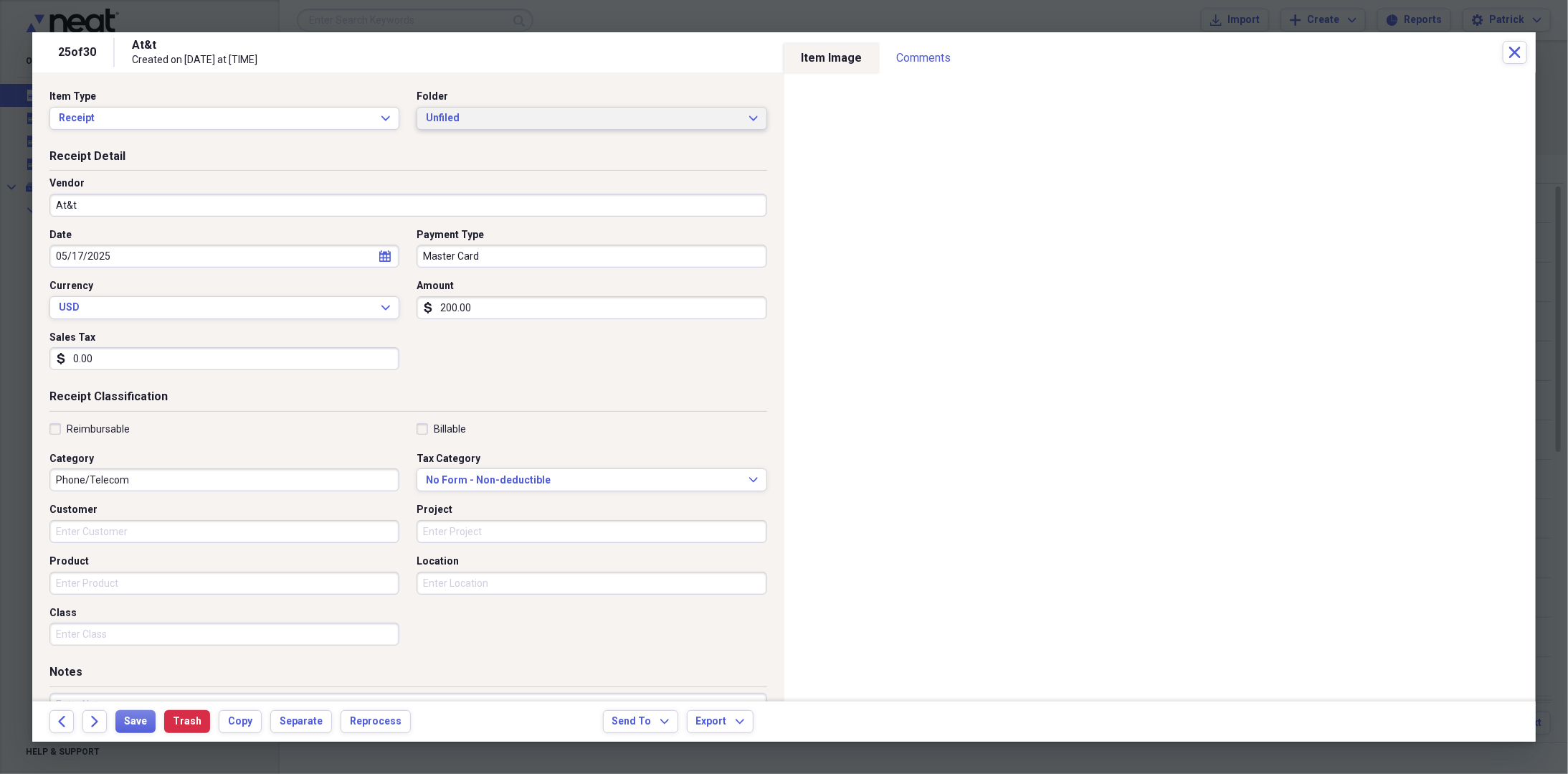 click on "Unfiled" at bounding box center [583, 118] 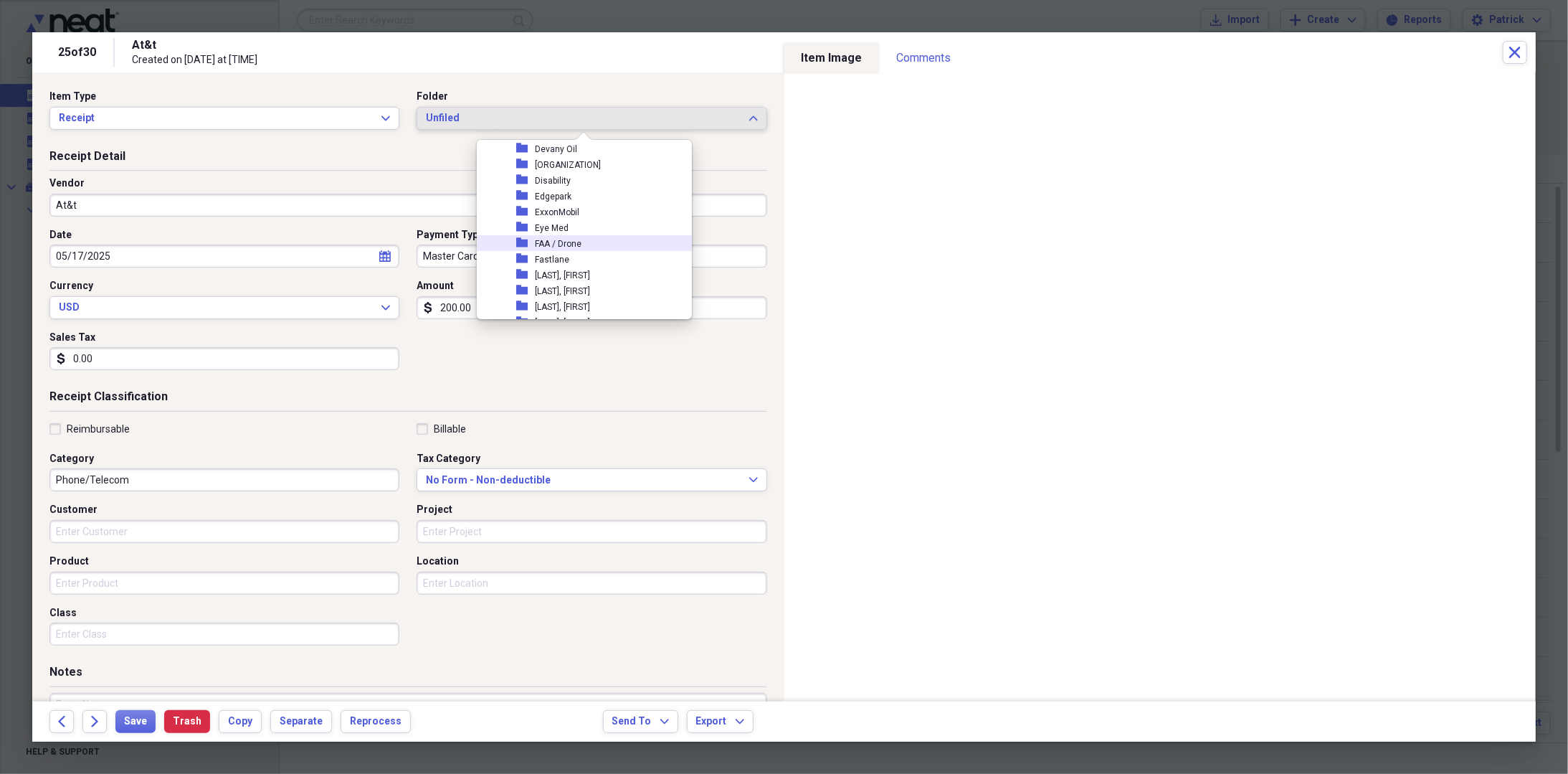 scroll, scrollTop: 359, scrollLeft: 0, axis: vertical 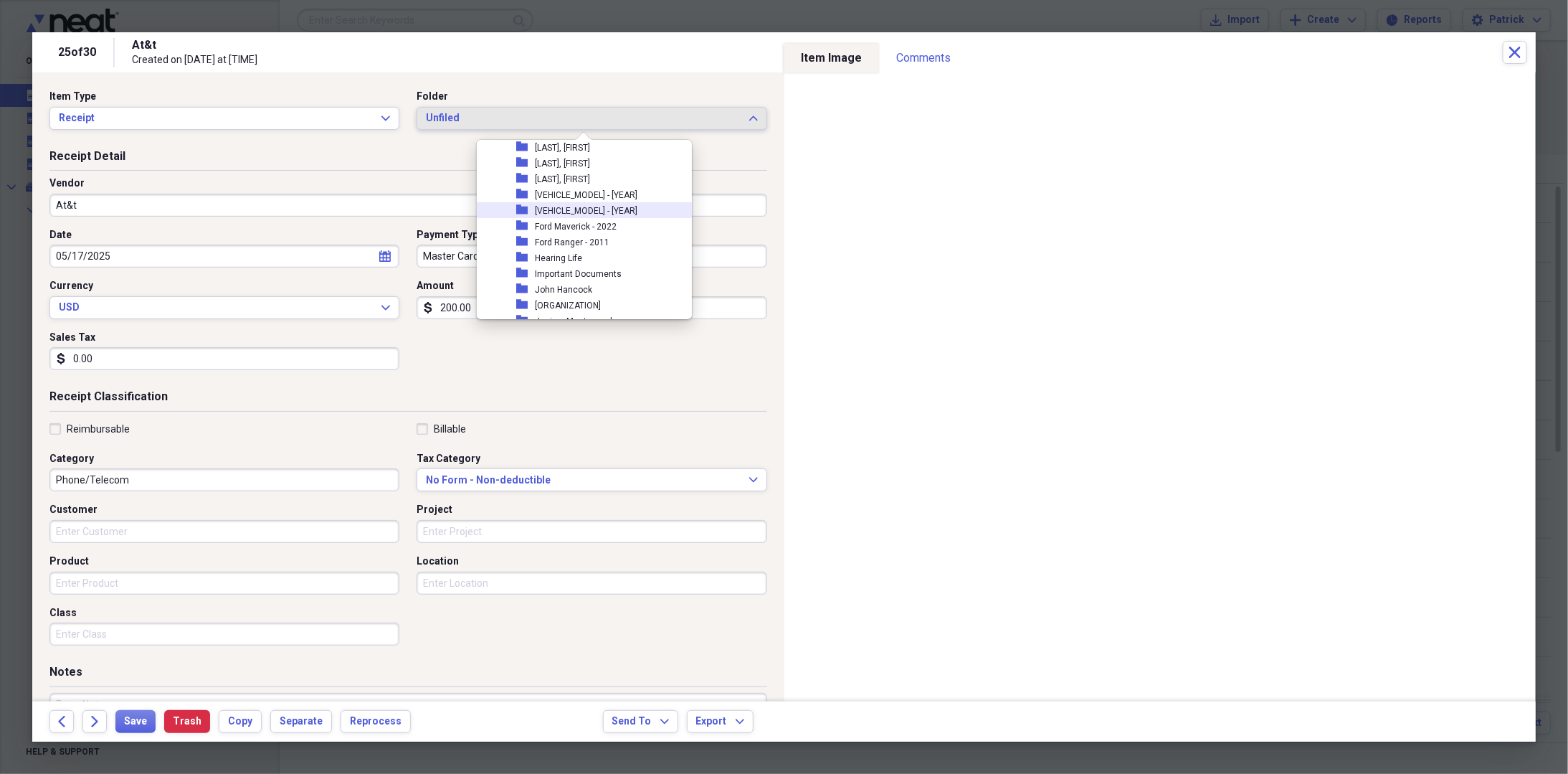 click on "[VEHICLE_MODEL] - [YEAR]" at bounding box center [586, 211] 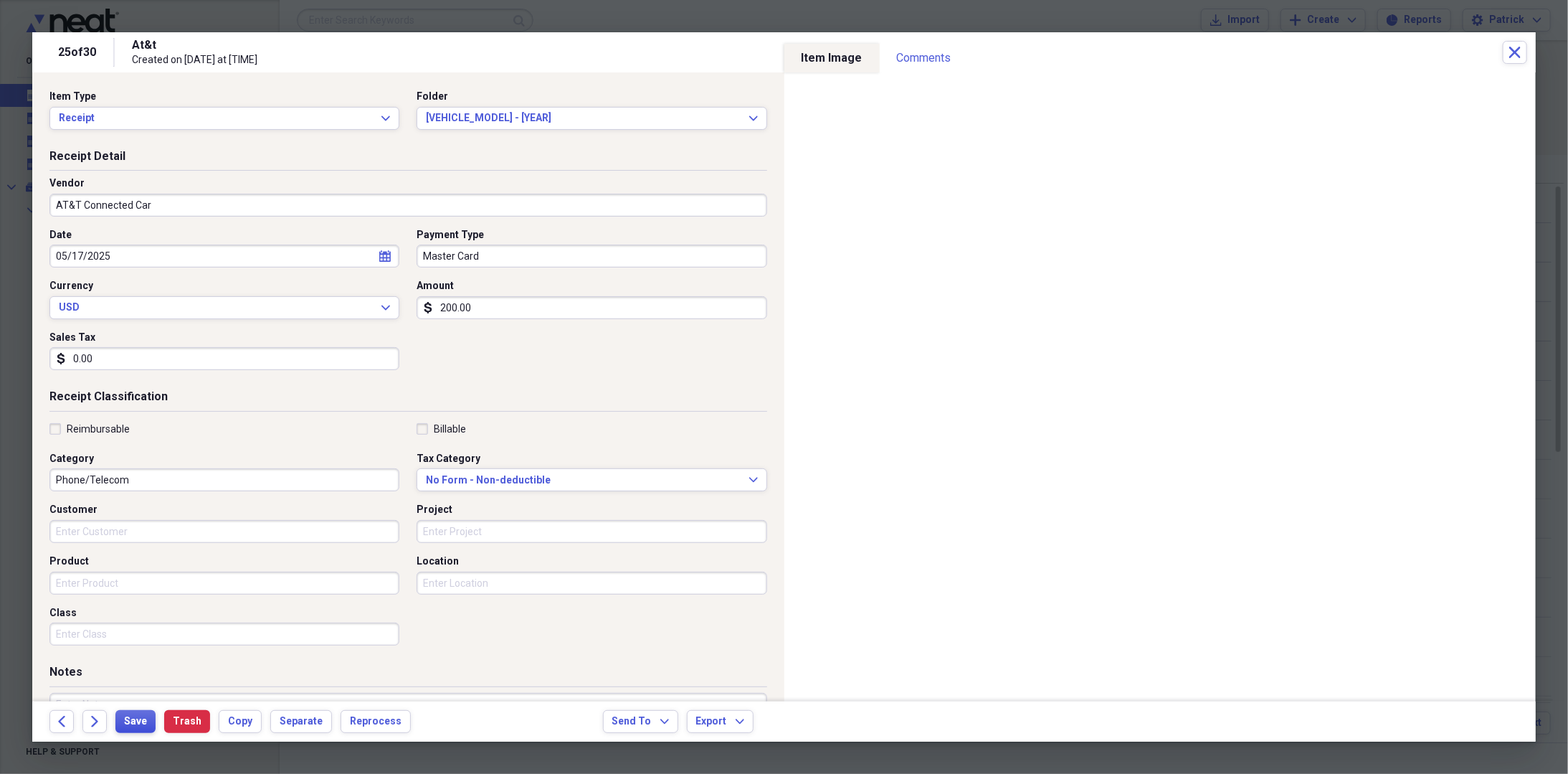 type on "AT&T Connected Car" 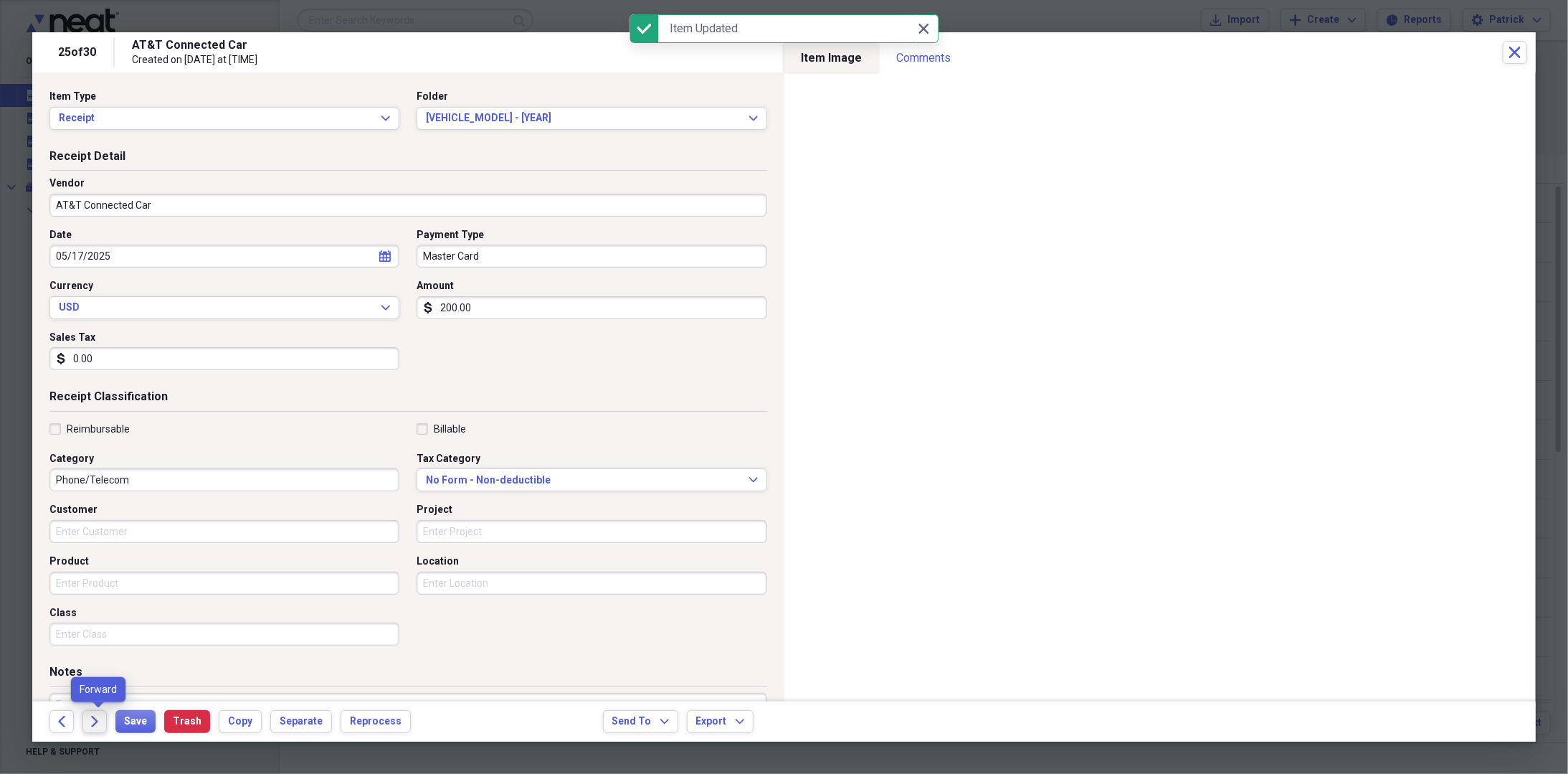 click on "Forward" 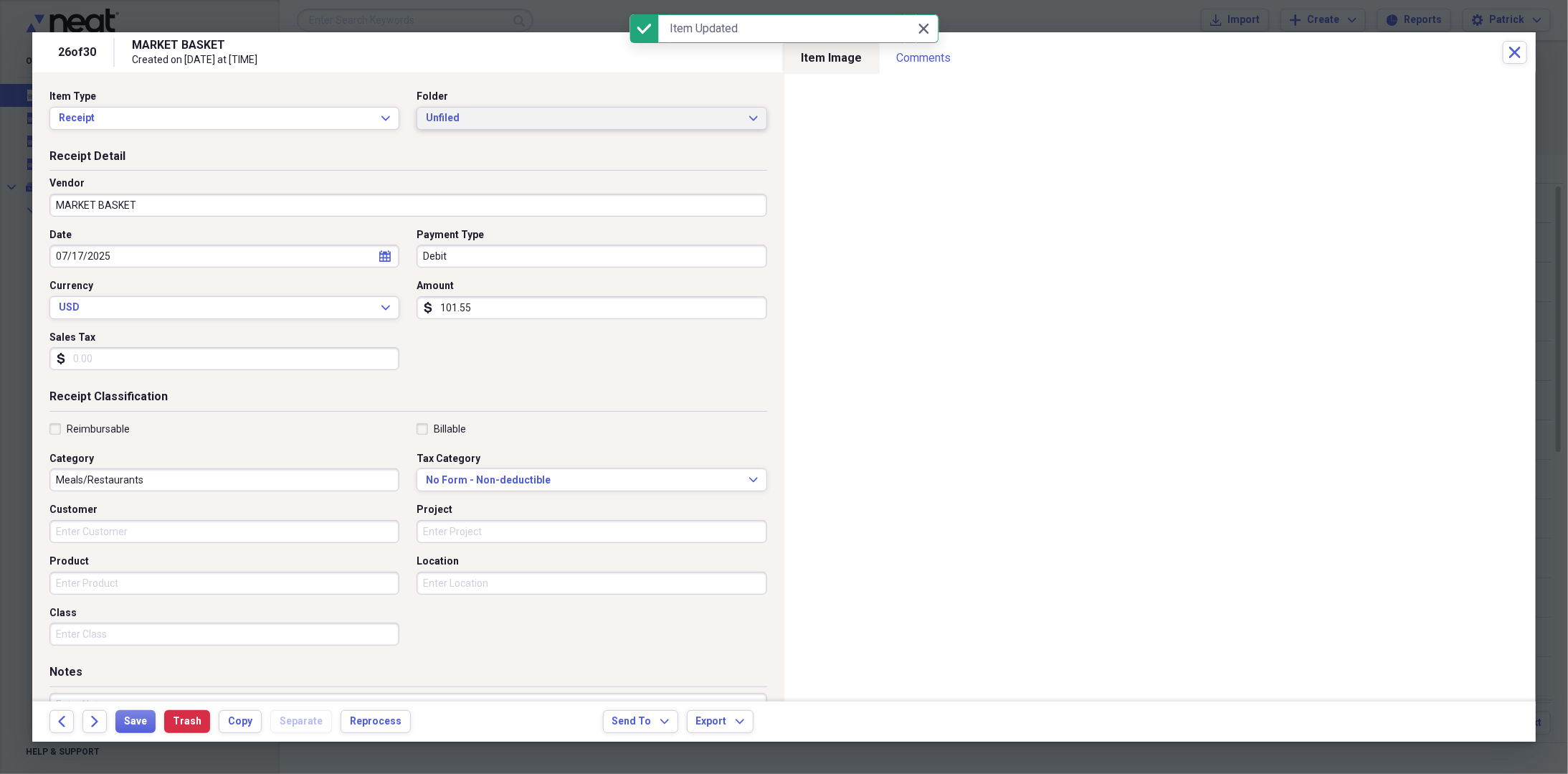 click on "Unfiled" at bounding box center (583, 118) 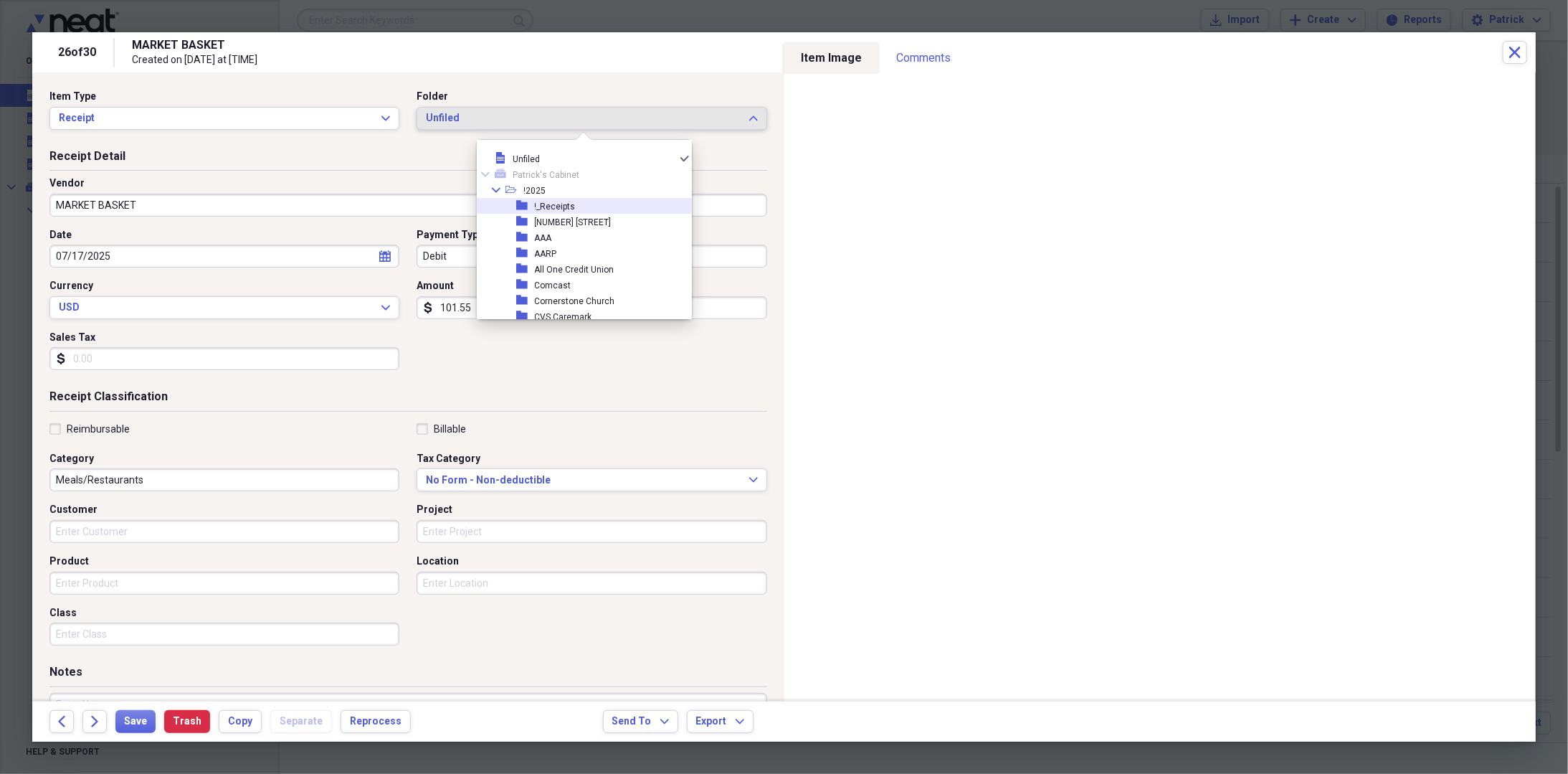 click on "!_Receipts" at bounding box center [555, 207] 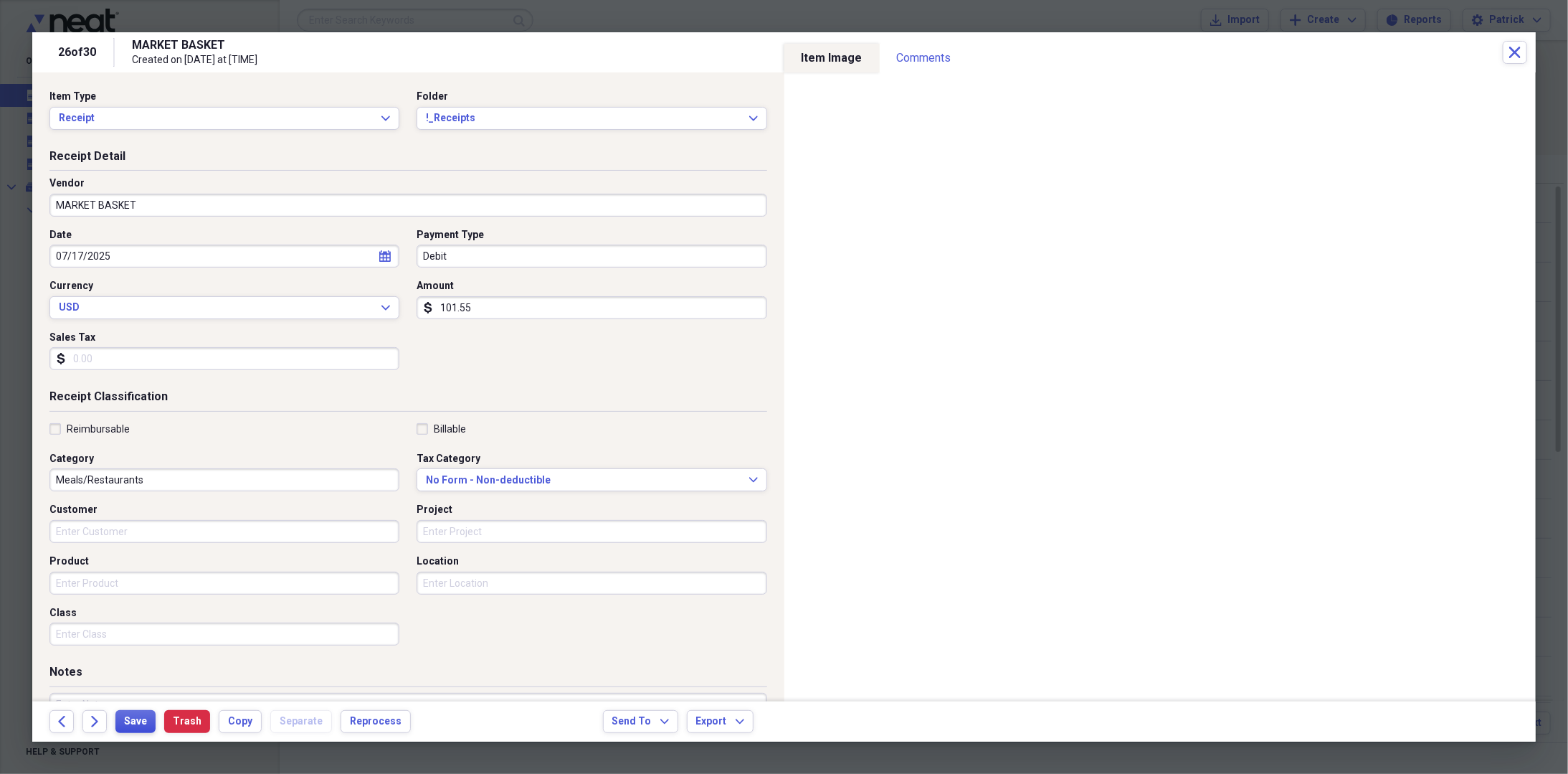 drag, startPoint x: 146, startPoint y: 722, endPoint x: 138, endPoint y: 723, distance: 8.062258 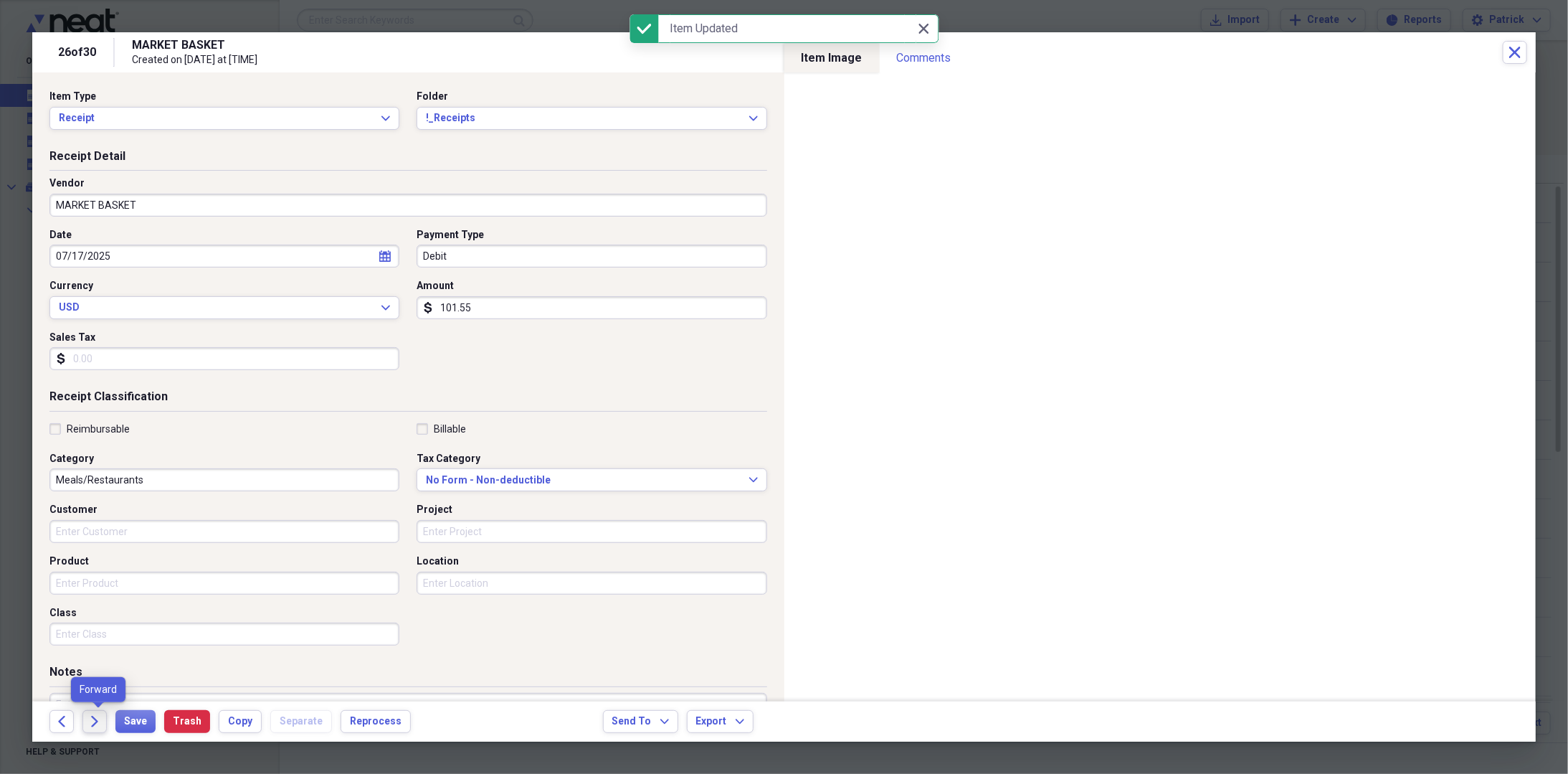click on "Forward" 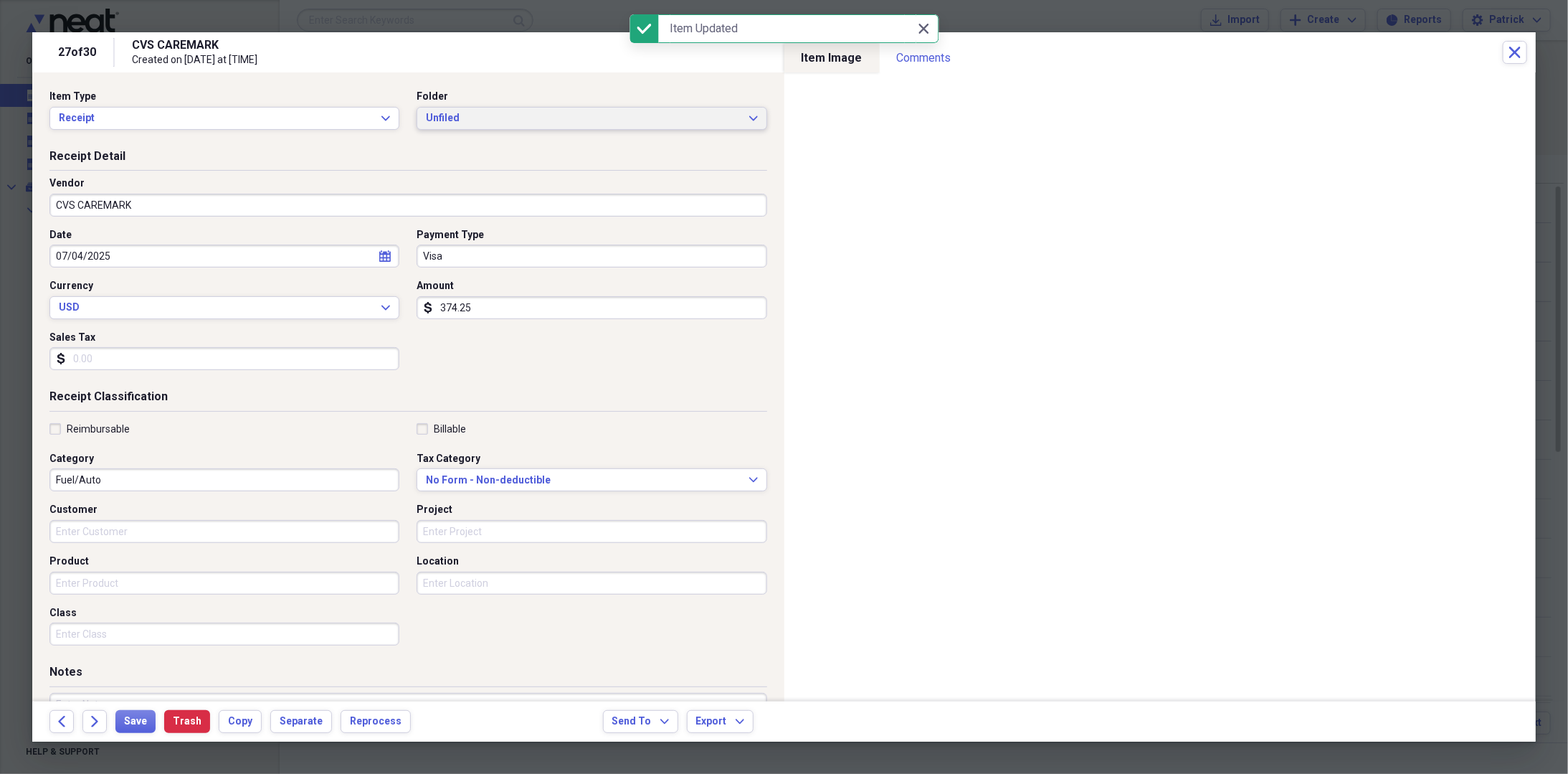 click on "Unfiled" at bounding box center [583, 118] 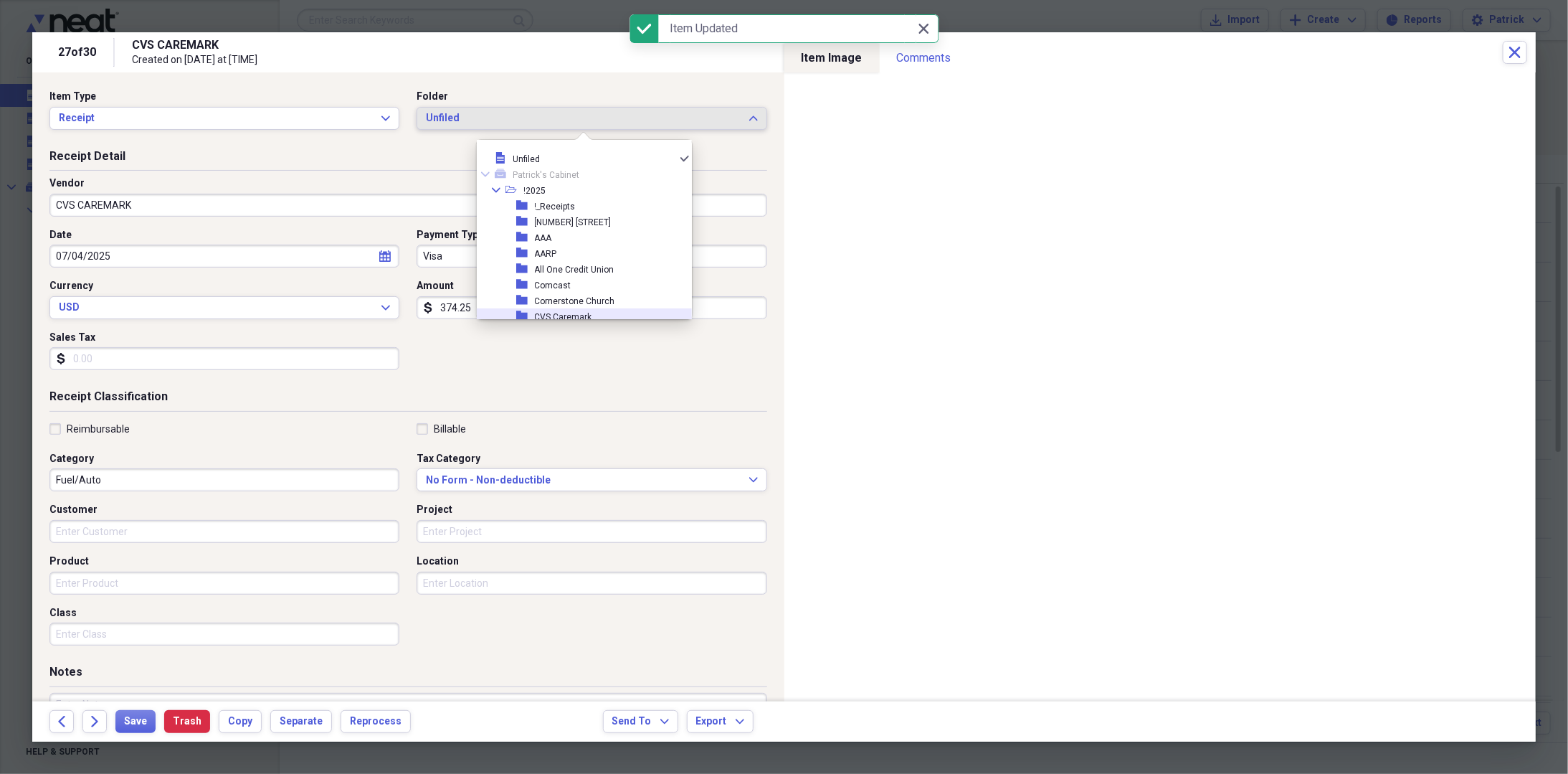 click on "CVS Caremark" at bounding box center (564, 317) 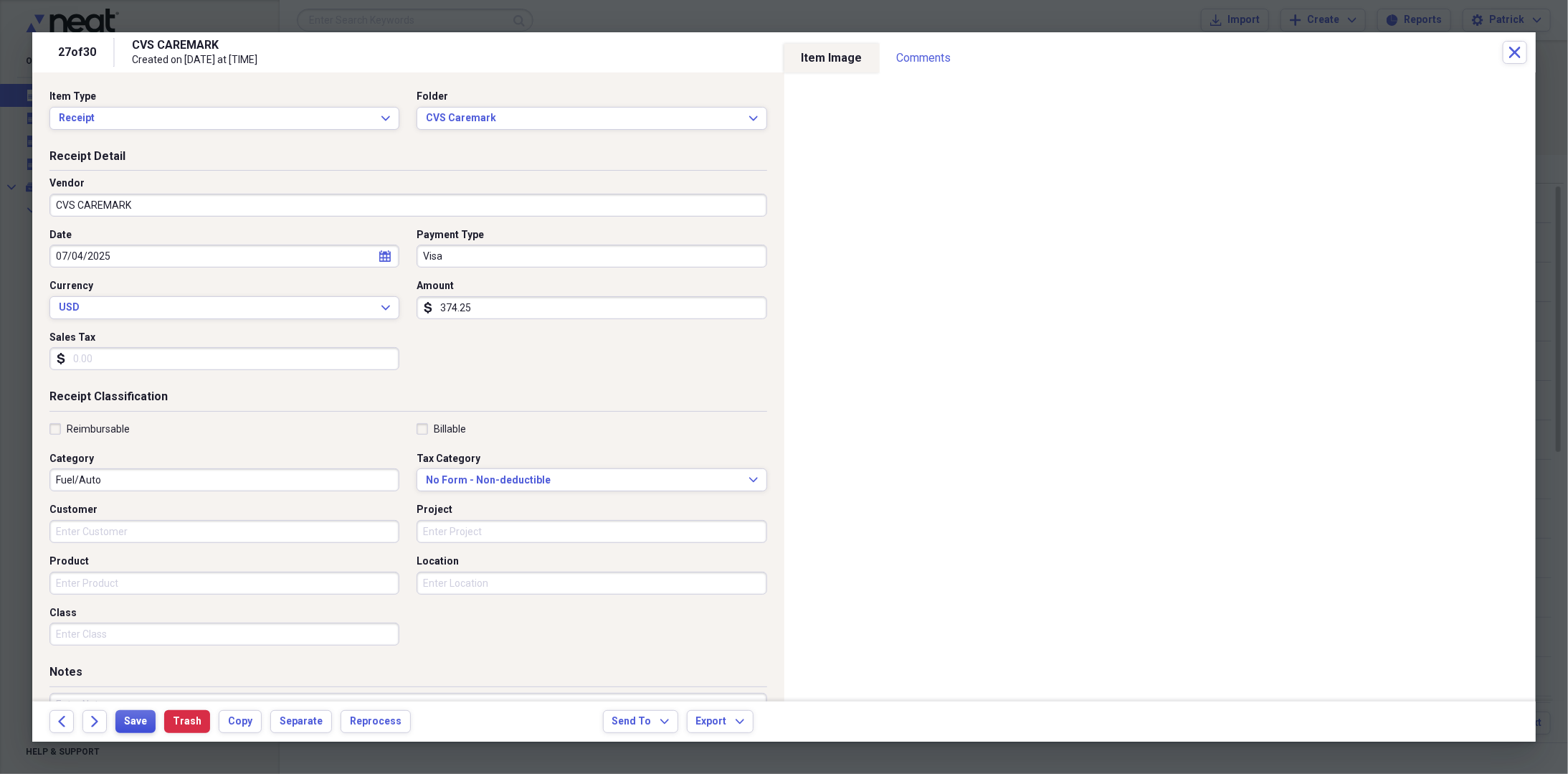 click on "Save" at bounding box center (136, 722) 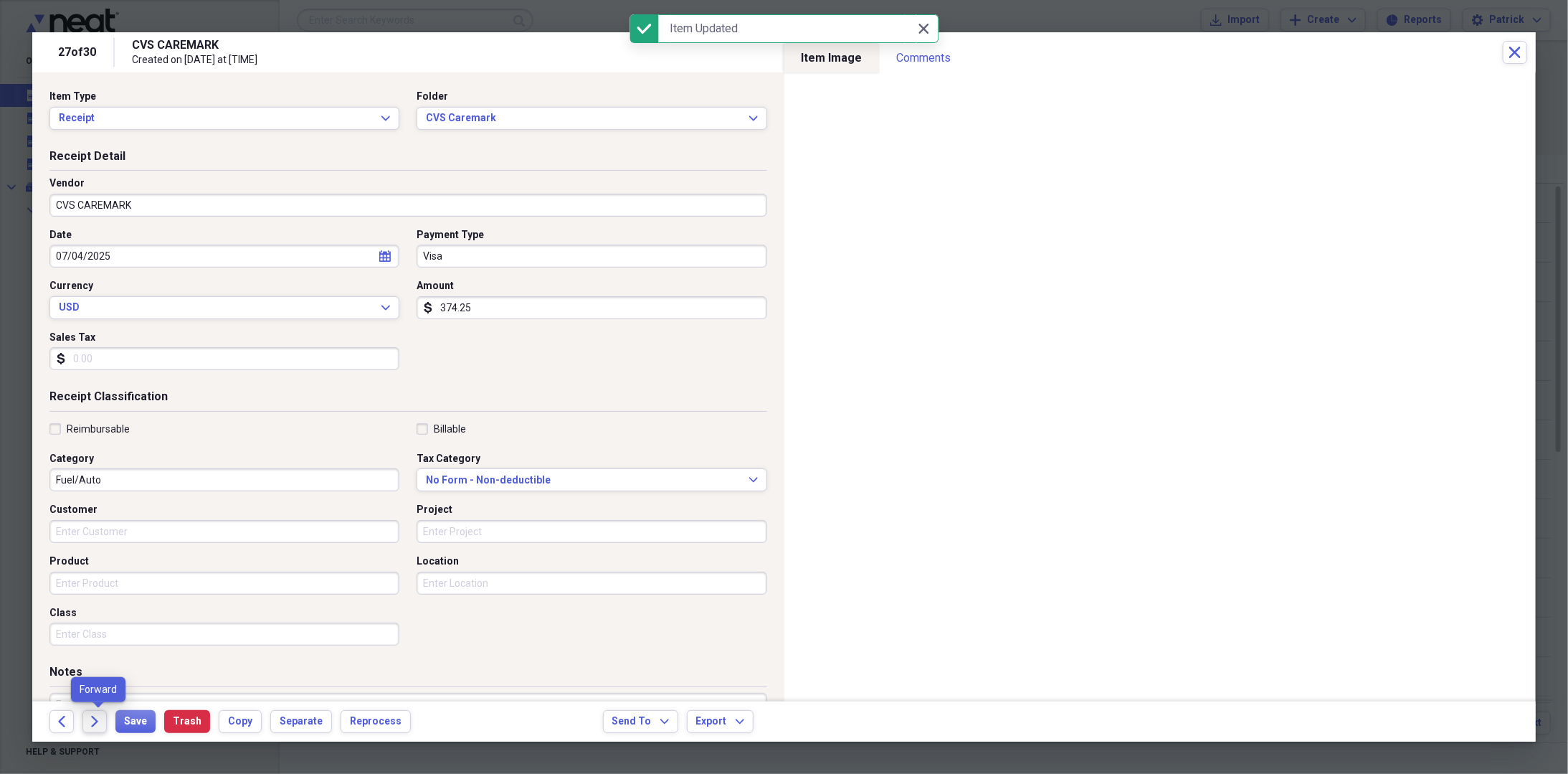 click on "Forward" 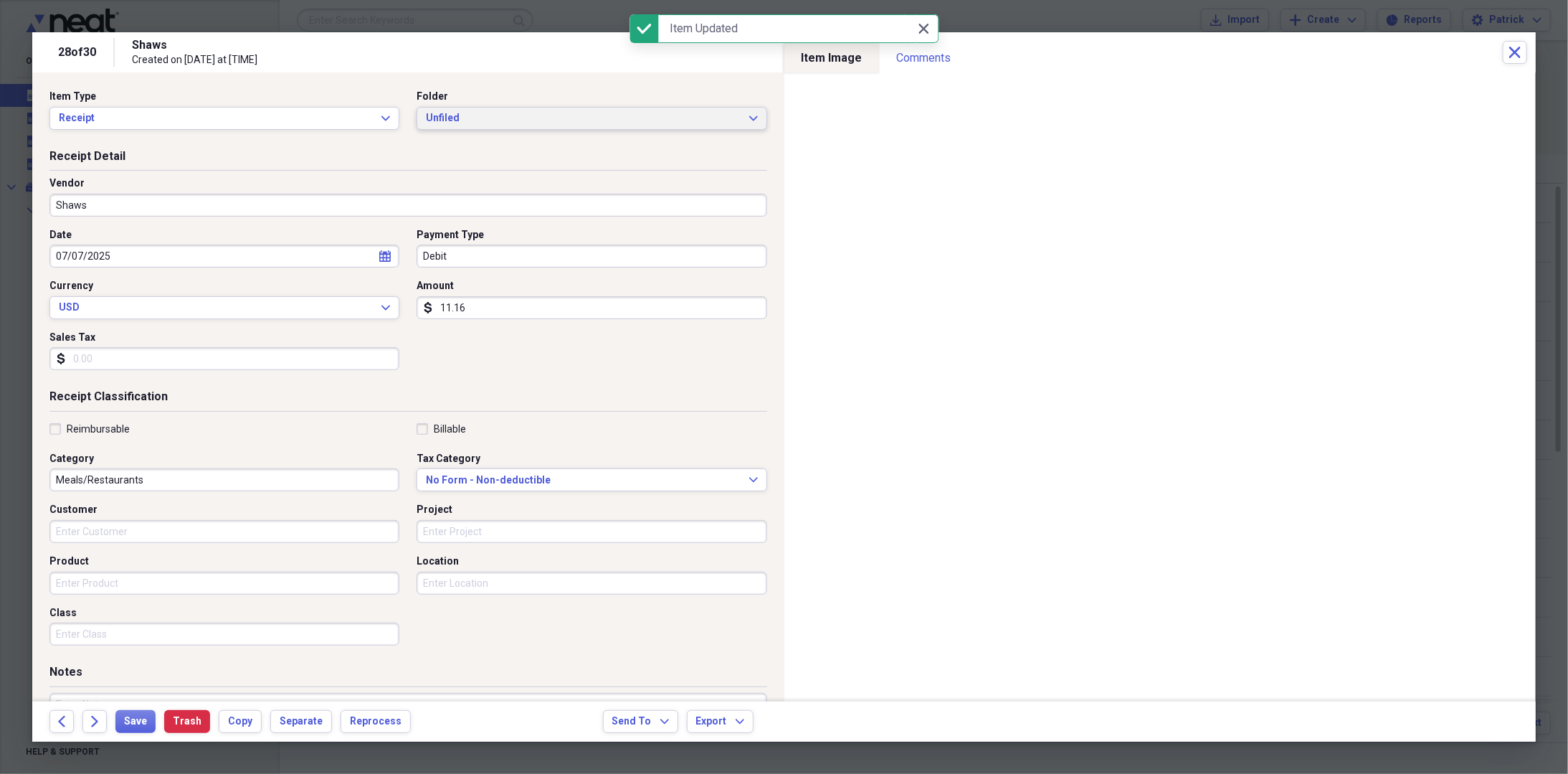 click on "Unfiled Expand" at bounding box center (591, 118) 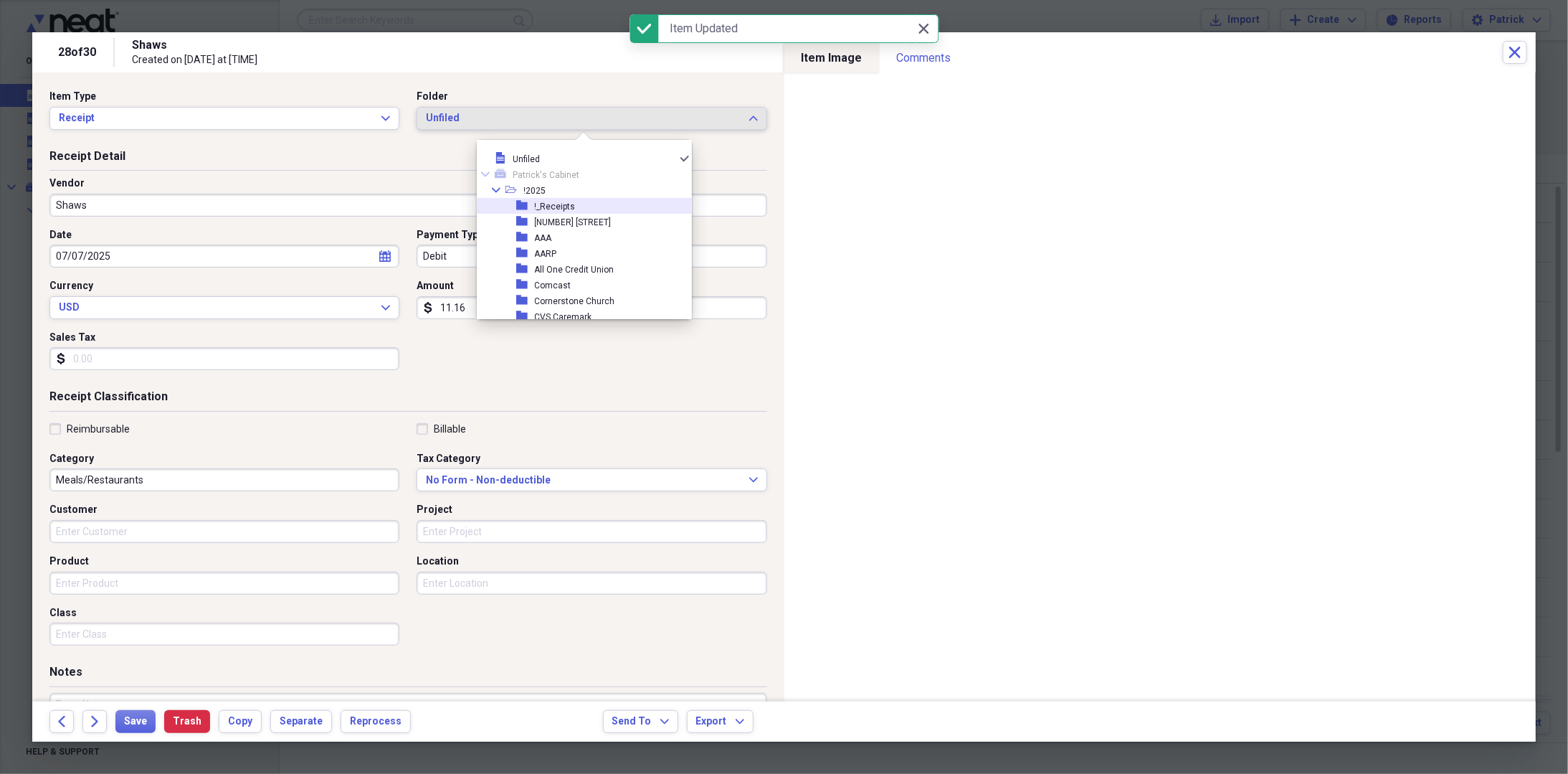 click on "folder" at bounding box center (526, 206) 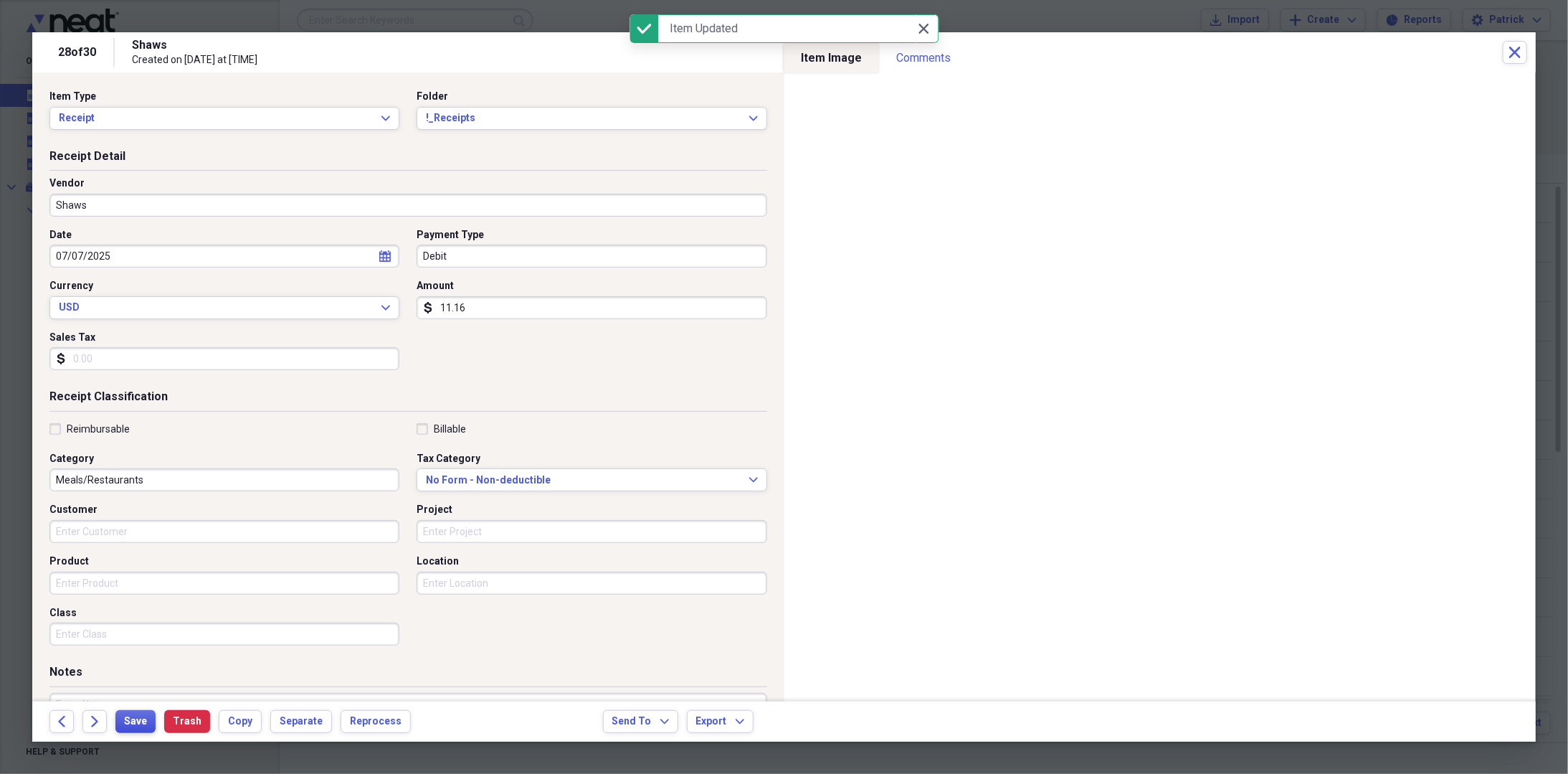 click on "Save" at bounding box center [136, 722] 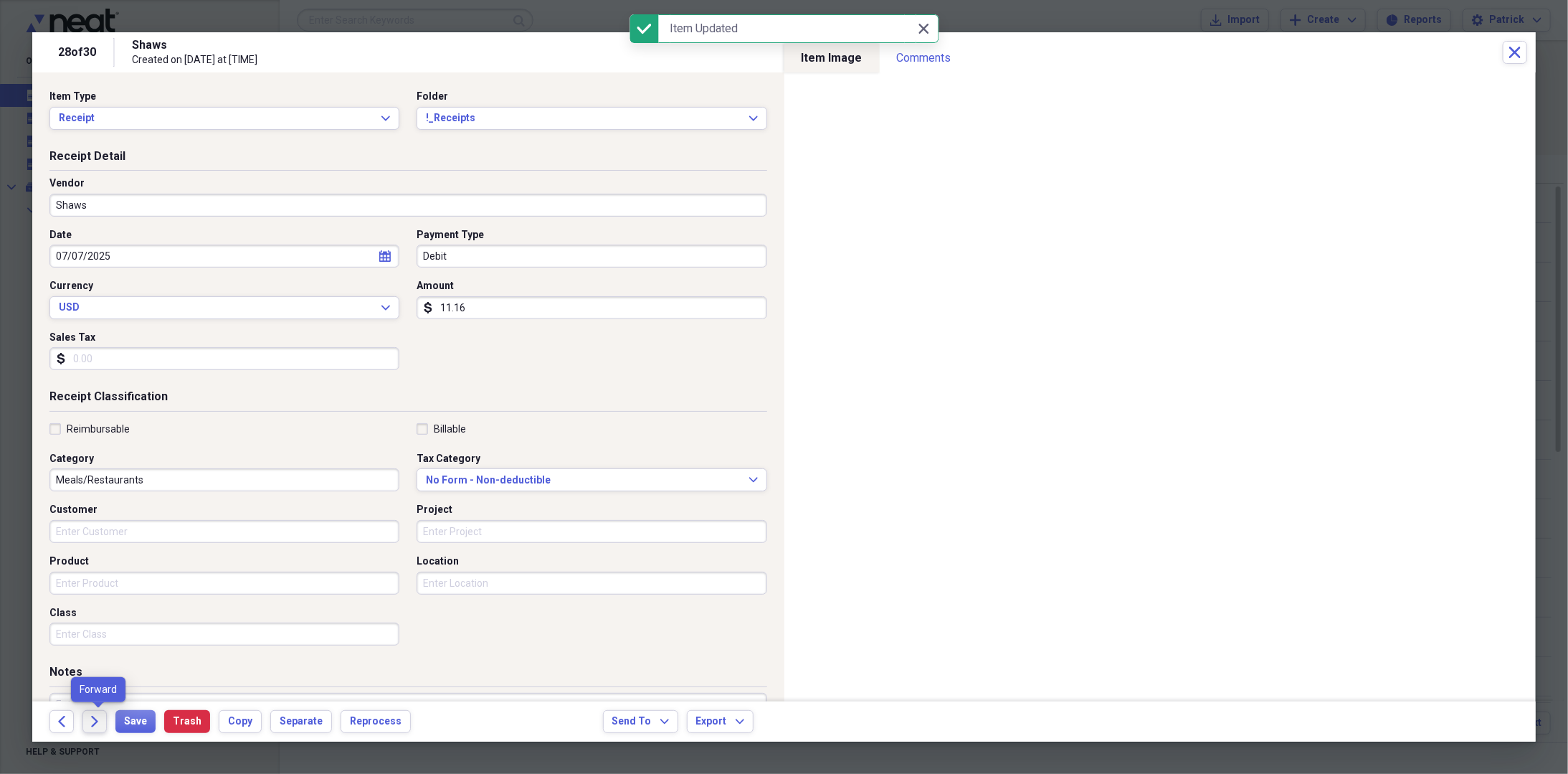 click on "Forward" 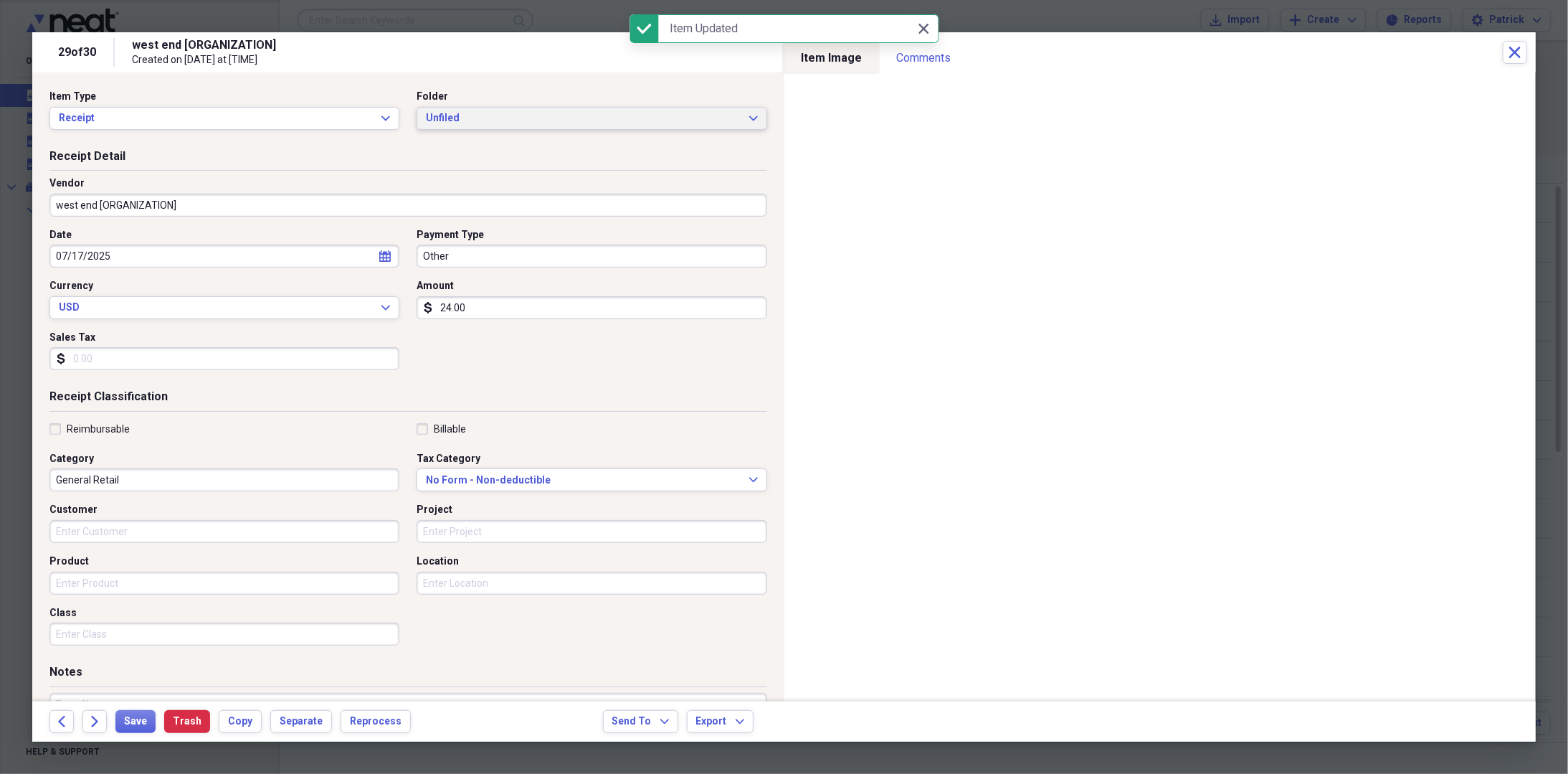 click on "Unfiled" at bounding box center [583, 118] 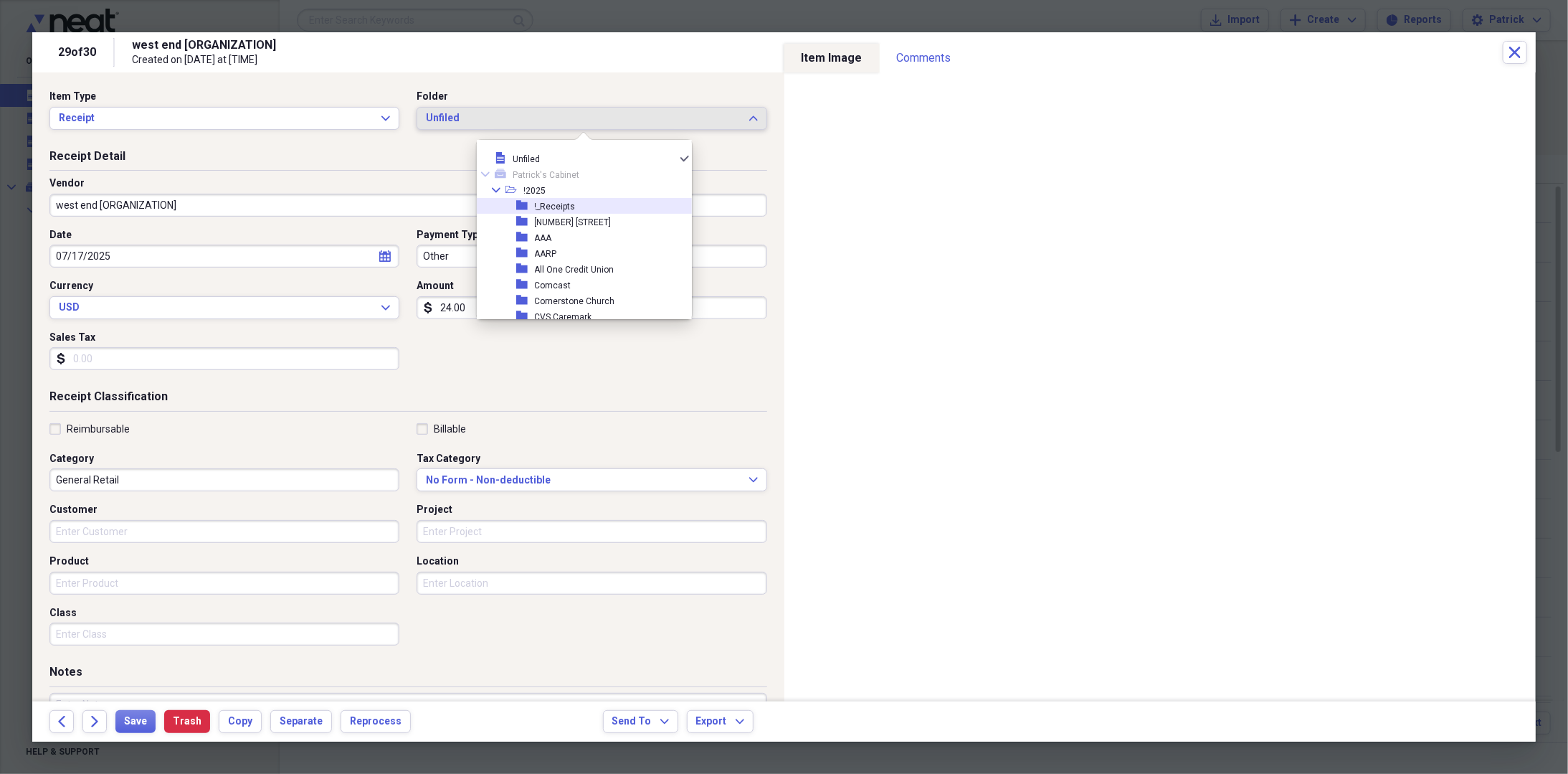 click on "!_Receipts" at bounding box center (555, 207) 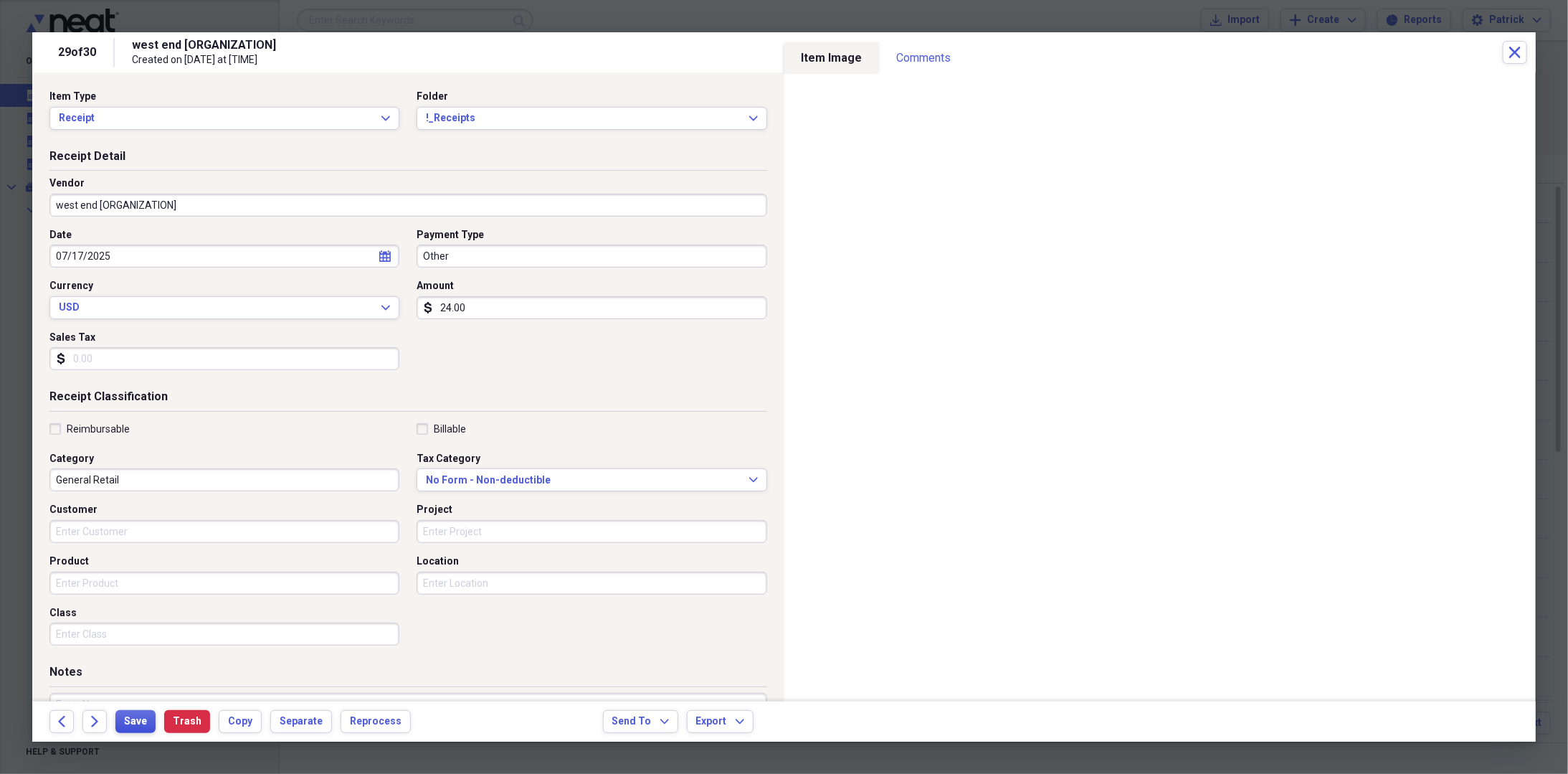 click on "Save" at bounding box center [136, 722] 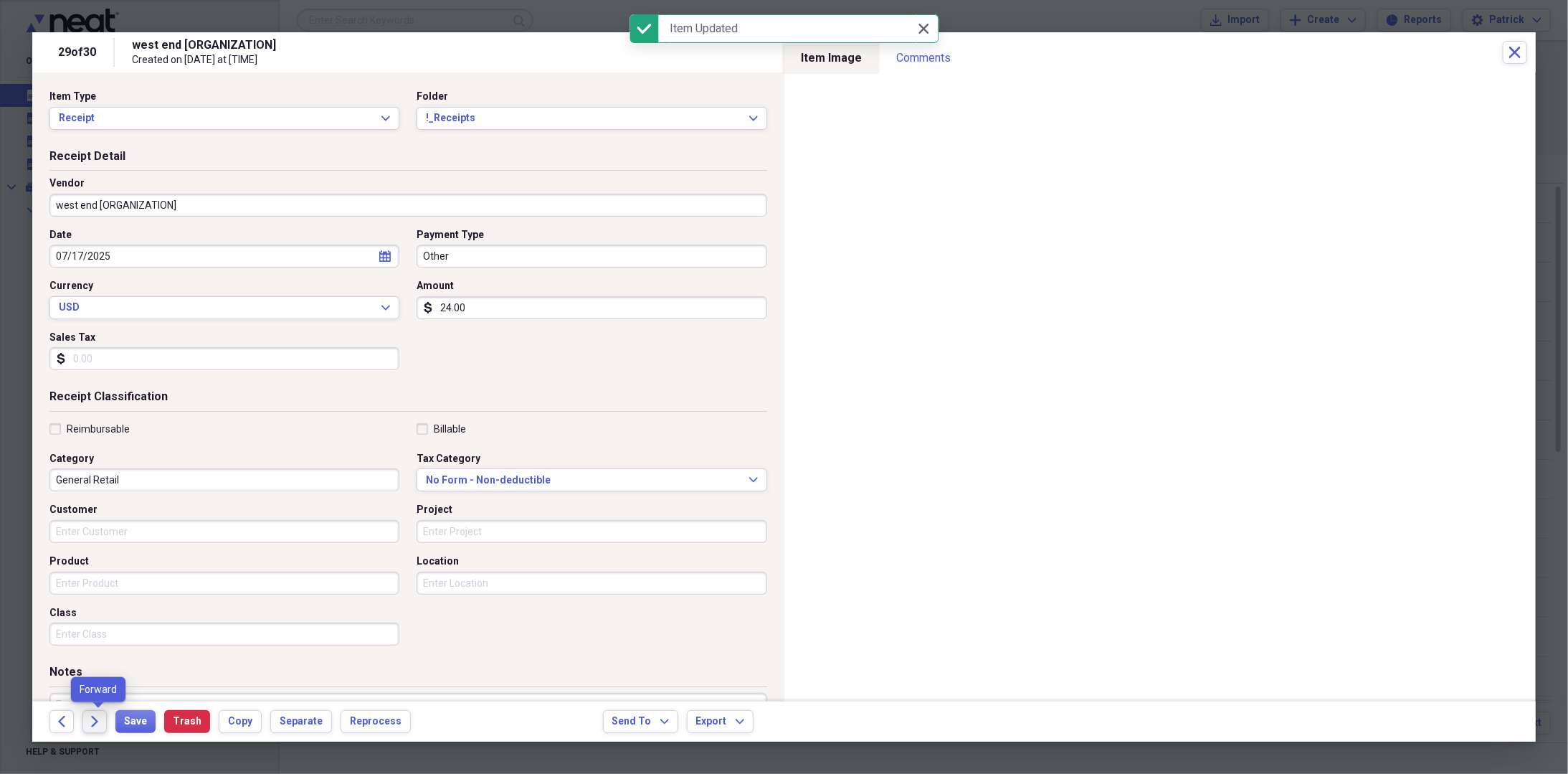 click on "Forward" 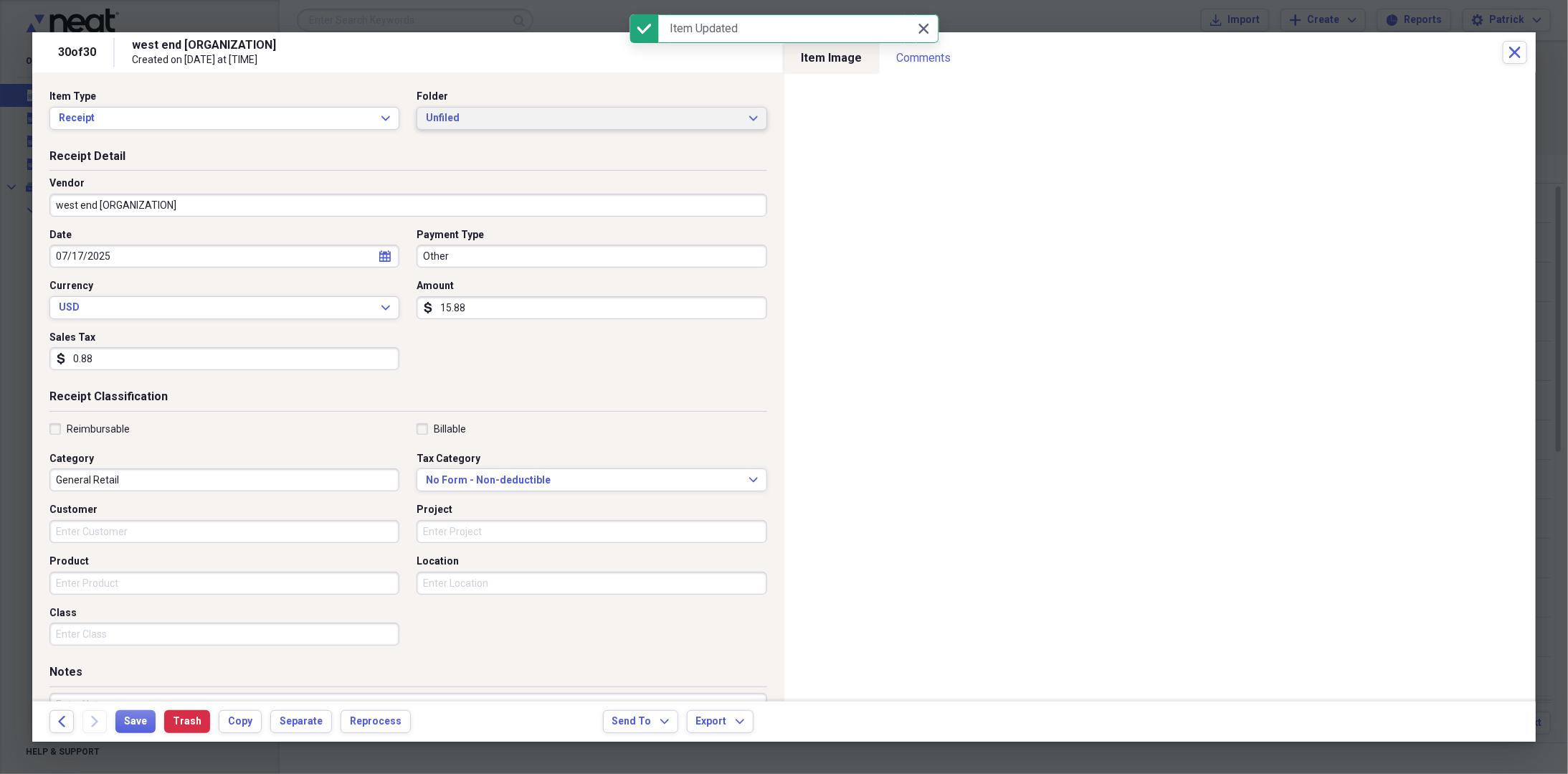 click on "Unfiled Expand" at bounding box center (591, 118) 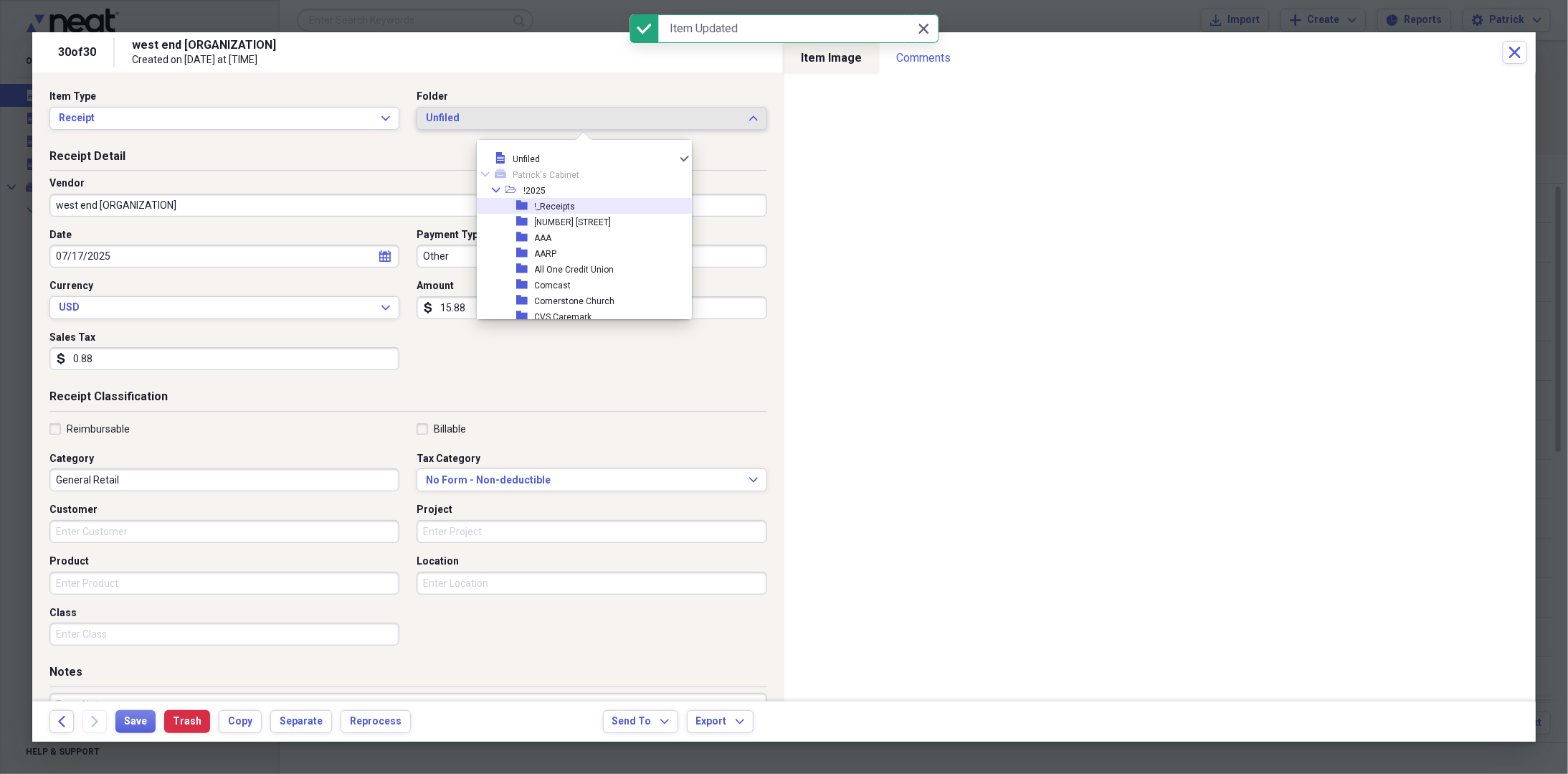 click on "folder" at bounding box center (526, 206) 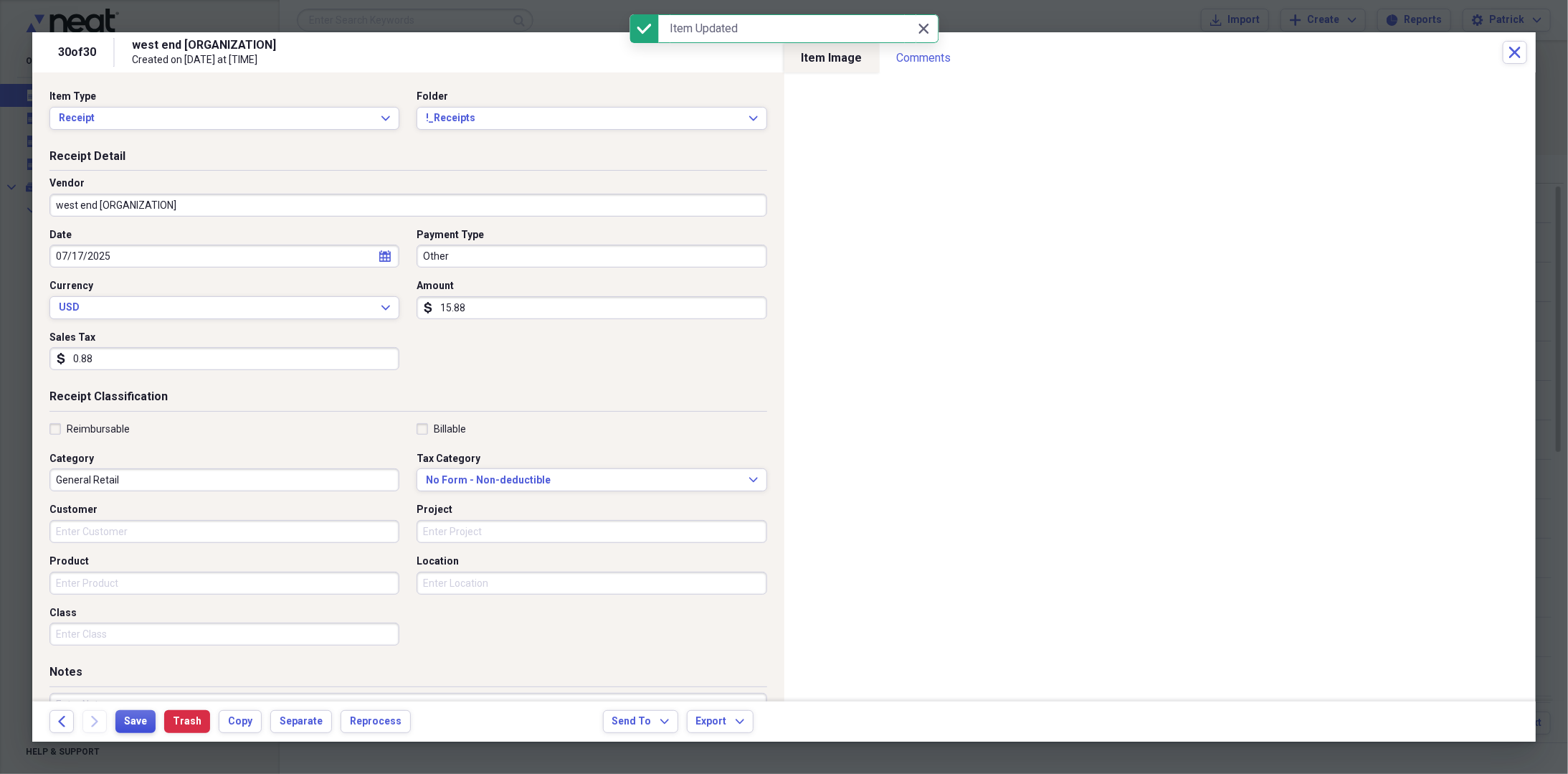 click on "Save" at bounding box center (136, 722) 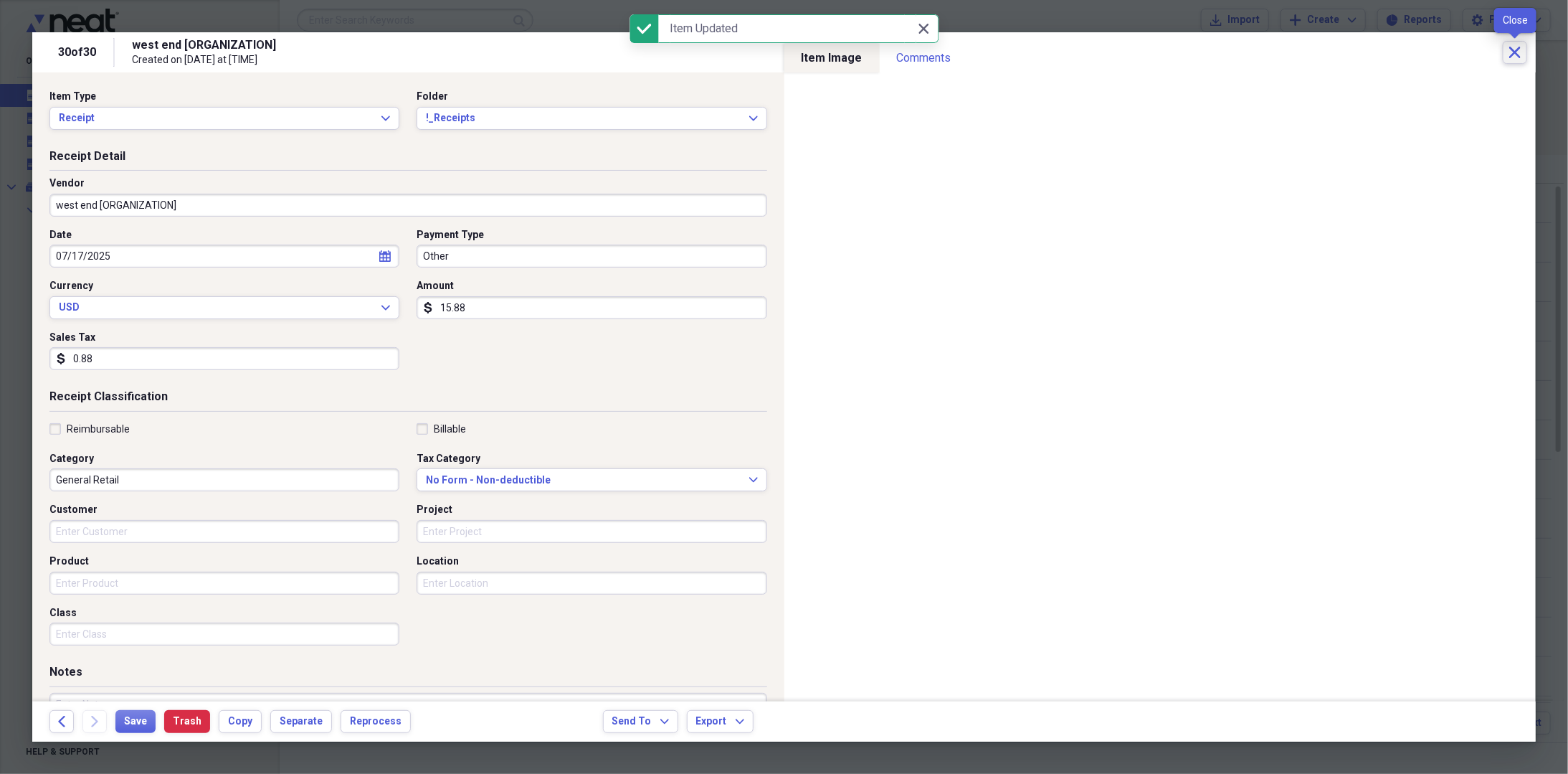 click 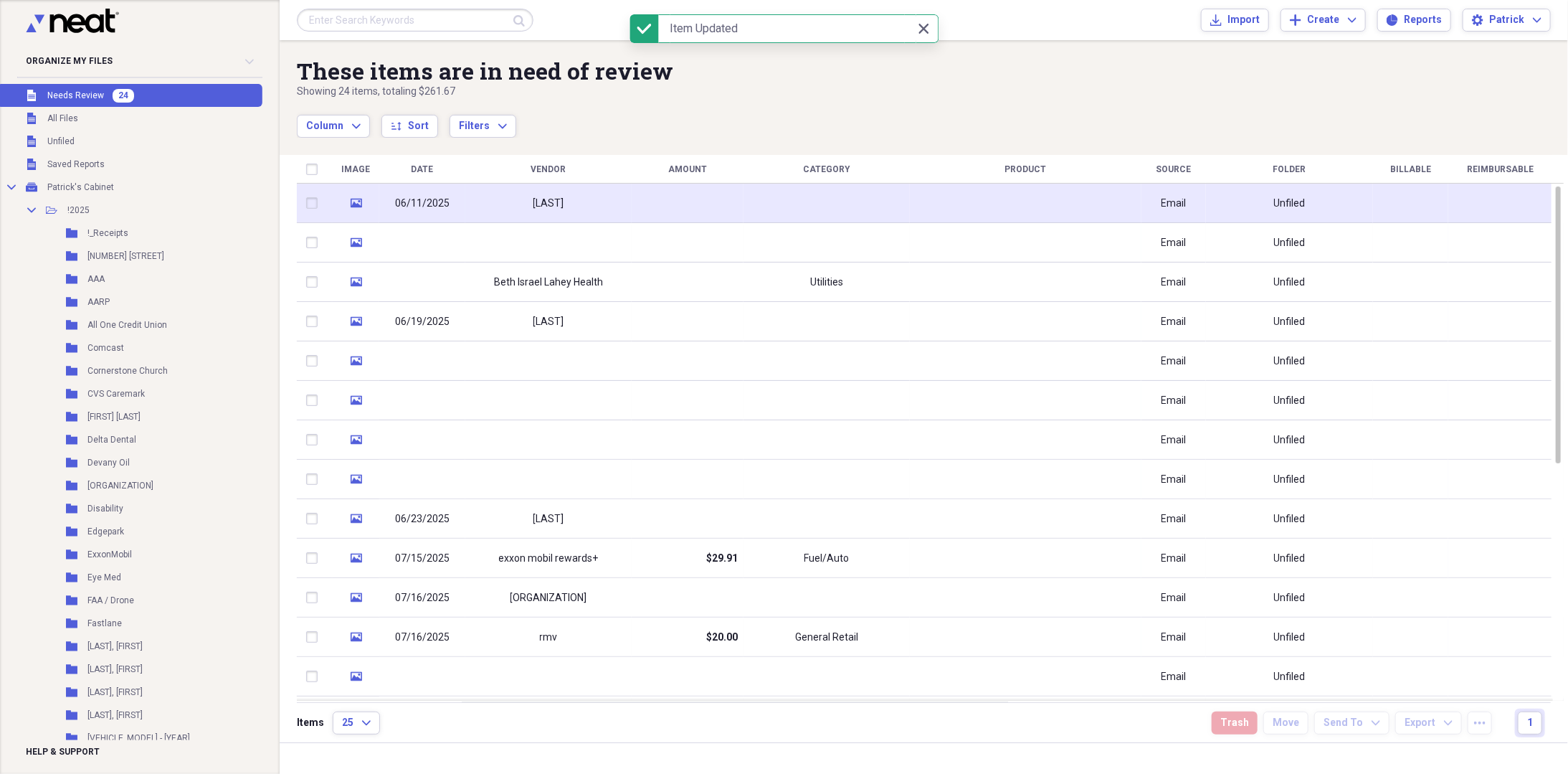 click on "[LAST]" at bounding box center [548, 203] 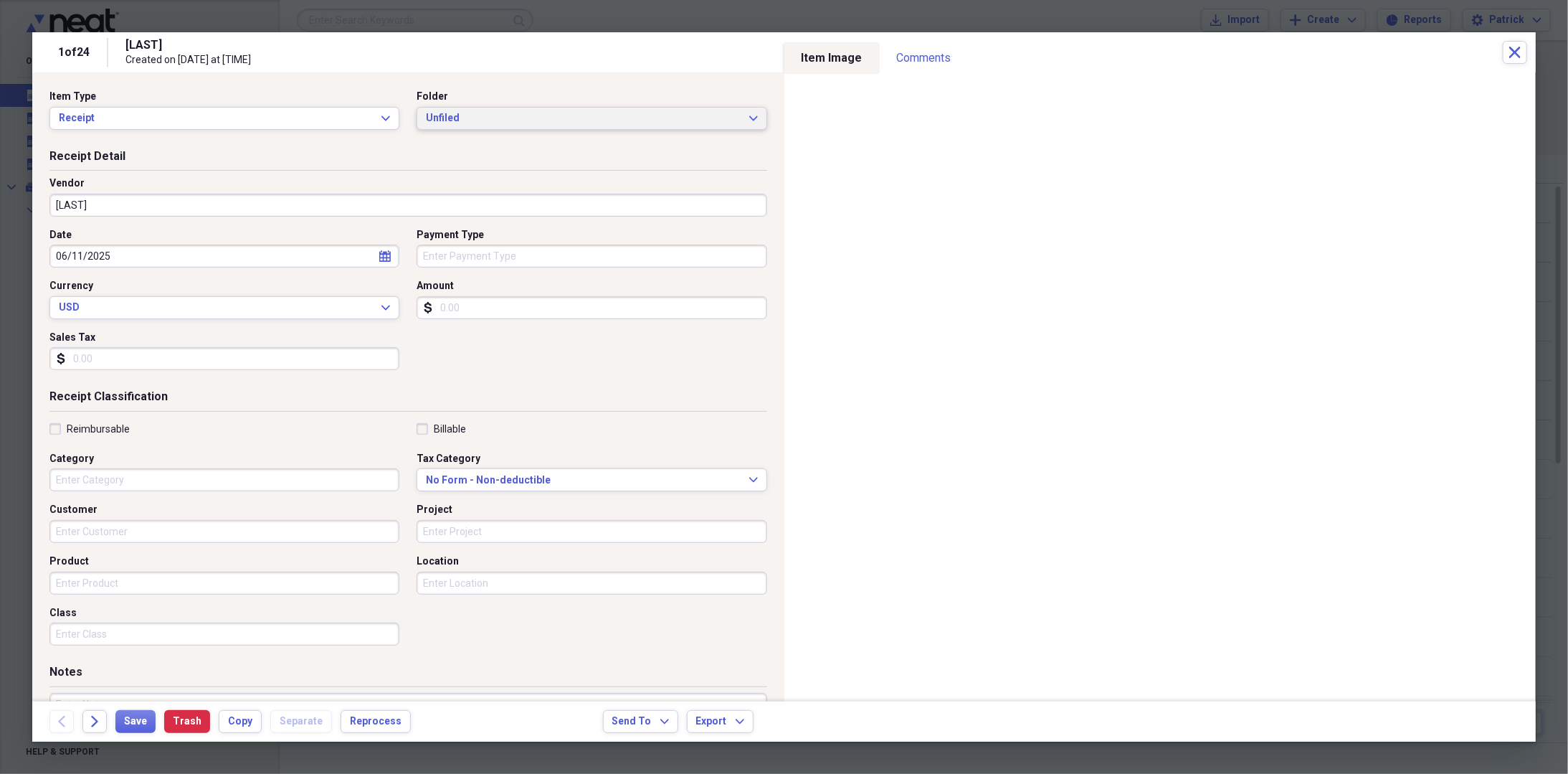 click on "Unfiled" at bounding box center (583, 118) 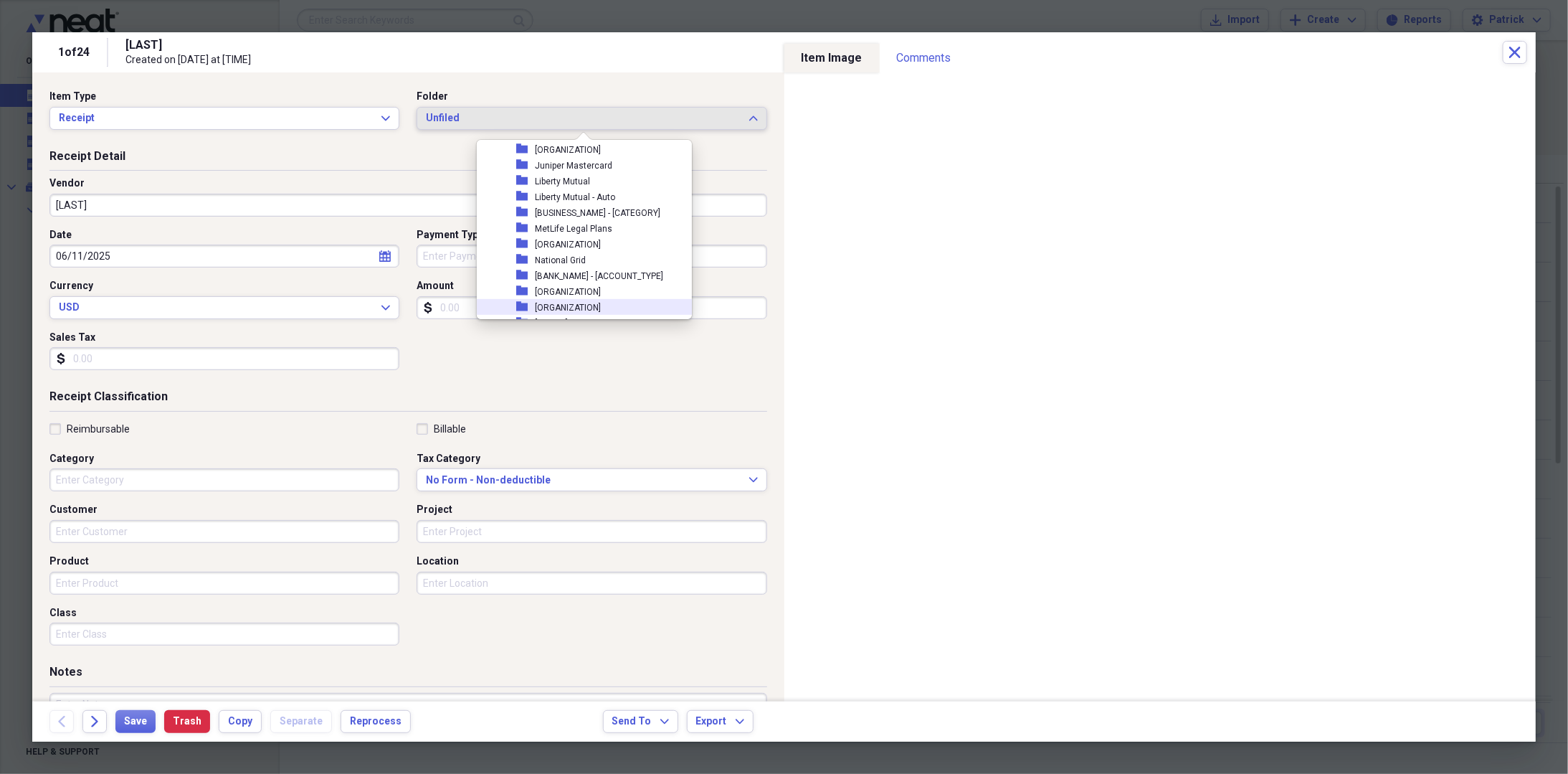 scroll, scrollTop: 430, scrollLeft: 0, axis: vertical 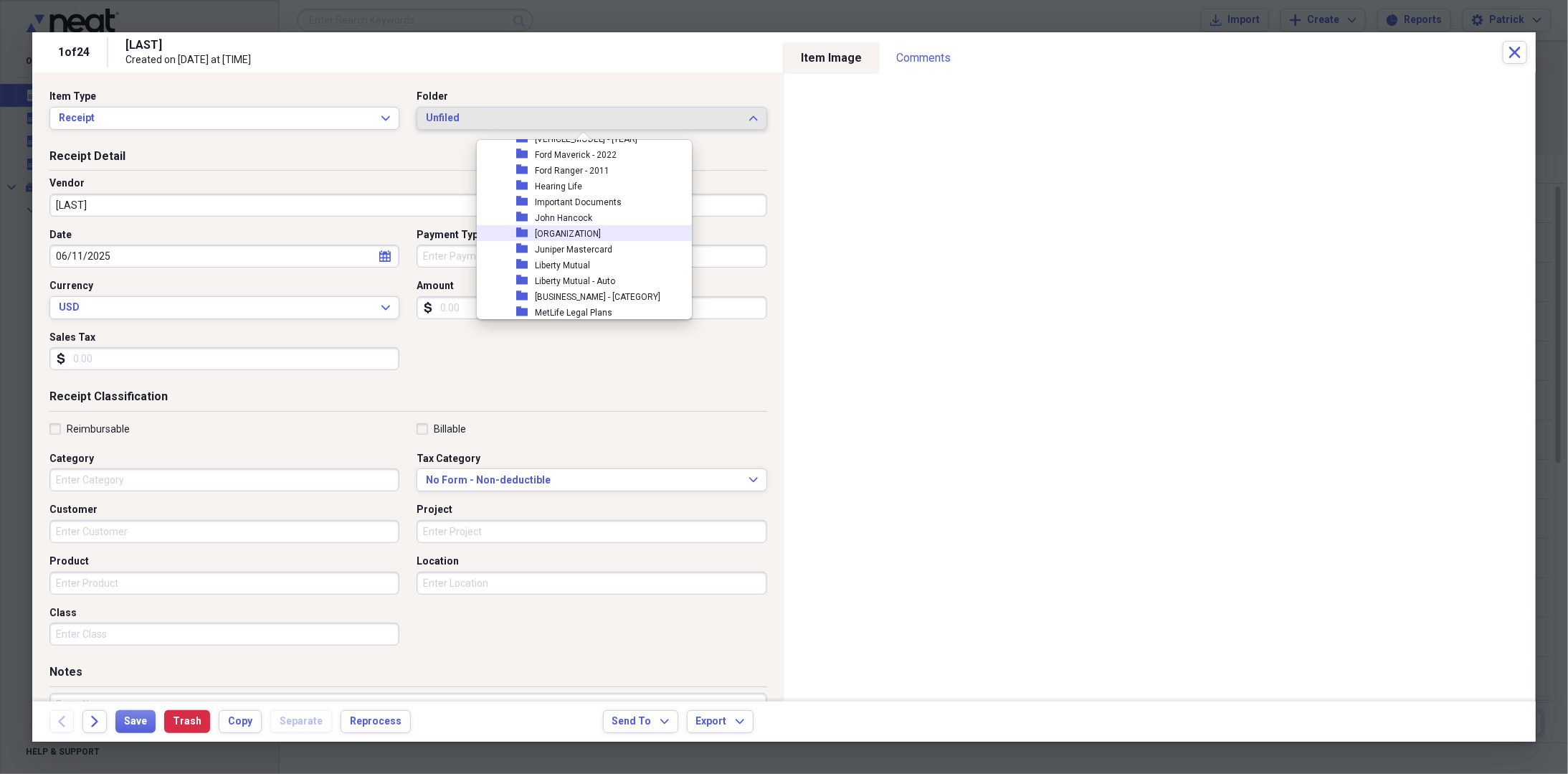 click on "folder [BUSINESS_NAME]" at bounding box center (579, 233) 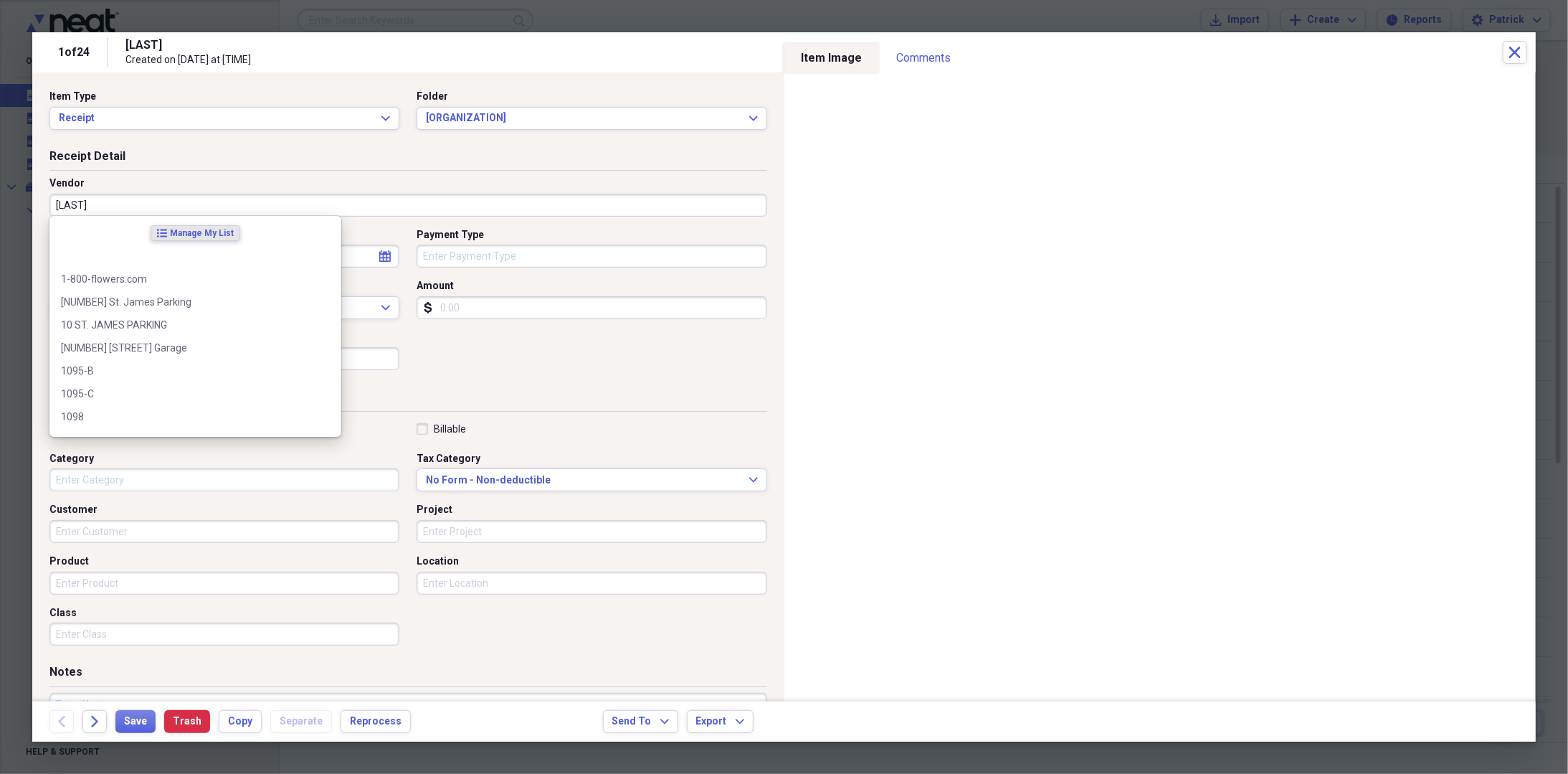 click on "[LAST]" at bounding box center [408, 205] 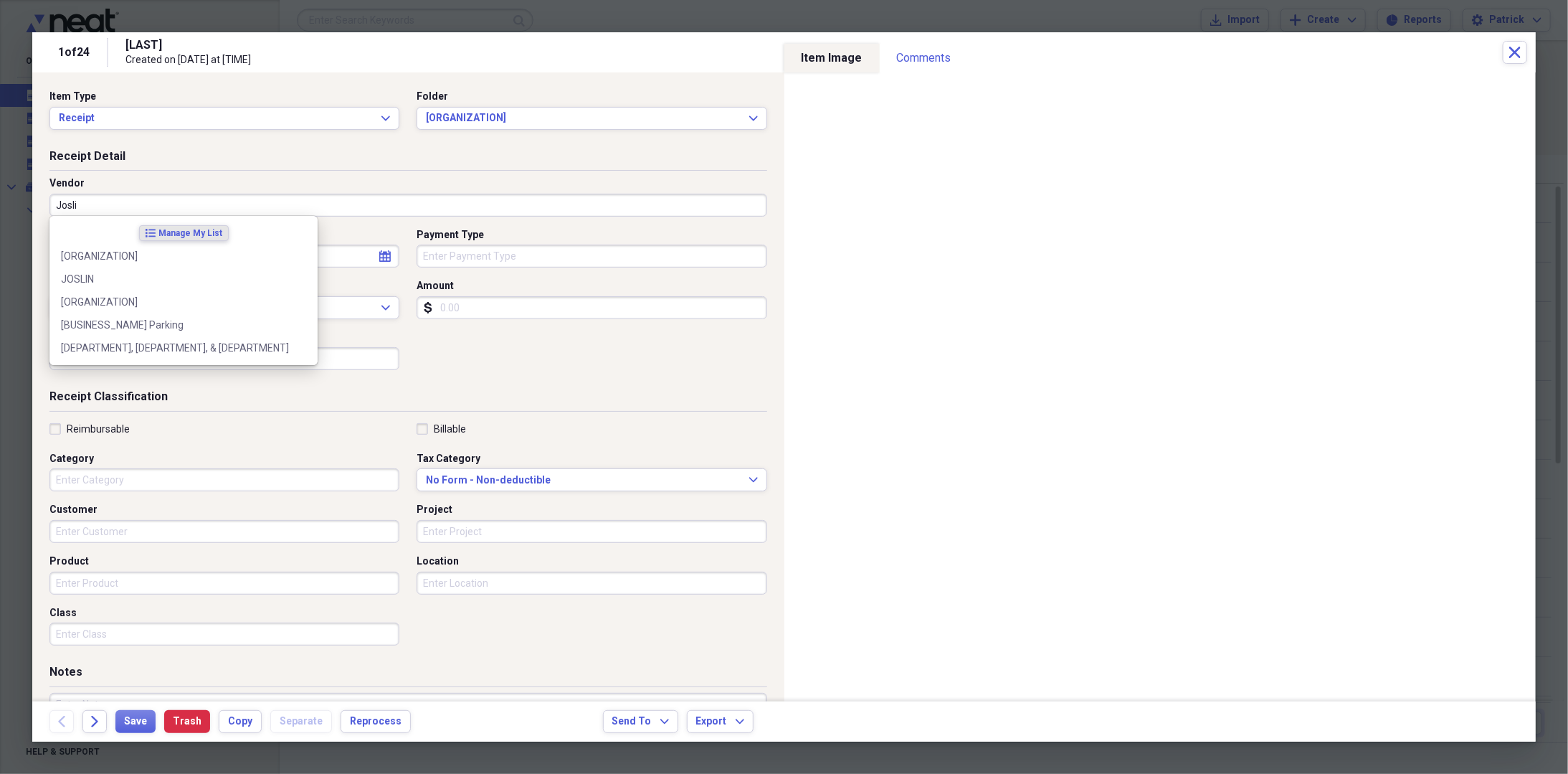 type on "[ORGANIZATION]" 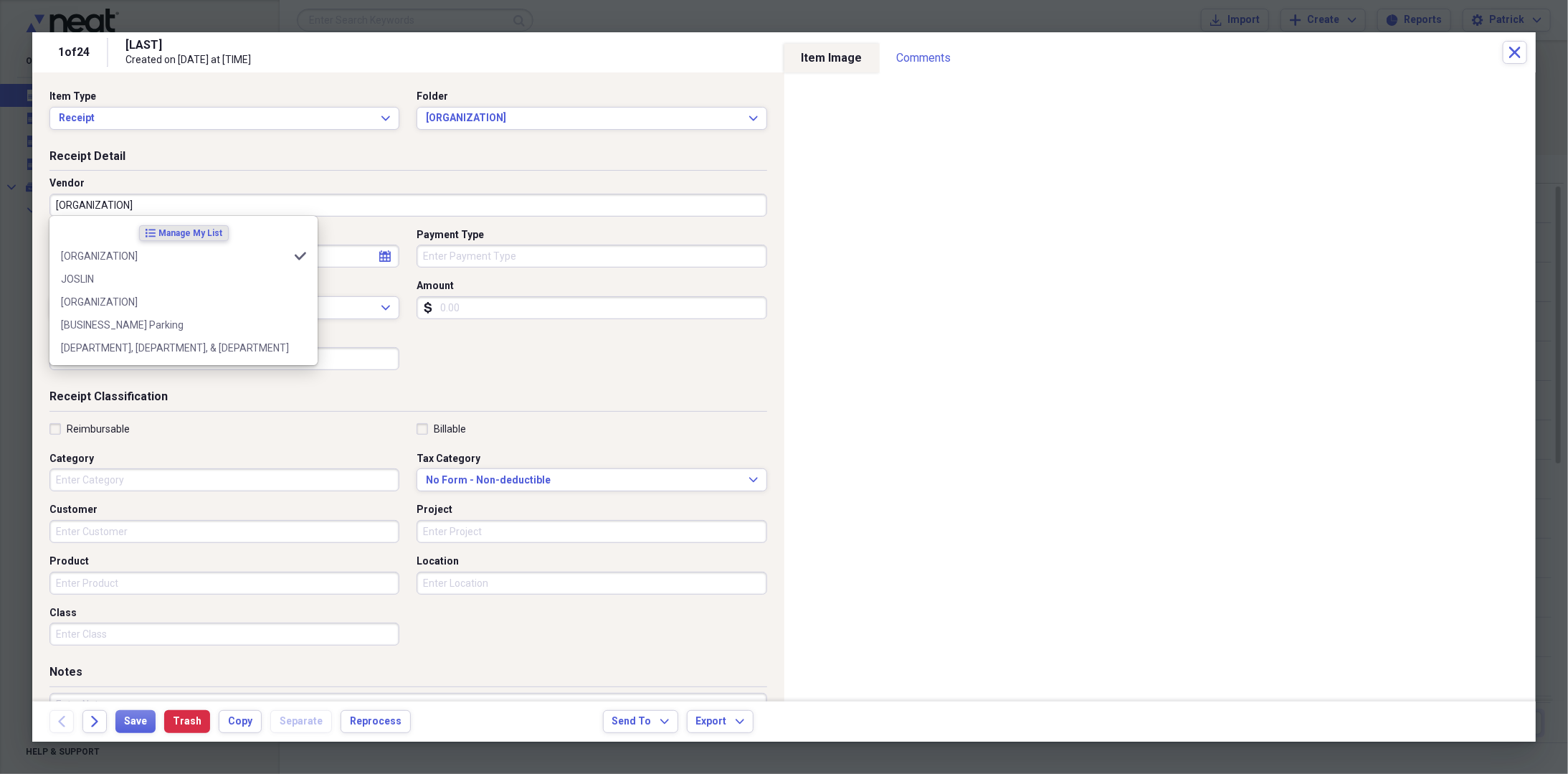 type on "Utilities" 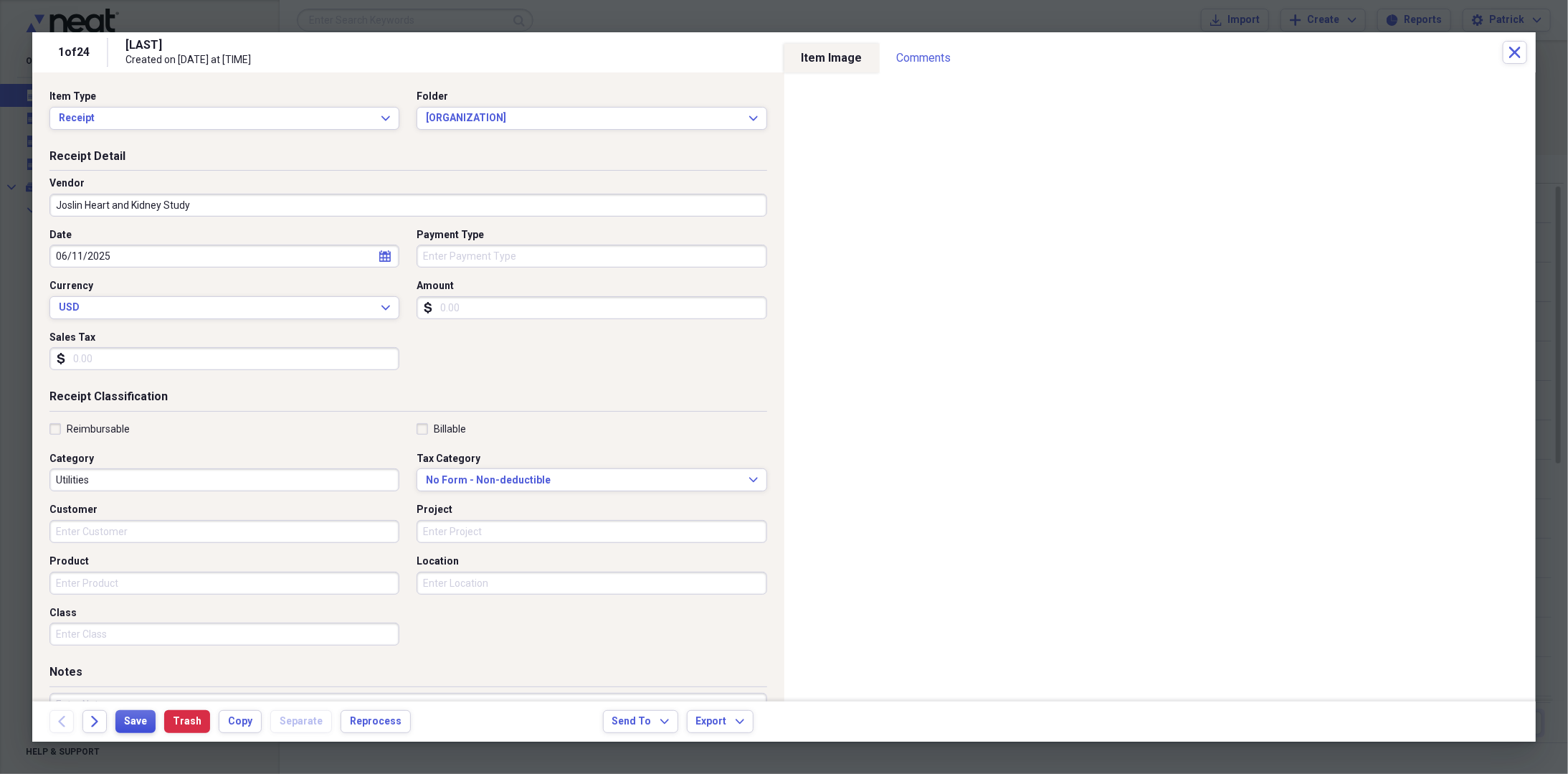 type on "Joslin Heart and Kidney Study" 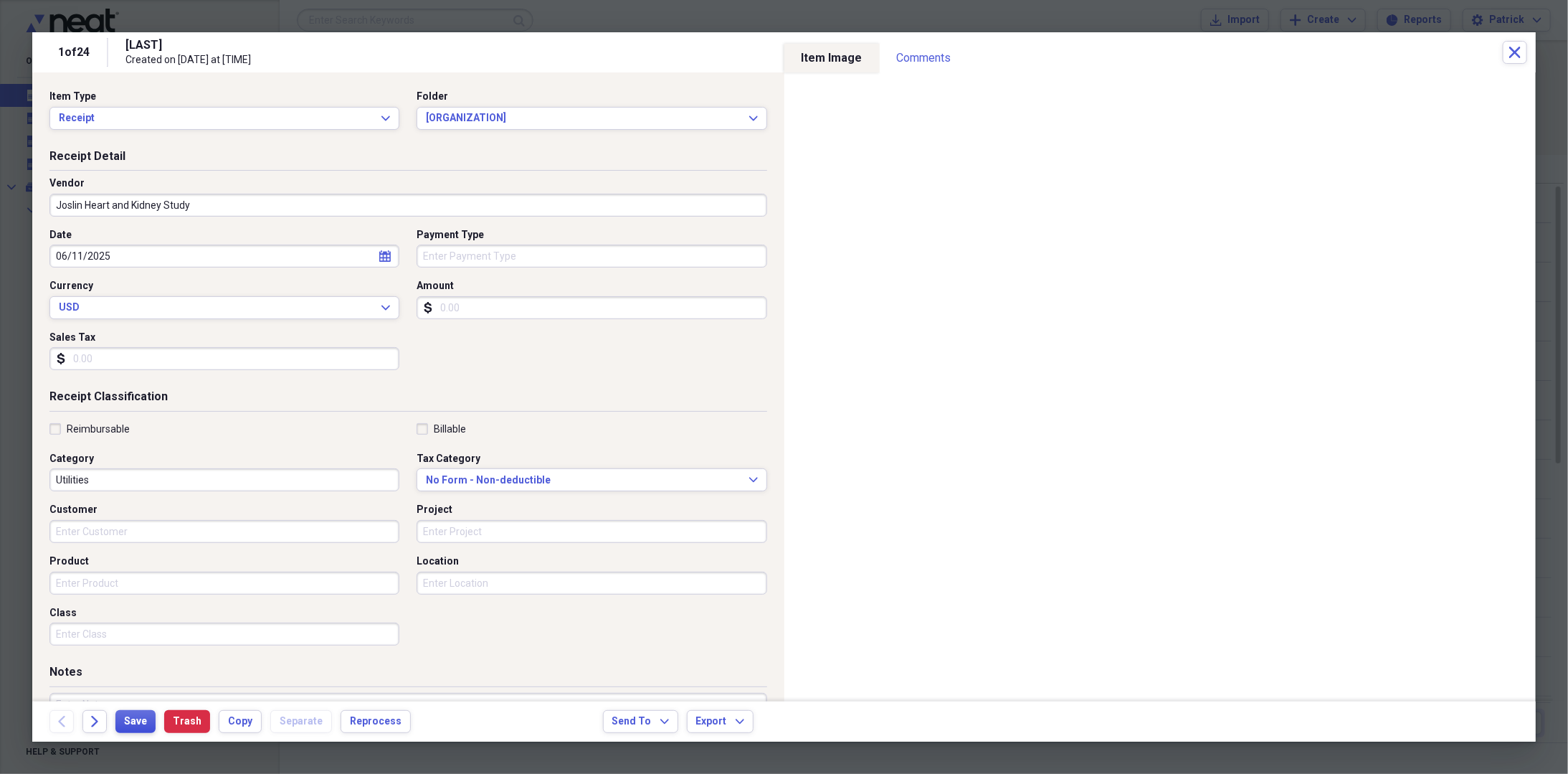 click on "Save" at bounding box center [136, 722] 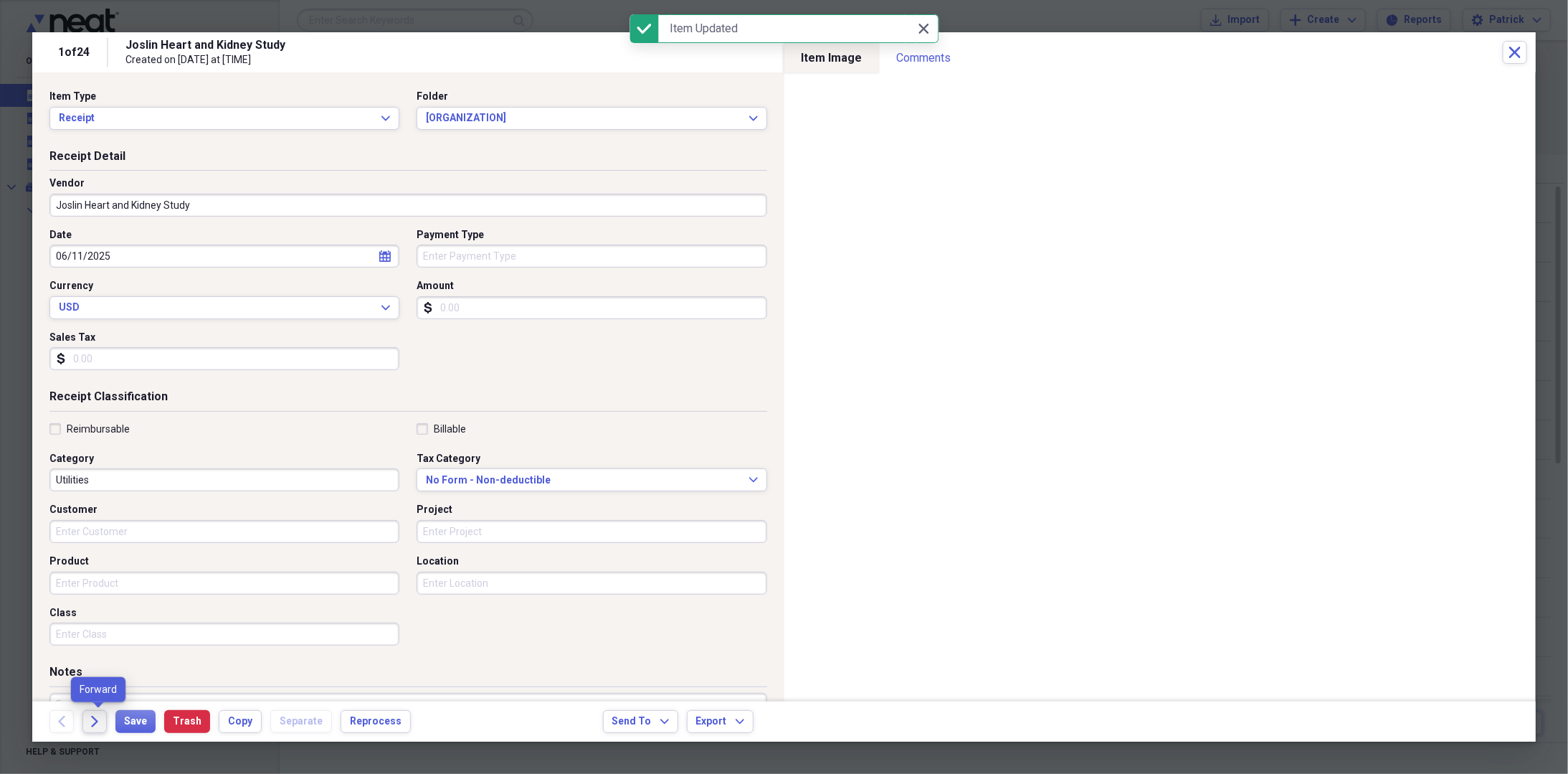 click on "Forward" 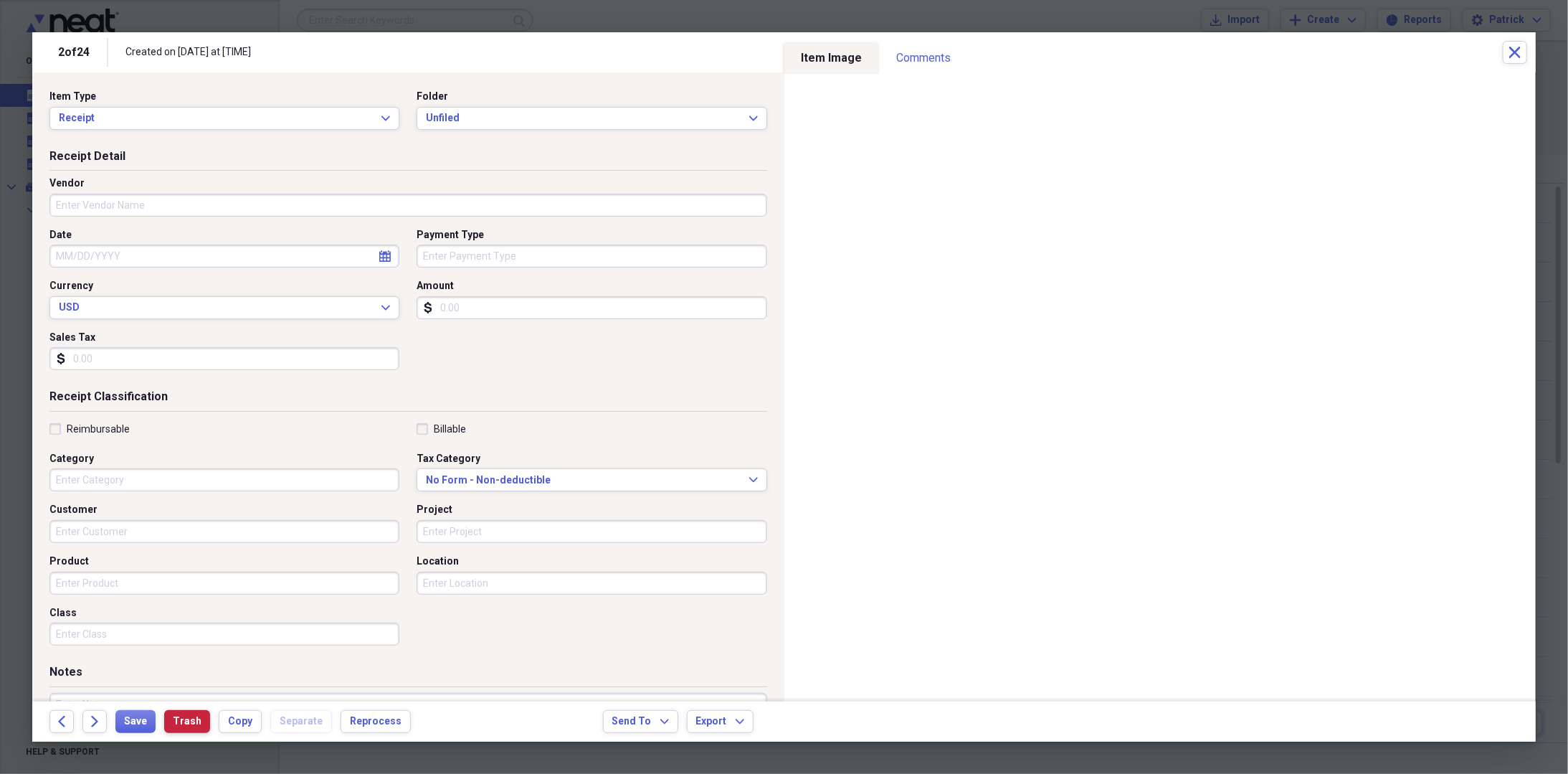 click on "Trash" at bounding box center [187, 722] 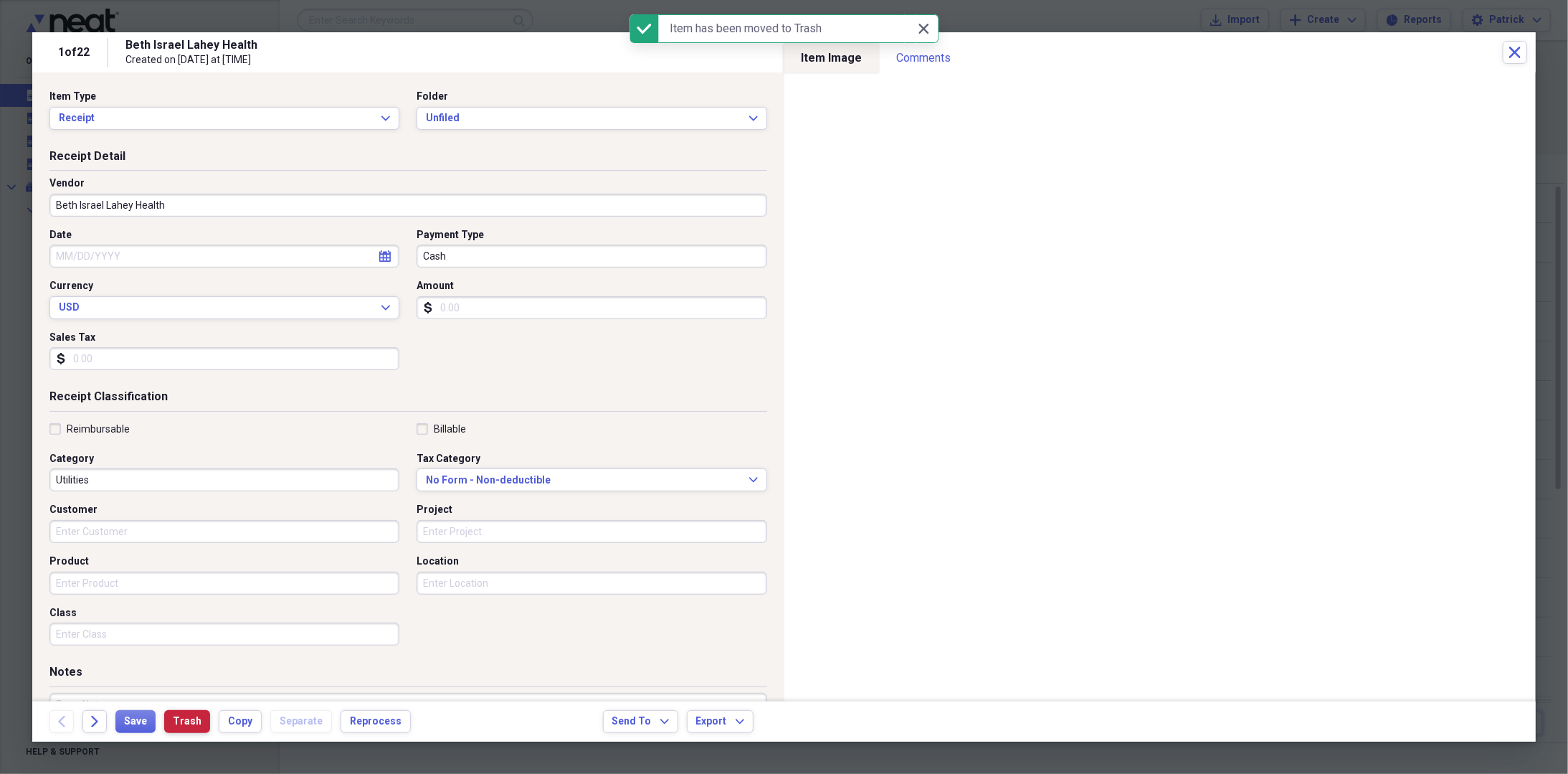 click on "Trash" at bounding box center (187, 722) 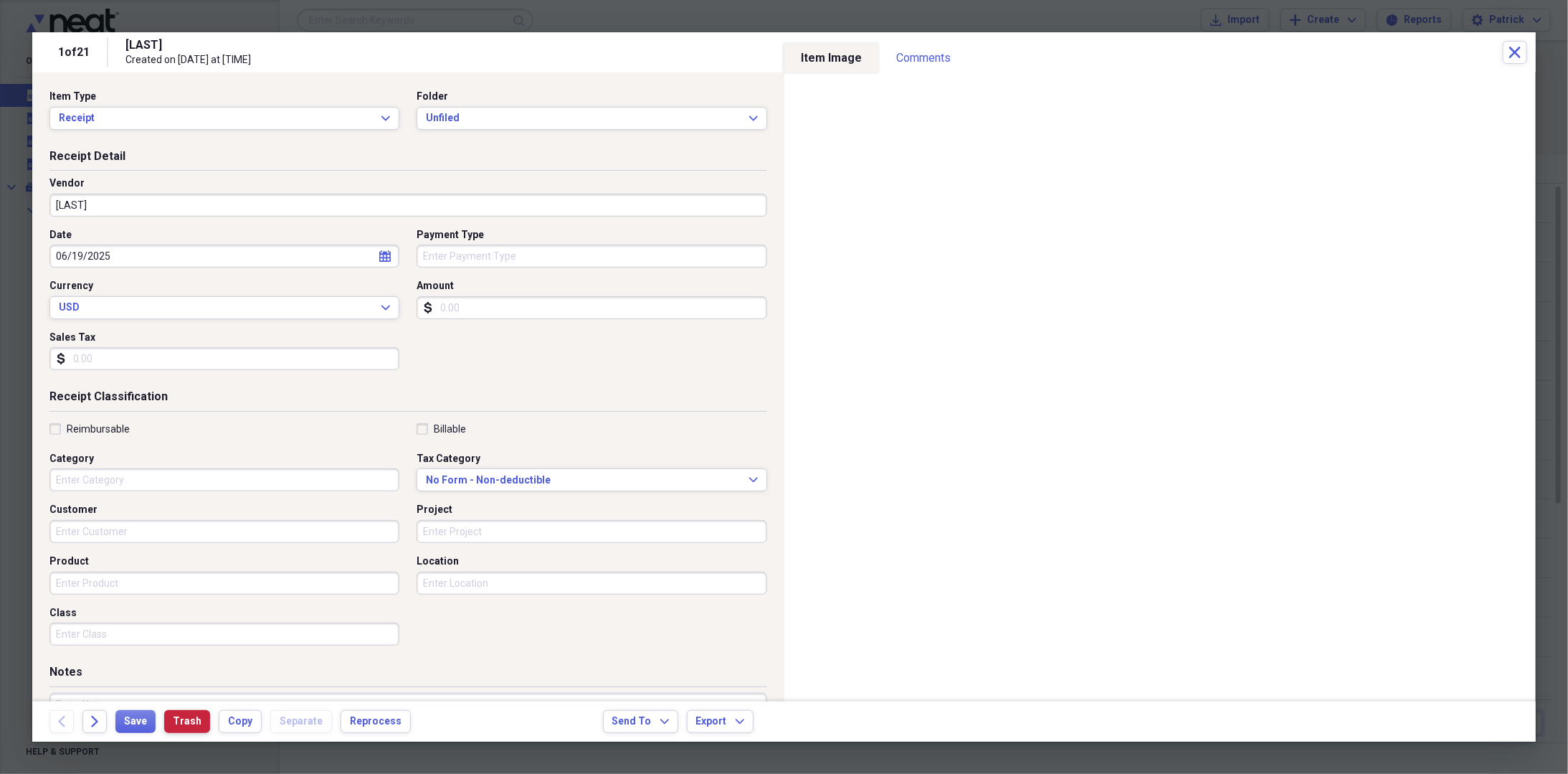 click on "Trash" at bounding box center [187, 722] 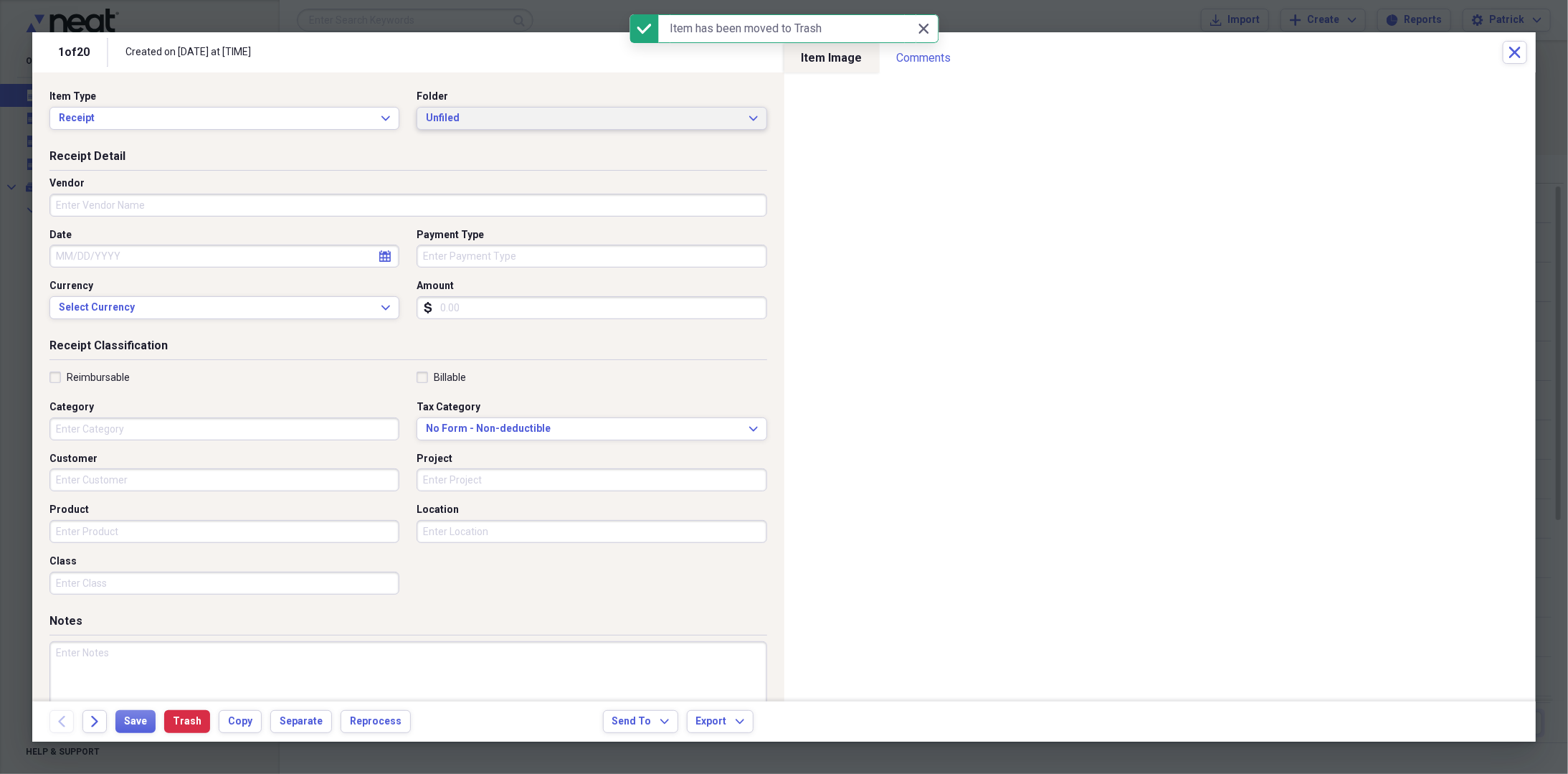 click on "Unfiled" at bounding box center [583, 118] 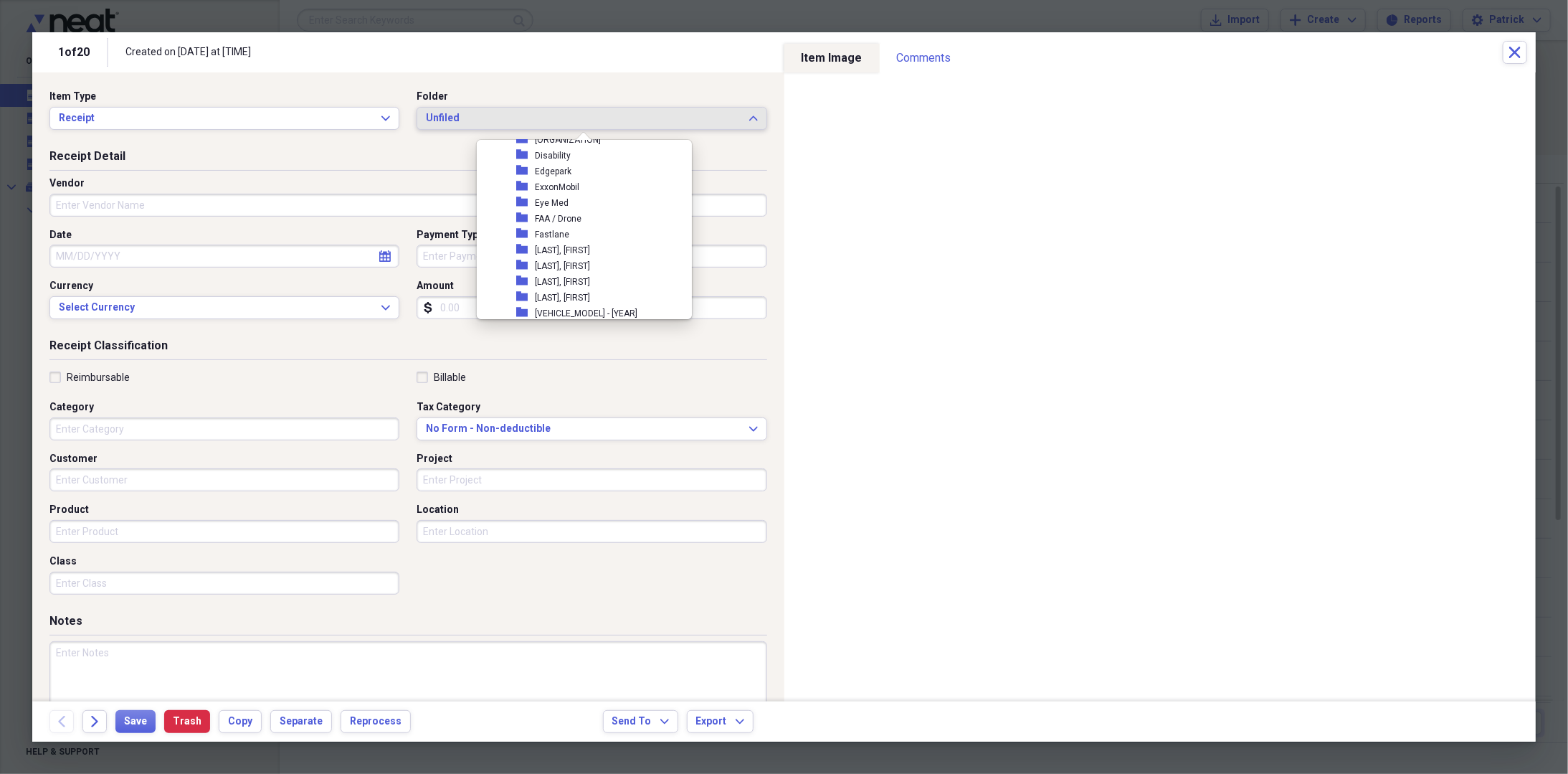 scroll, scrollTop: 430, scrollLeft: 0, axis: vertical 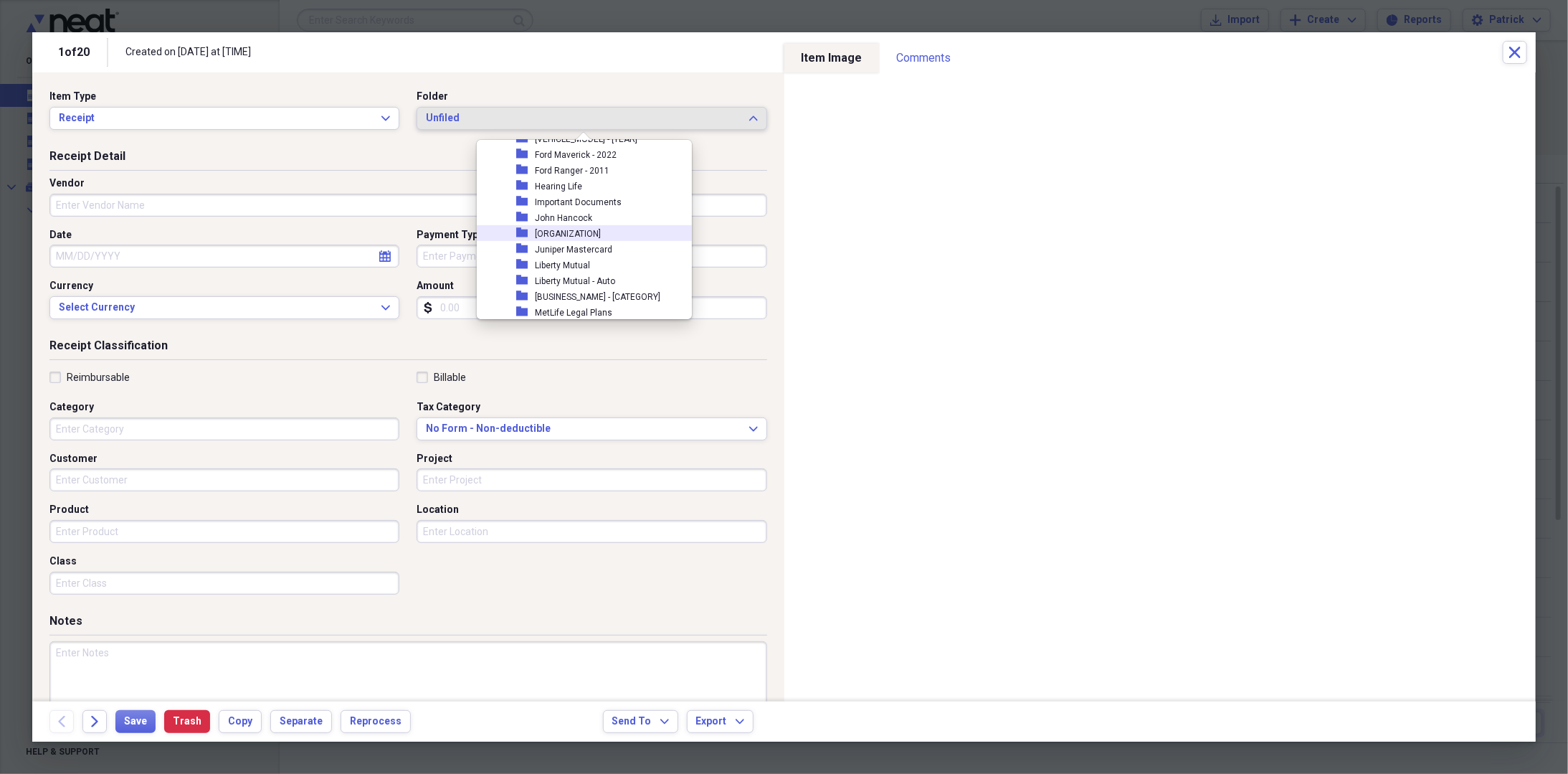 click on "[ORGANIZATION]" at bounding box center [568, 234] 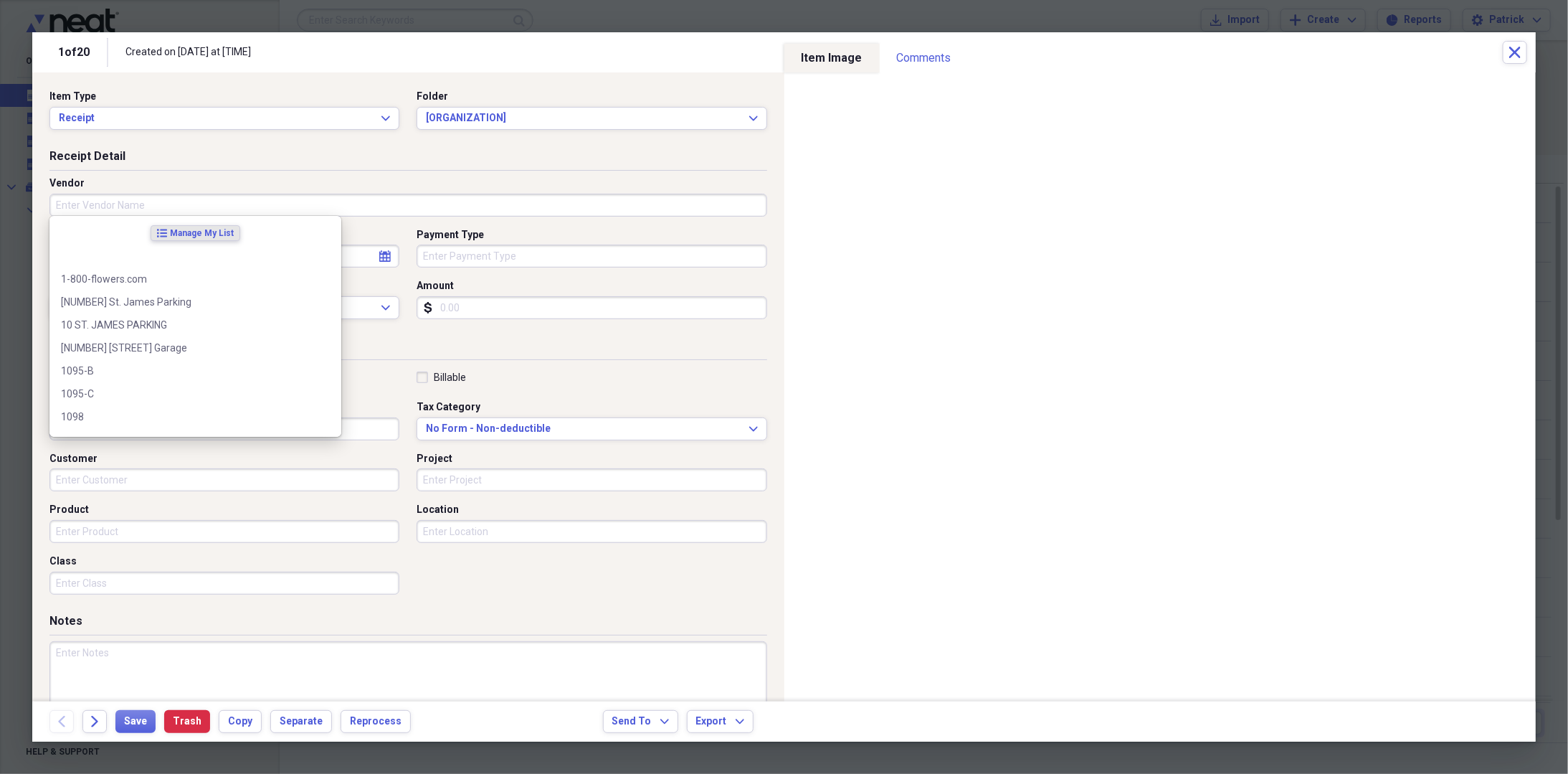 click on "Vendor" at bounding box center [408, 205] 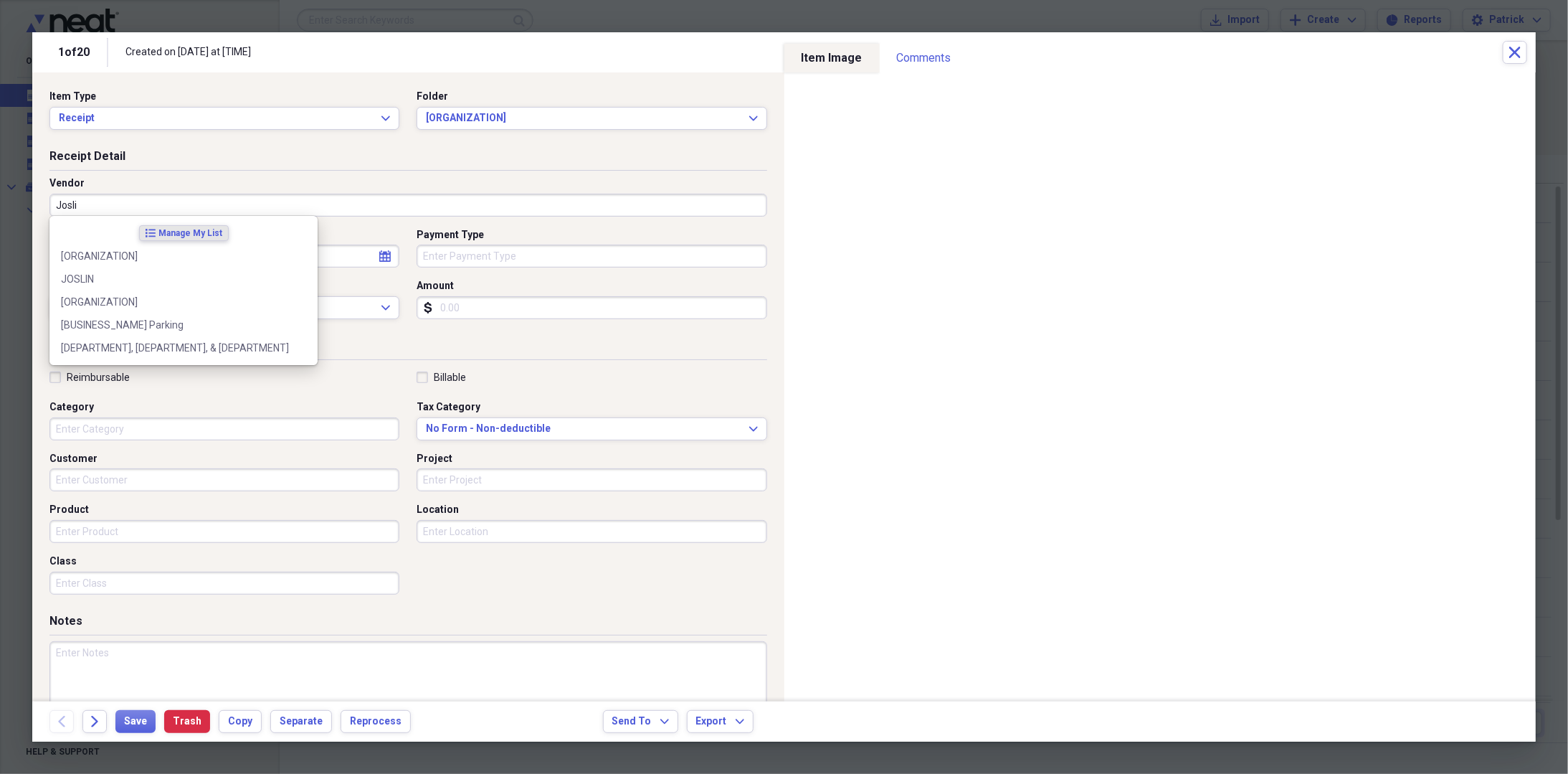 type on "[ORGANIZATION]" 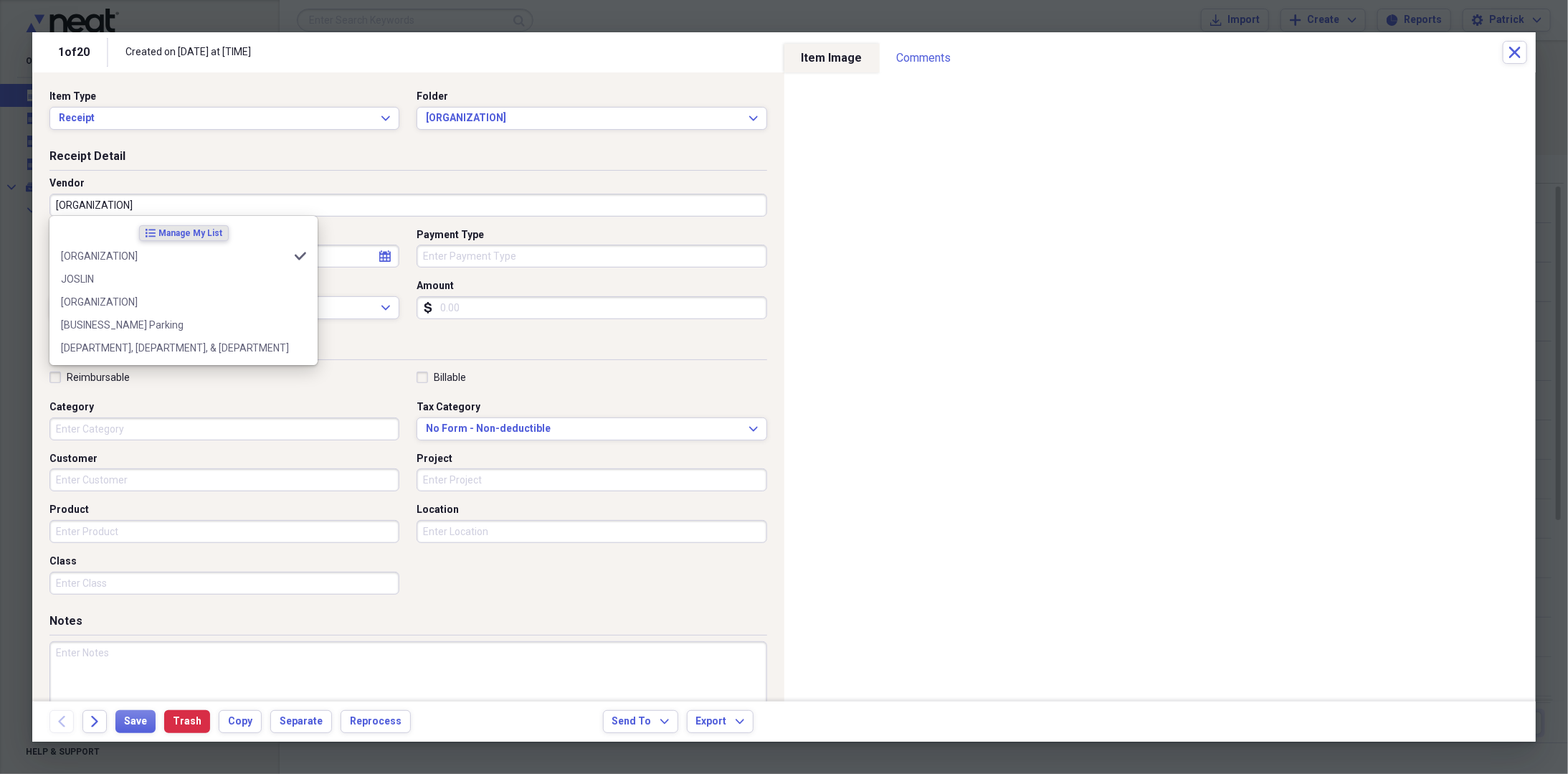 type on "Utilities" 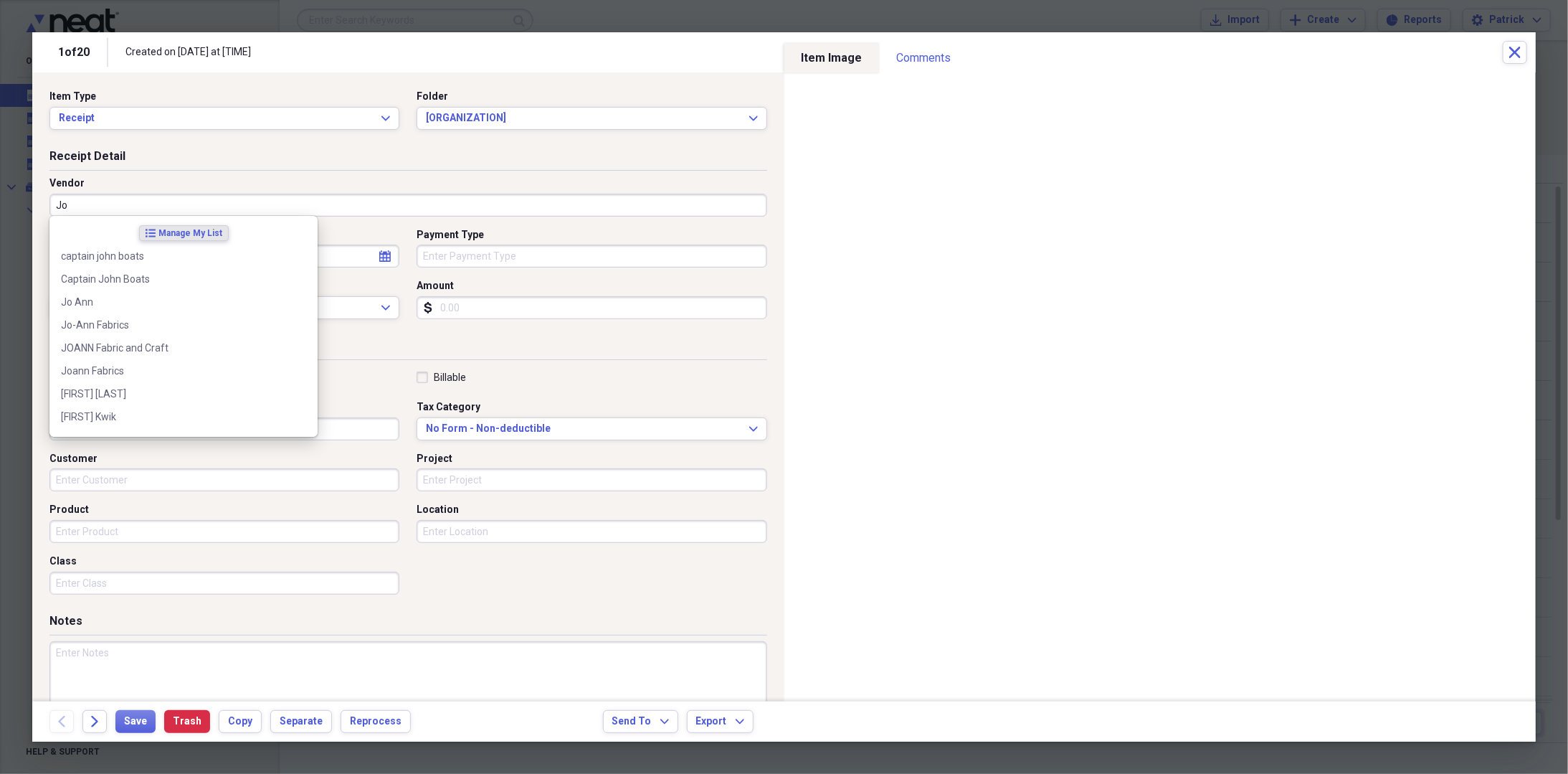 type on "J" 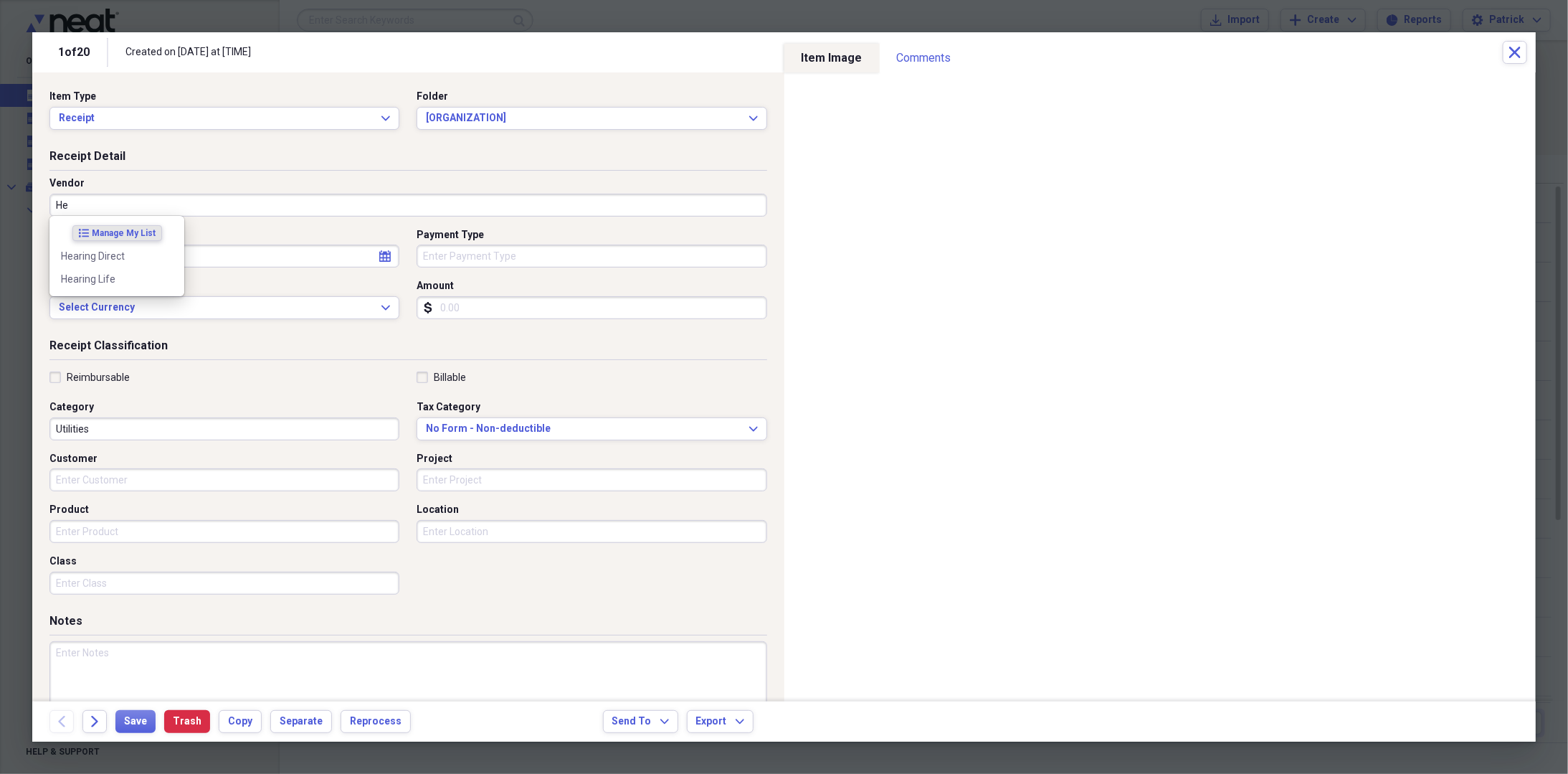 type on "H" 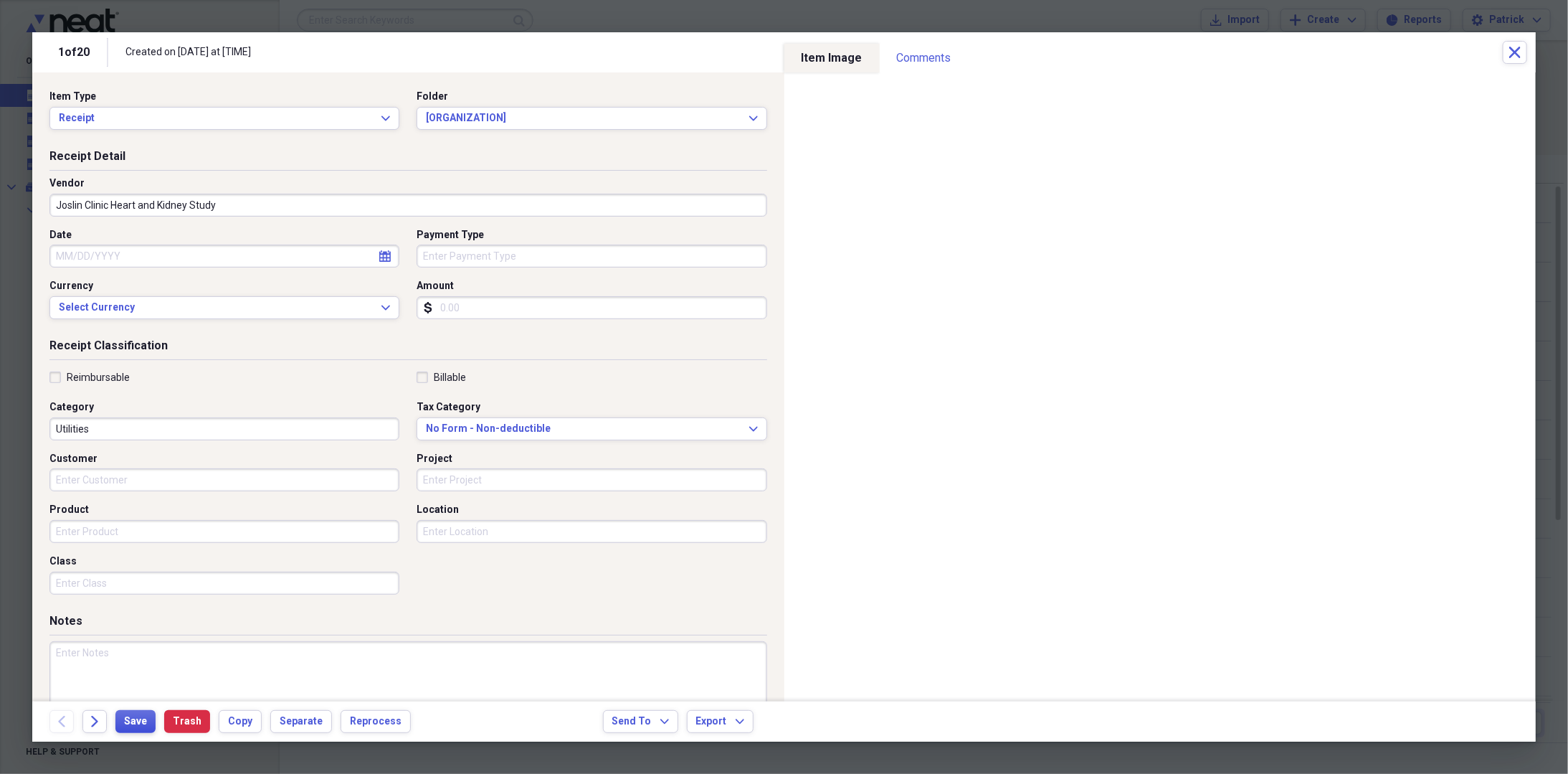 type on "Joslin Clinic Heart and Kidney Study" 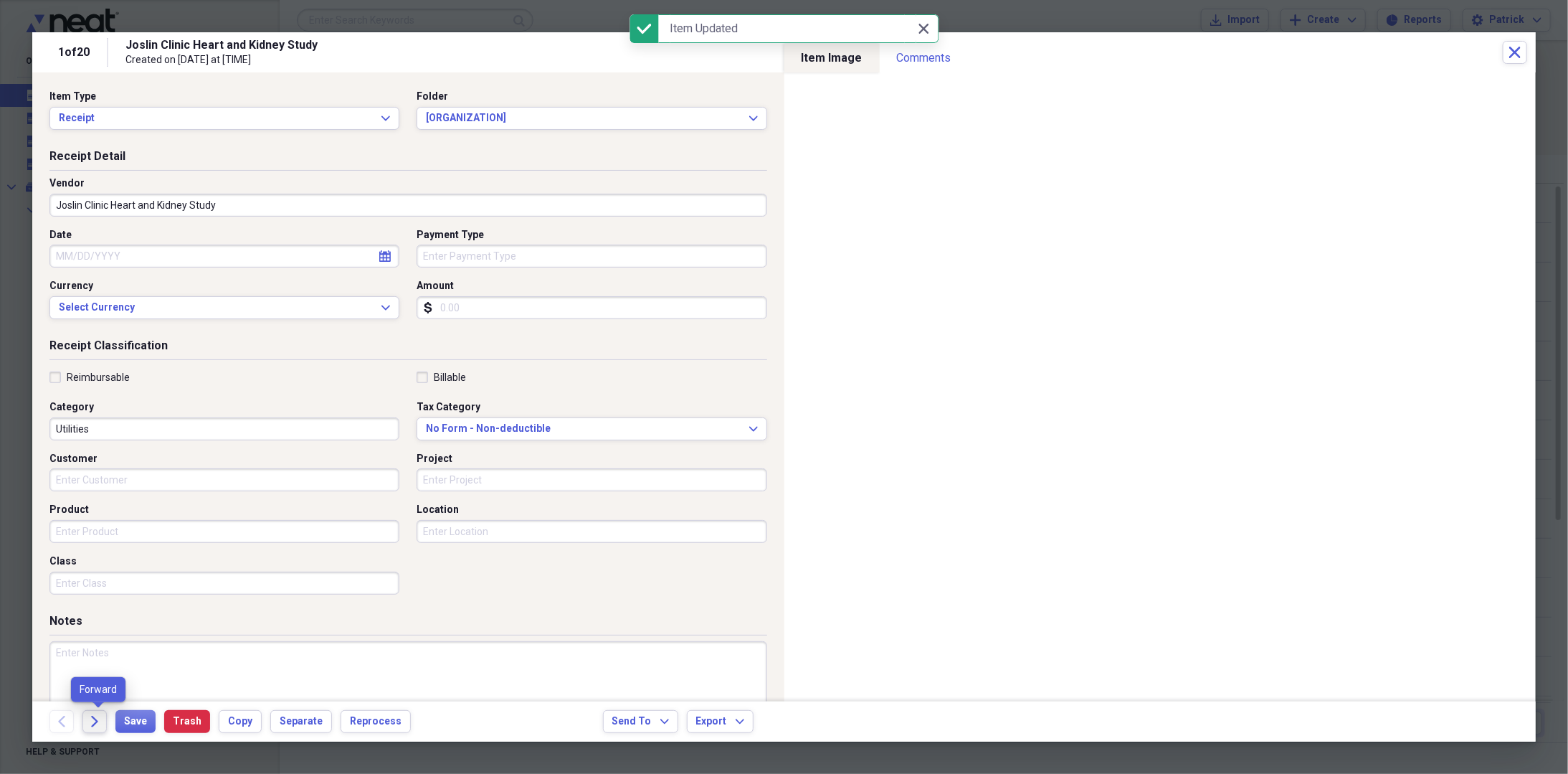 click 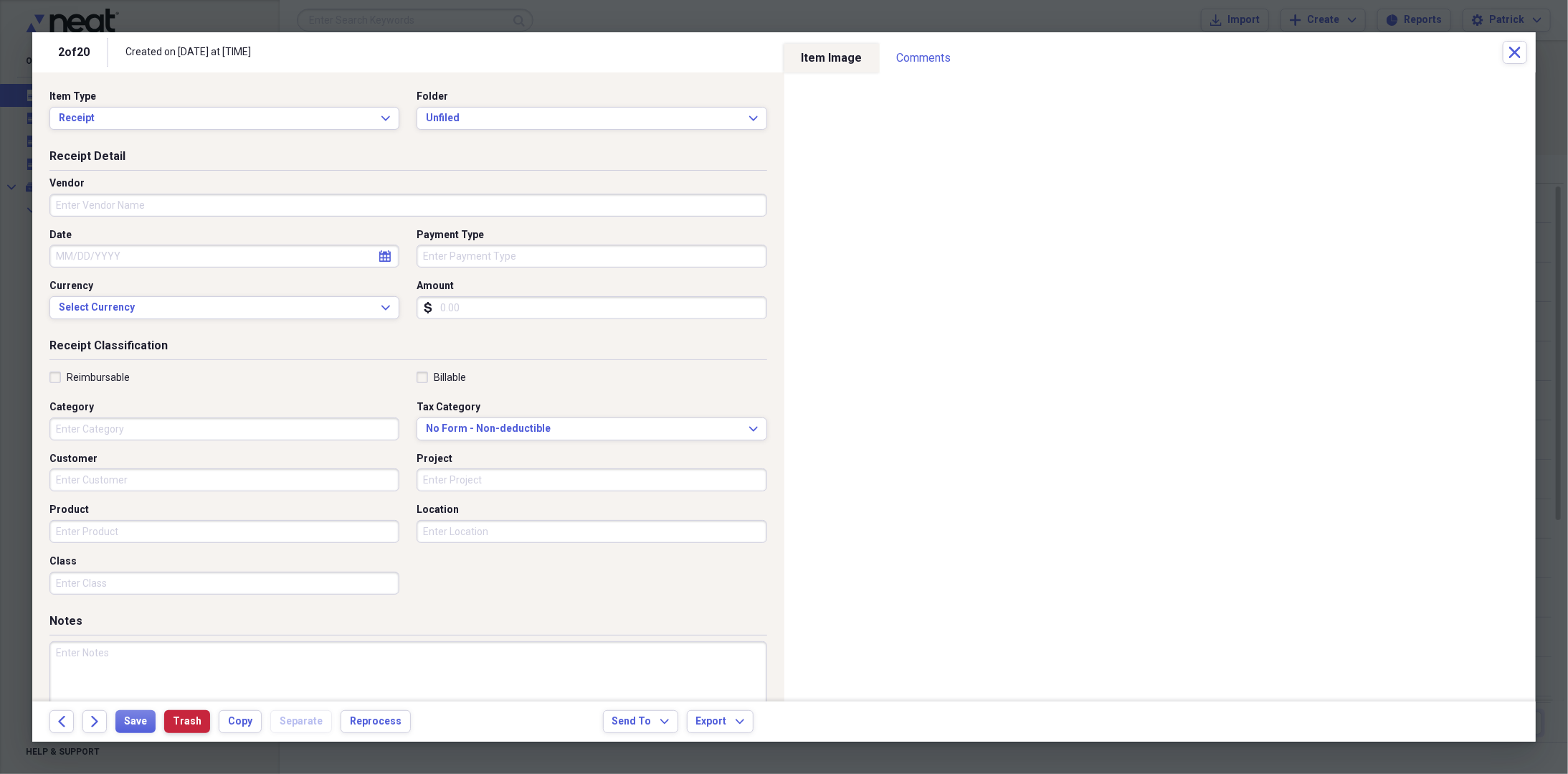 click on "Trash" at bounding box center (187, 722) 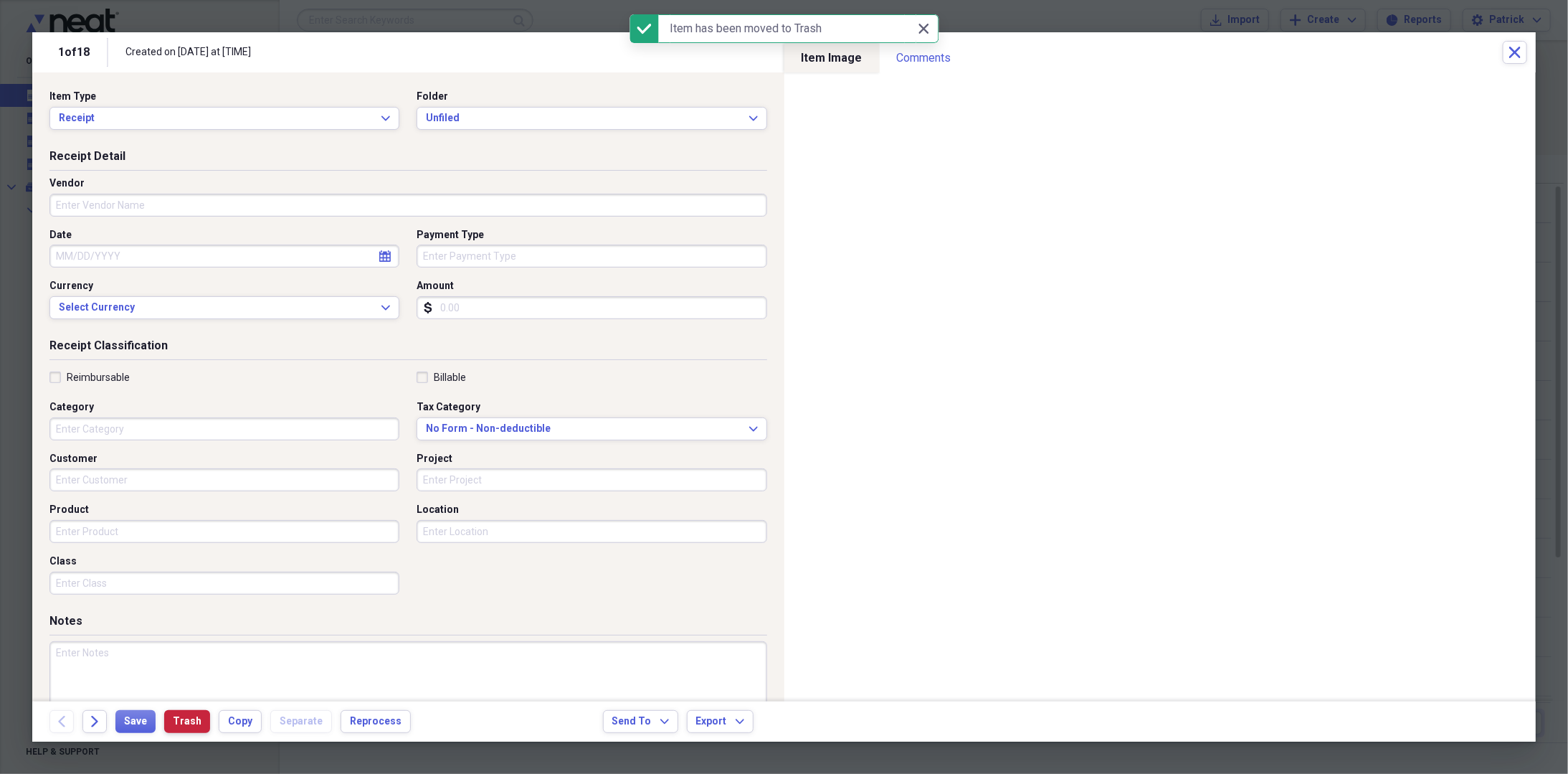click on "Trash" at bounding box center [187, 722] 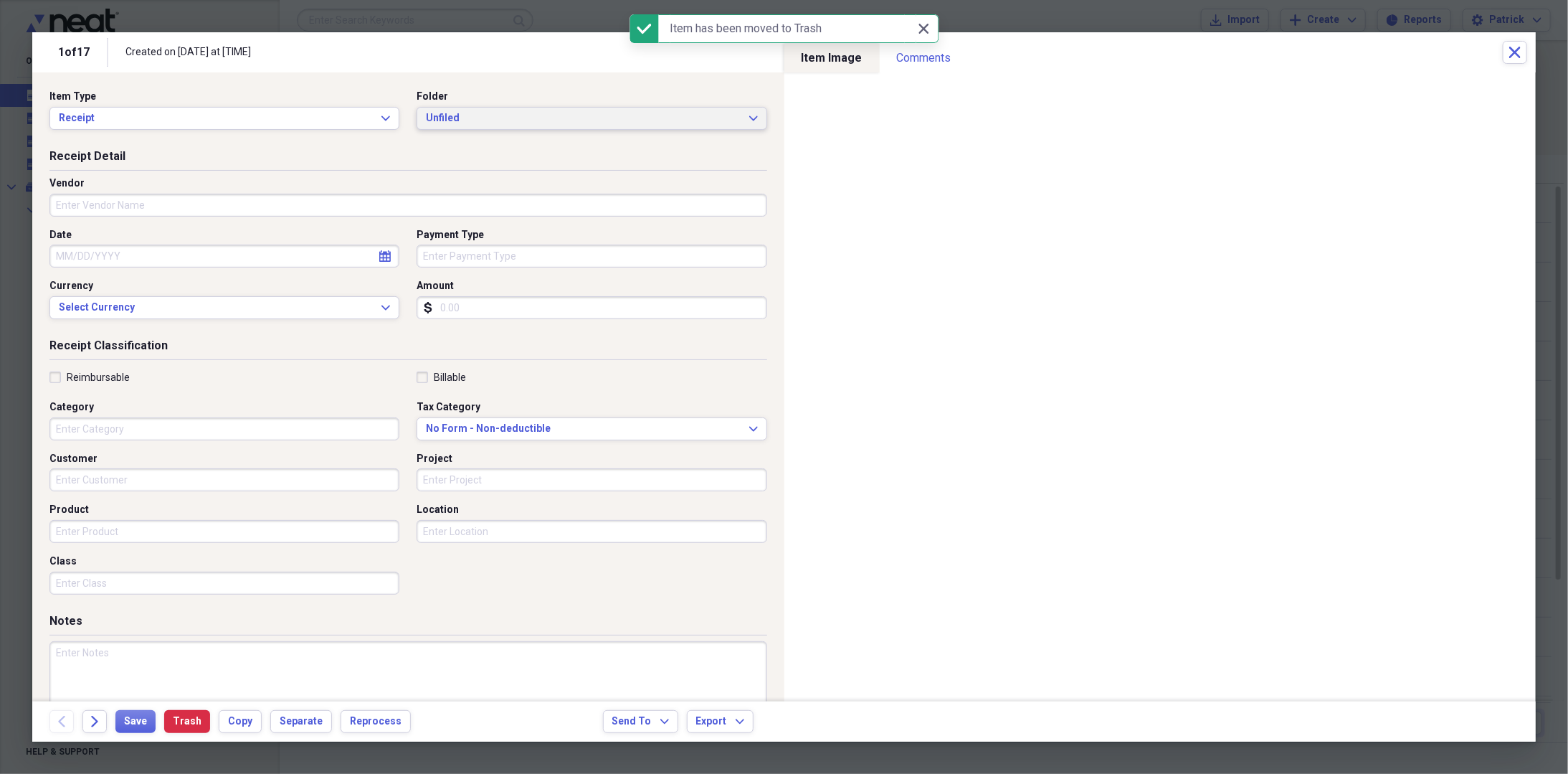 click on "Unfiled" at bounding box center (583, 118) 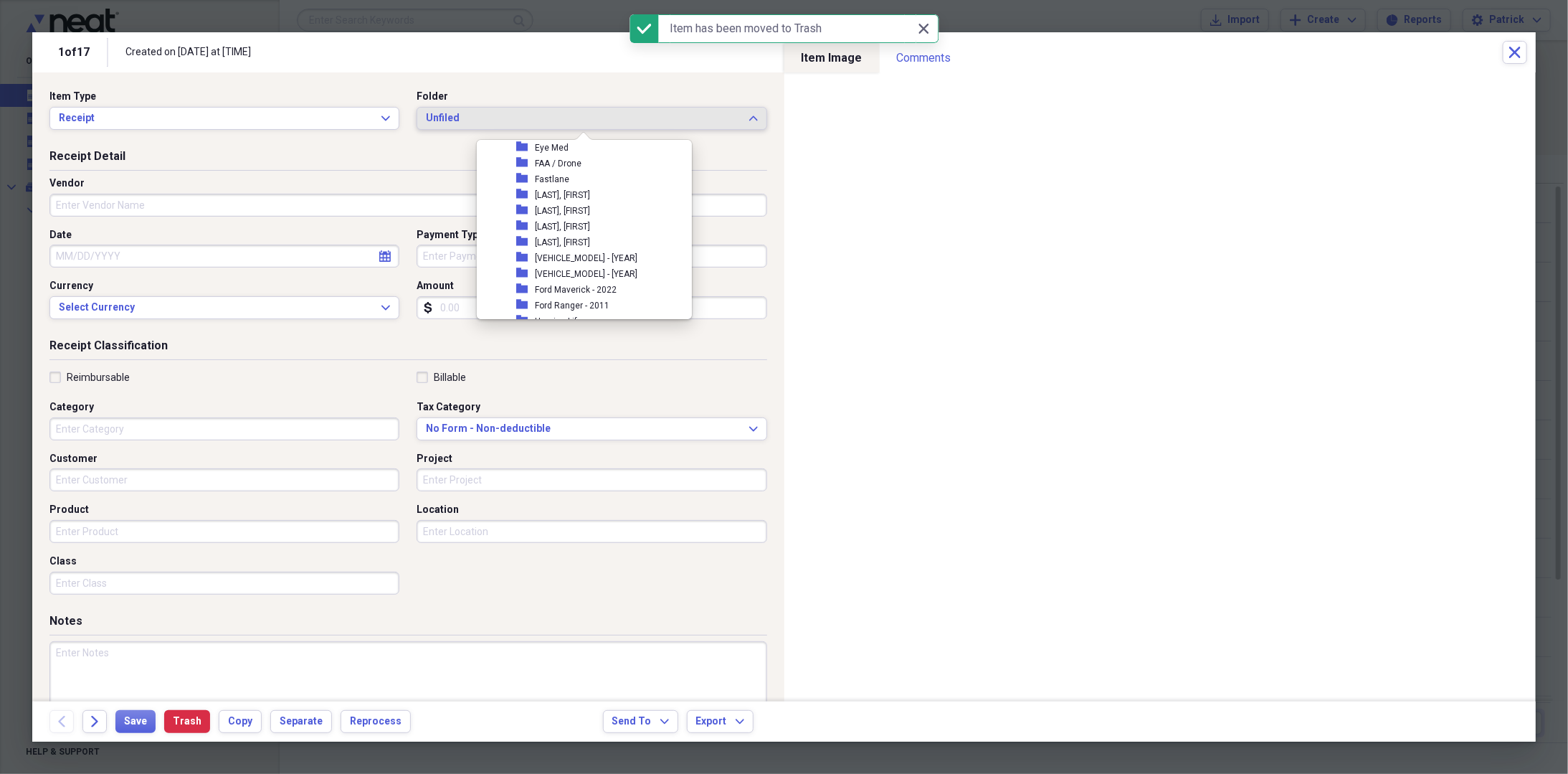 scroll, scrollTop: 430, scrollLeft: 0, axis: vertical 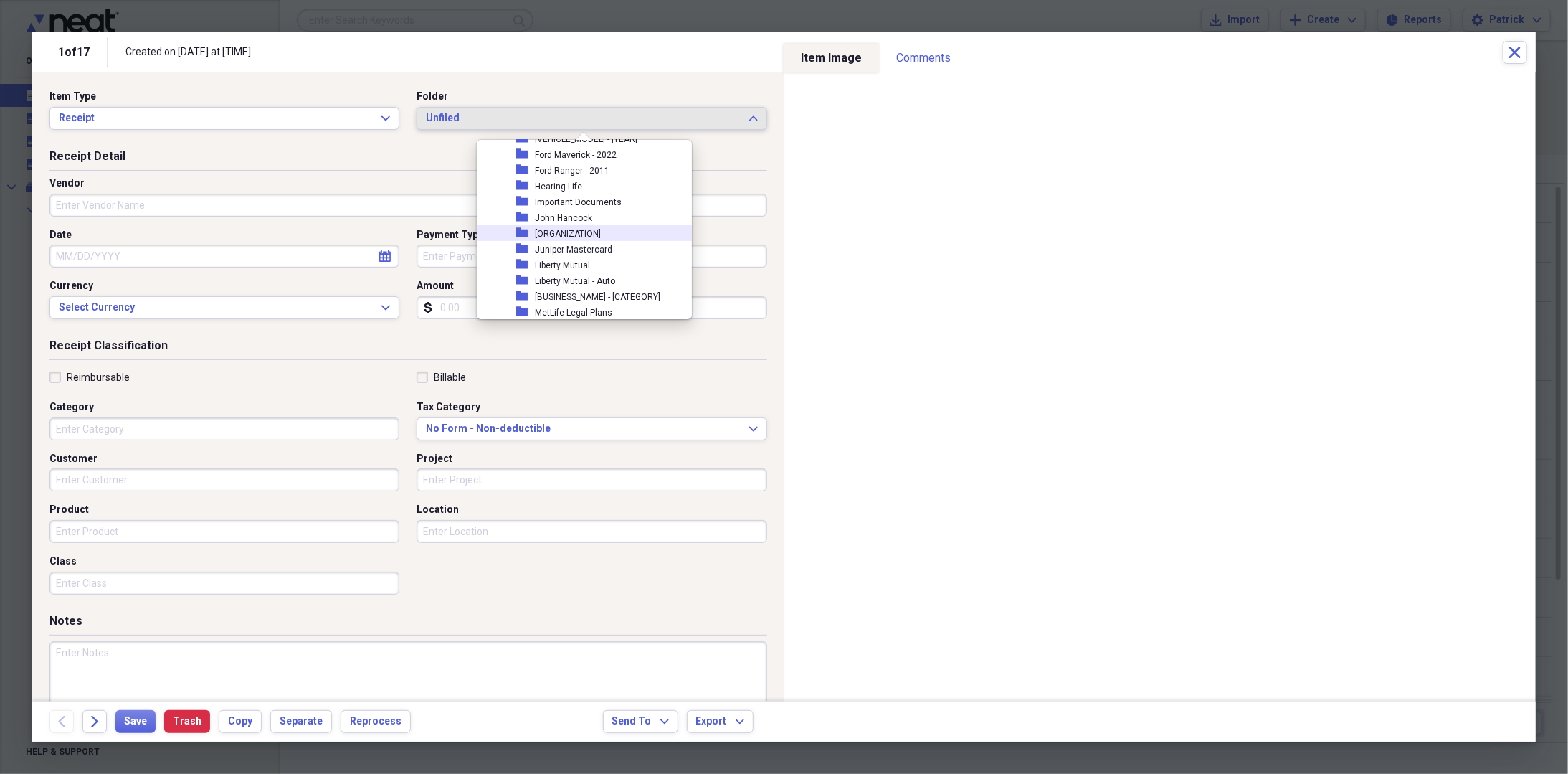 drag, startPoint x: 563, startPoint y: 237, endPoint x: 532, endPoint y: 235, distance: 31.064449 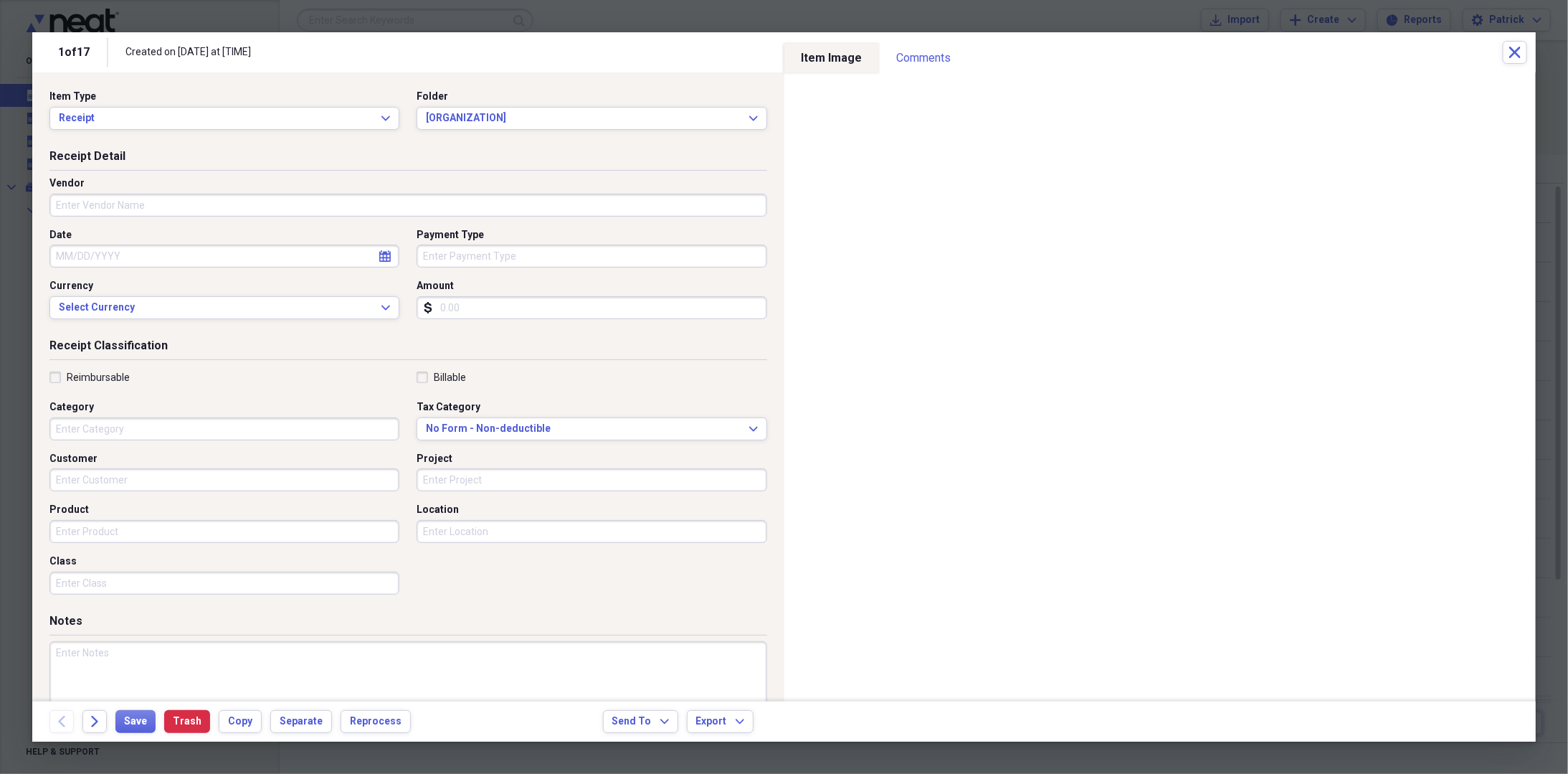 click on "Vendor" at bounding box center (408, 205) 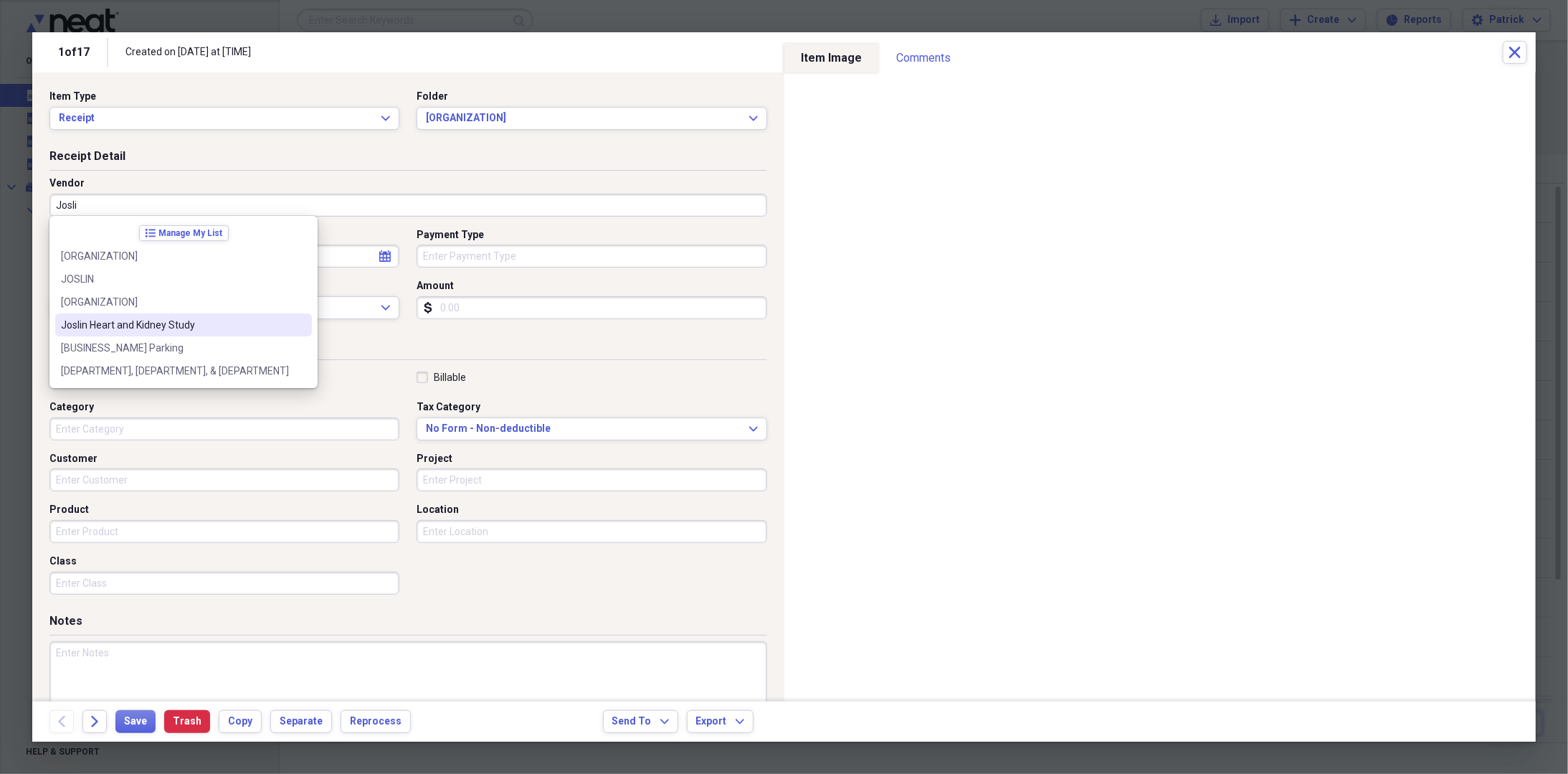 click on "Joslin Heart and Kidney Study" at bounding box center (184, 325) 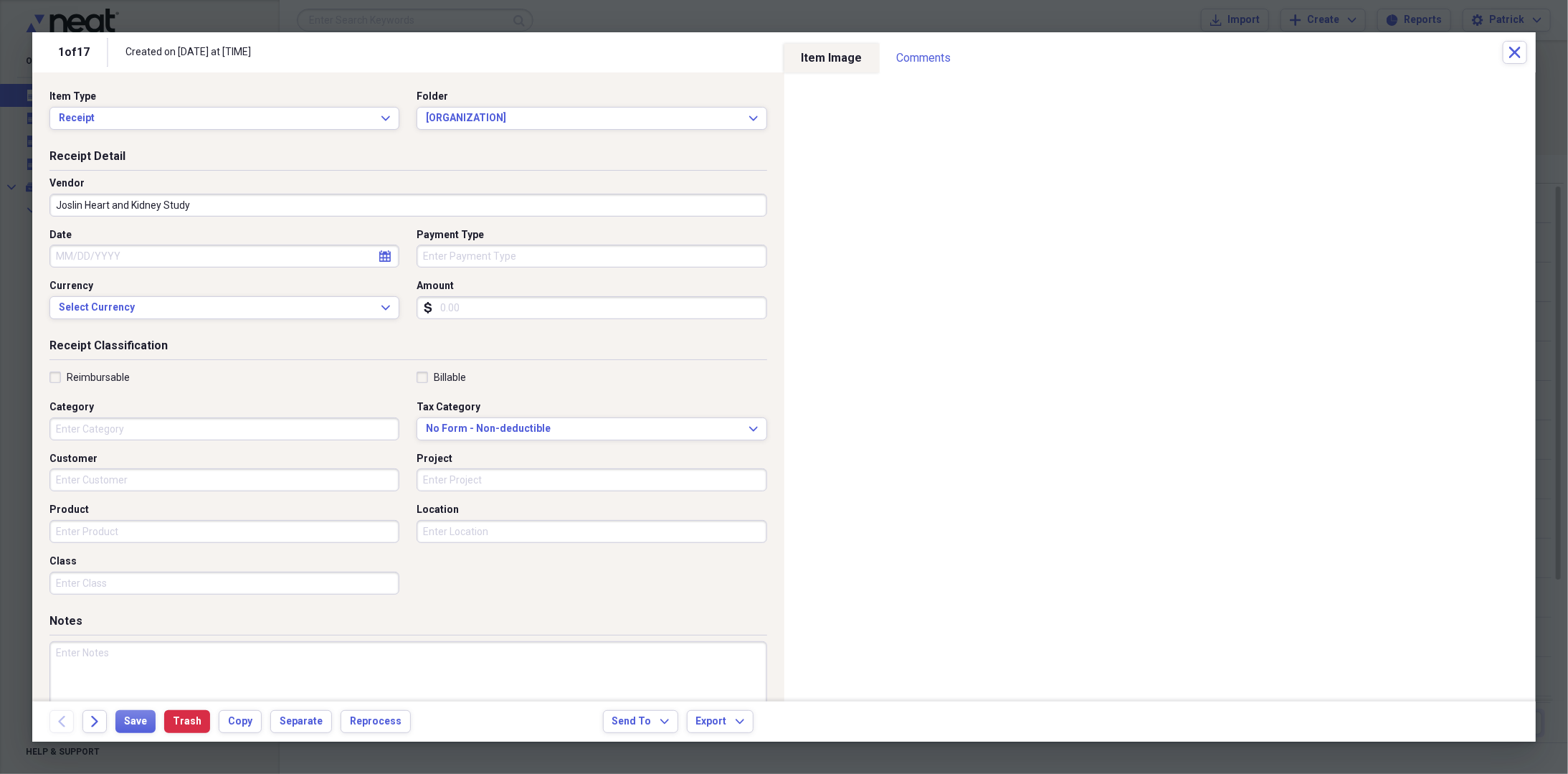 type on "Utilities" 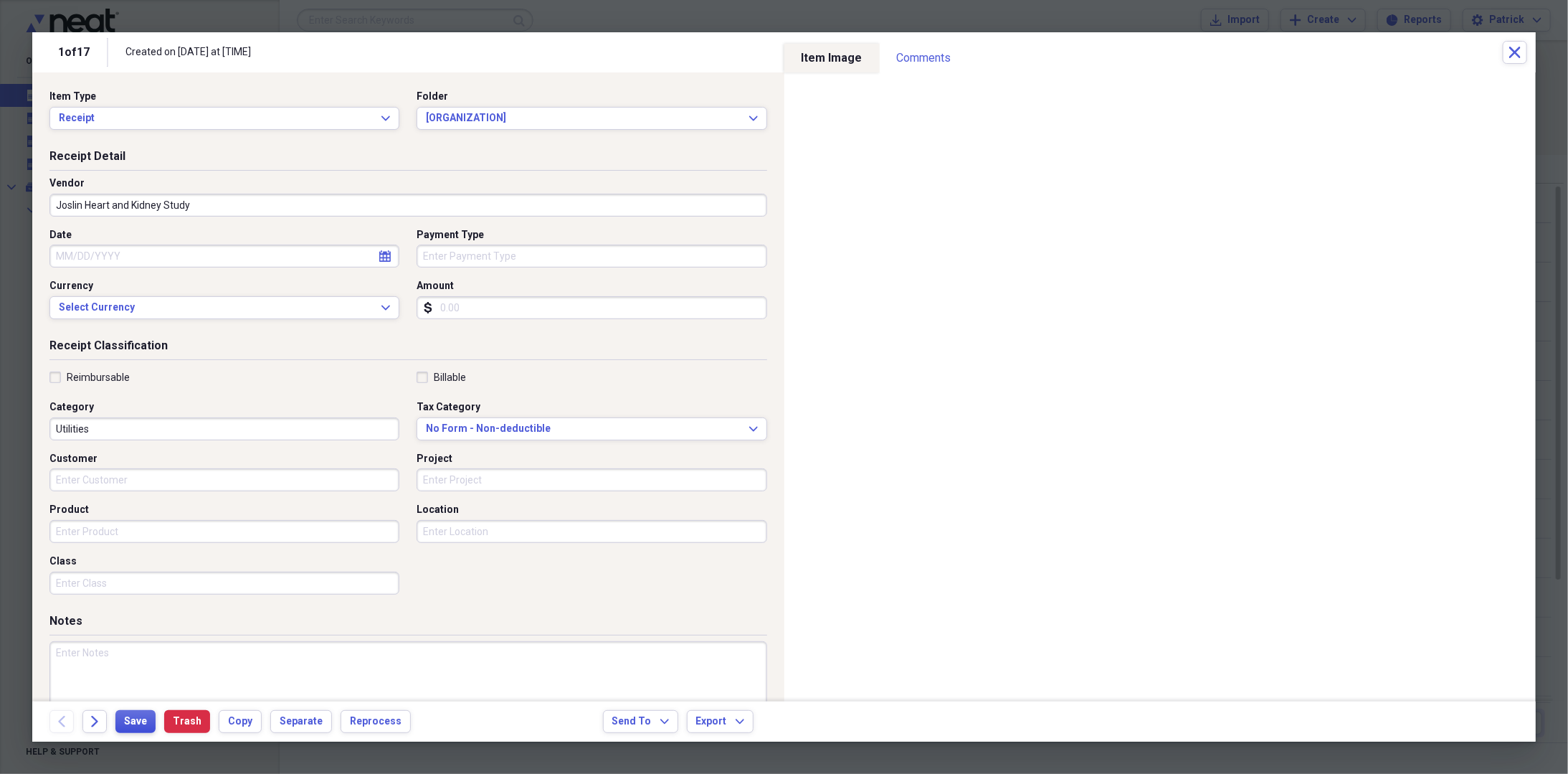 click on "Save" at bounding box center (136, 722) 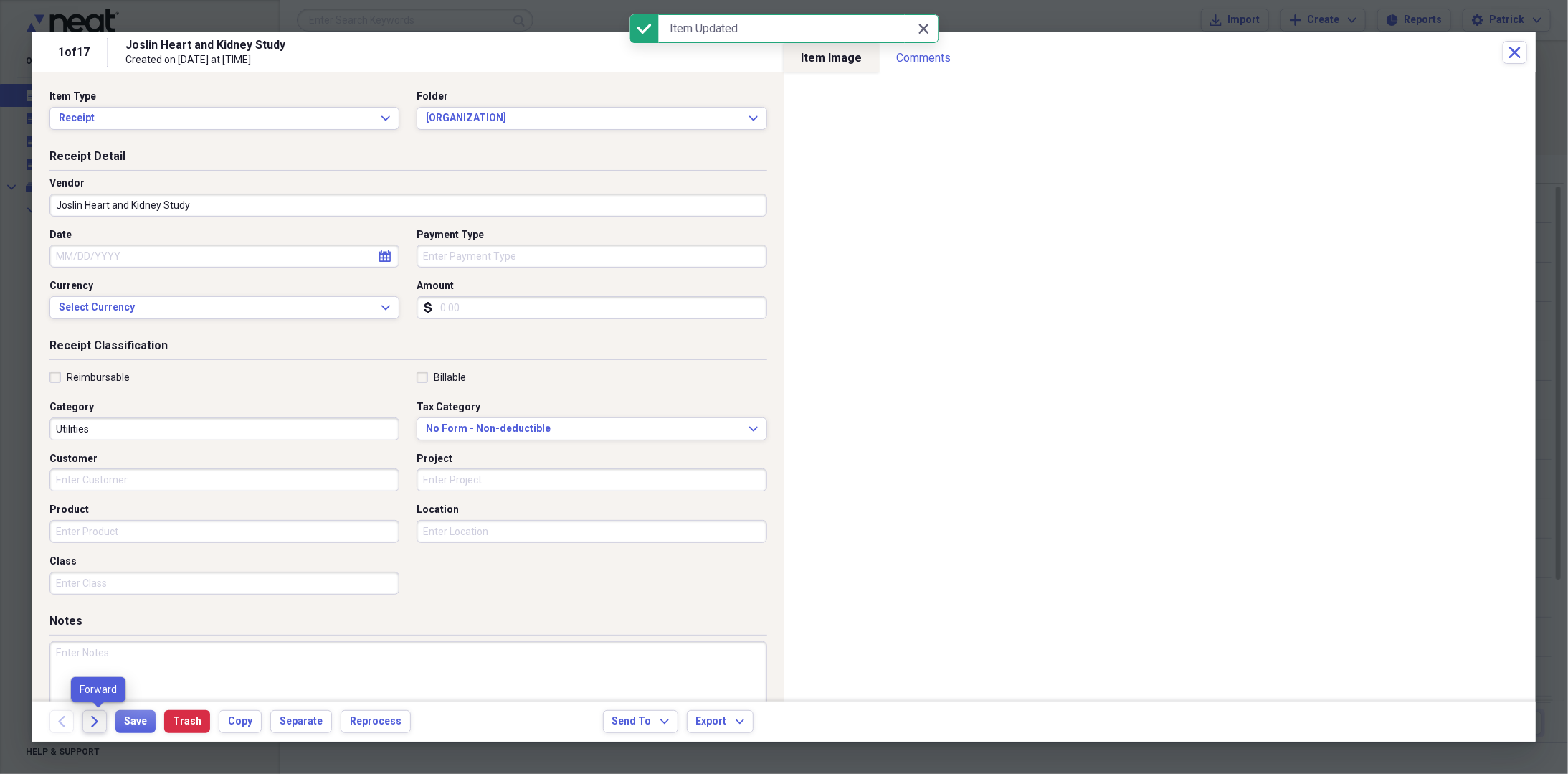 click on "Forward" 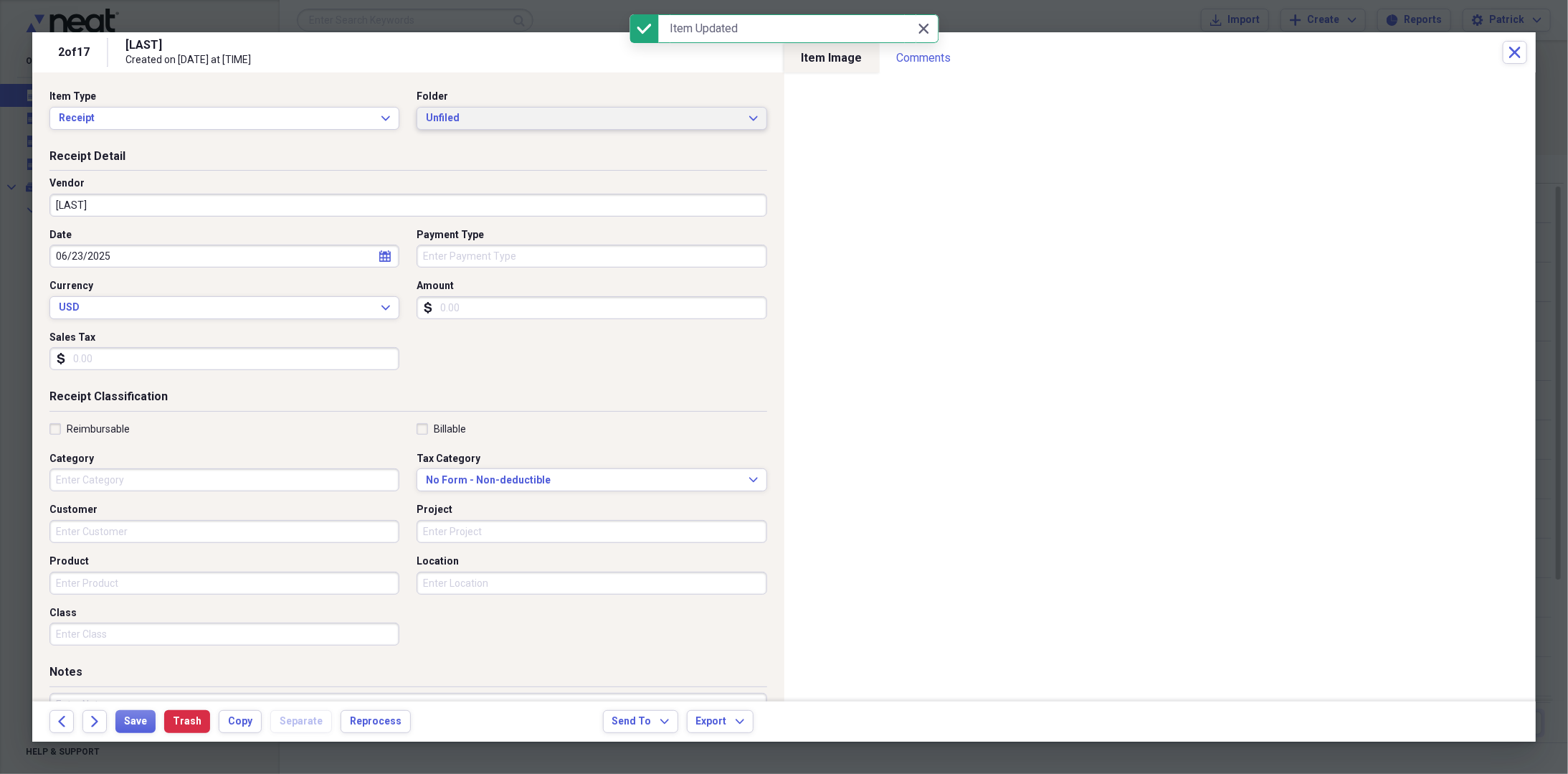 click on "Unfiled" at bounding box center (583, 118) 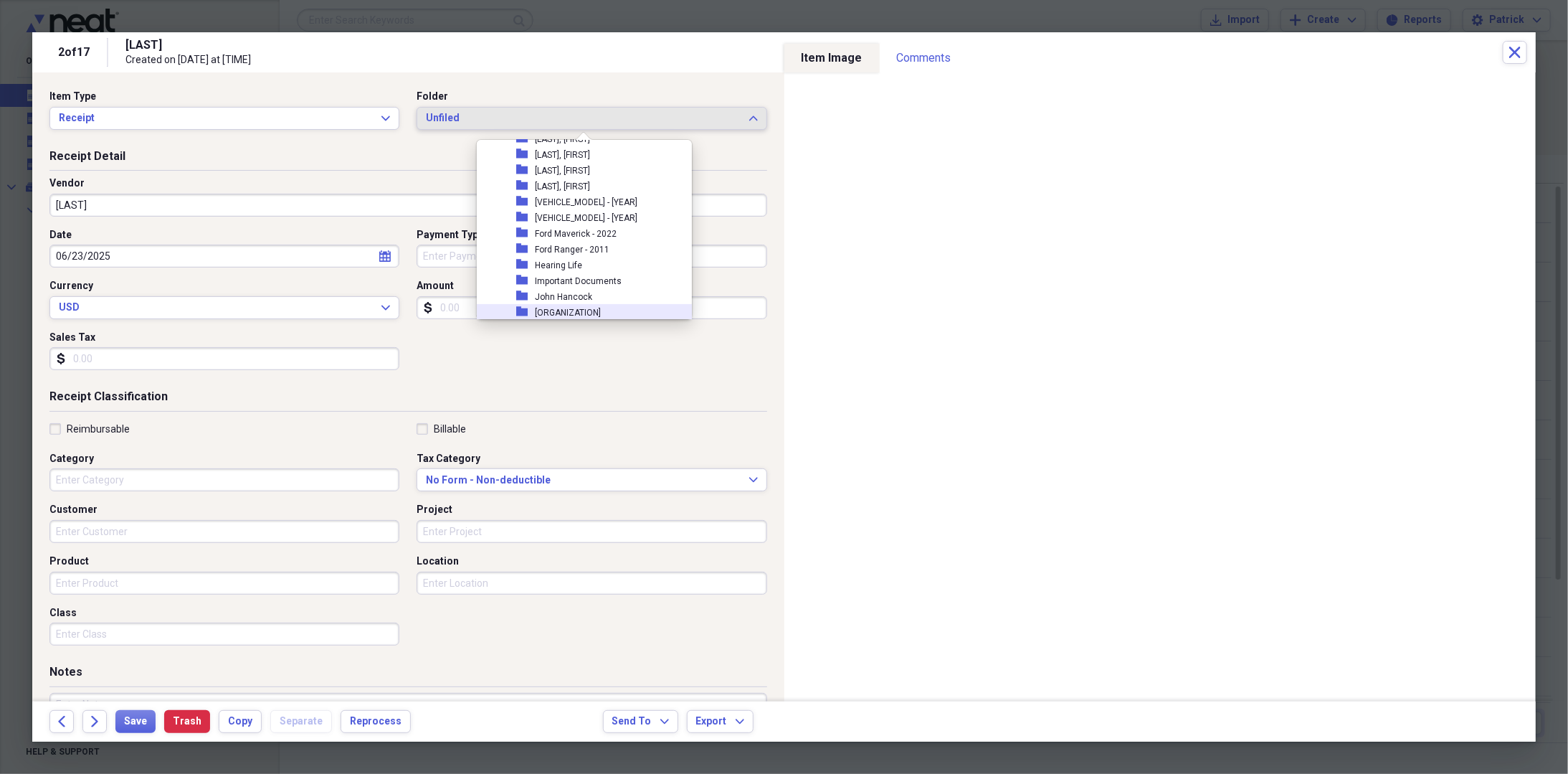 scroll, scrollTop: 430, scrollLeft: 0, axis: vertical 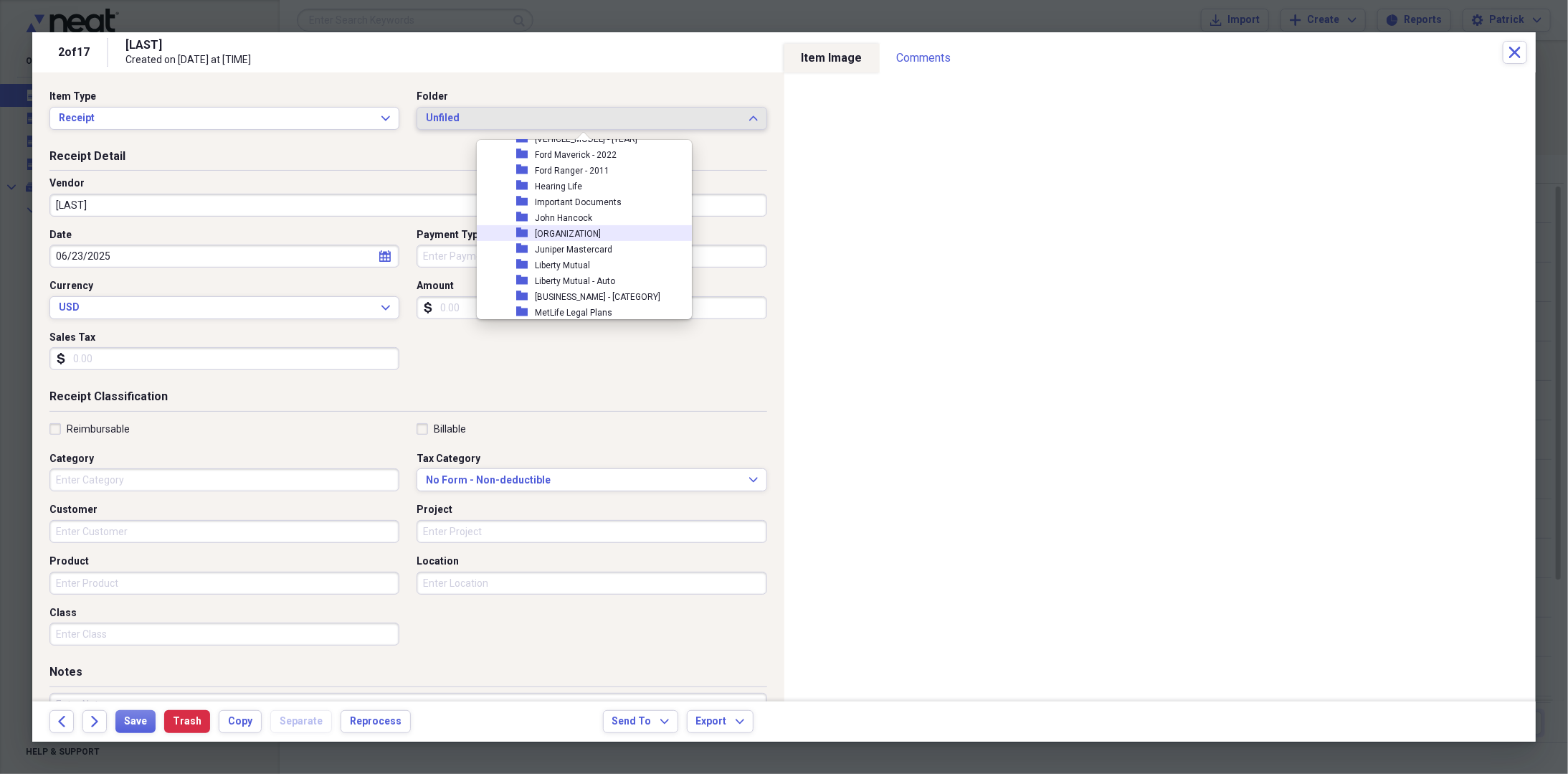 click on "[ORGANIZATION]" at bounding box center [568, 234] 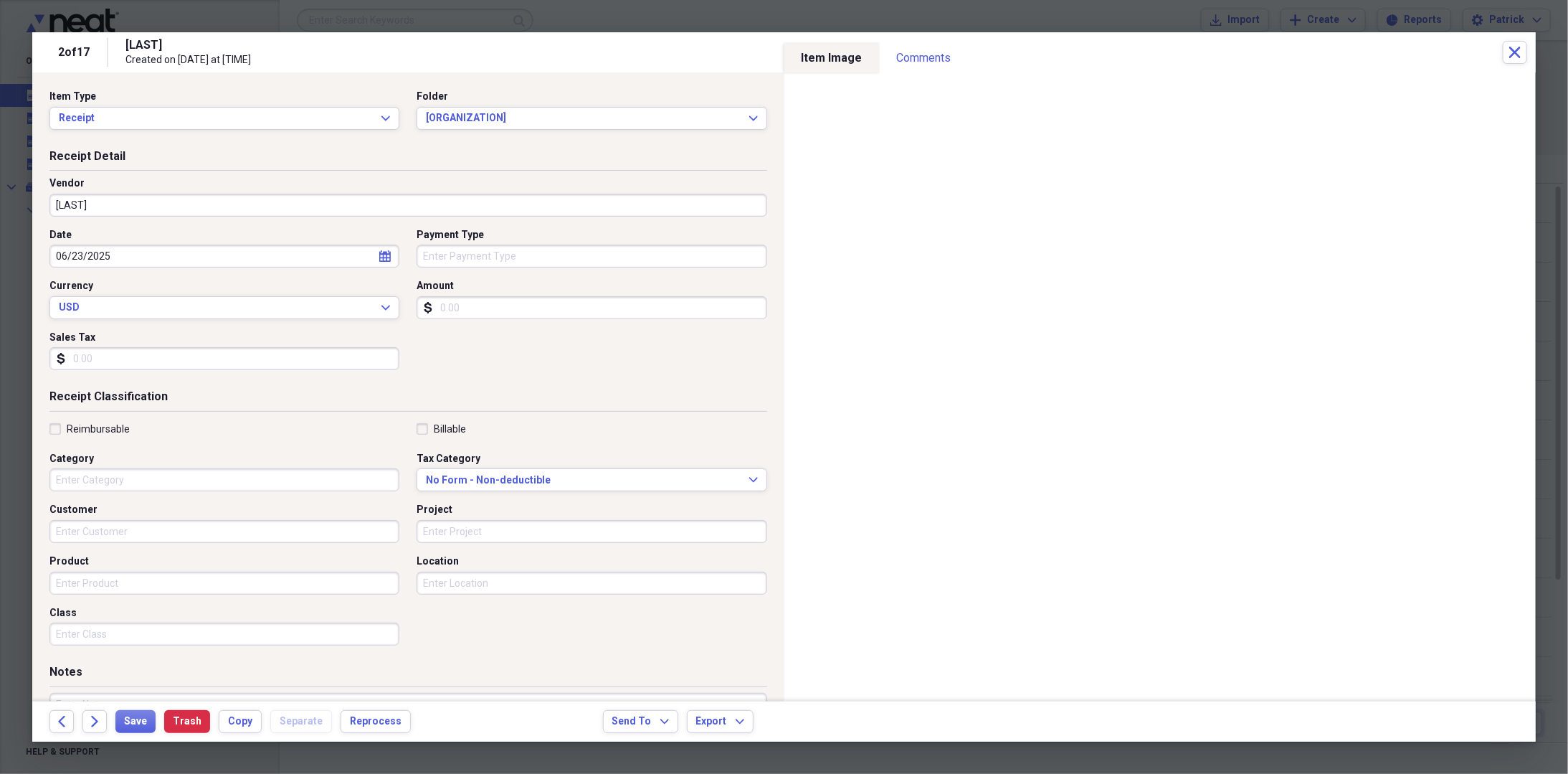 click on "[LAST]" at bounding box center (408, 205) 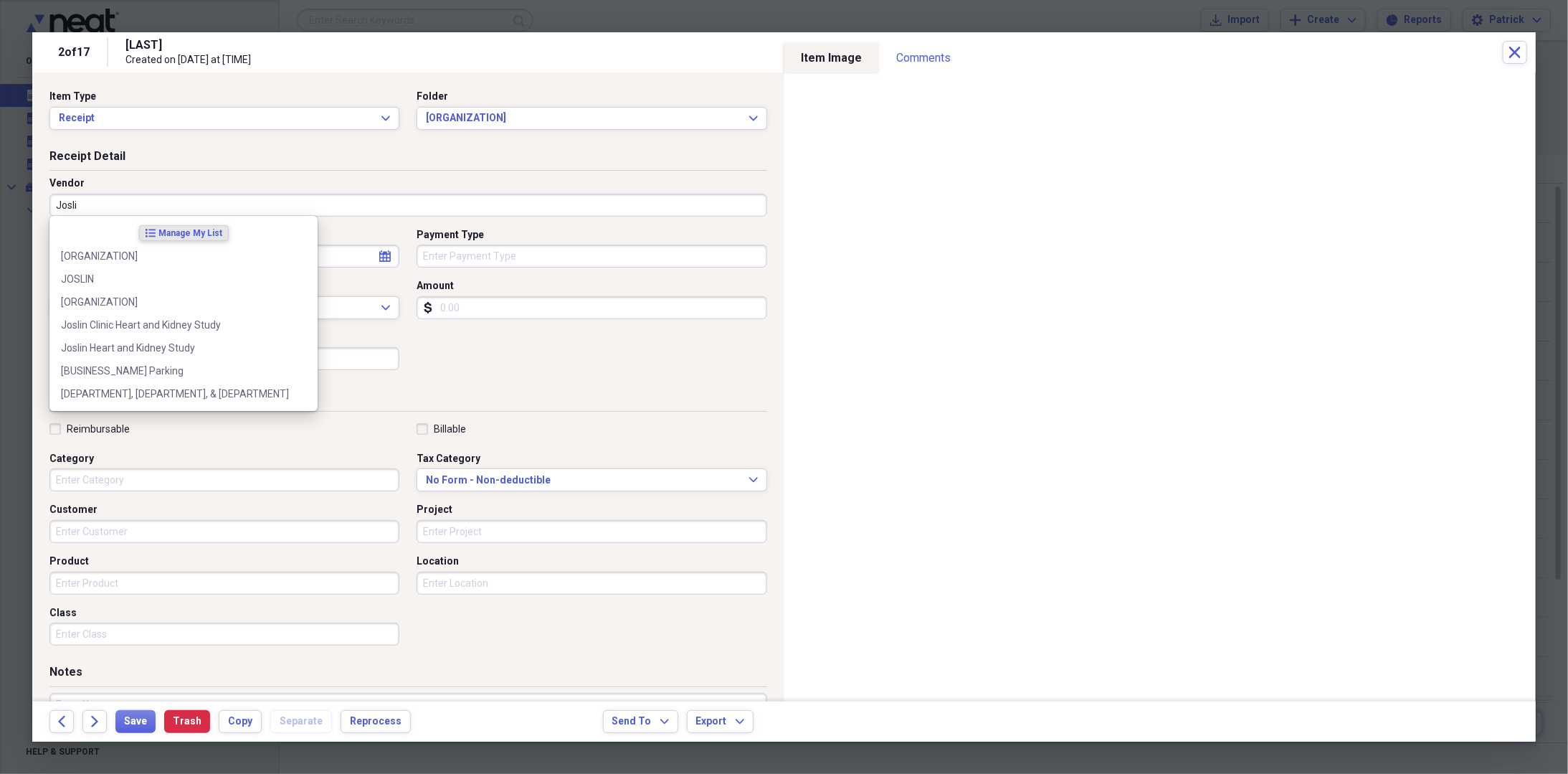 type on "[ORGANIZATION]" 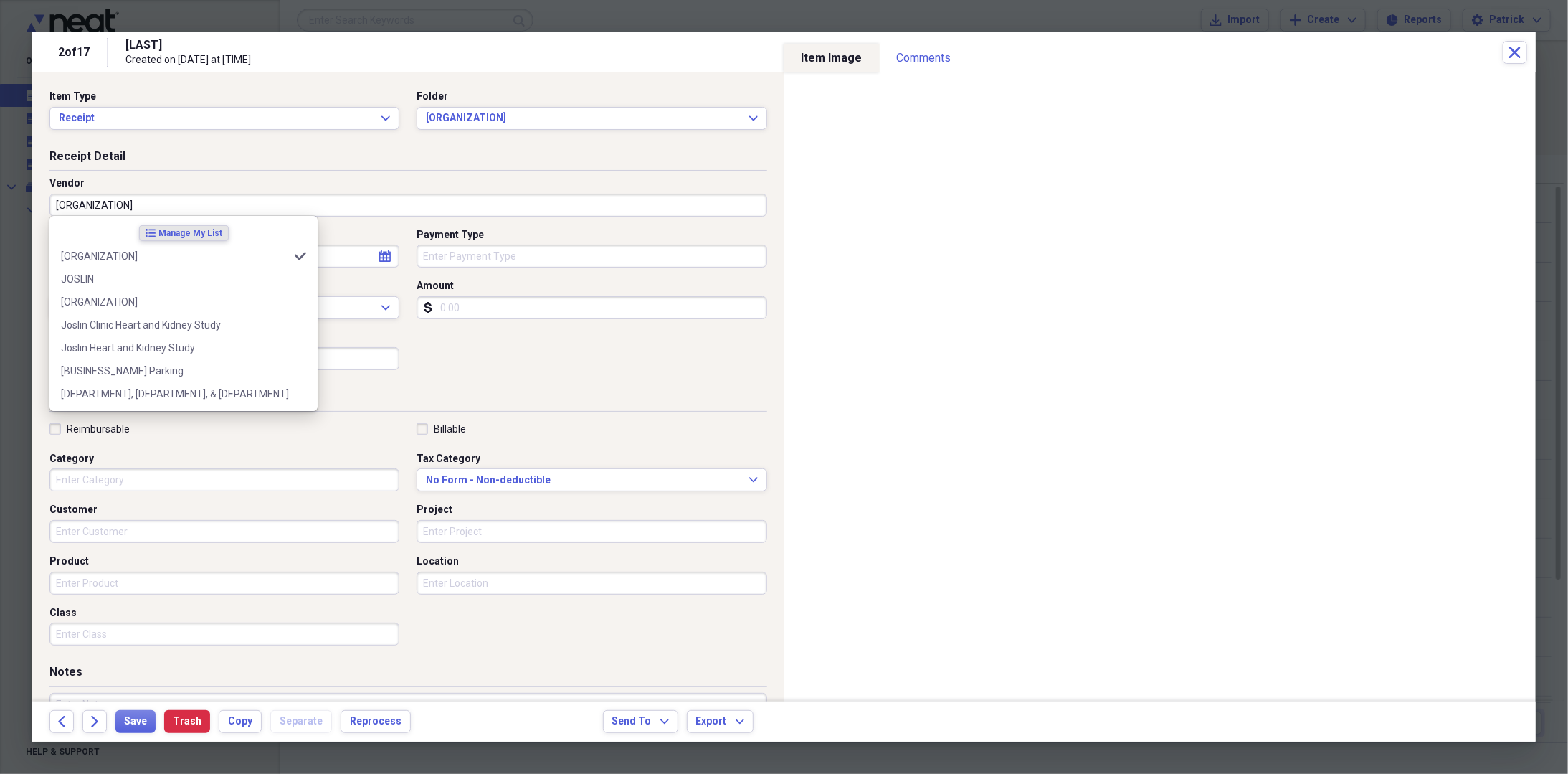 type on "Utilities" 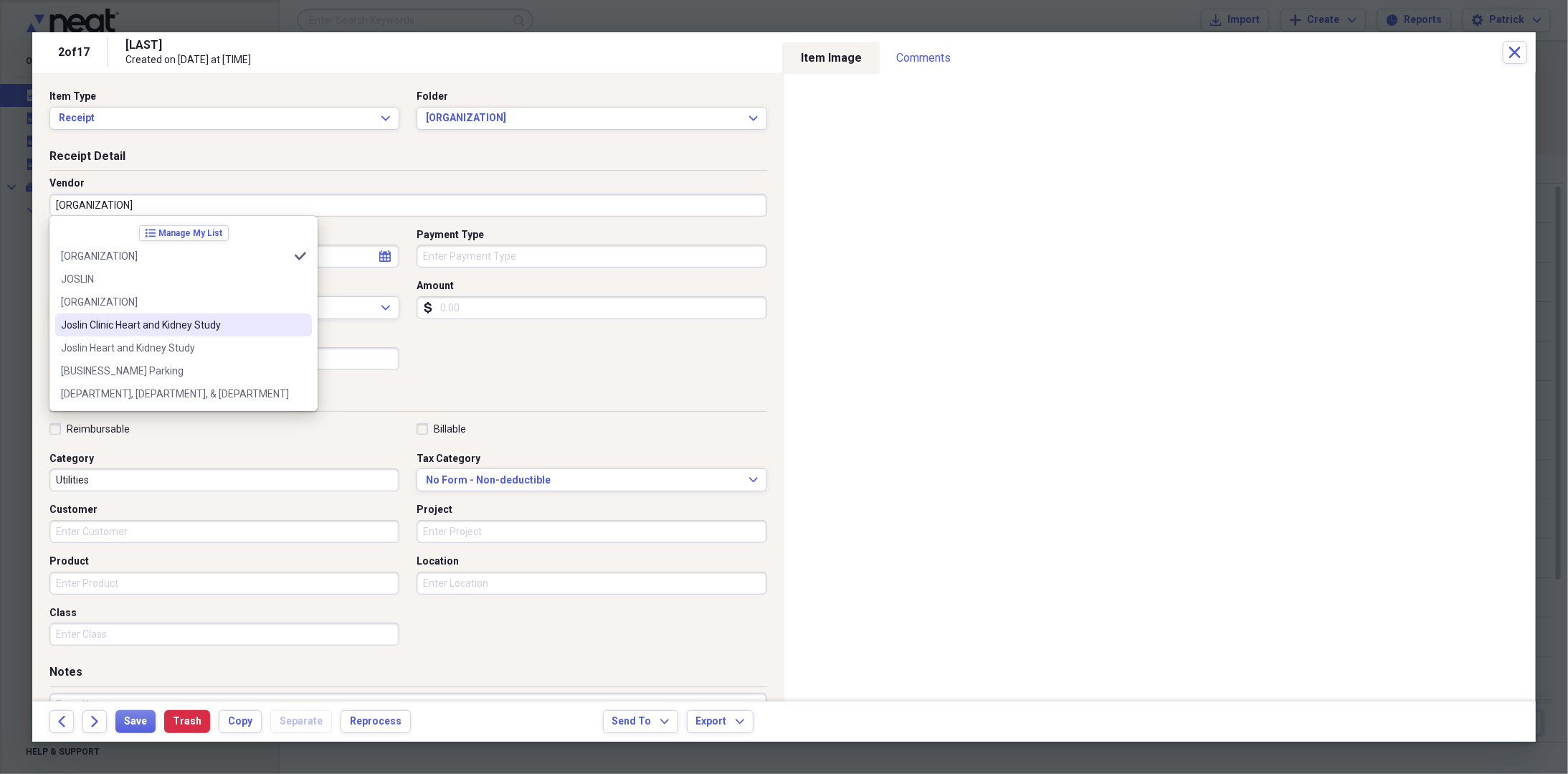 click on "Joslin Clinic Heart and Kidney Study" at bounding box center (175, 325) 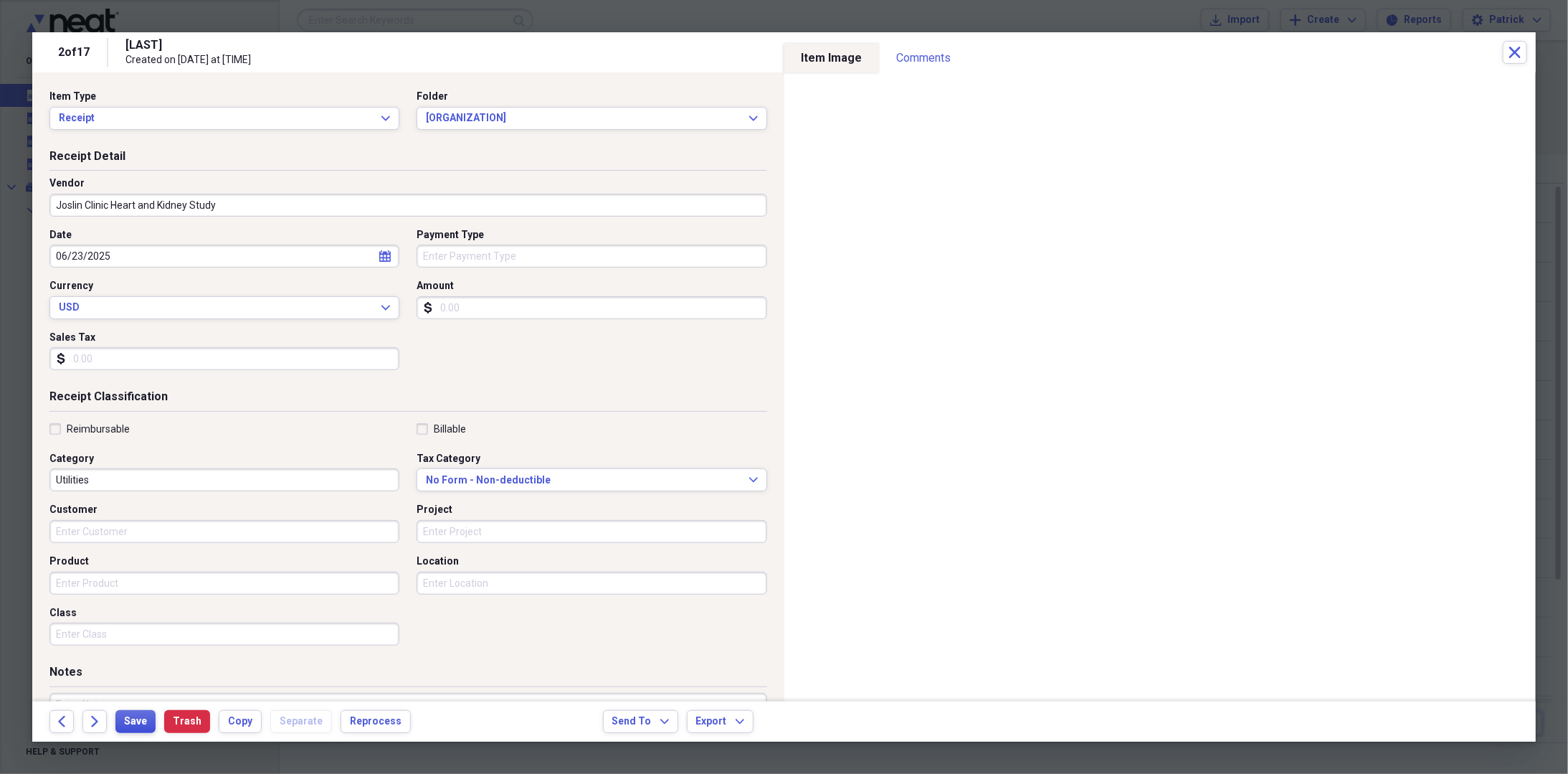click on "Save" at bounding box center (136, 722) 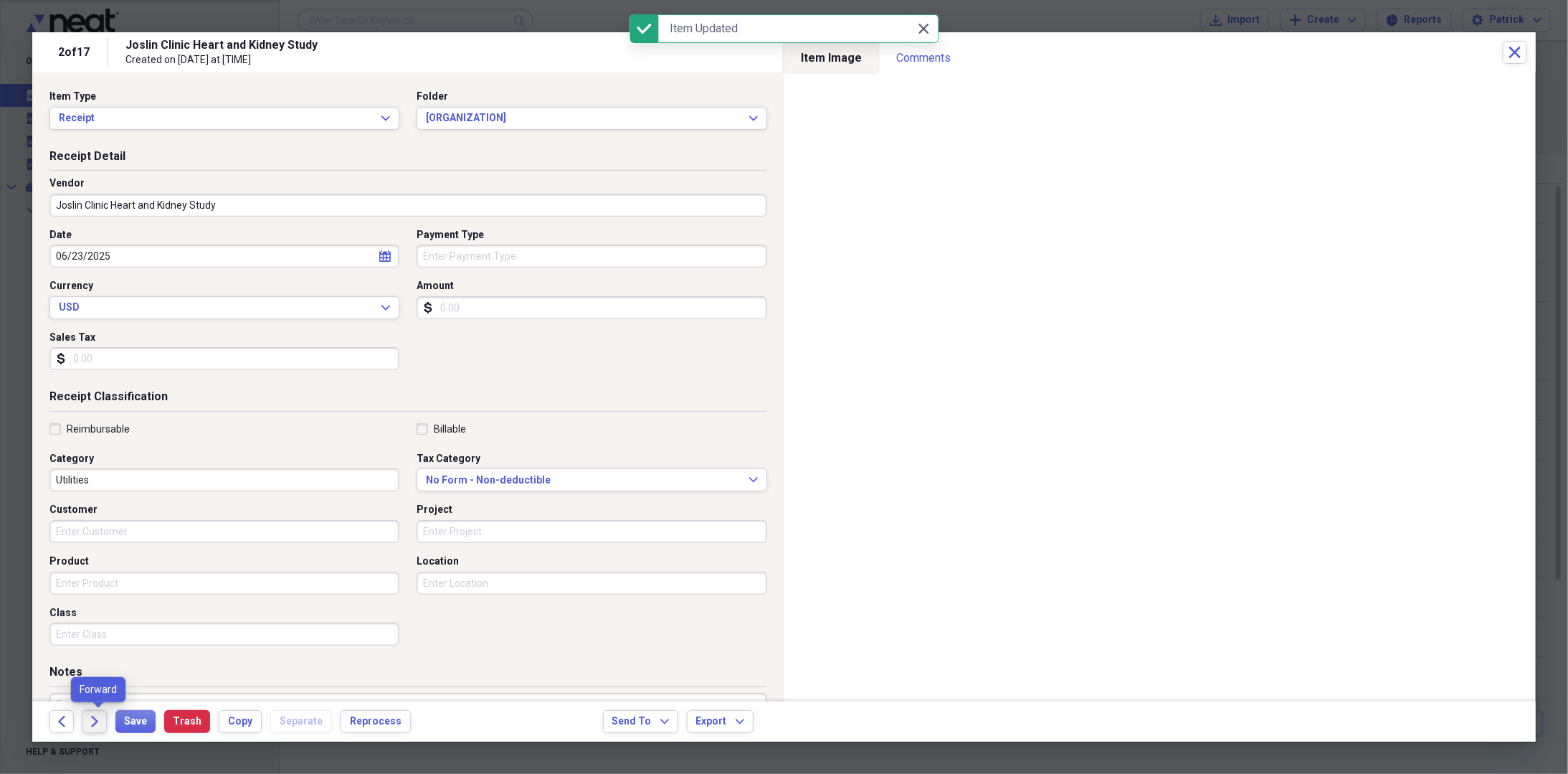 click on "Forward" 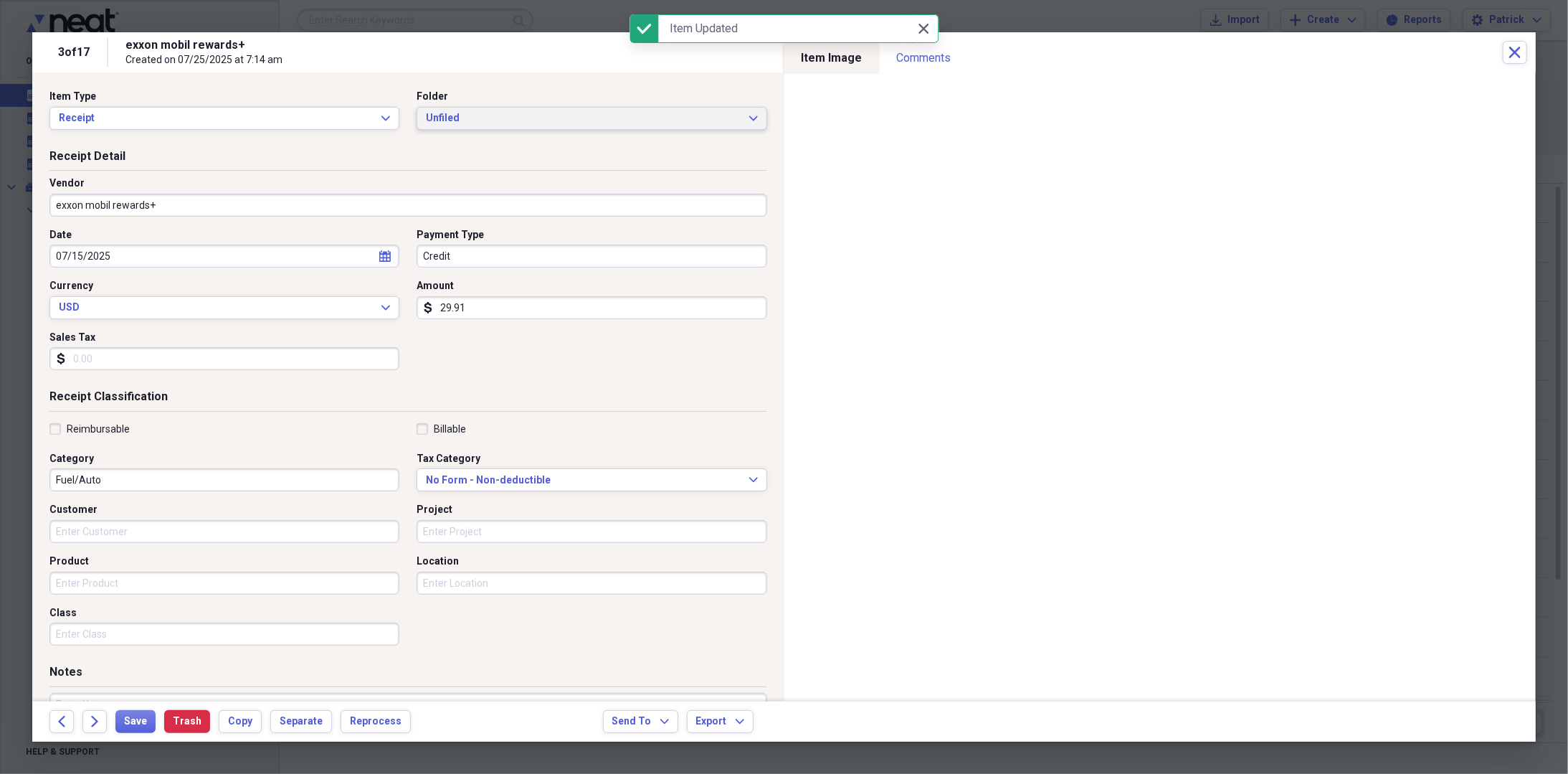 click on "Unfiled" at bounding box center (583, 118) 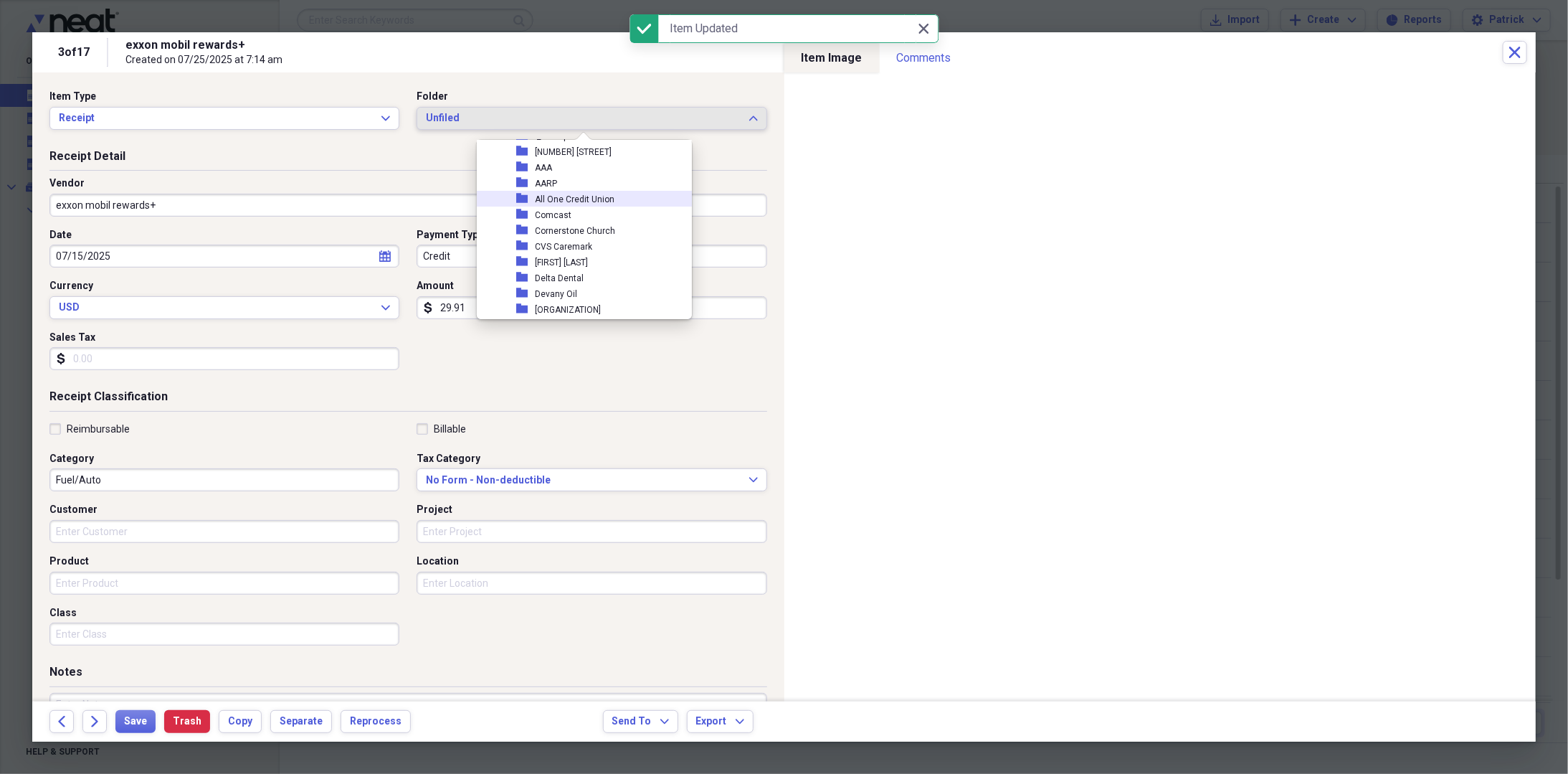scroll, scrollTop: 143, scrollLeft: 0, axis: vertical 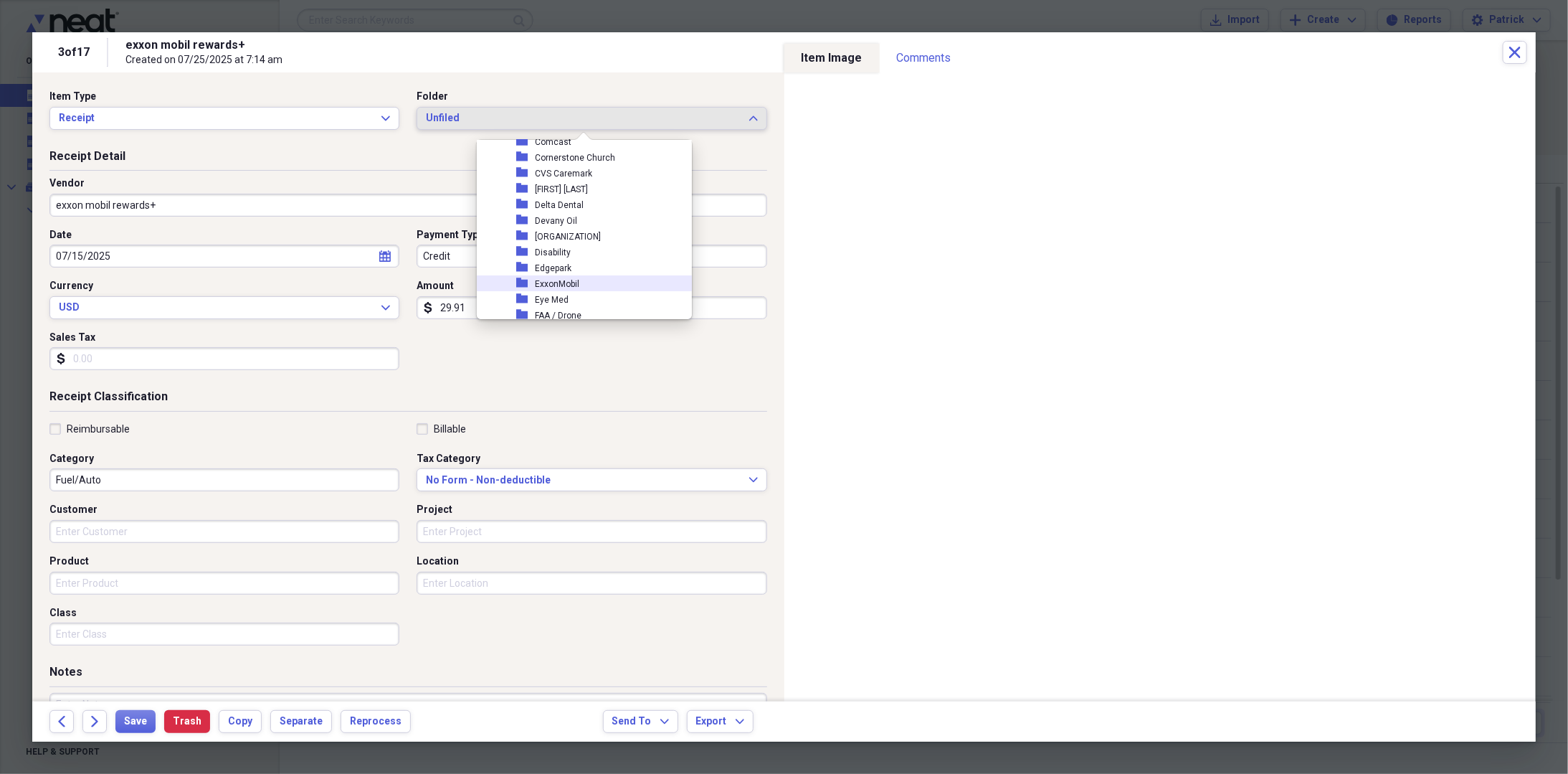 click on "ExxonMobil" at bounding box center (557, 284) 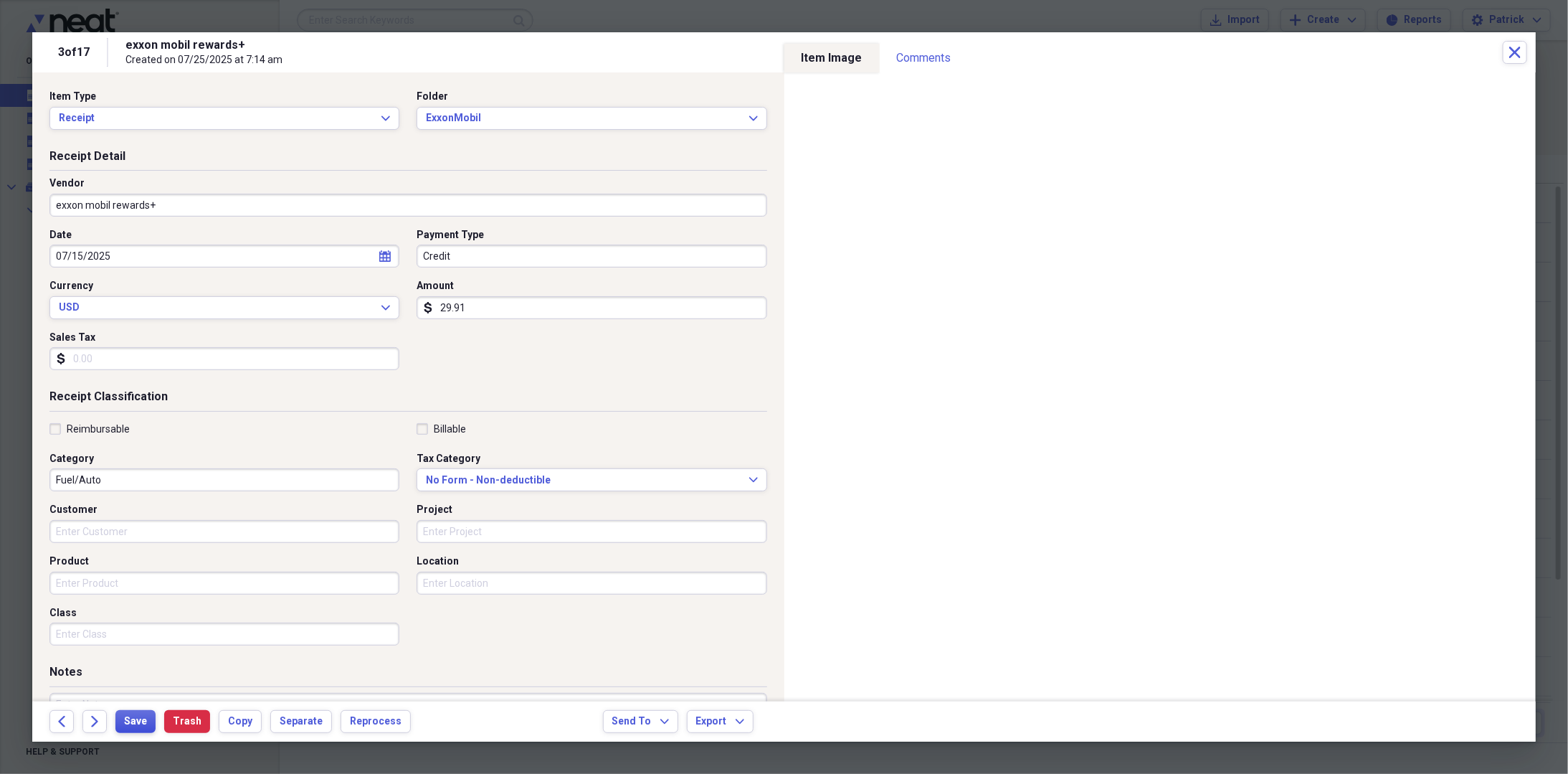 drag, startPoint x: 131, startPoint y: 722, endPoint x: 122, endPoint y: 722, distance: 9 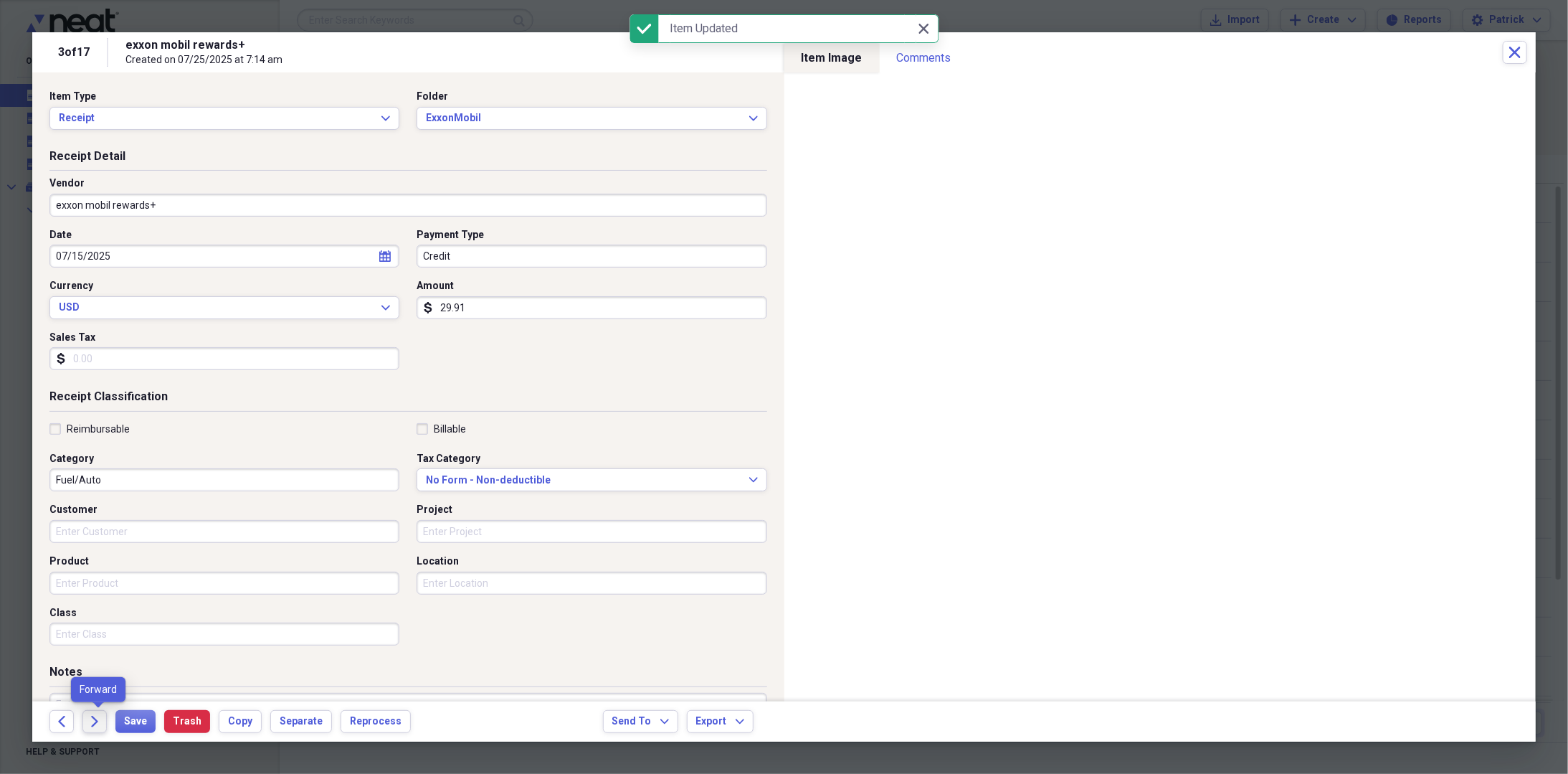 click on "Forward" at bounding box center (95, 722) 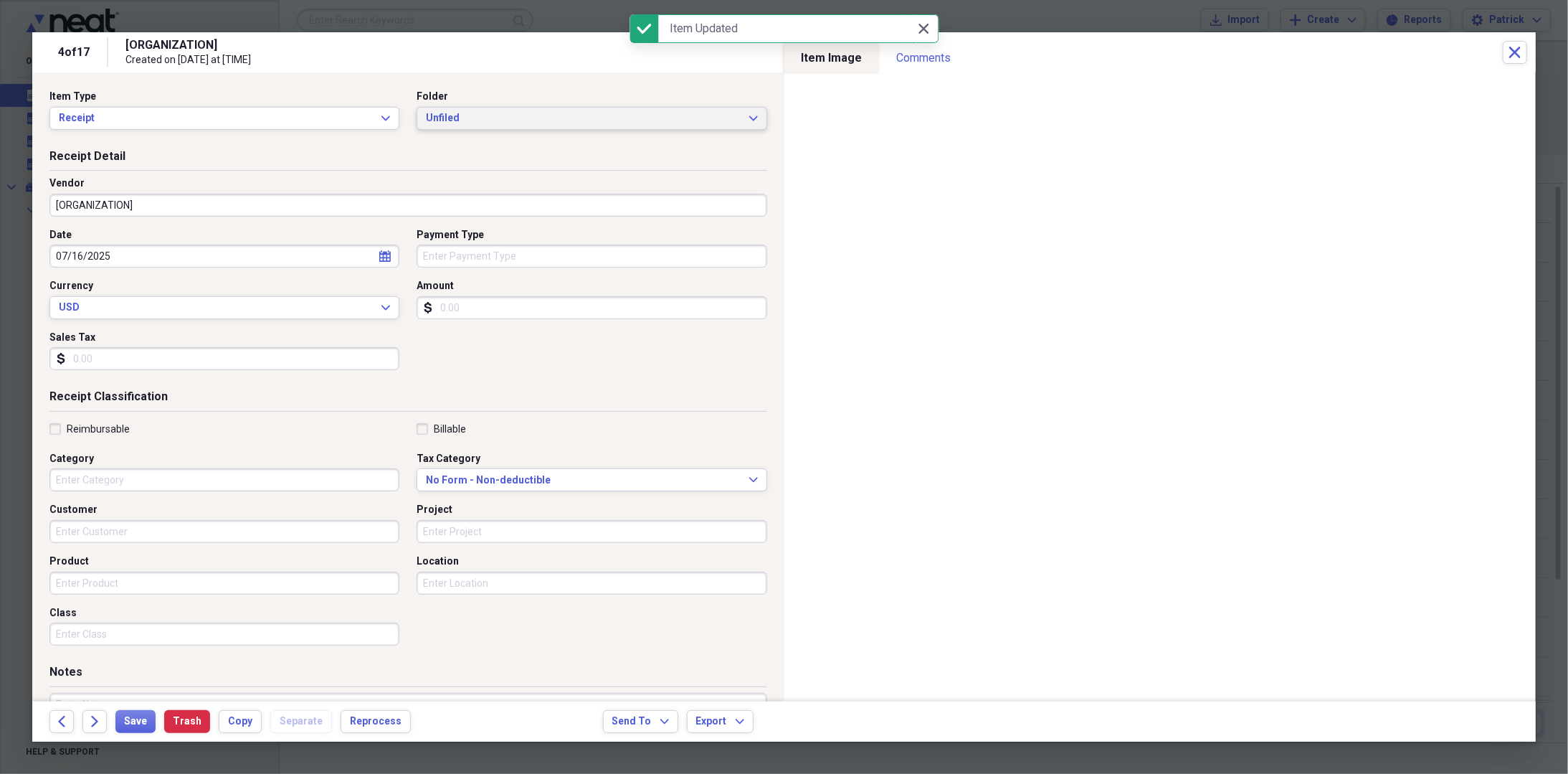 click on "Unfiled" at bounding box center (583, 118) 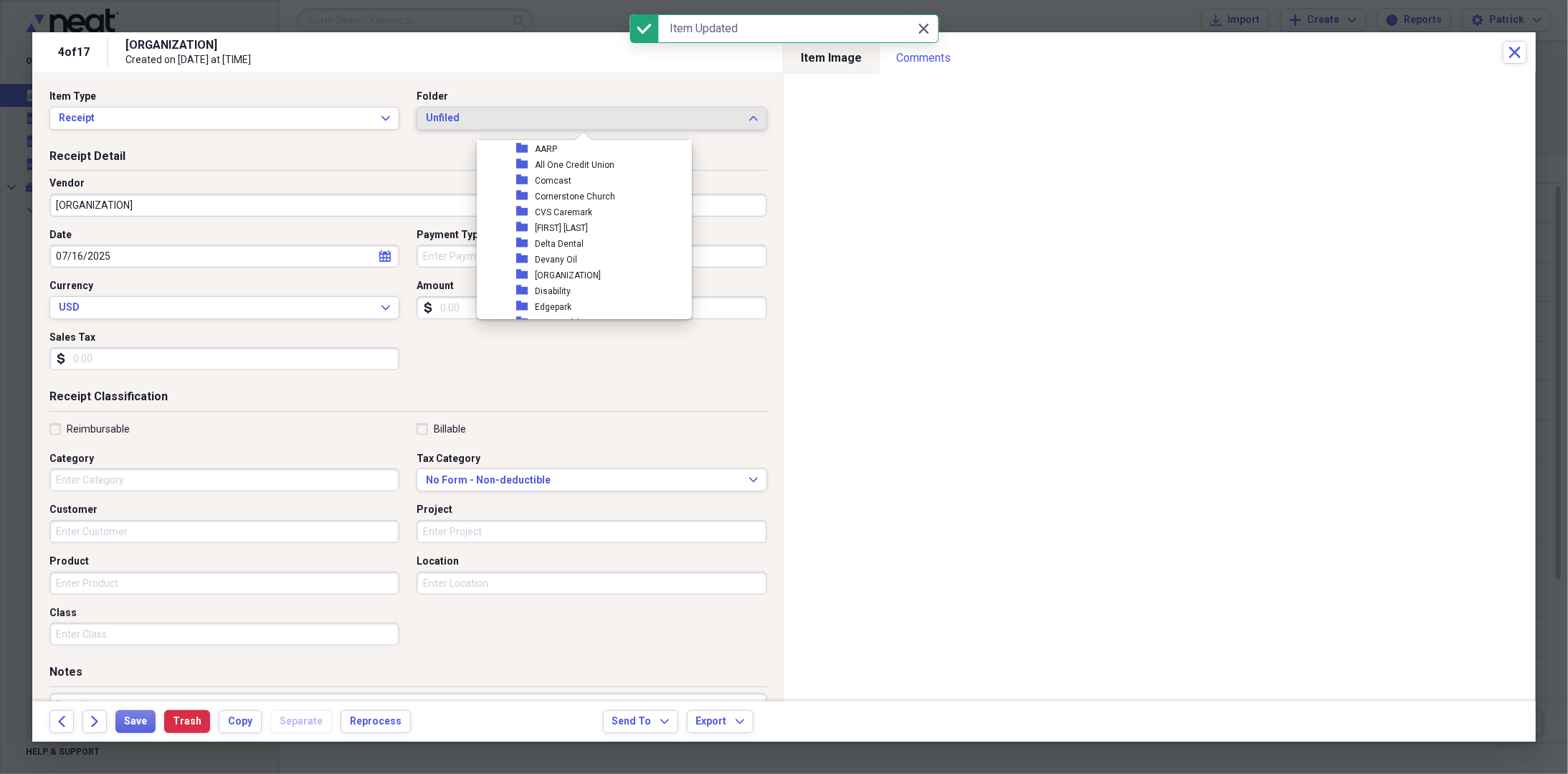 scroll, scrollTop: 215, scrollLeft: 0, axis: vertical 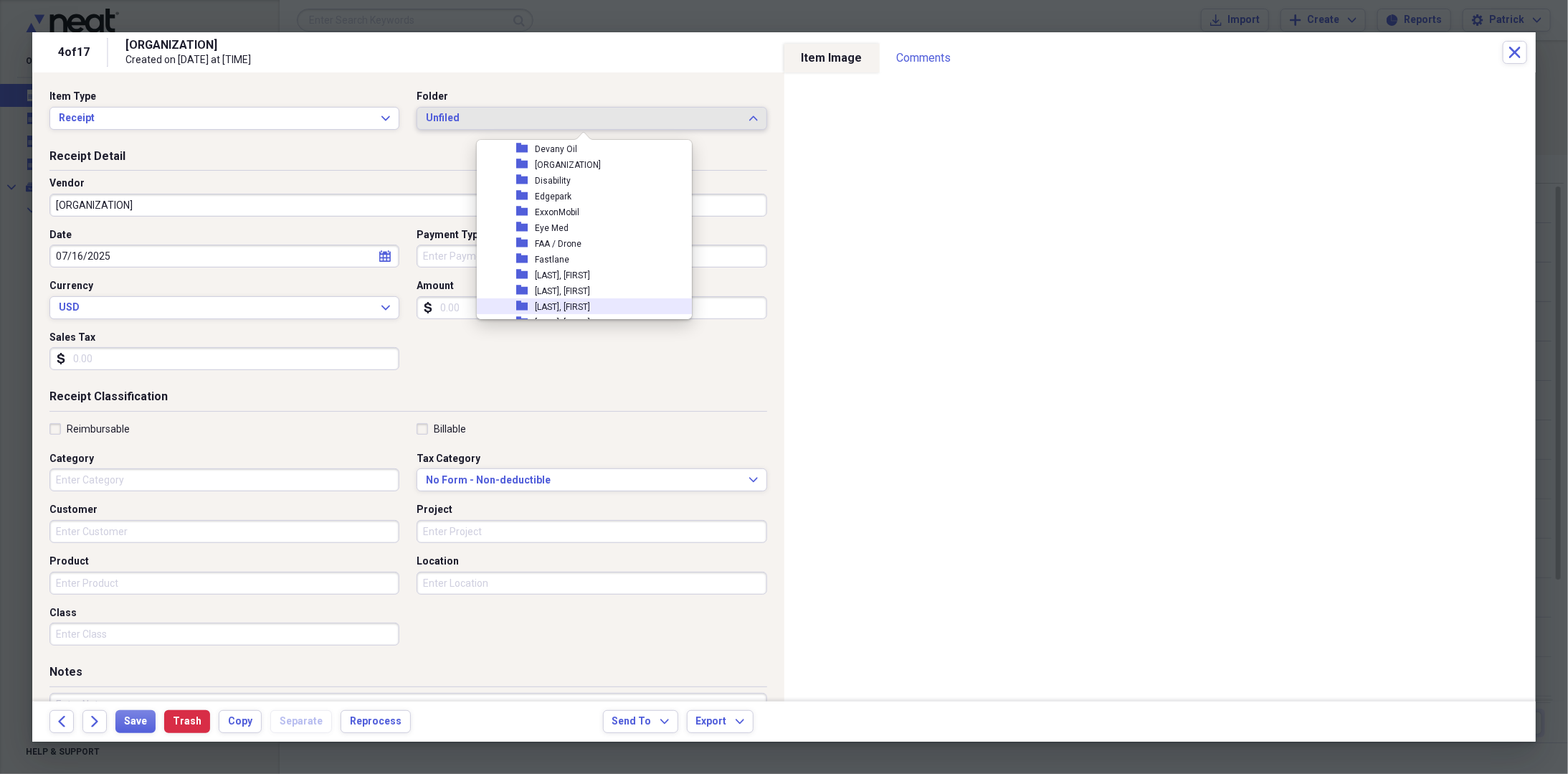 click on "[LAST], [FIRST]" at bounding box center (562, 307) 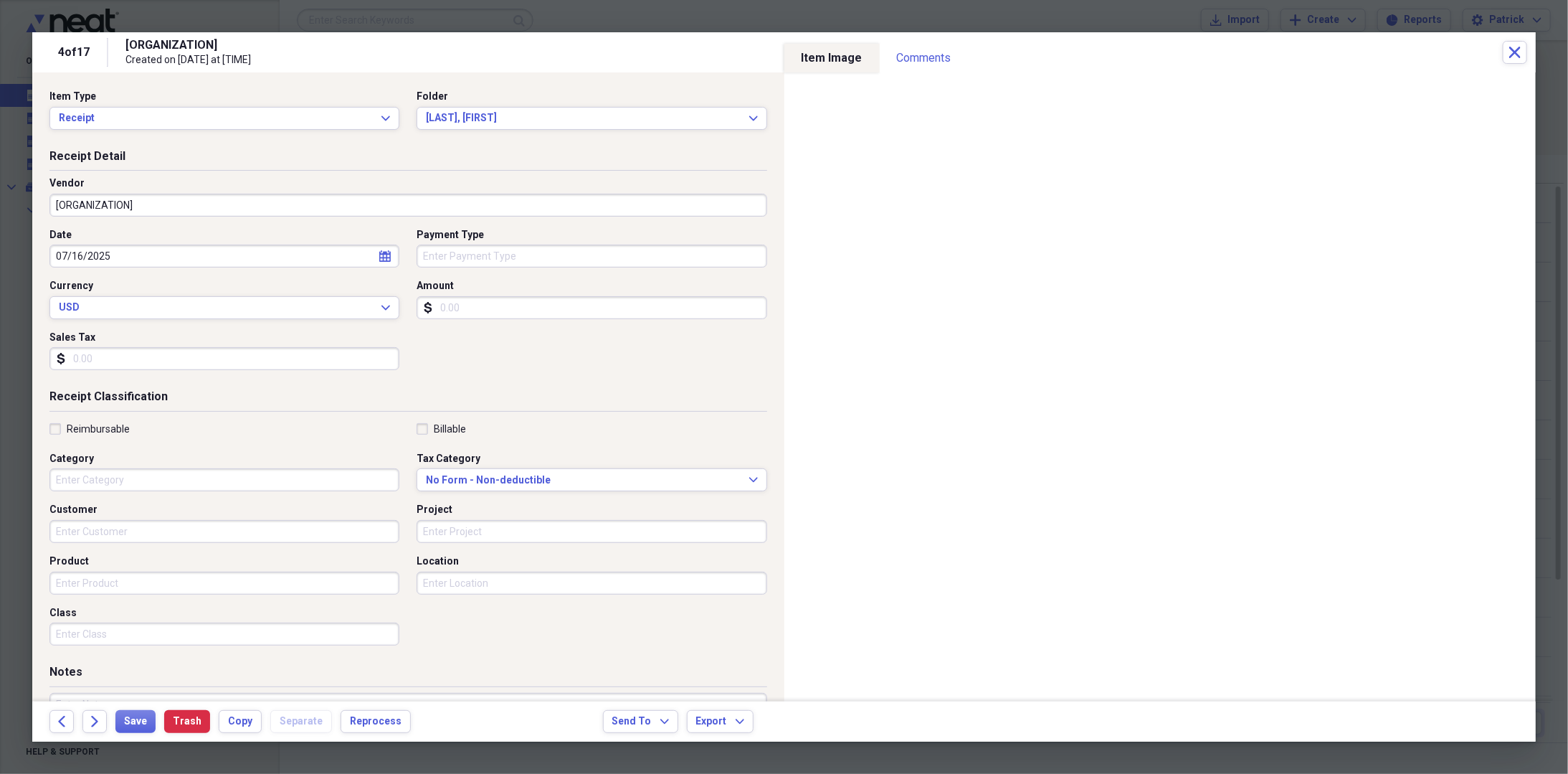 click on "[ORGANIZATION]" at bounding box center [408, 205] 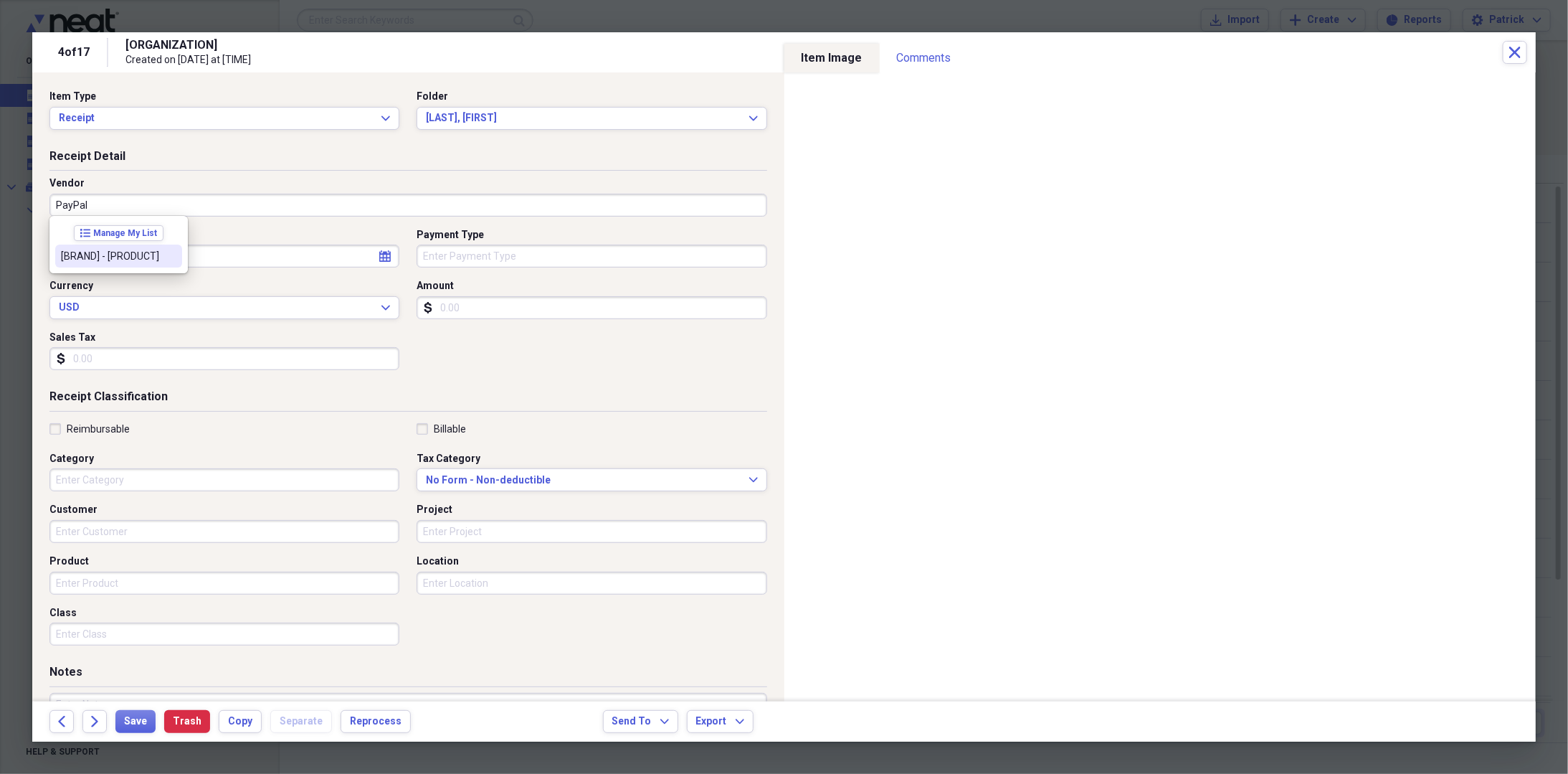 type on "PayPal" 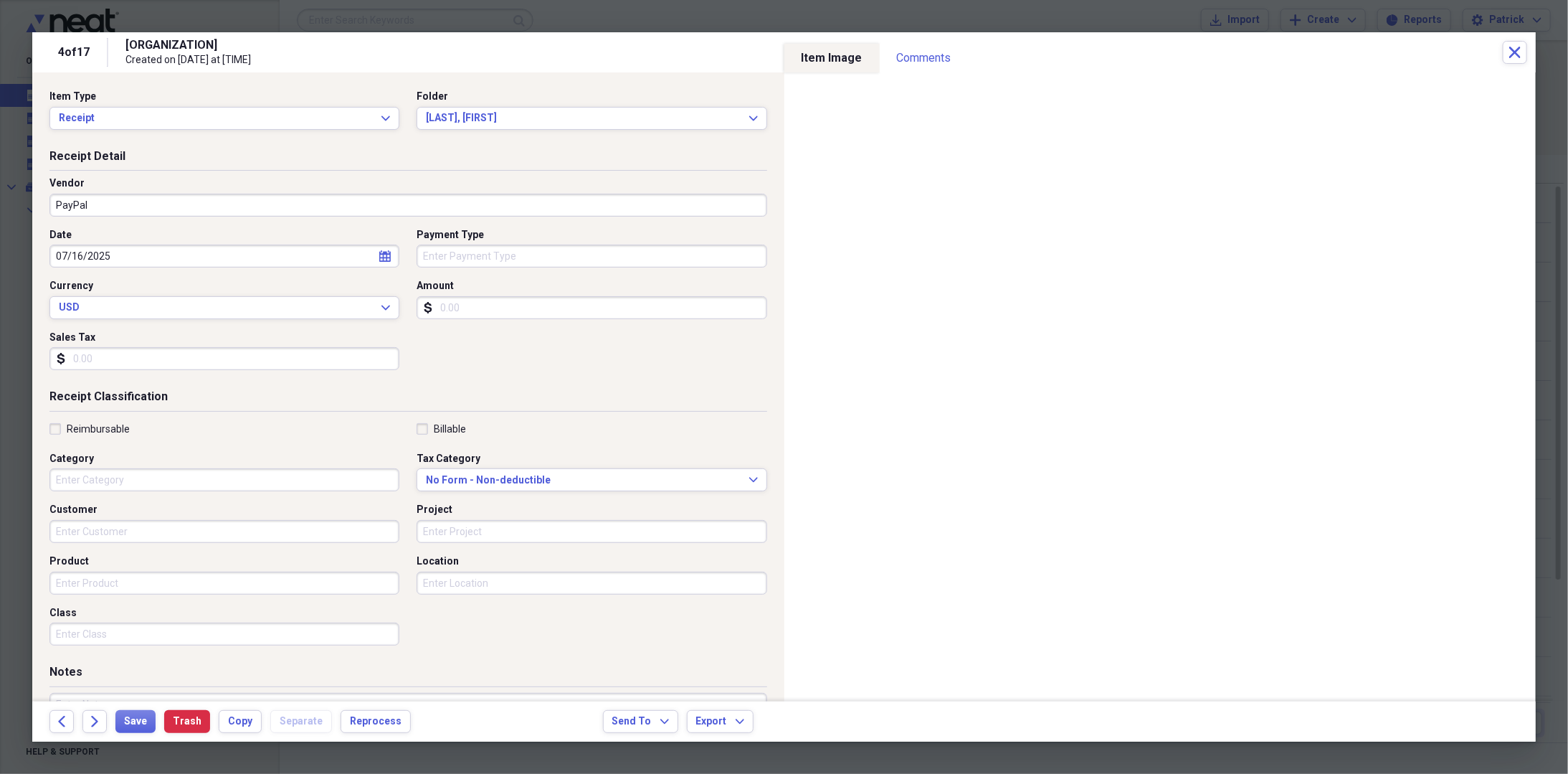 click on "Date" at bounding box center (224, 235) 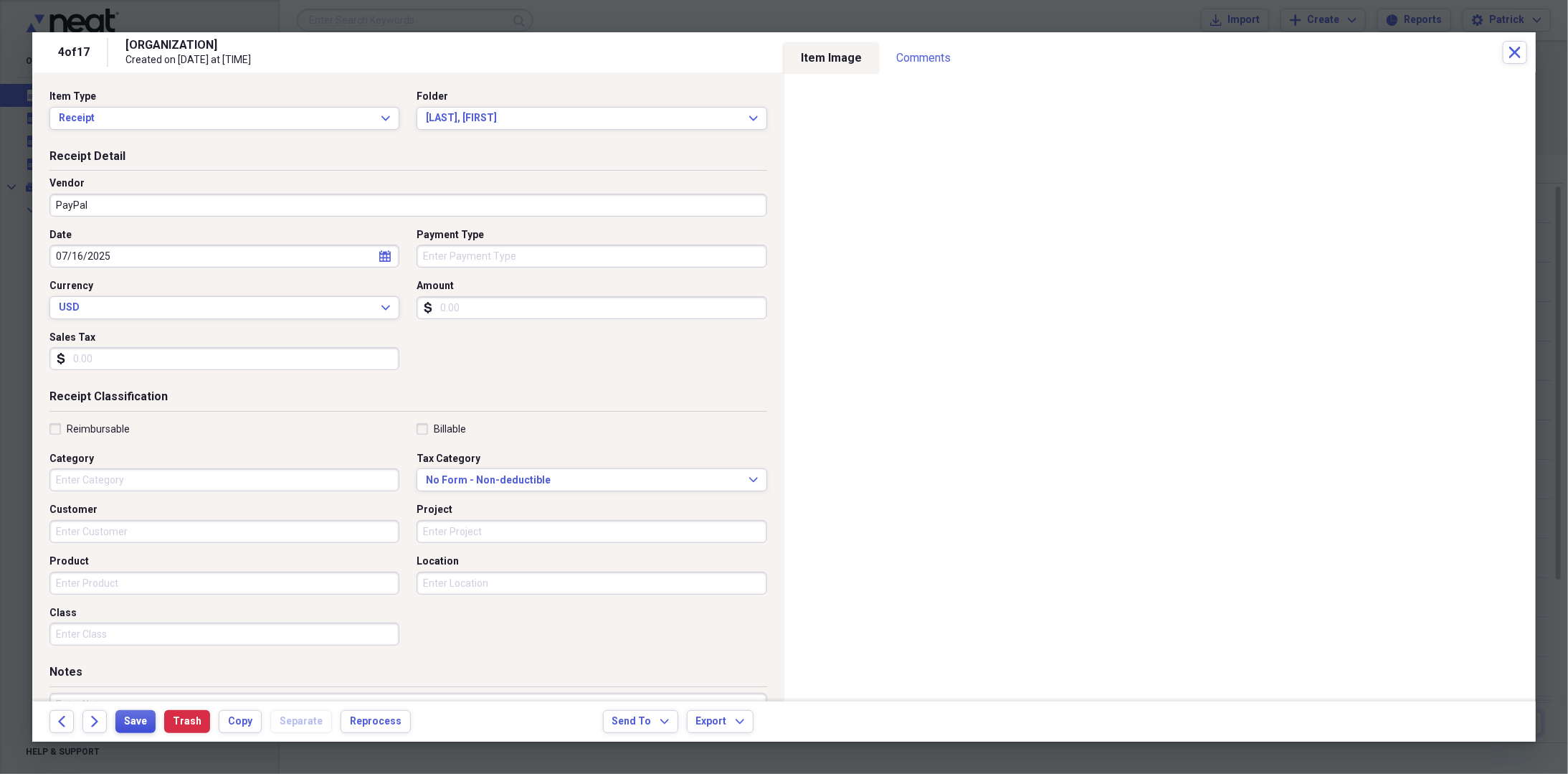 click on "Save" at bounding box center [136, 722] 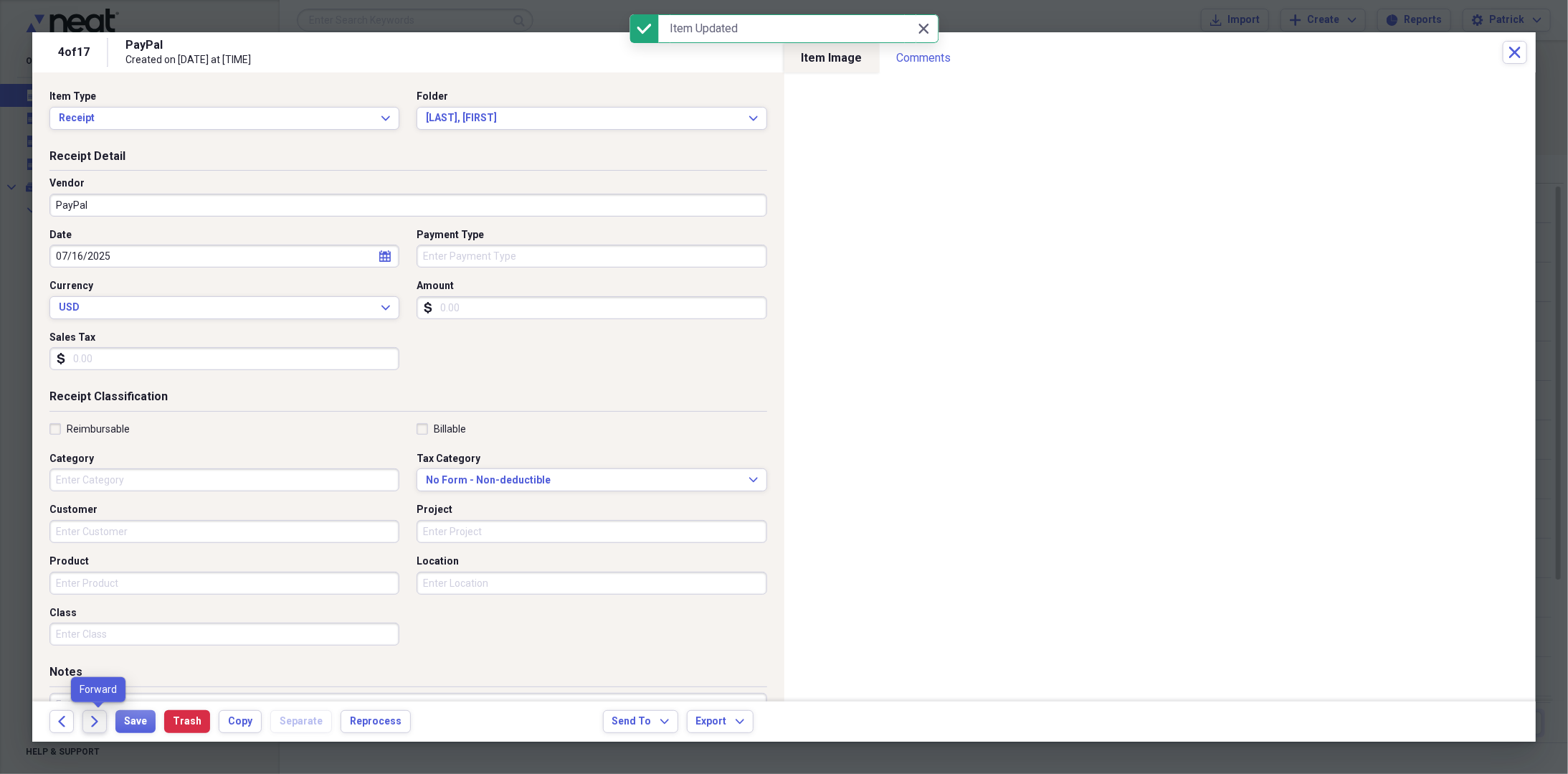 click on "Forward" 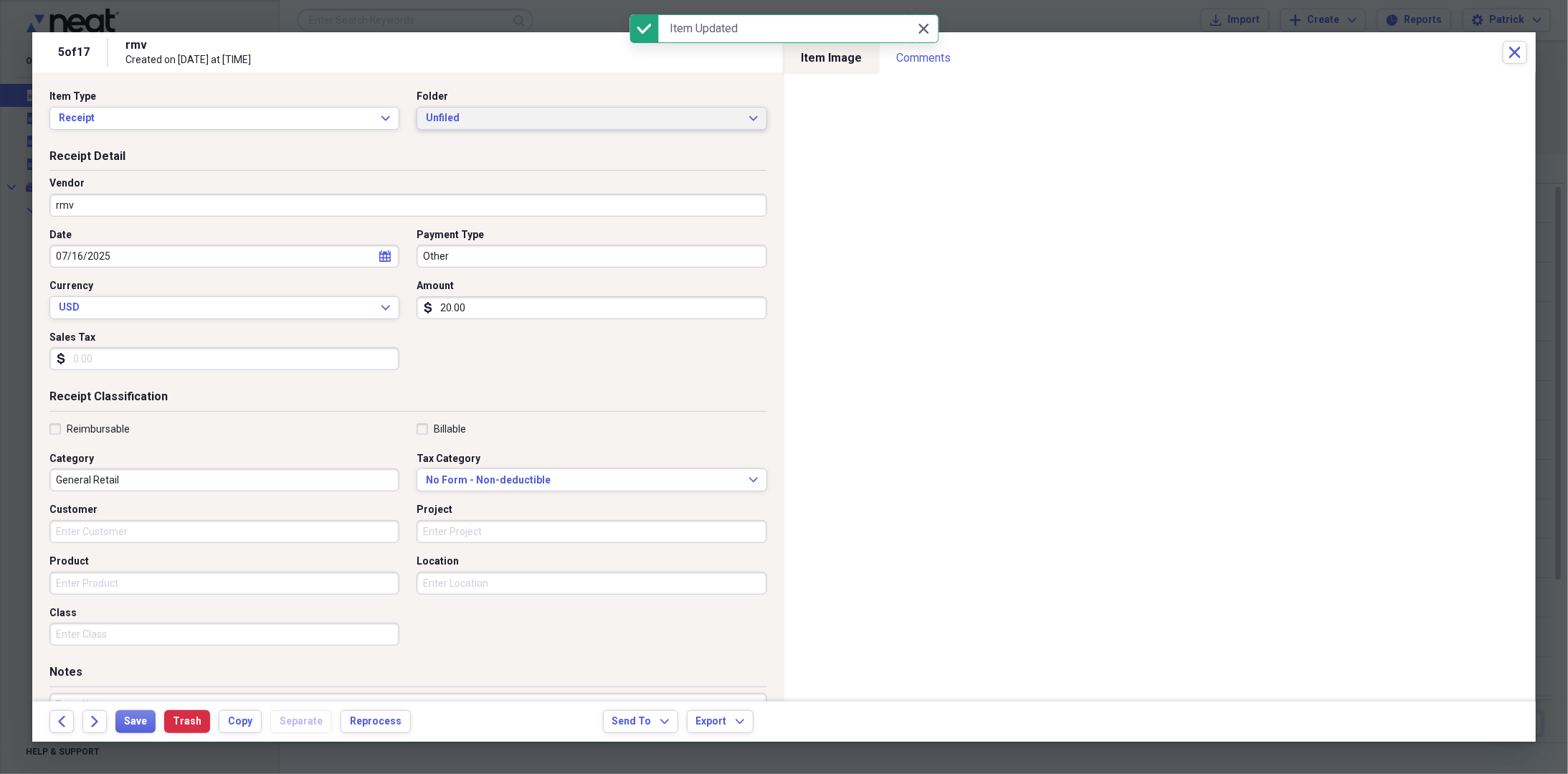 click on "Unfiled" at bounding box center [583, 118] 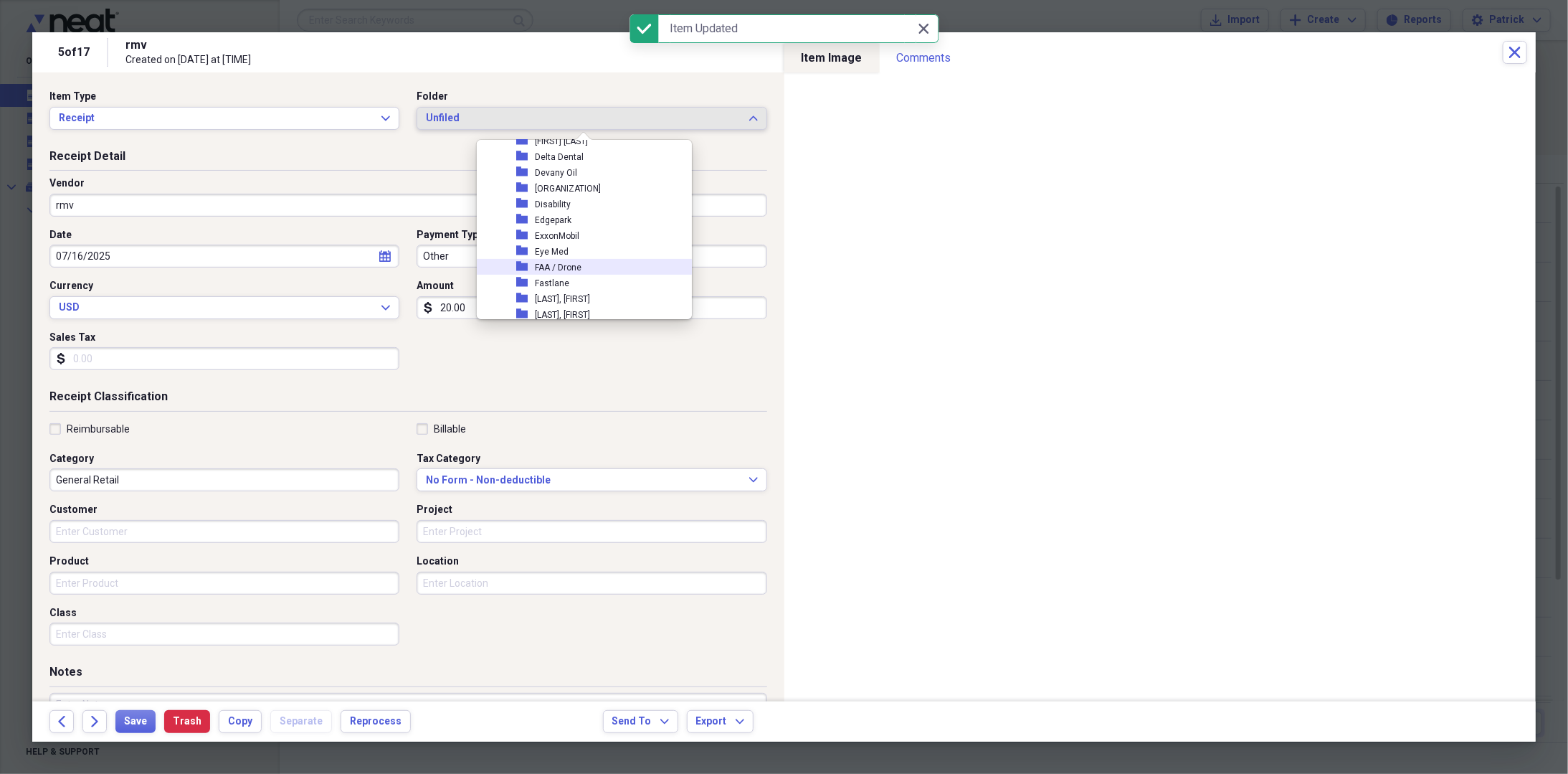 scroll, scrollTop: 287, scrollLeft: 0, axis: vertical 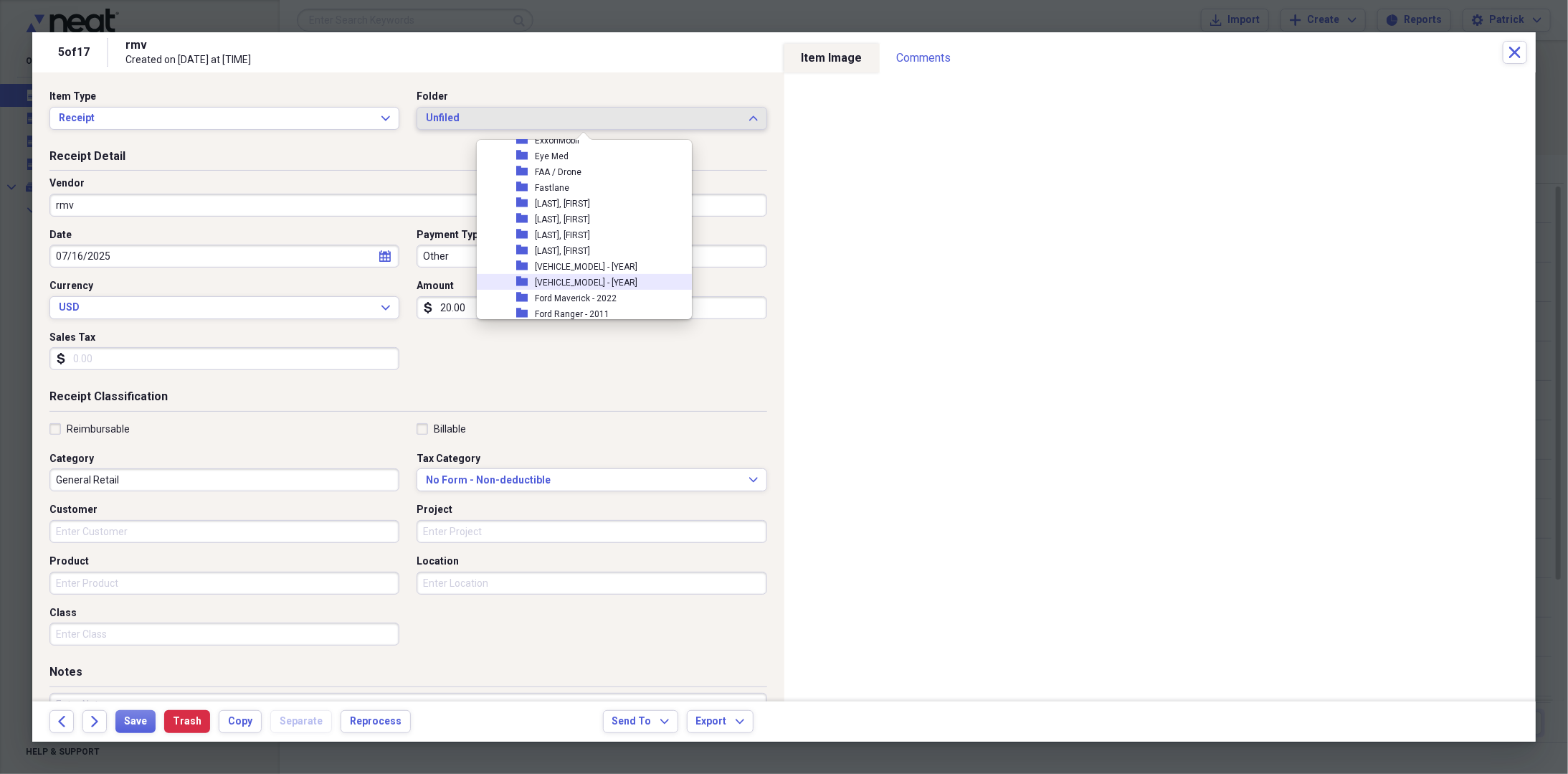 click on "[VEHICLE_MODEL] - [YEAR]" at bounding box center [586, 283] 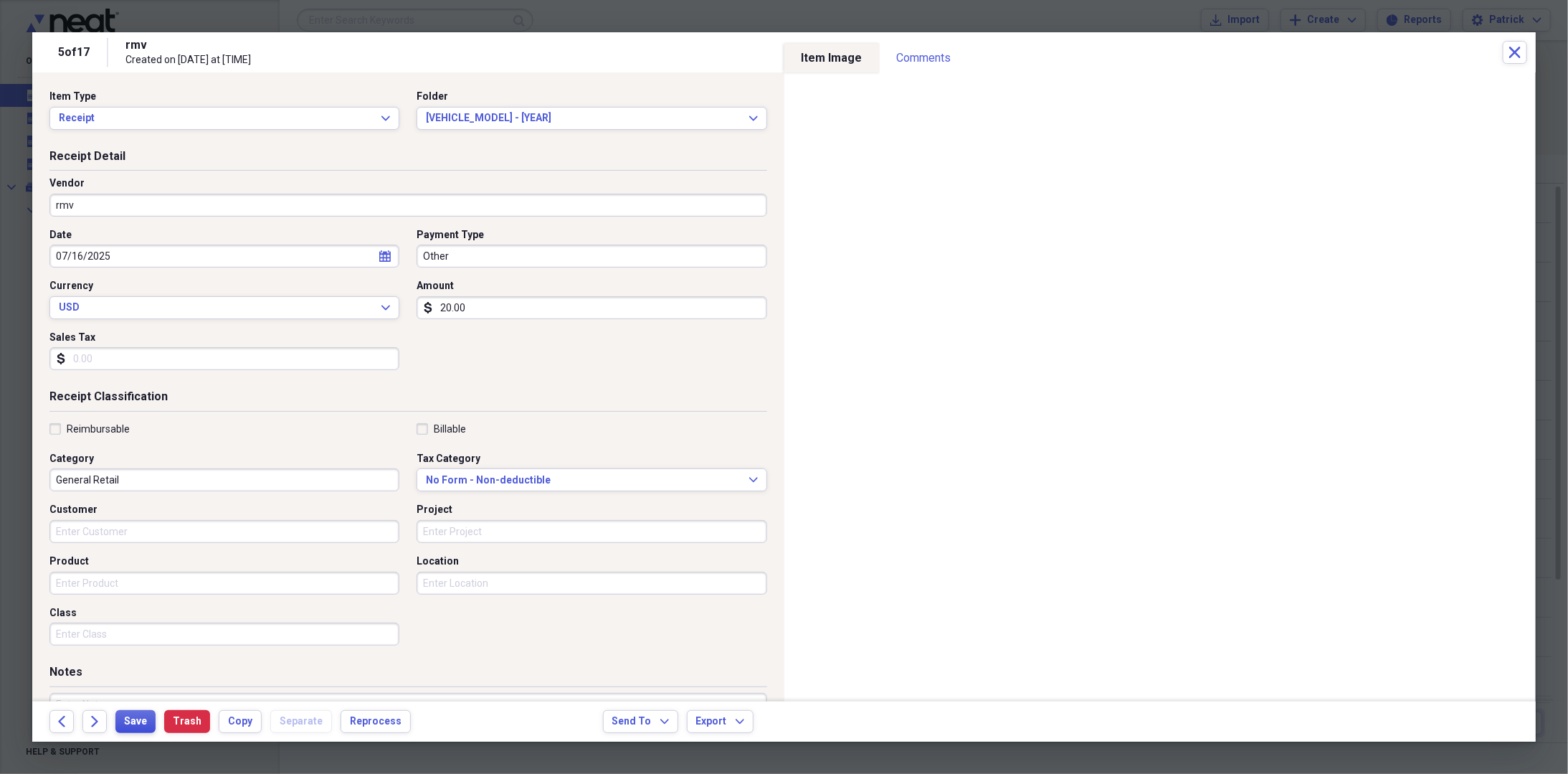 click on "Save" at bounding box center (136, 722) 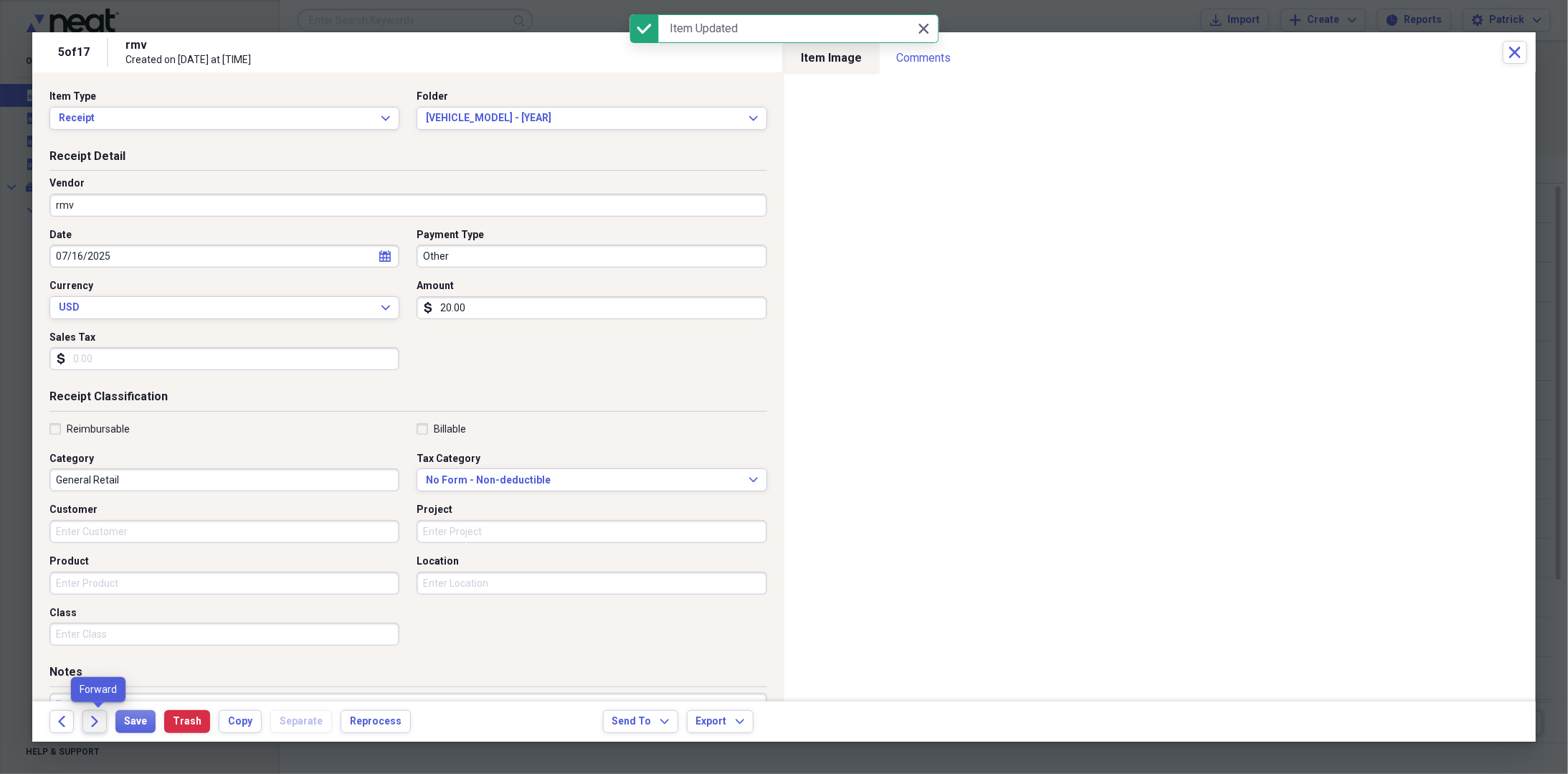 click 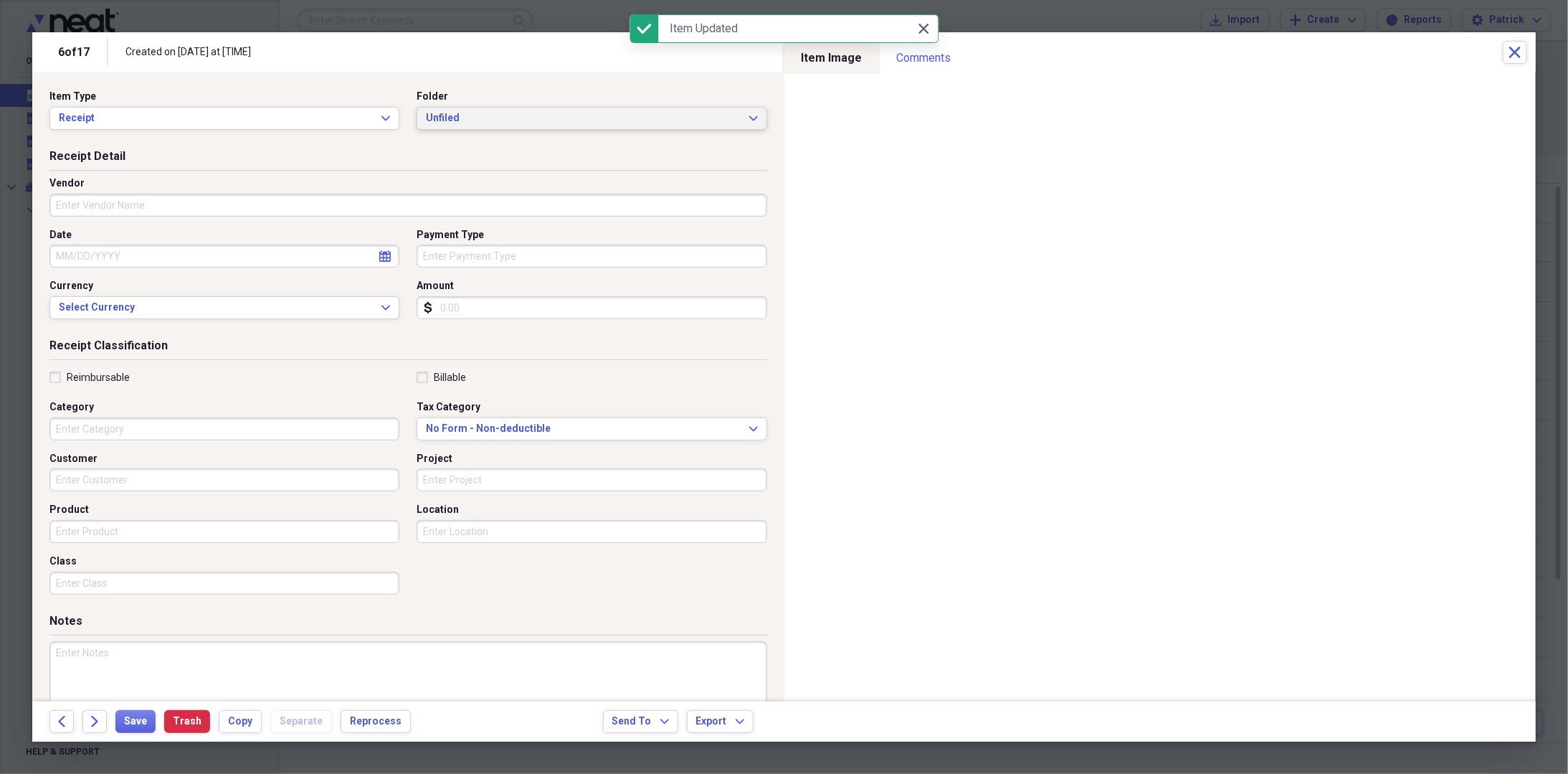 click on "Unfiled" at bounding box center (583, 118) 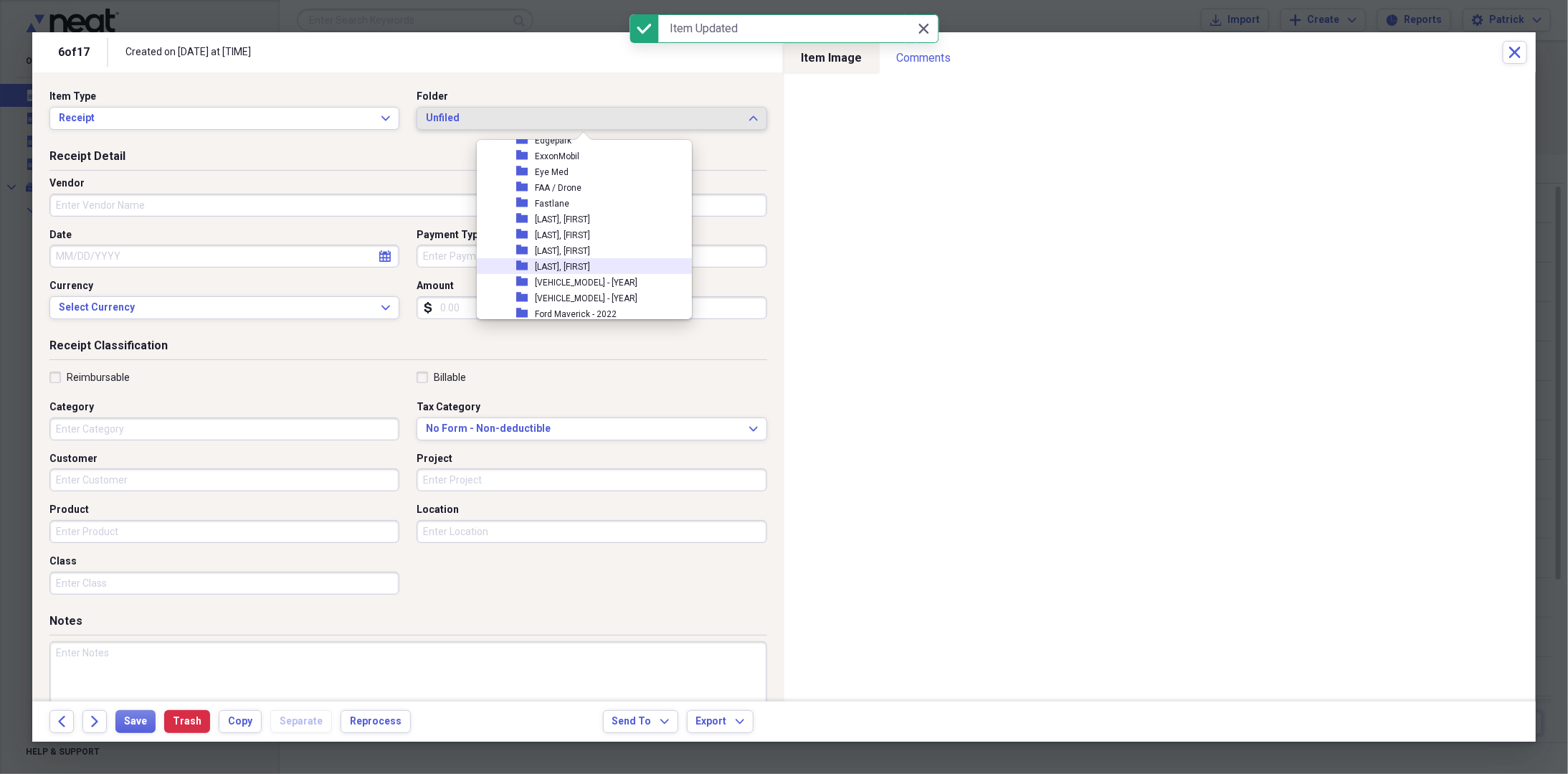 scroll, scrollTop: 287, scrollLeft: 0, axis: vertical 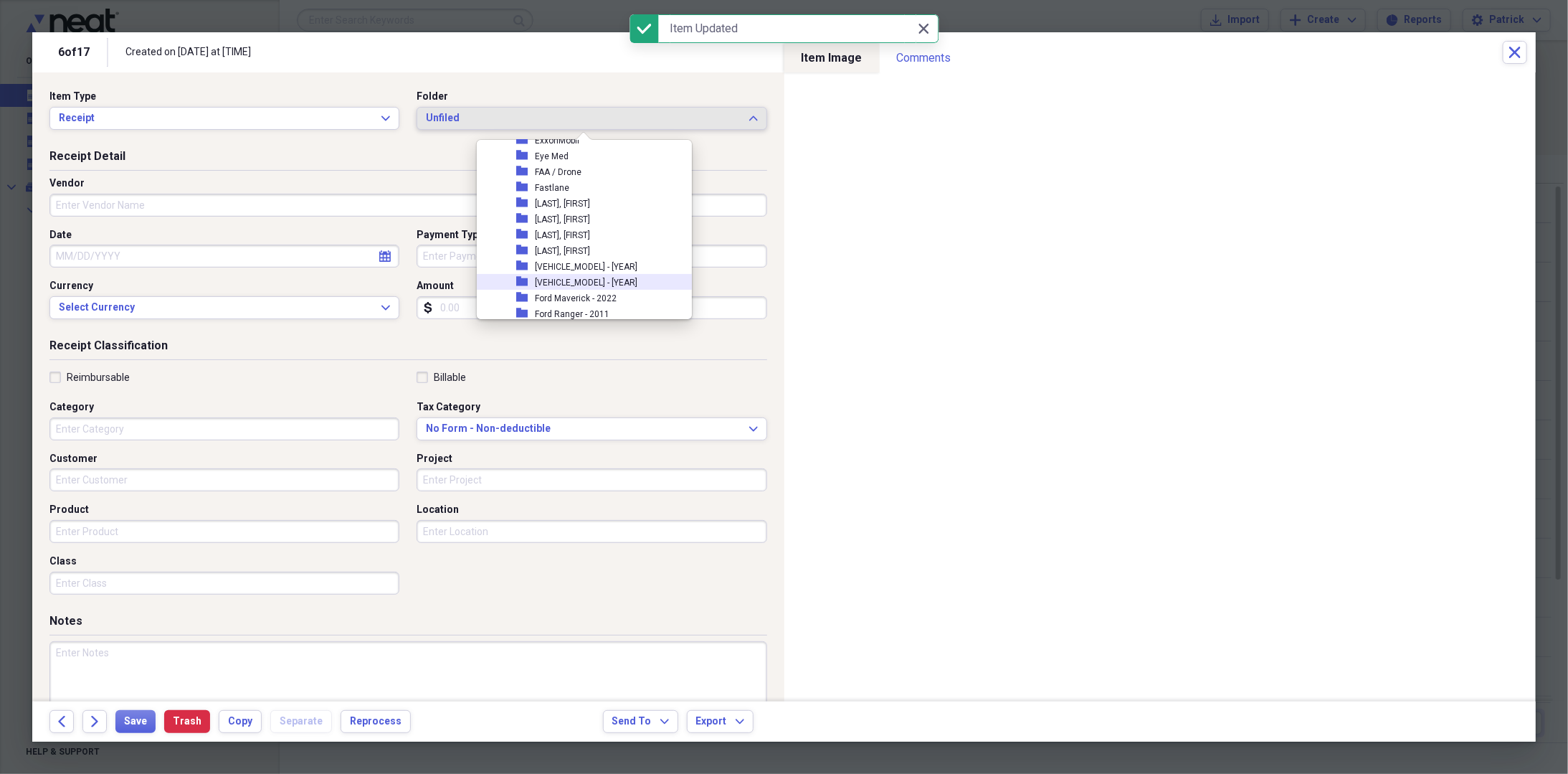 click on "[VEHICLE_MODEL] - [YEAR]" at bounding box center (586, 283) 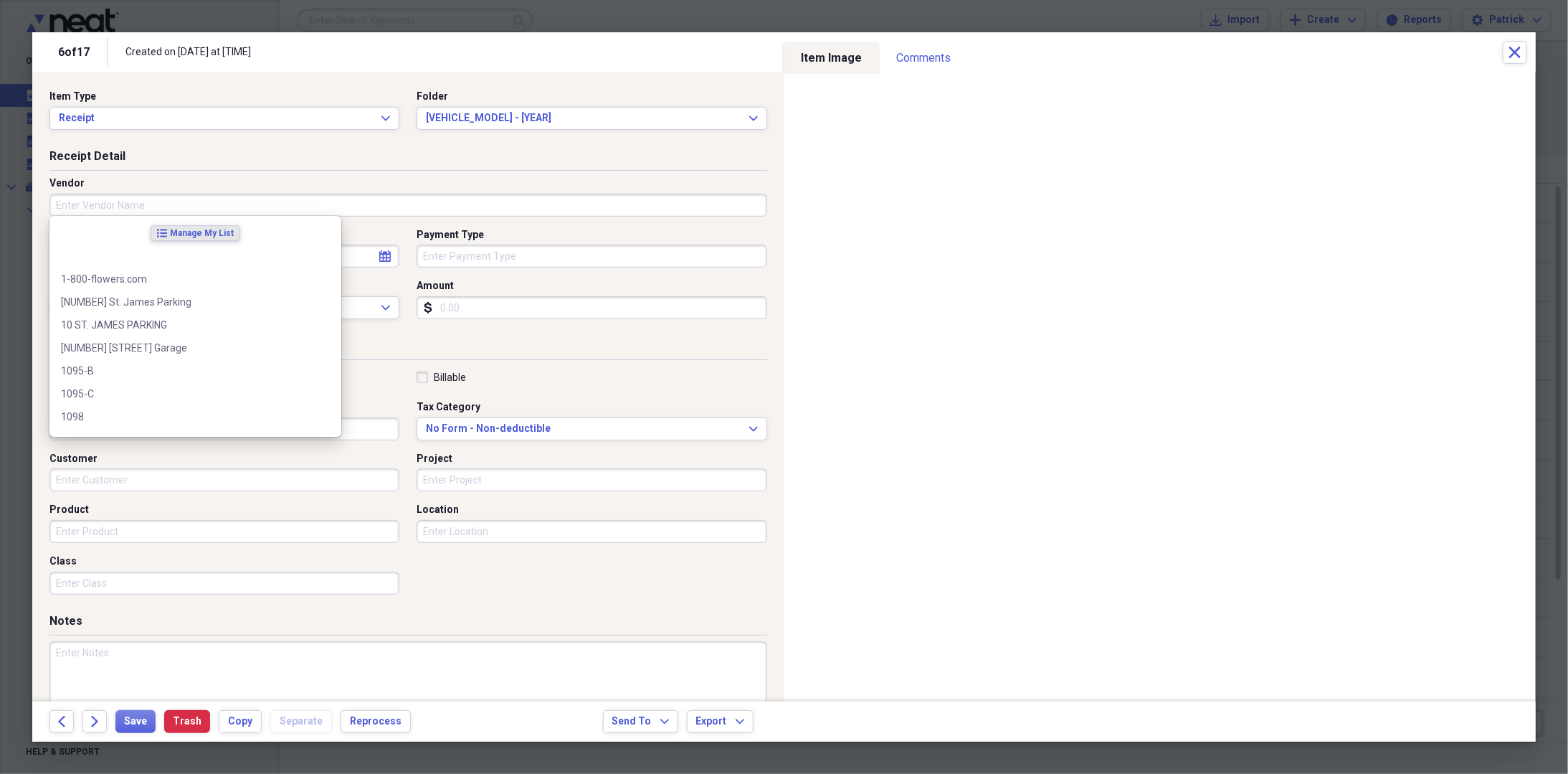 click on "Vendor" at bounding box center [408, 205] 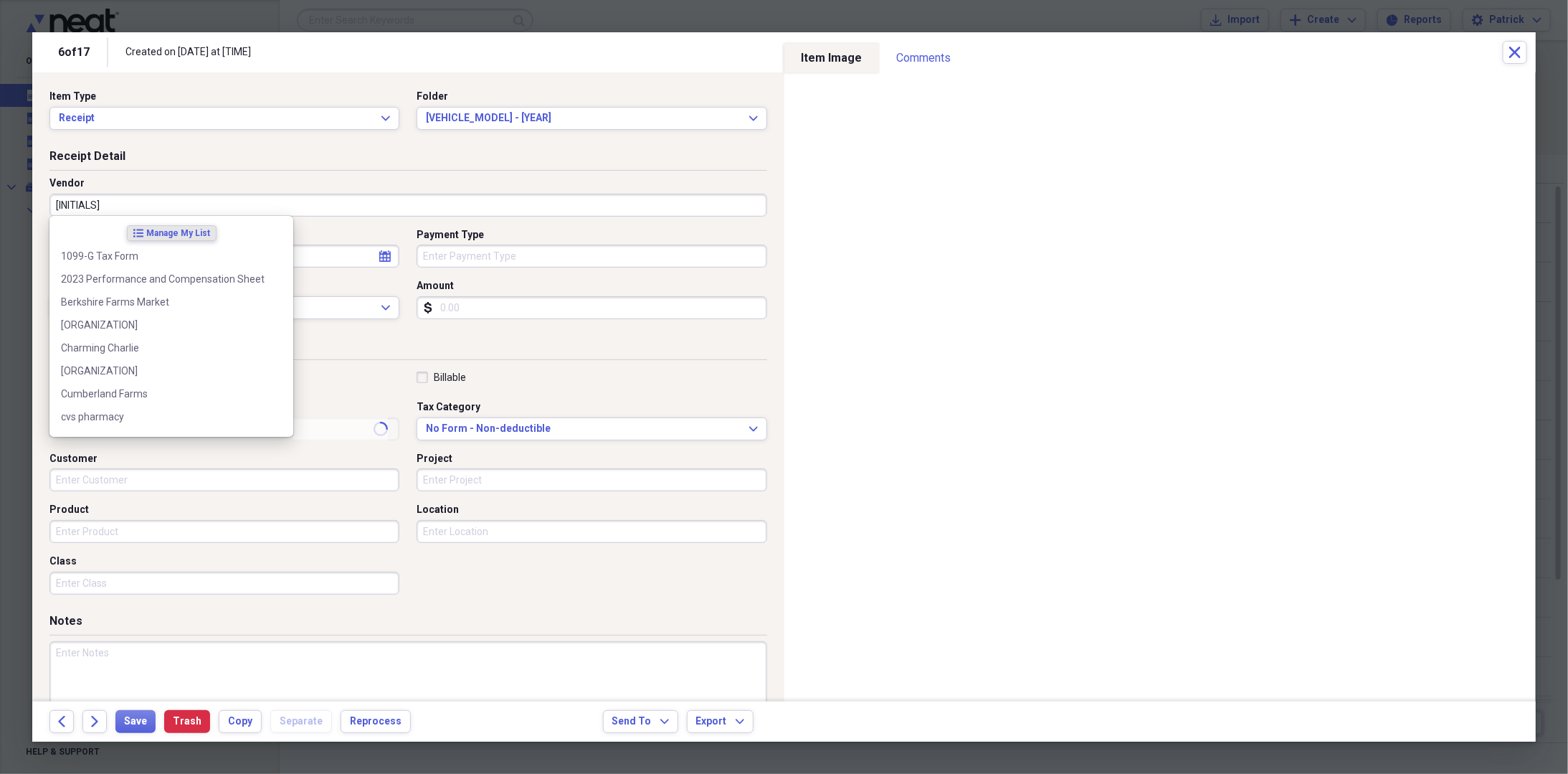 type on "RMV" 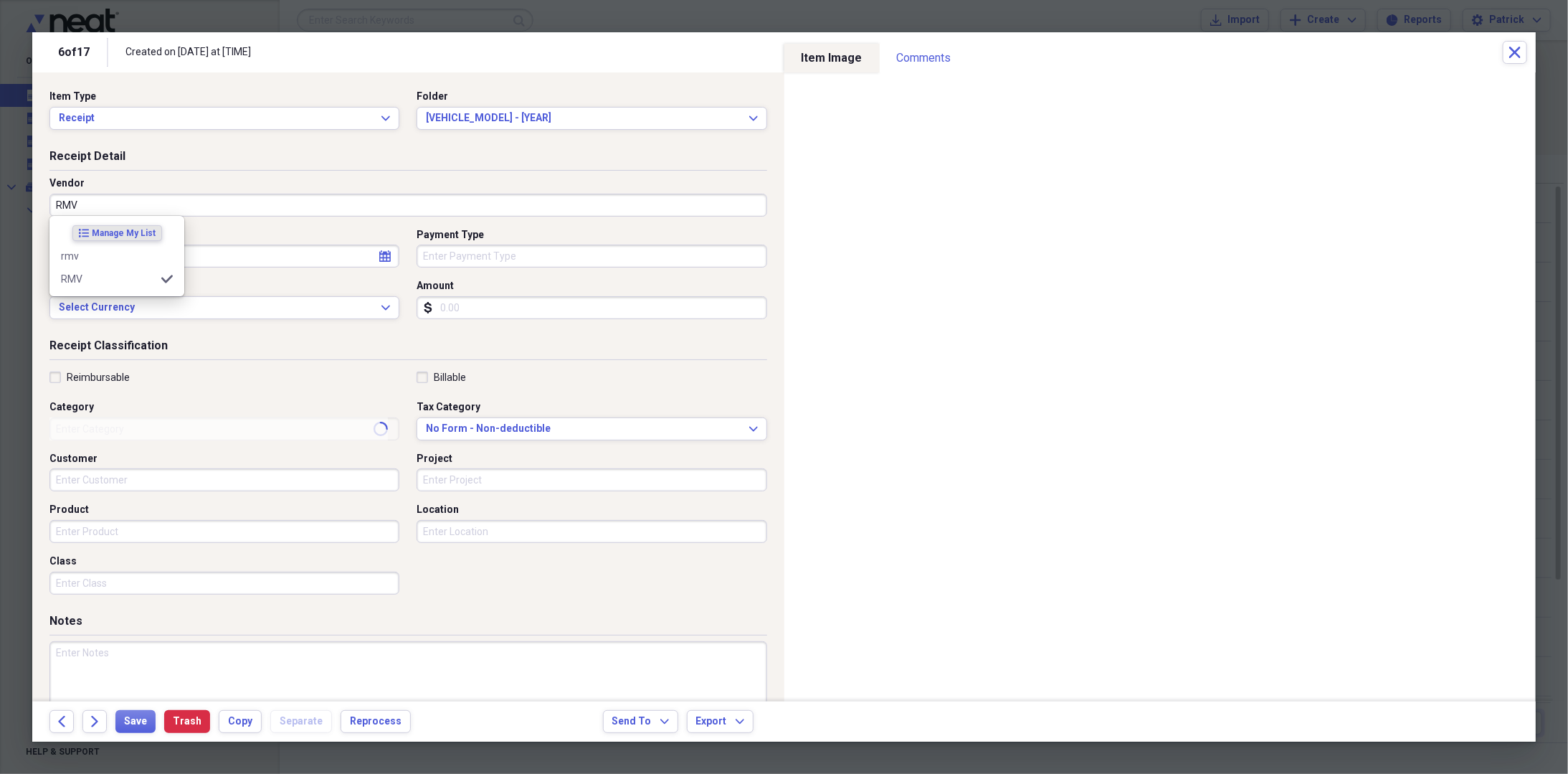 type on "Transportation" 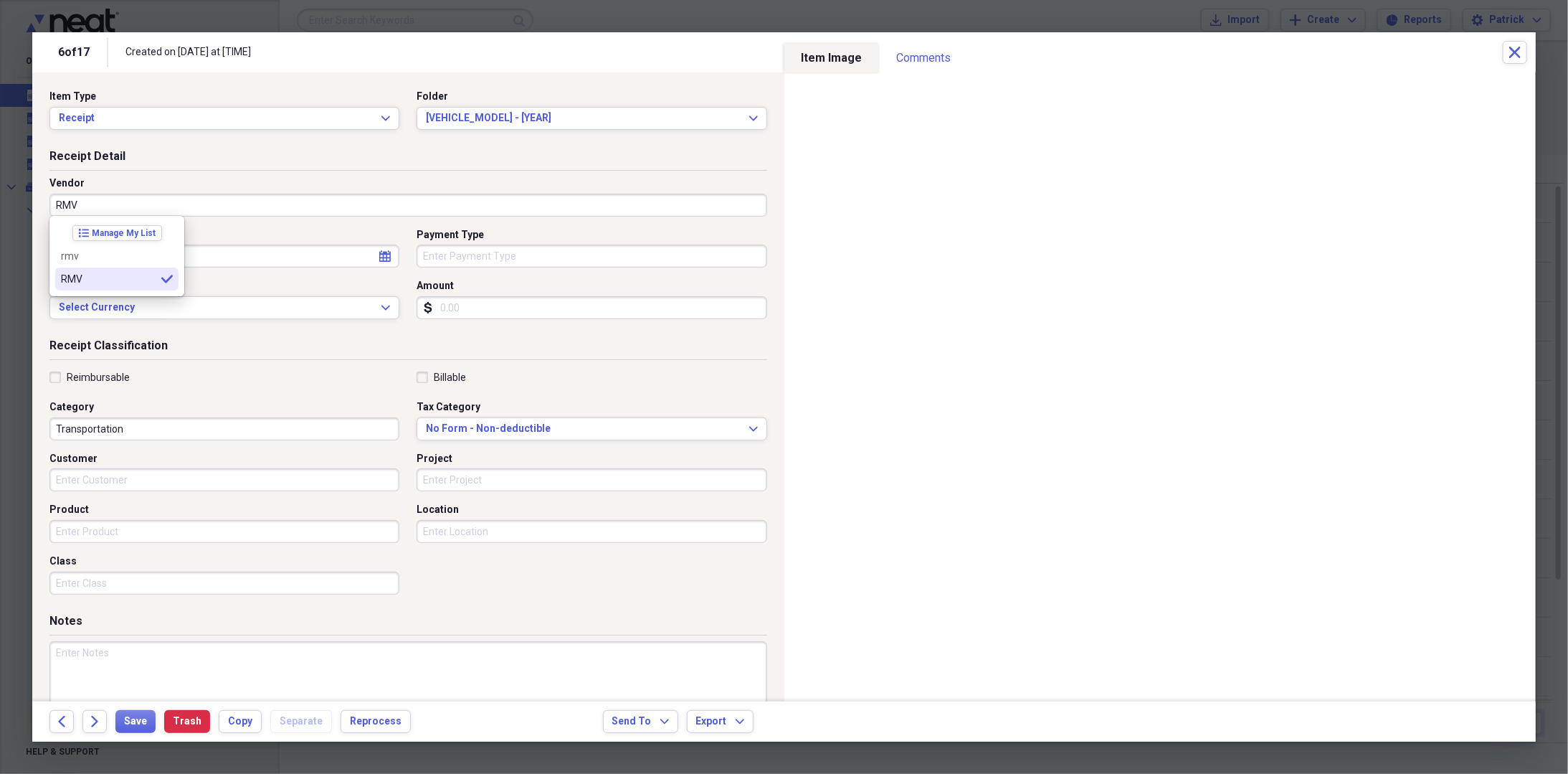 type on "RMV" 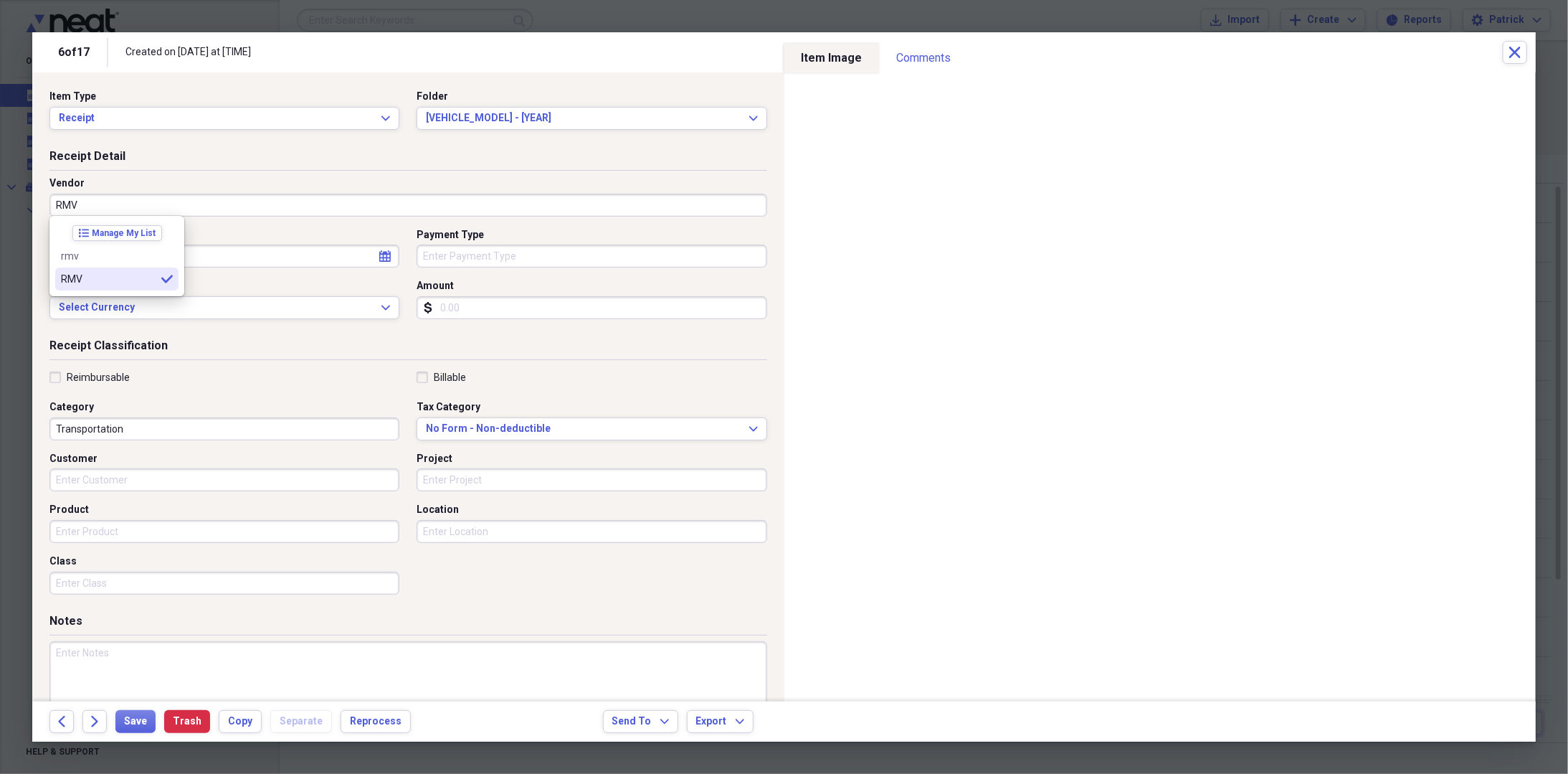 click on "RMV" at bounding box center (108, 279) 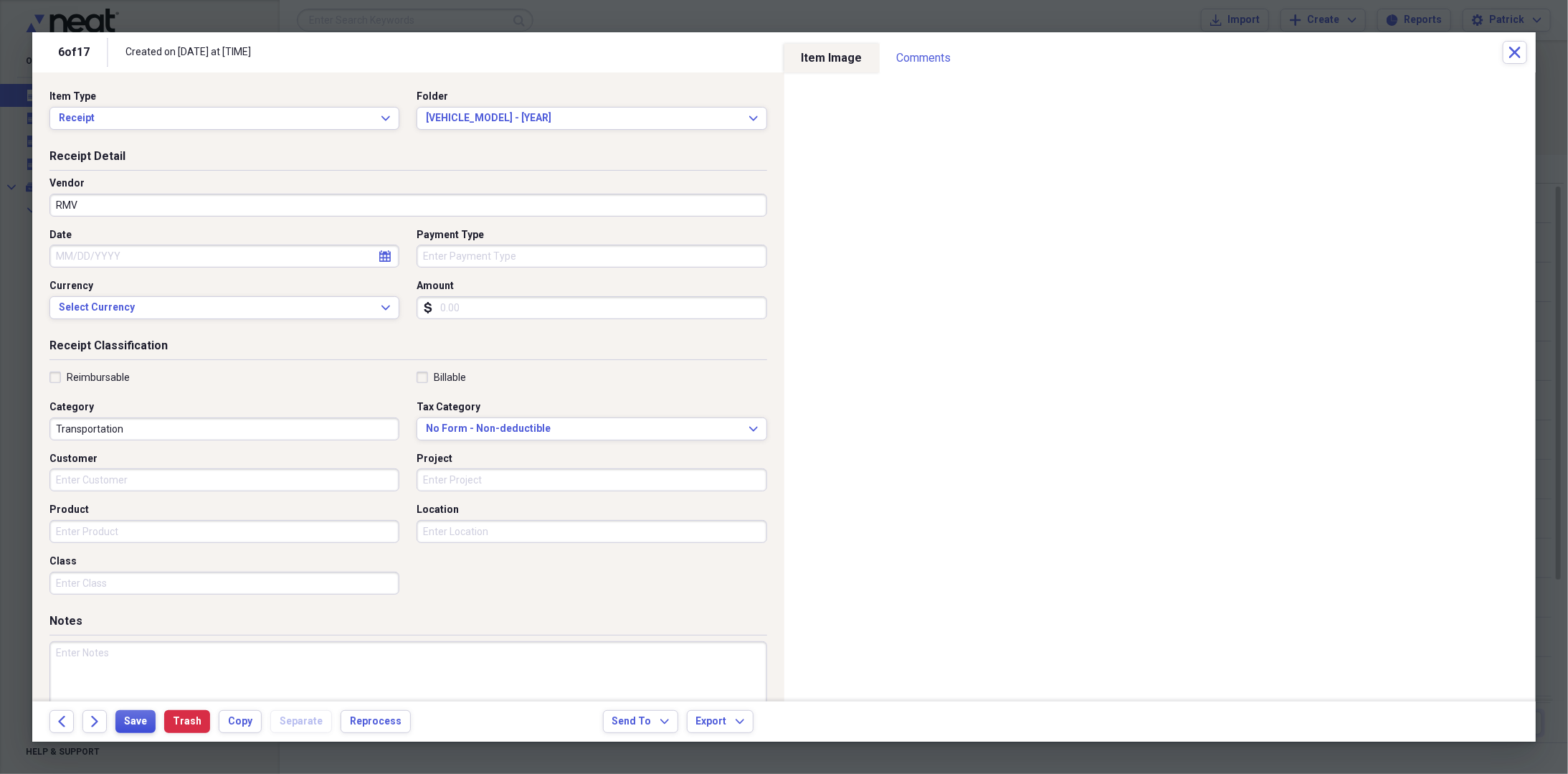 click on "Save" at bounding box center (136, 722) 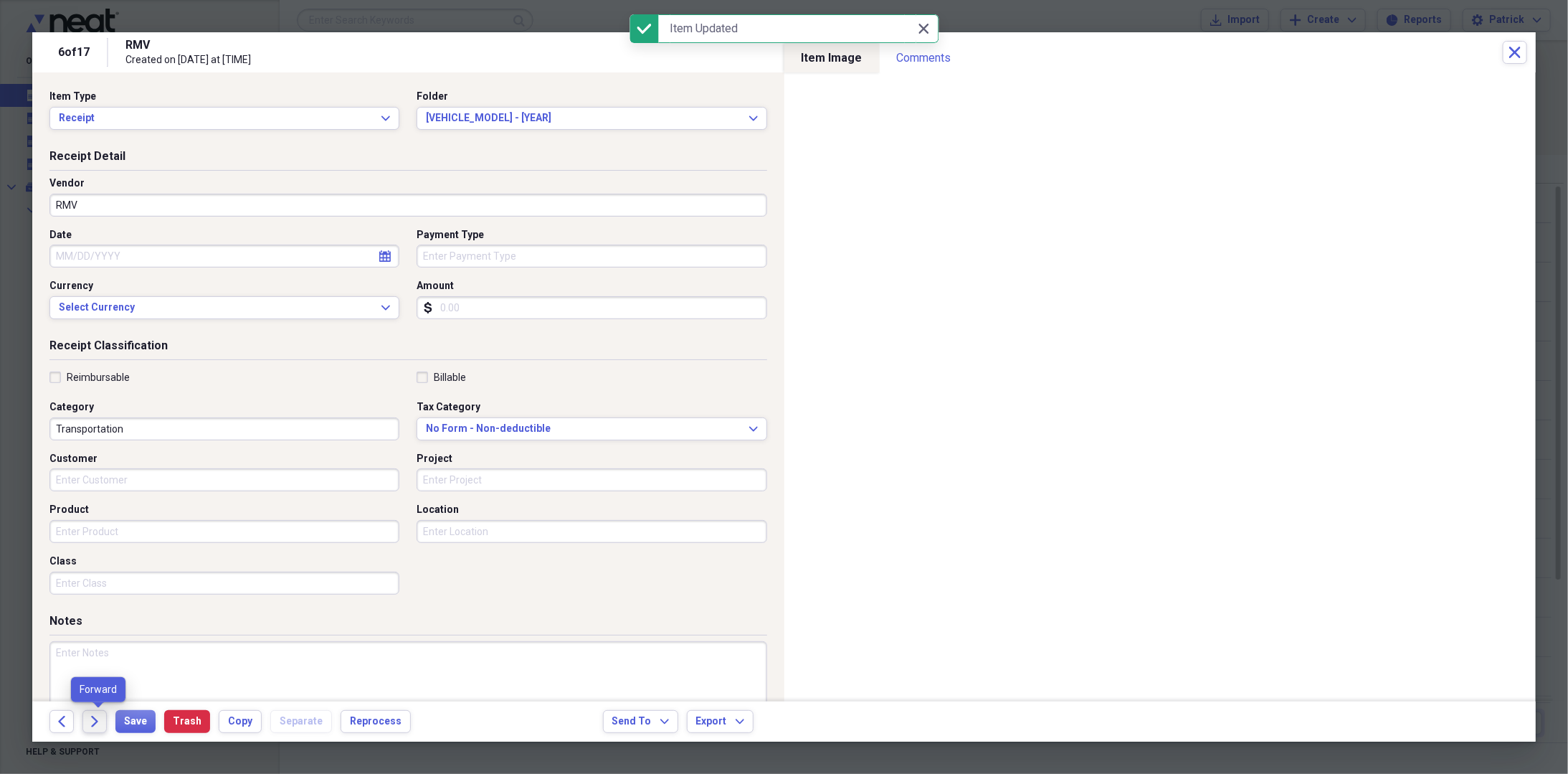 click 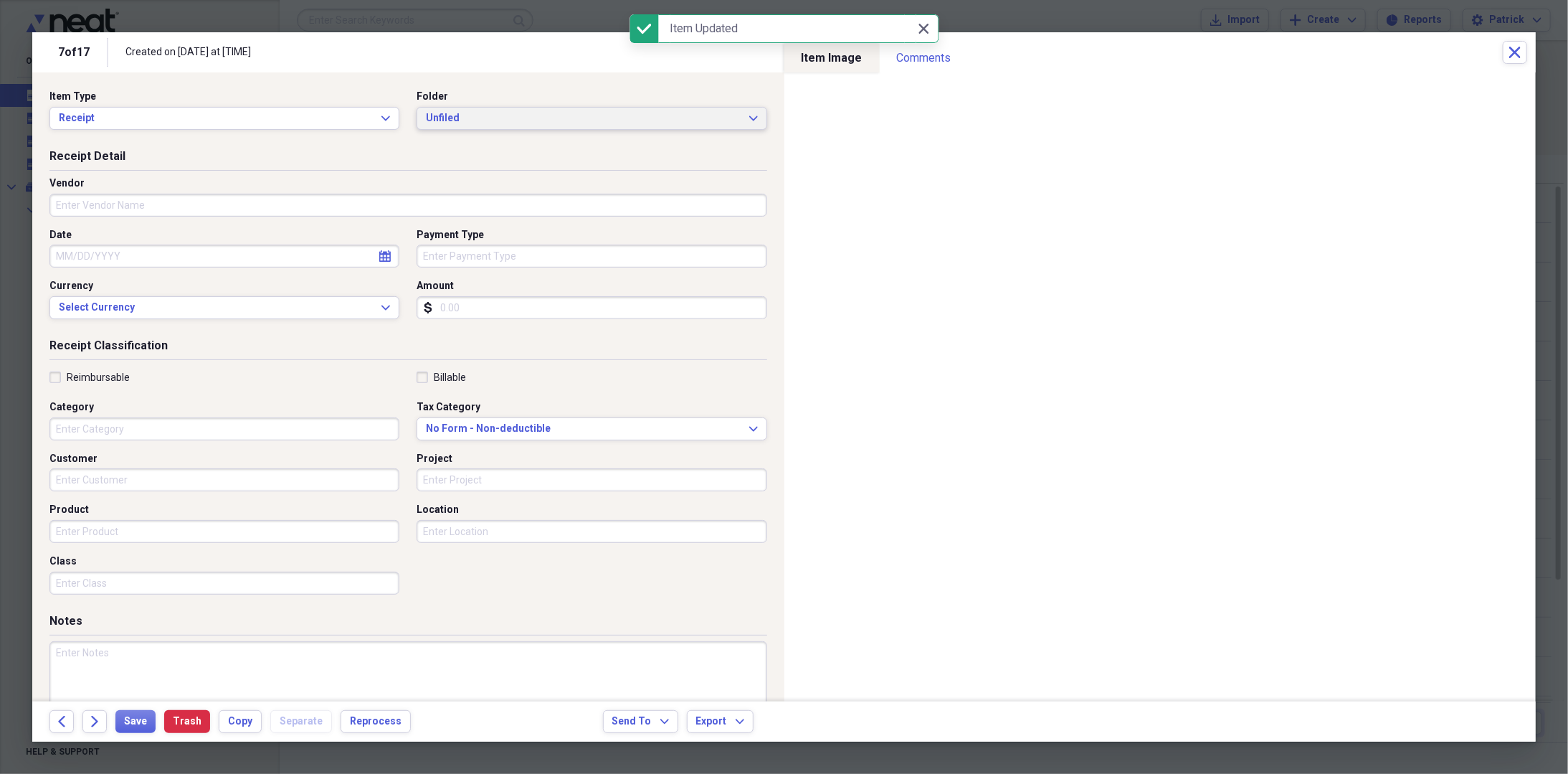 click on "Unfiled" at bounding box center [583, 118] 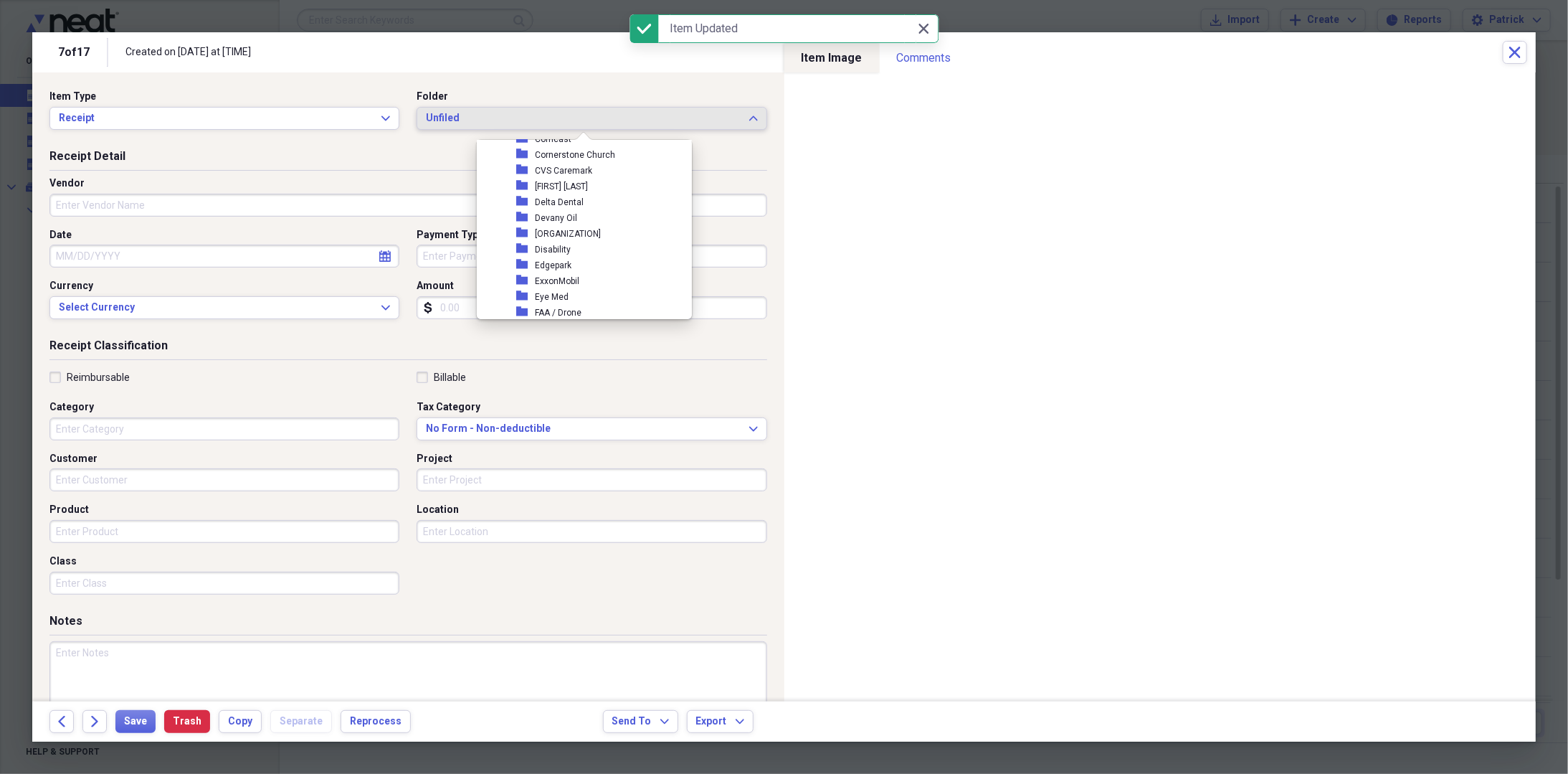 scroll, scrollTop: 287, scrollLeft: 0, axis: vertical 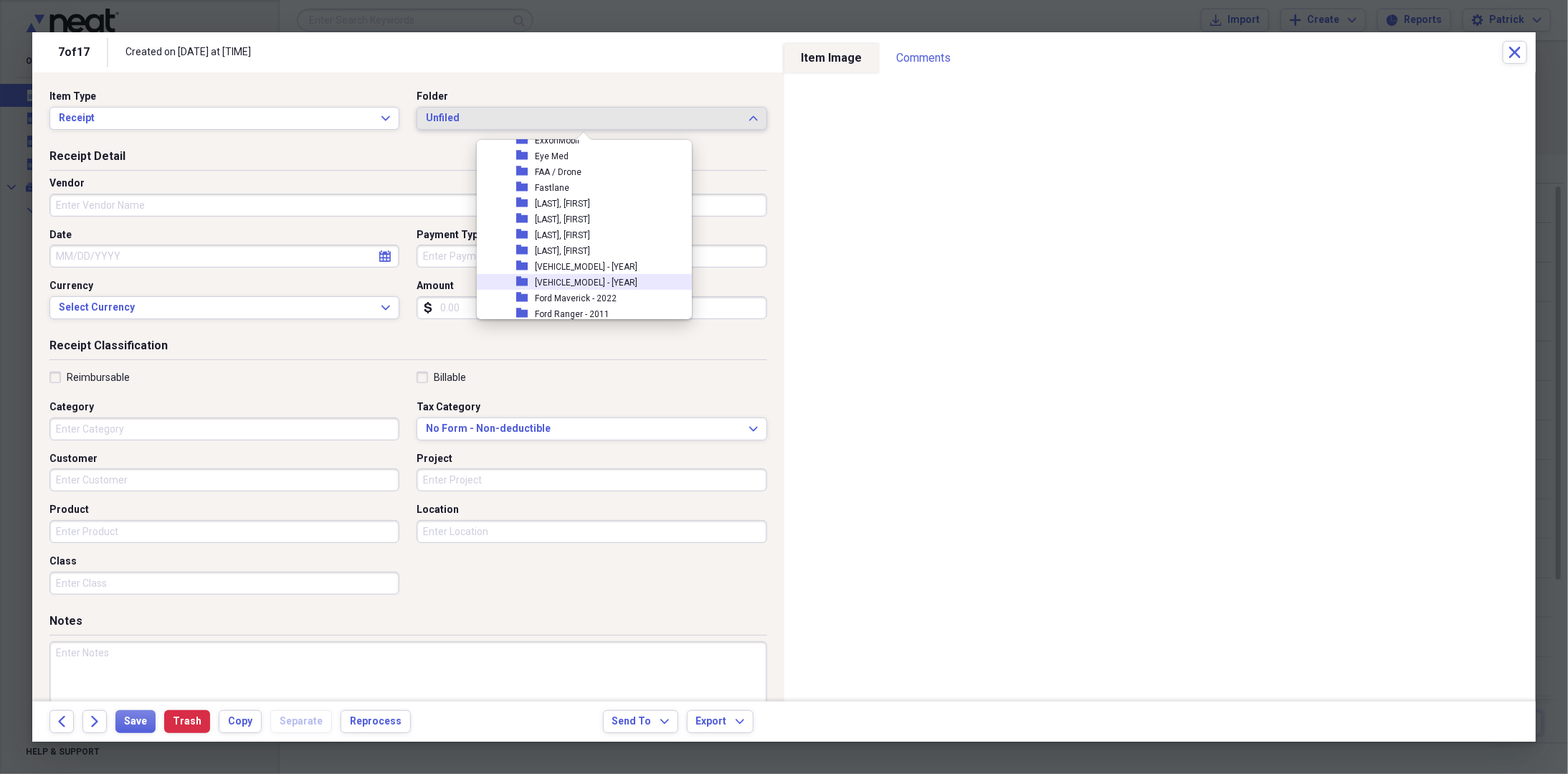 click on "[VEHICLE_MODEL] - [YEAR]" at bounding box center (586, 283) 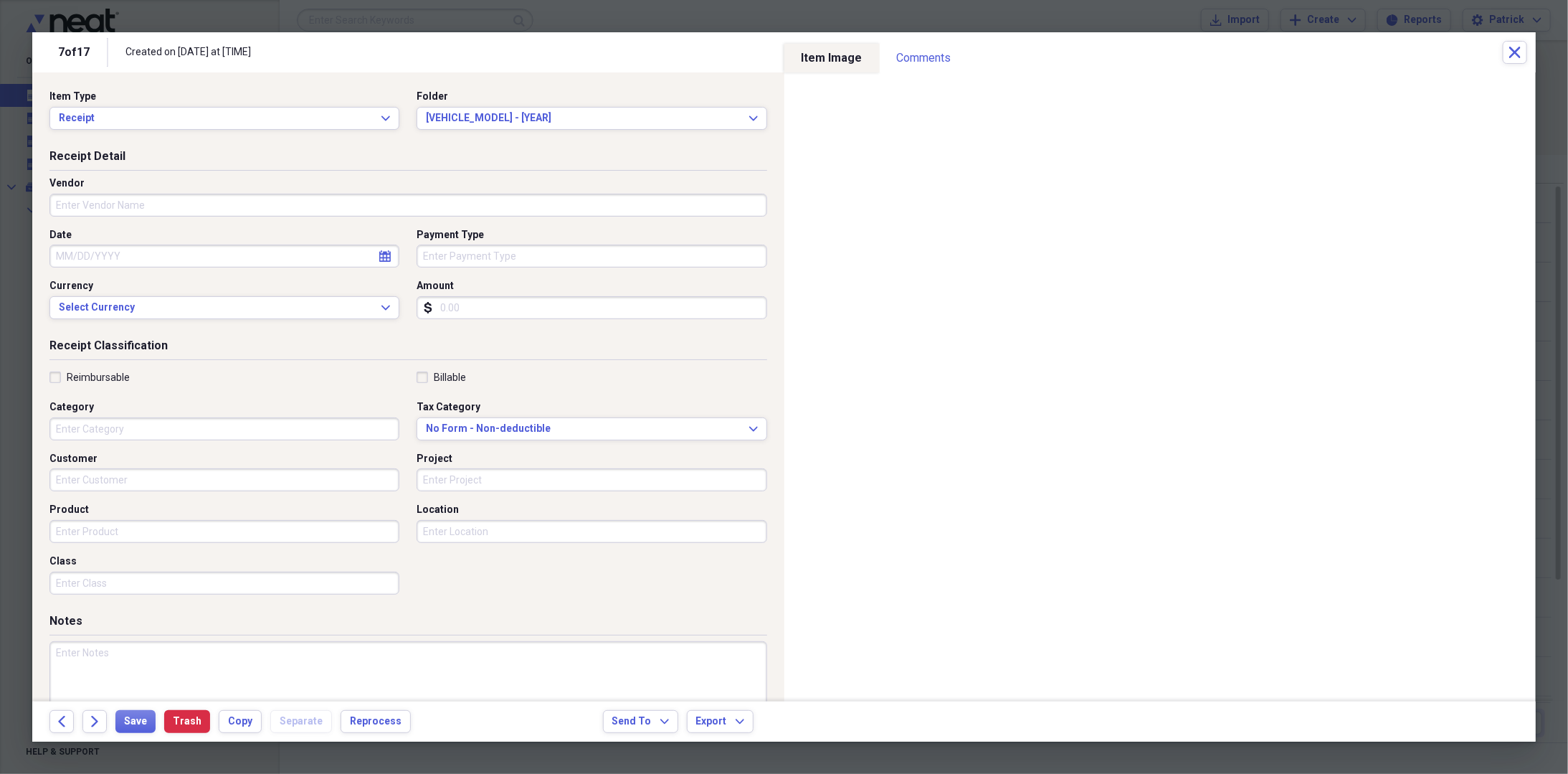 click on "Vendor" at bounding box center (408, 205) 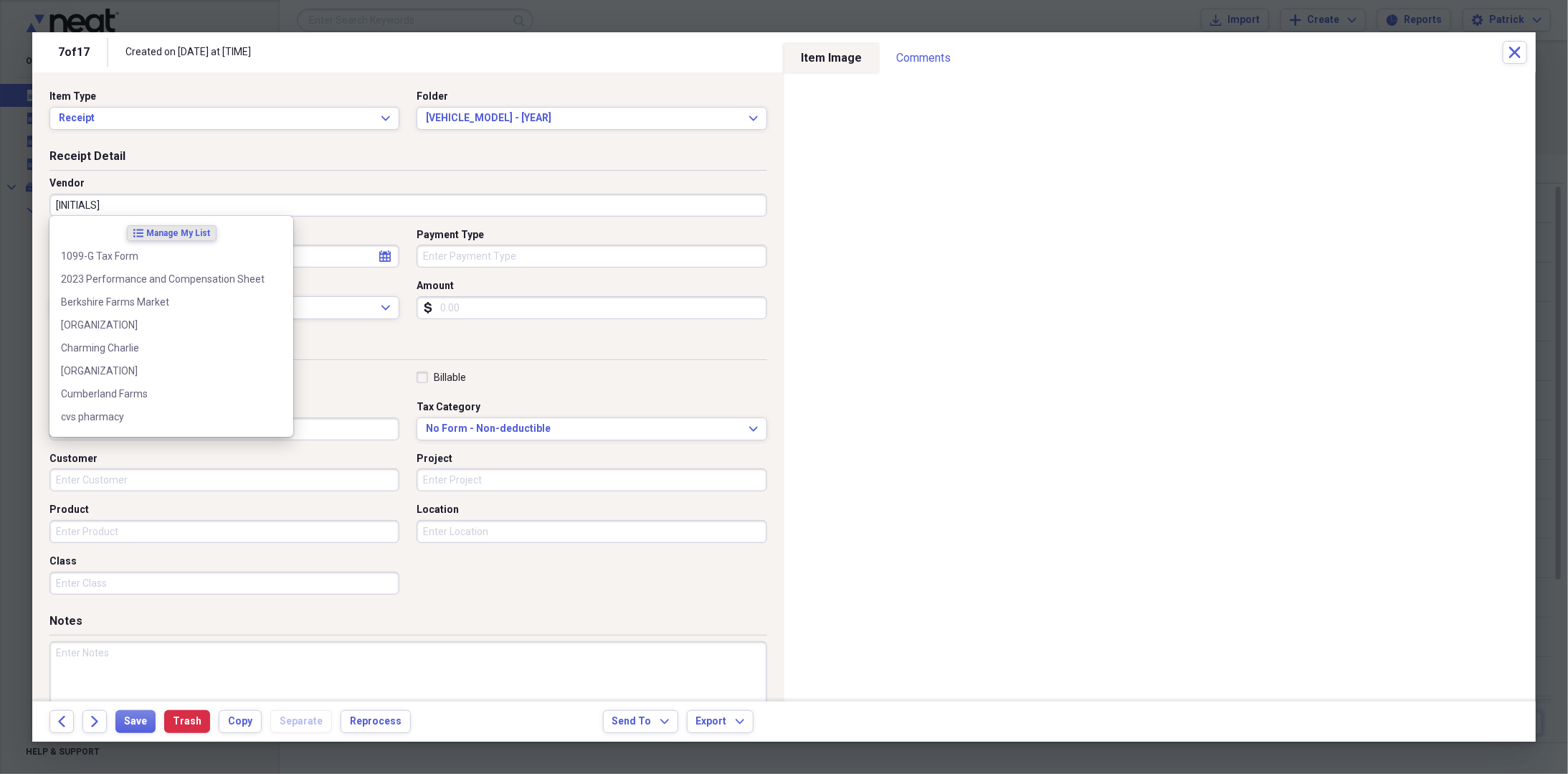 type on "RMV" 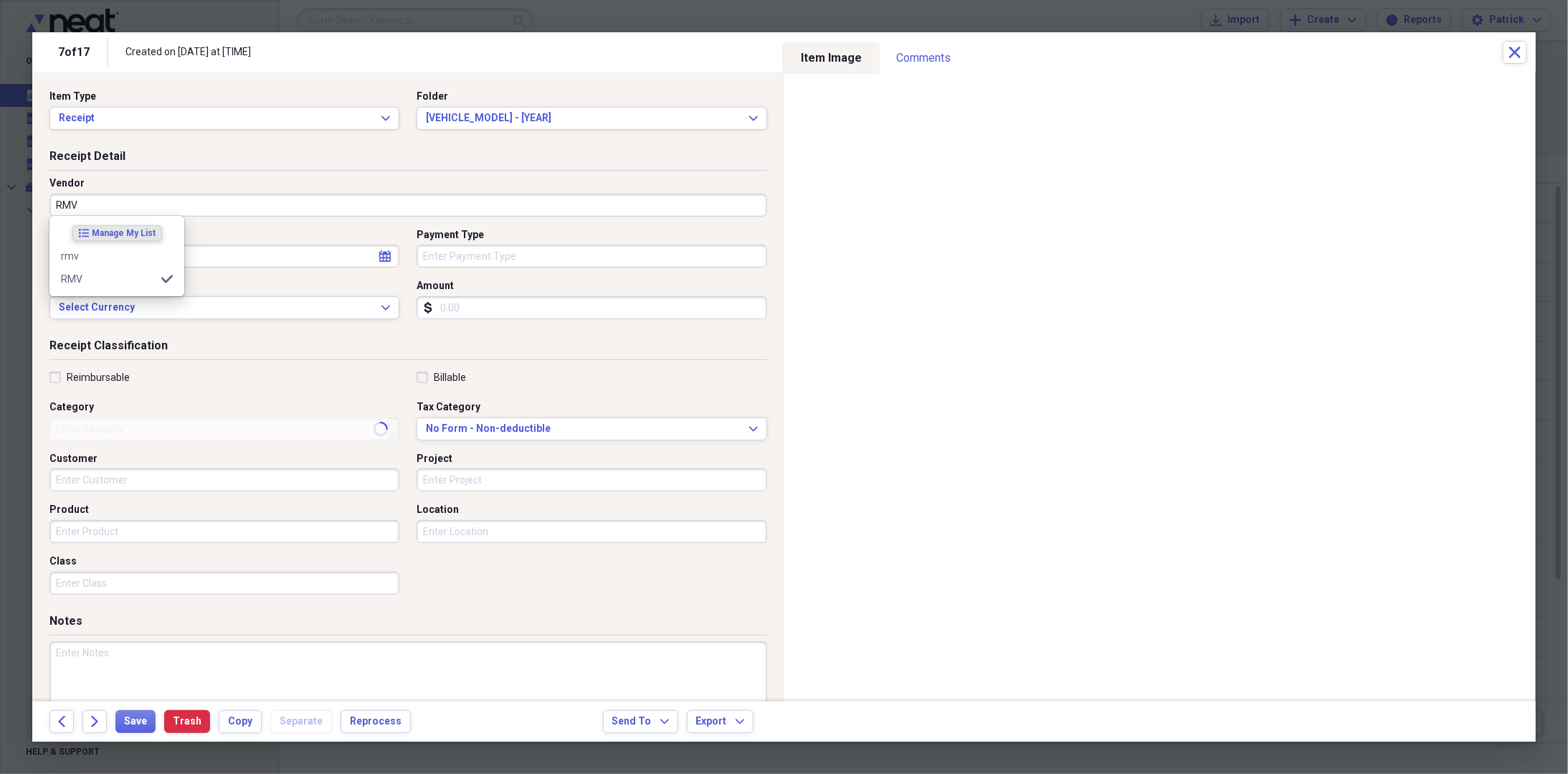 type on "Transportation" 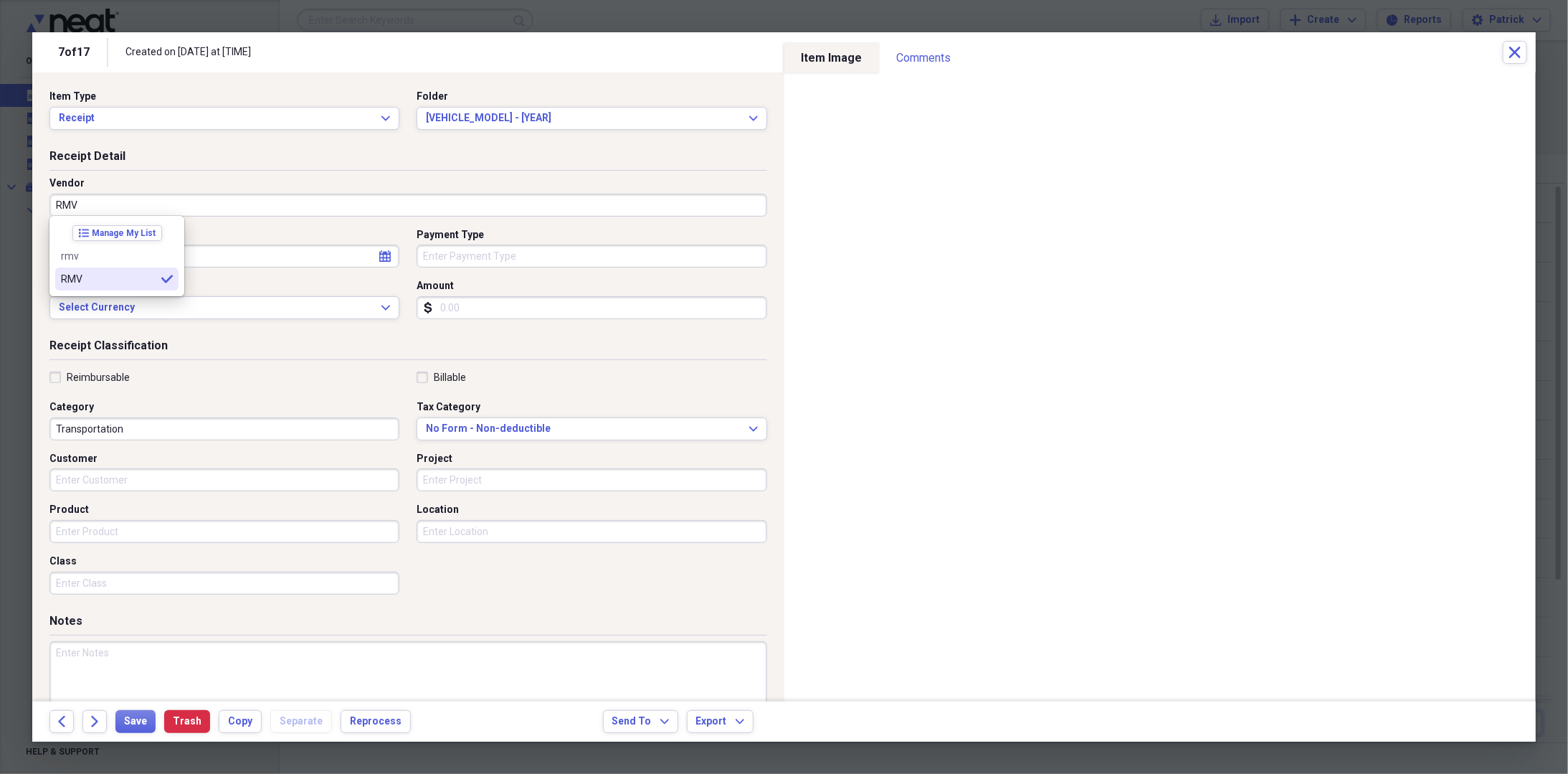 type on "RMV" 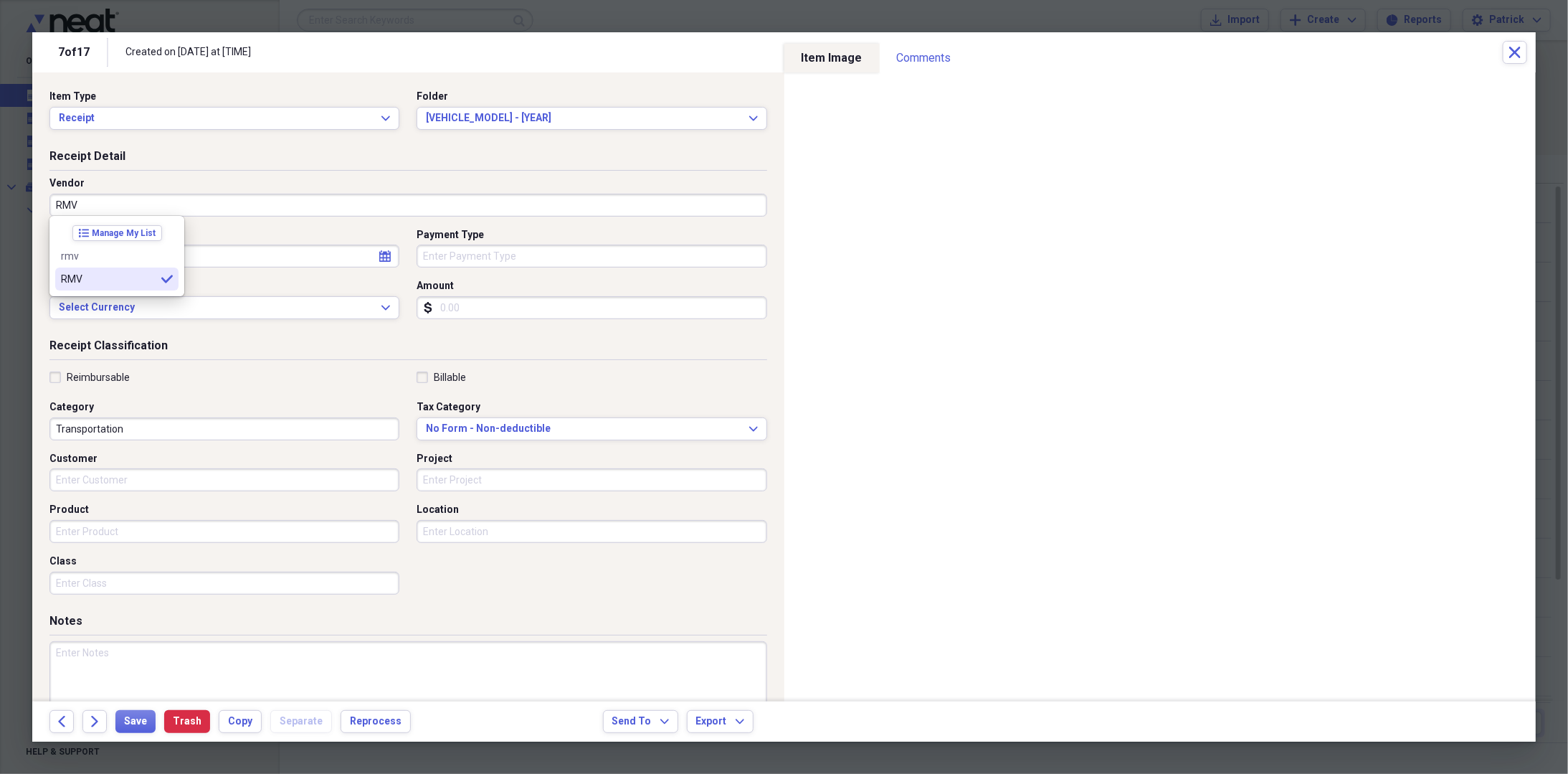 click on "RMV" at bounding box center [108, 279] 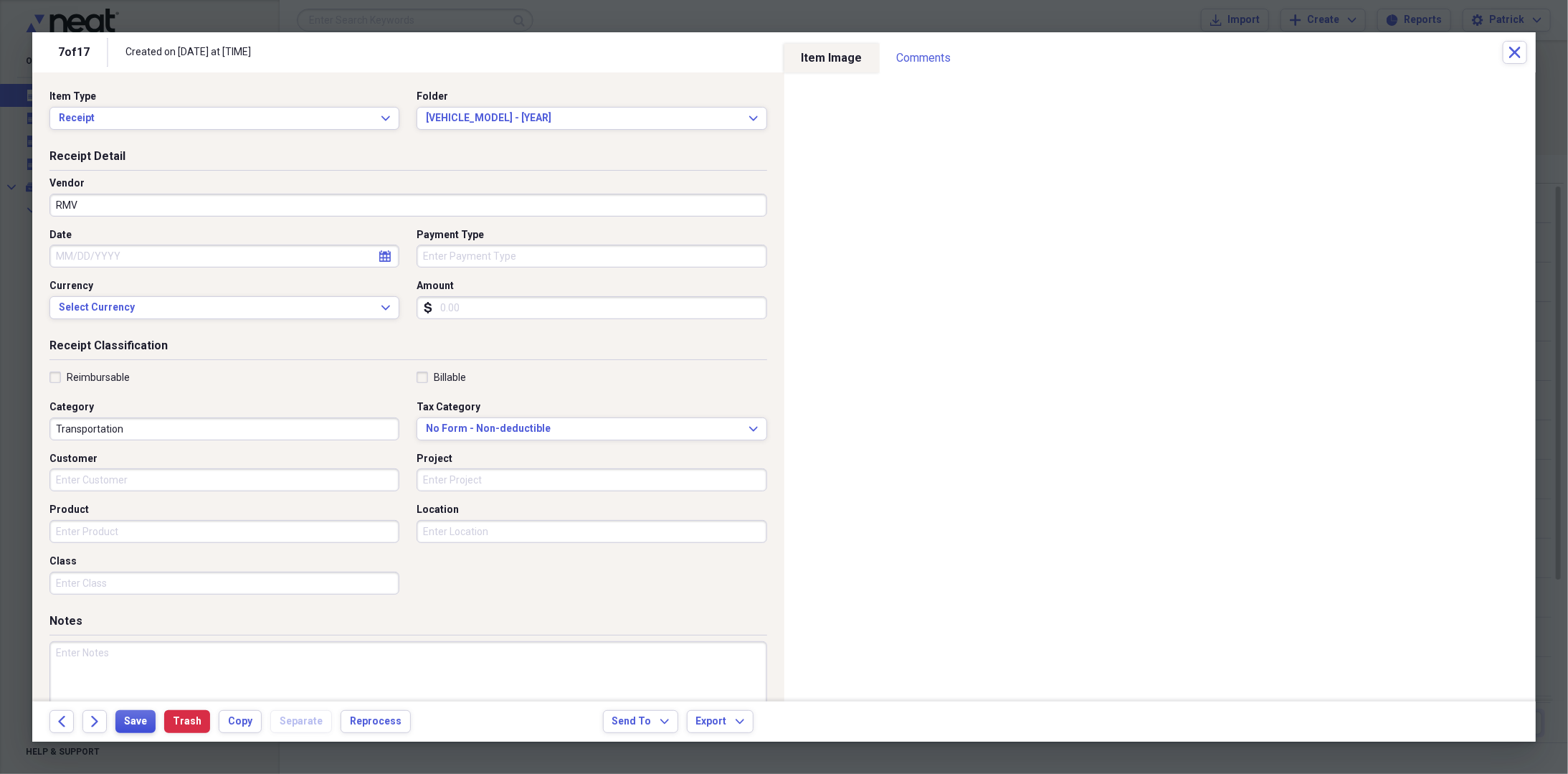 click on "Save" at bounding box center (136, 722) 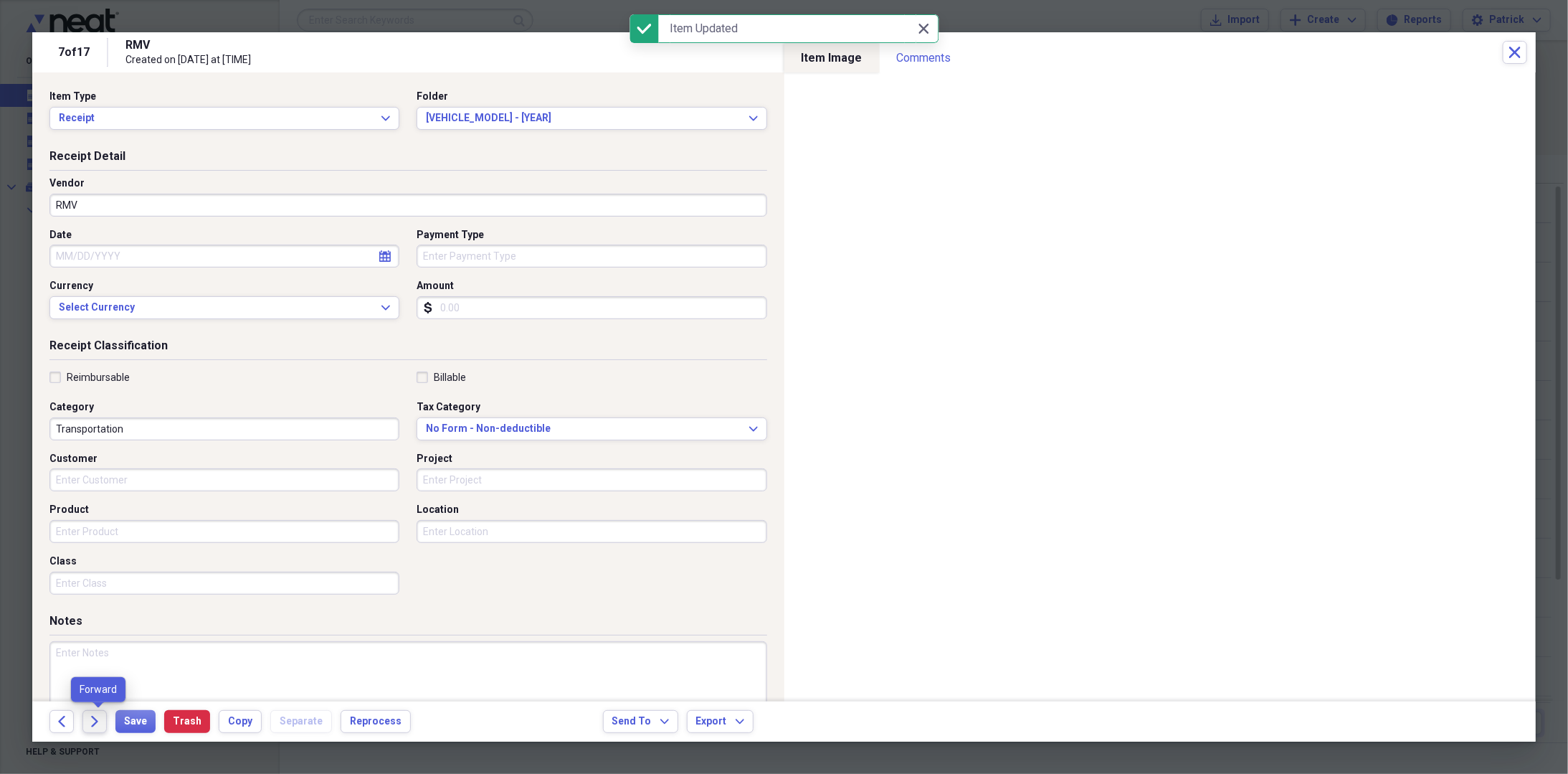 click on "Forward" 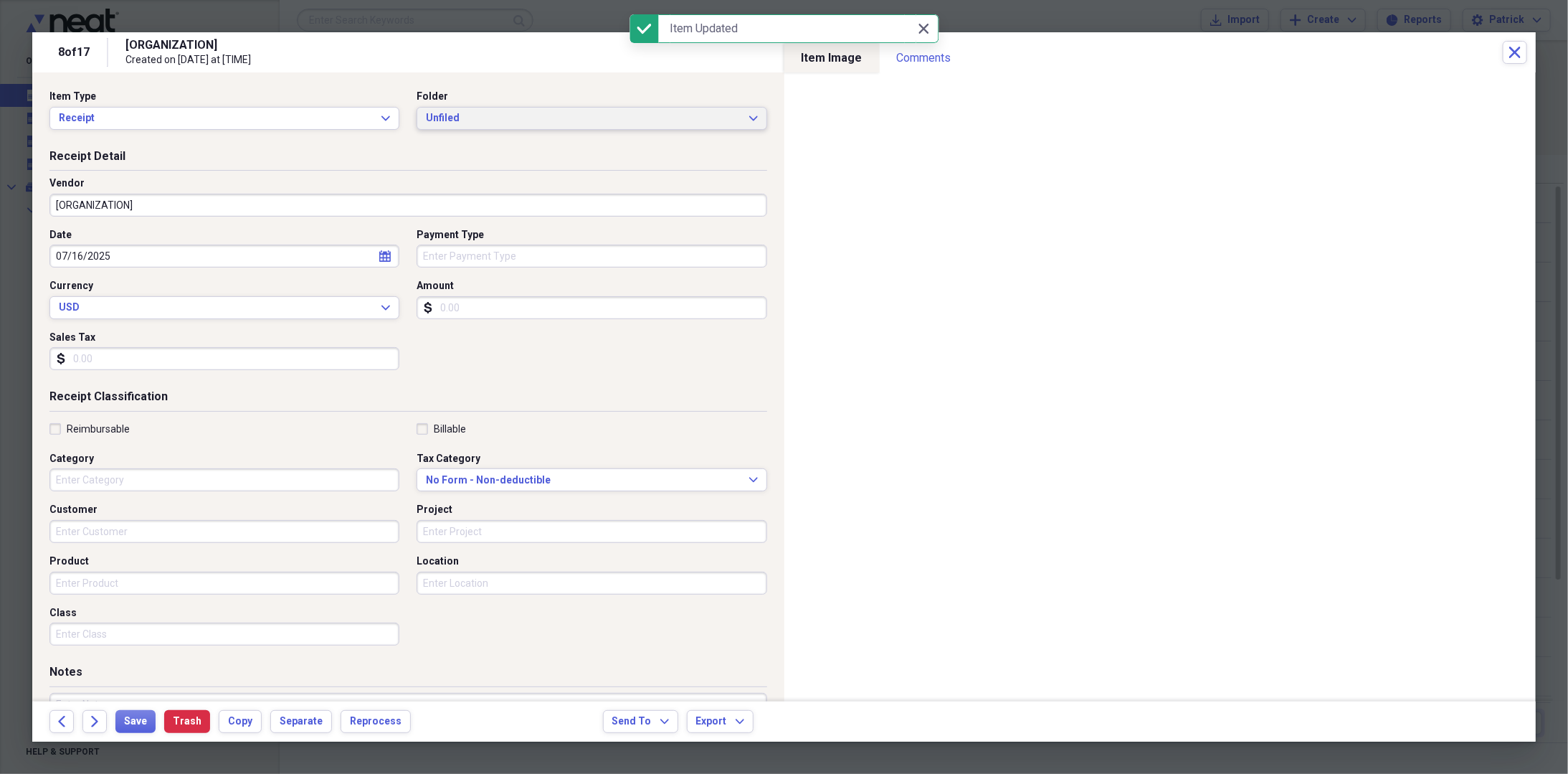 click on "Unfiled" at bounding box center [583, 118] 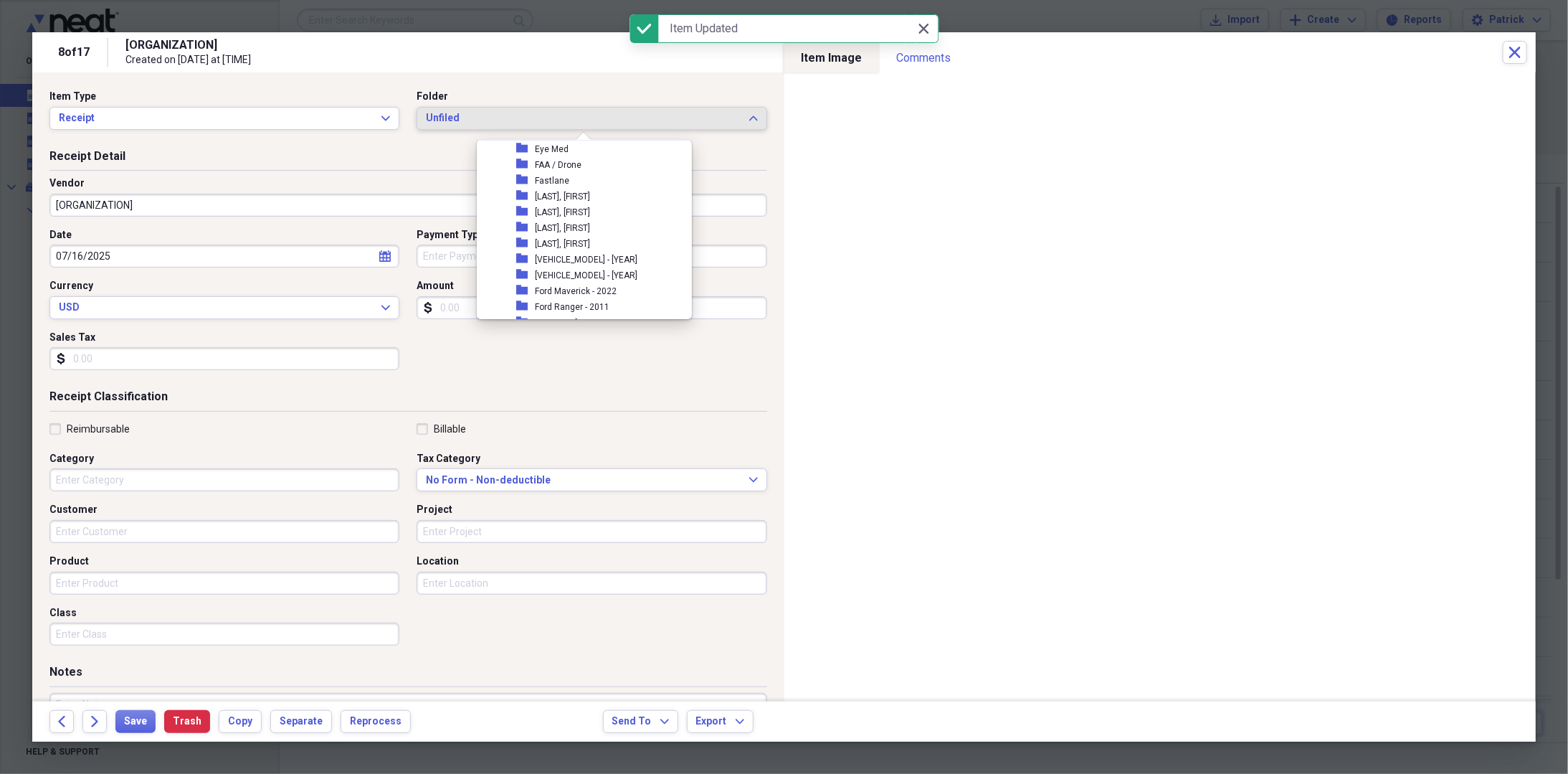 scroll, scrollTop: 359, scrollLeft: 0, axis: vertical 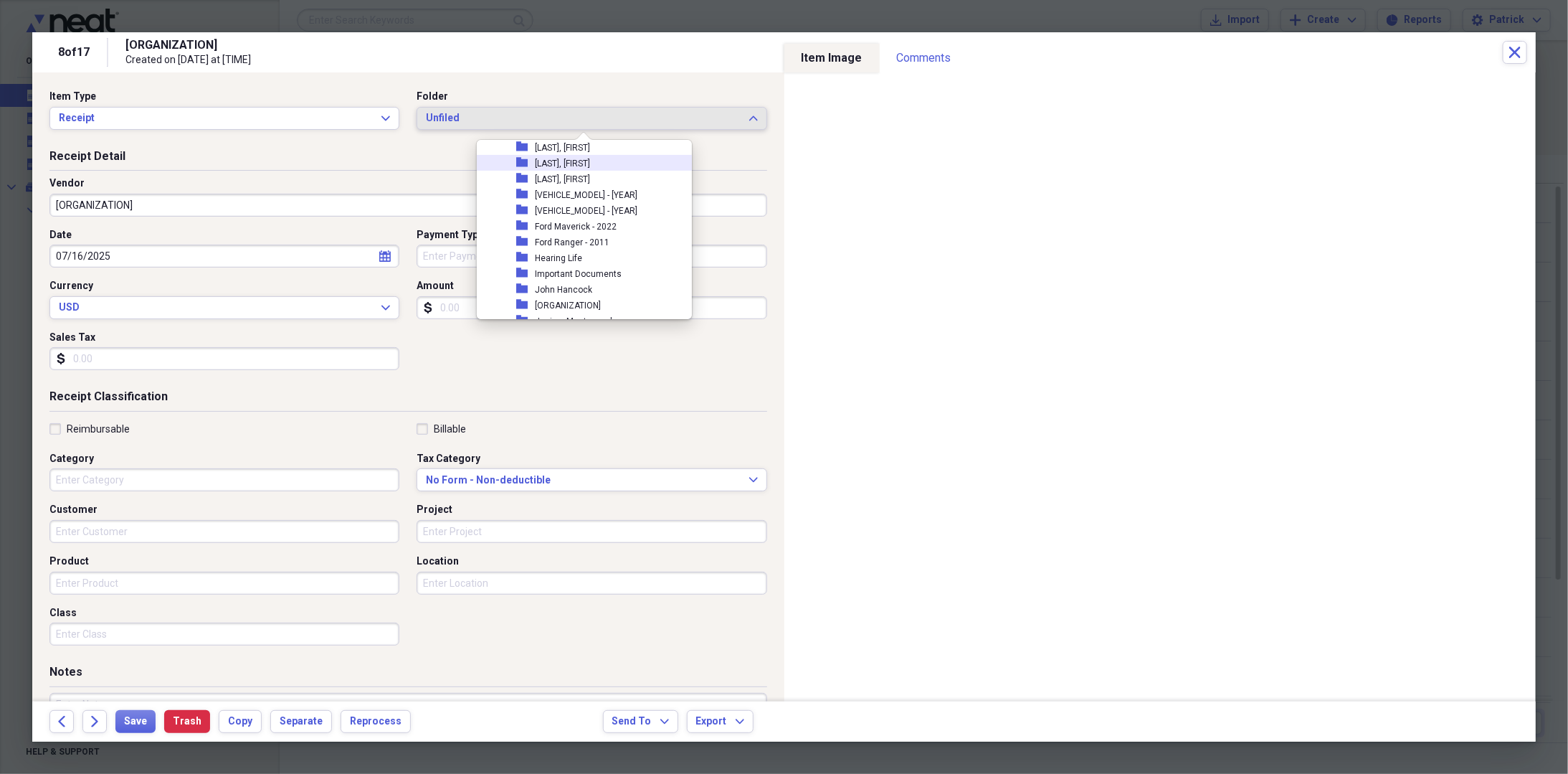 click on "folder [LAST], [FIRST]" at bounding box center (579, 163) 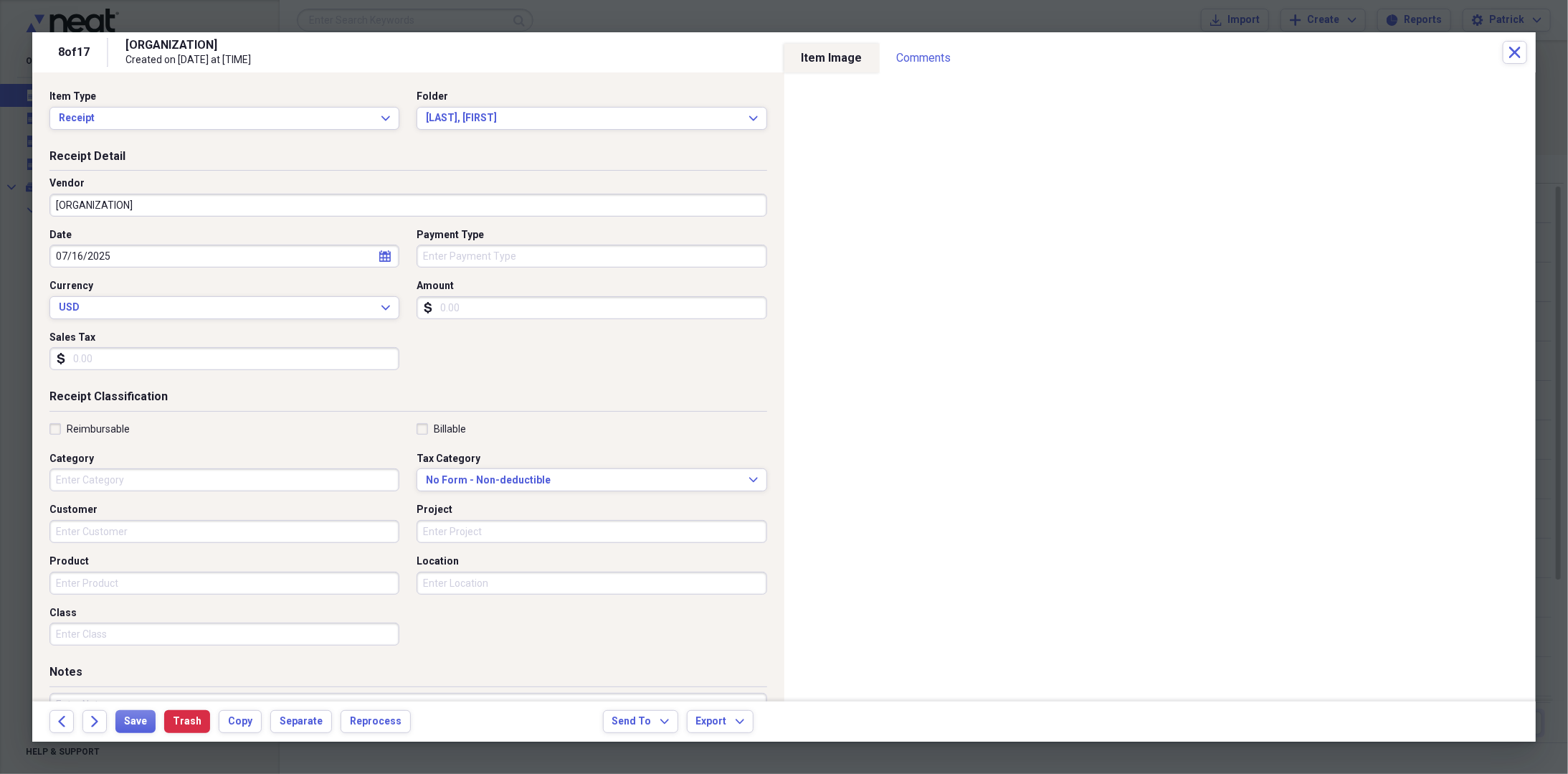 click on "[ORGANIZATION]" at bounding box center [408, 205] 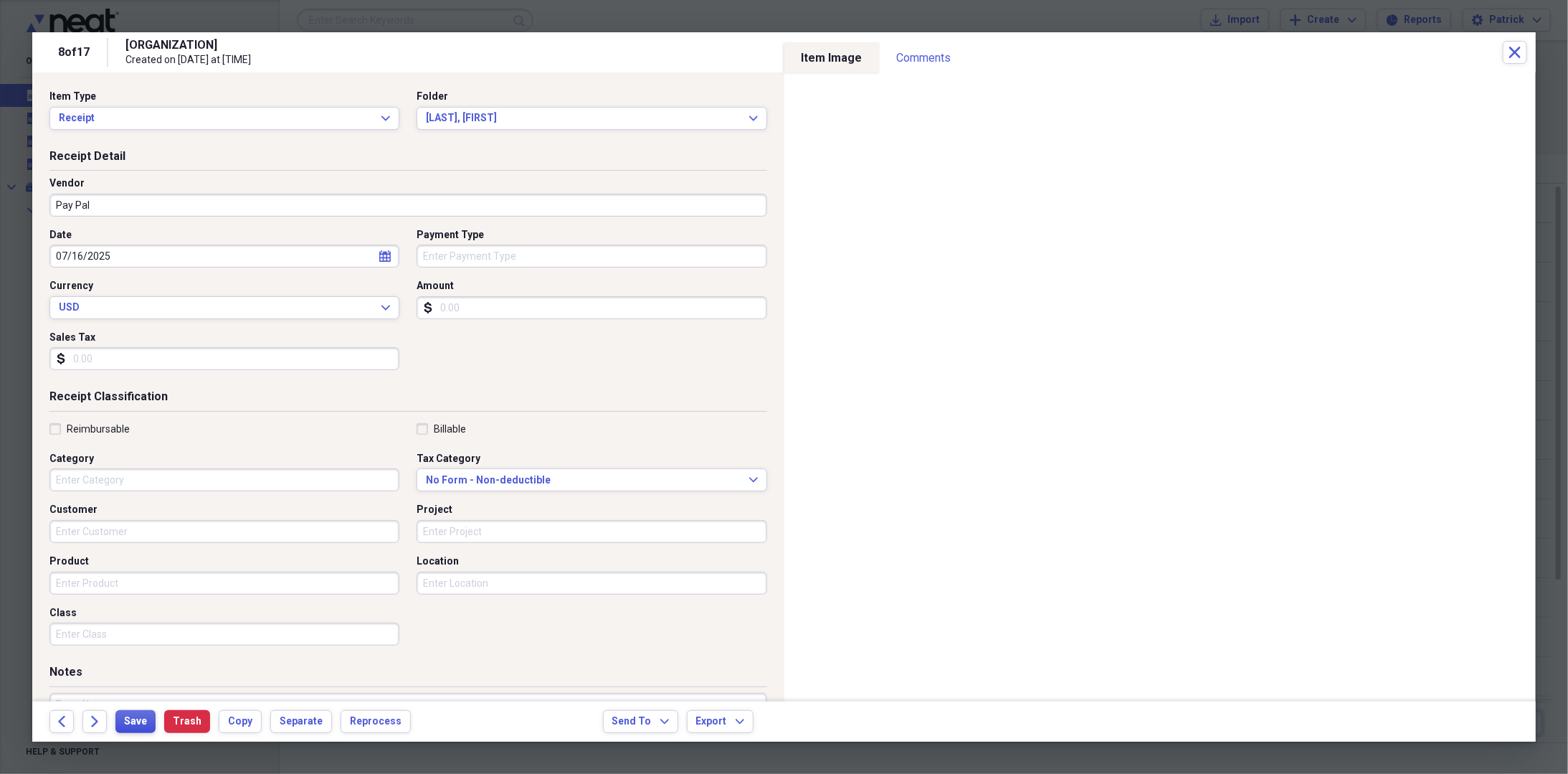 type on "Pay Pal" 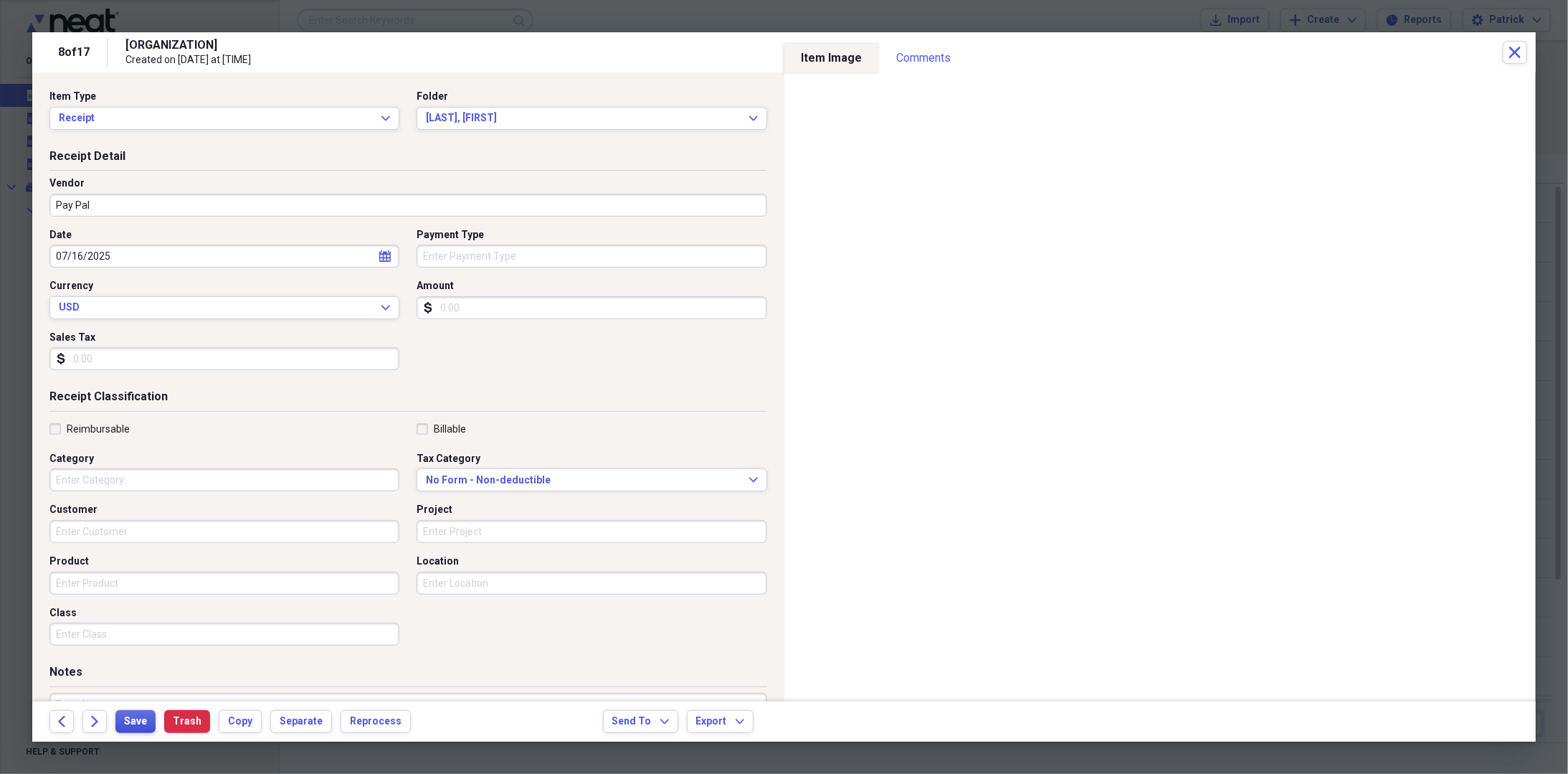 click on "Save" at bounding box center (136, 722) 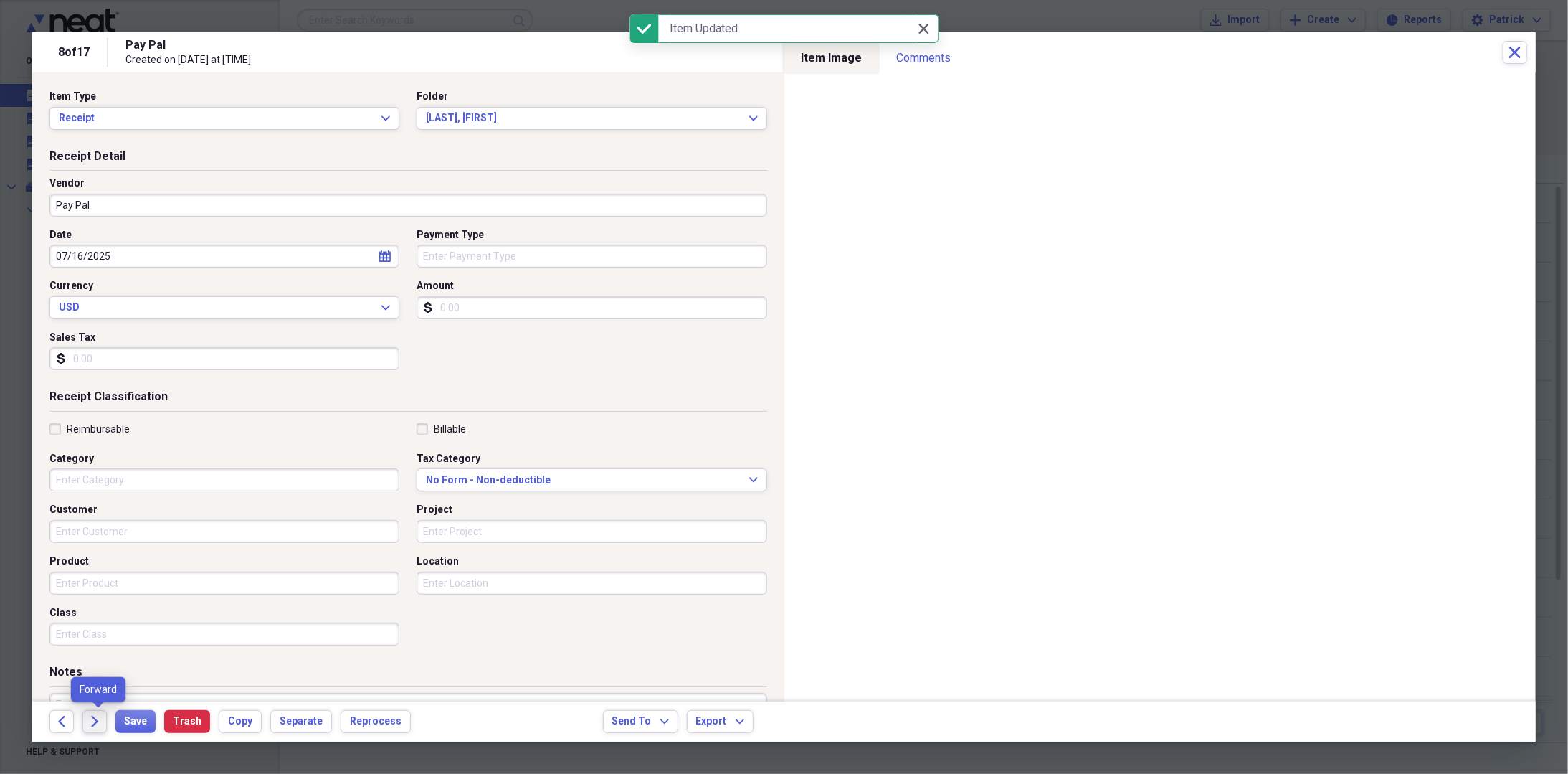 click 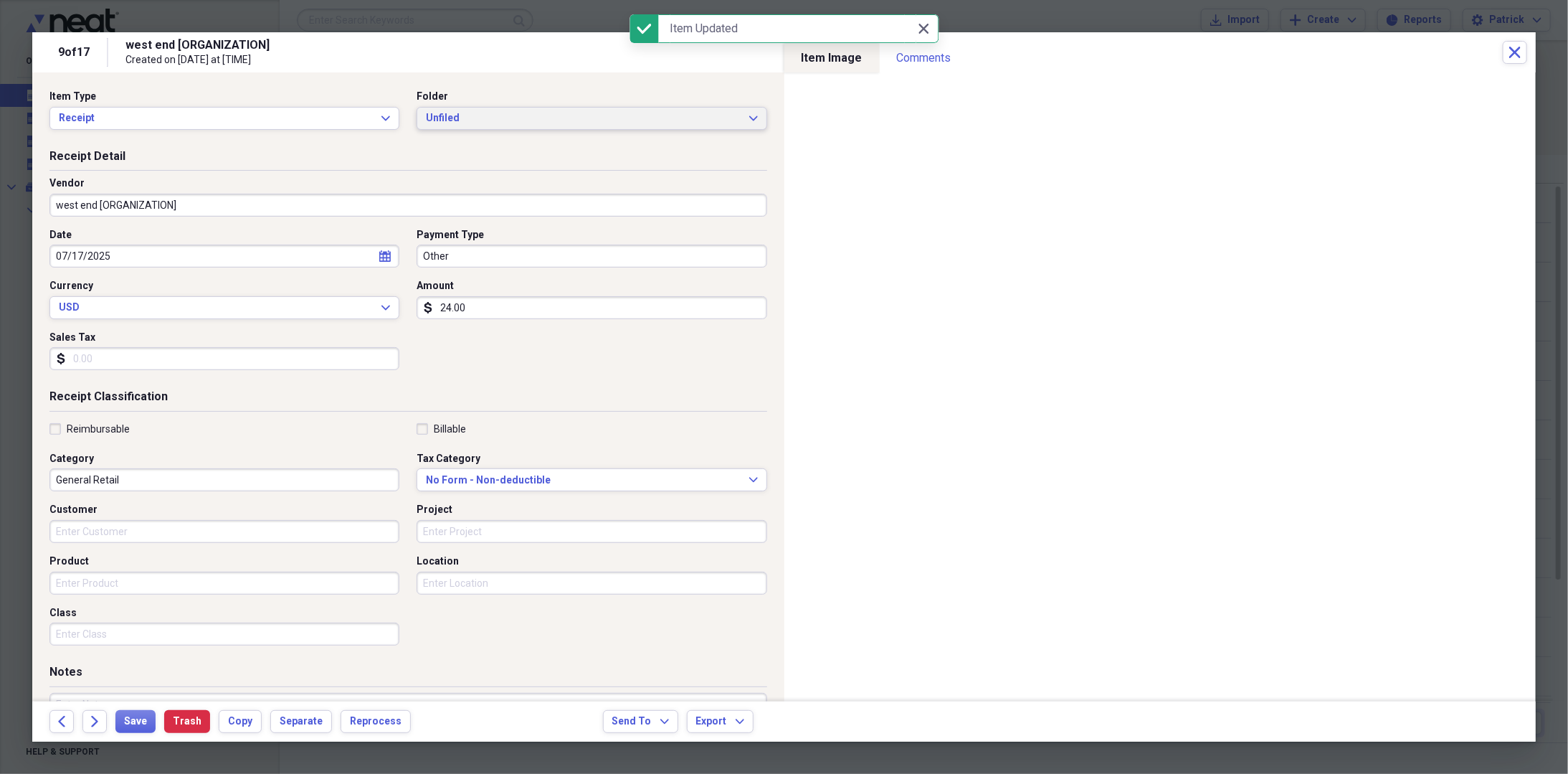 click on "Unfiled" at bounding box center (583, 118) 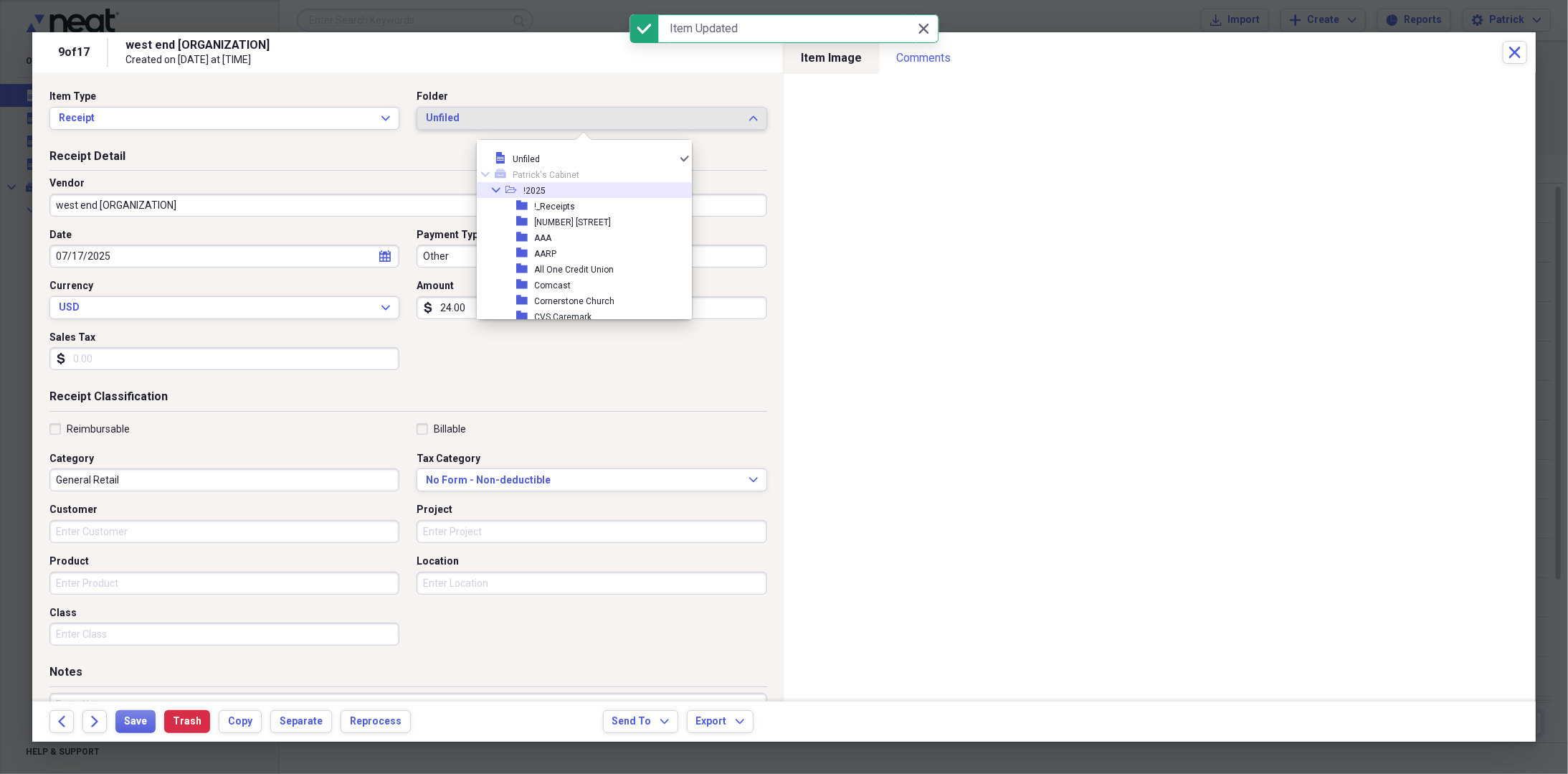 click on "Collapse open-folder !2025" at bounding box center [579, 190] 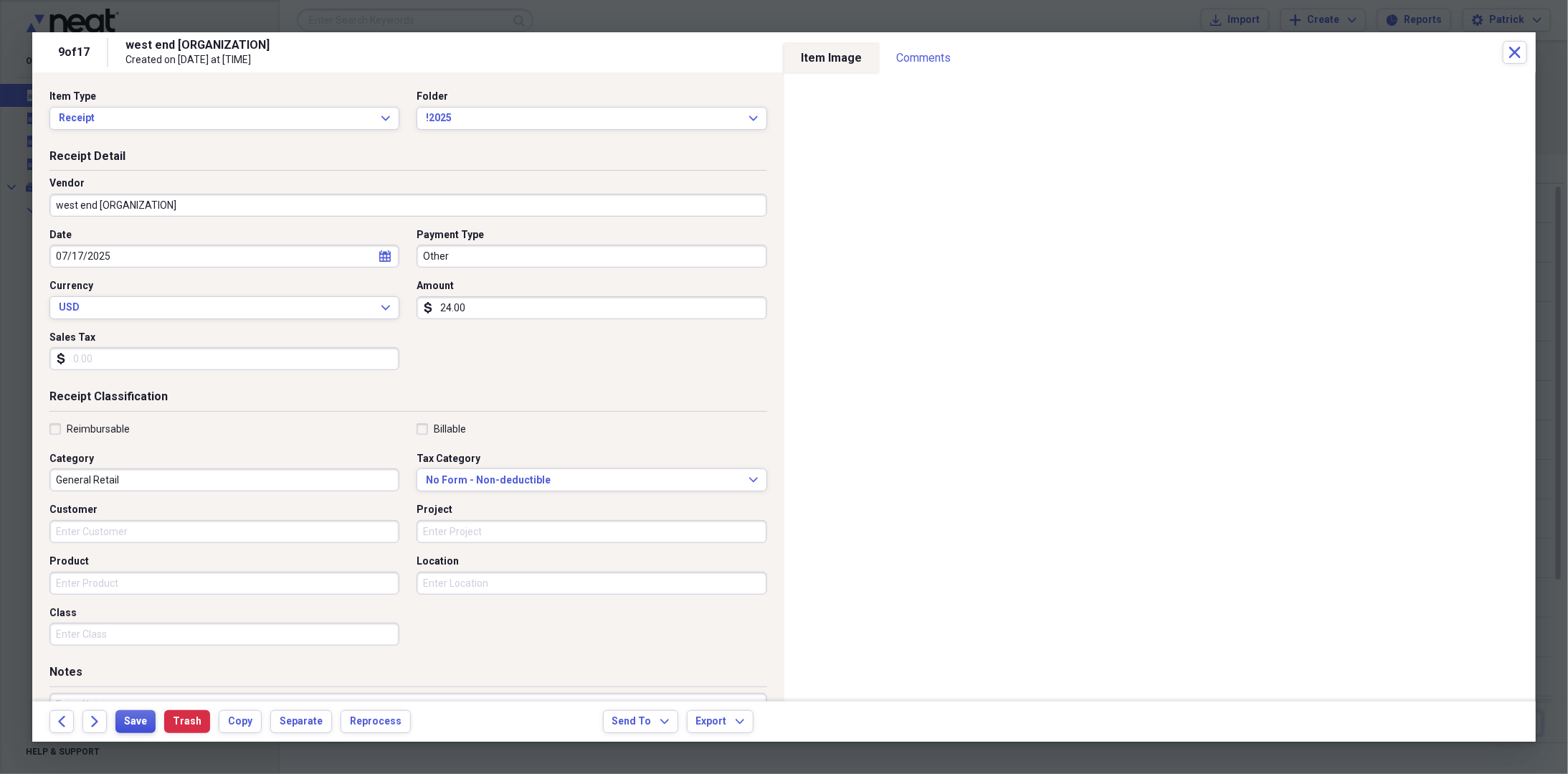click on "Save" at bounding box center (136, 722) 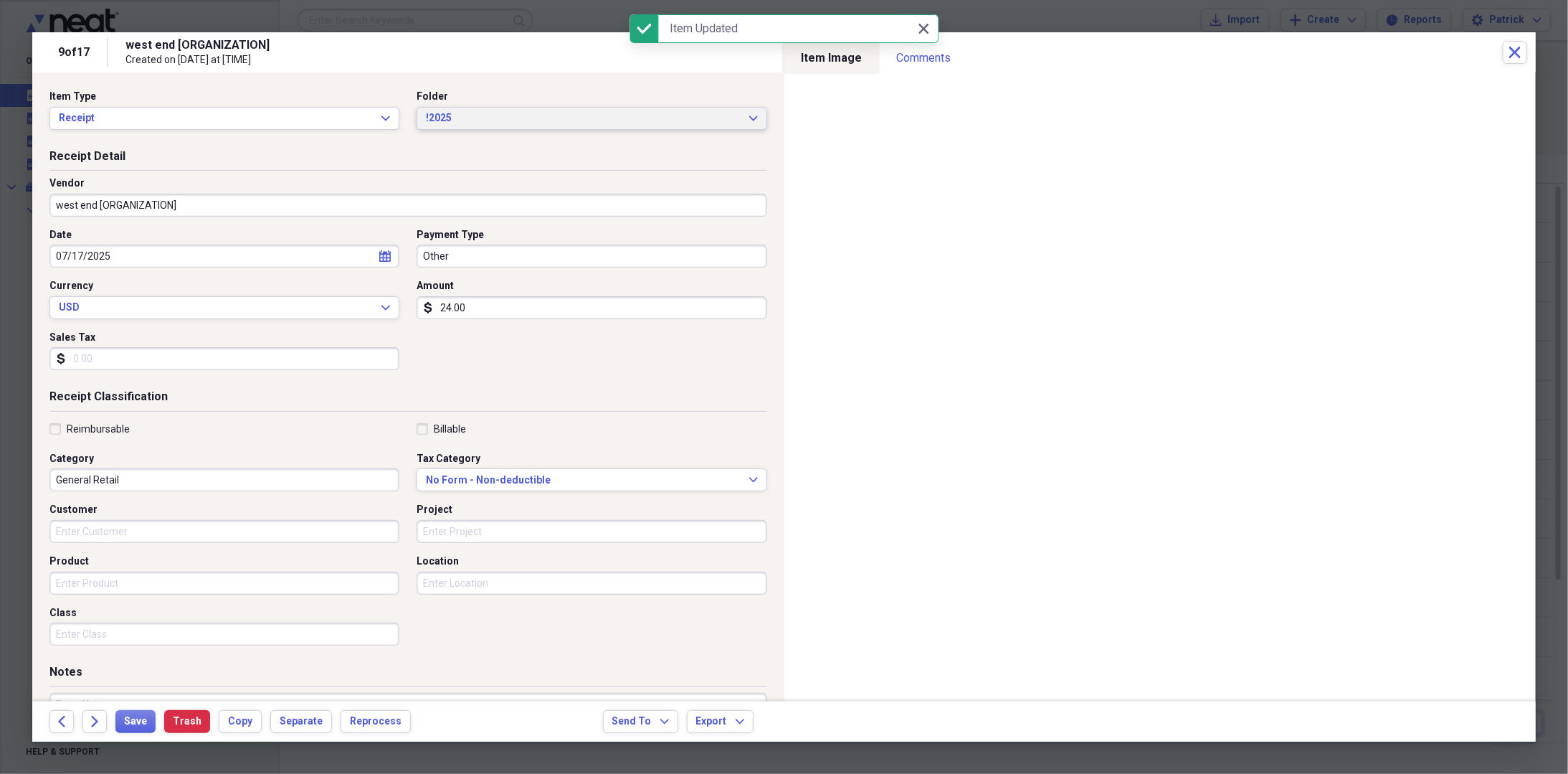 click on "! [YEAR] Expand" at bounding box center [591, 118] 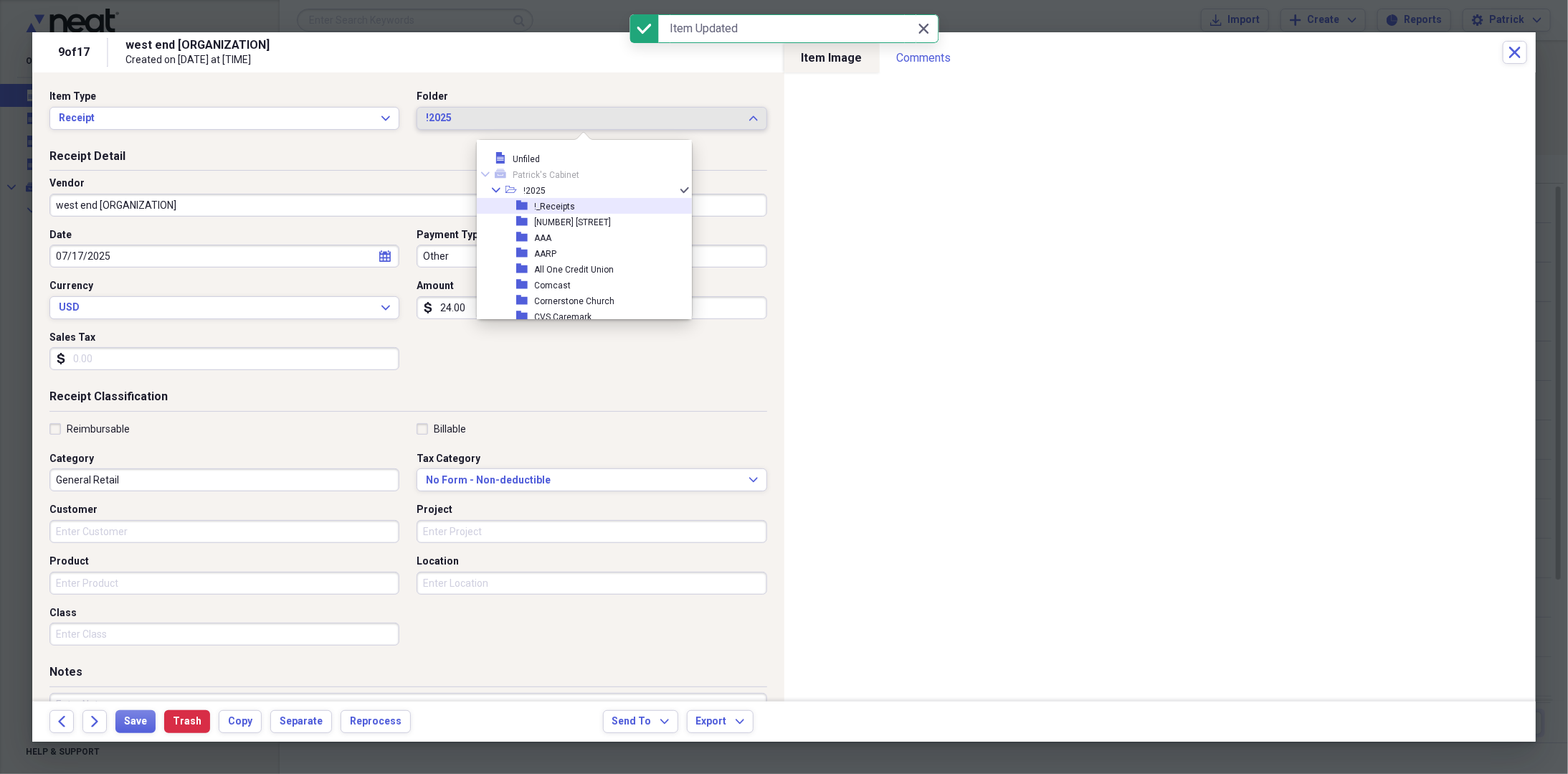click on "!_Receipts" at bounding box center [555, 207] 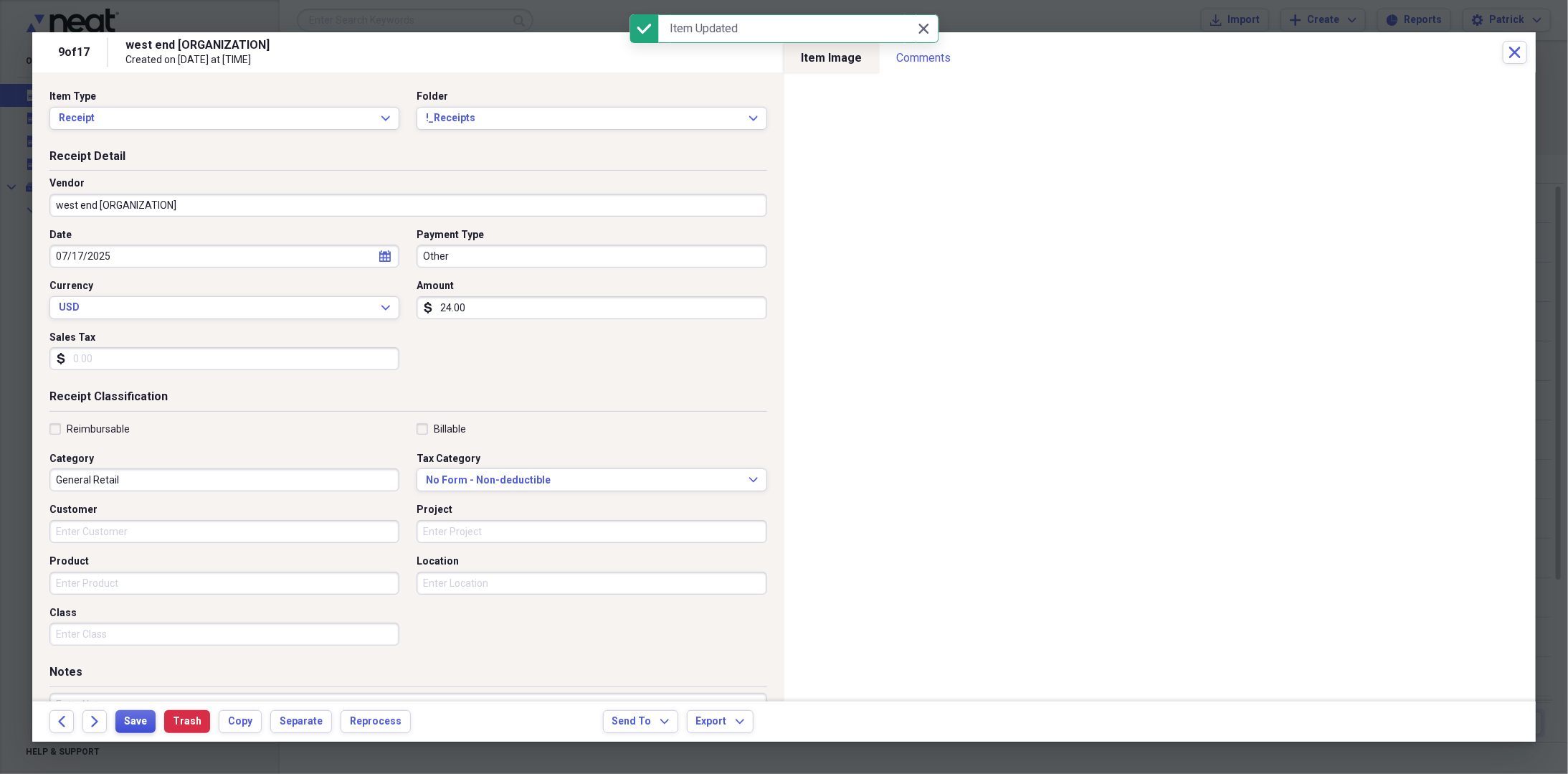 click on "Save" at bounding box center [136, 722] 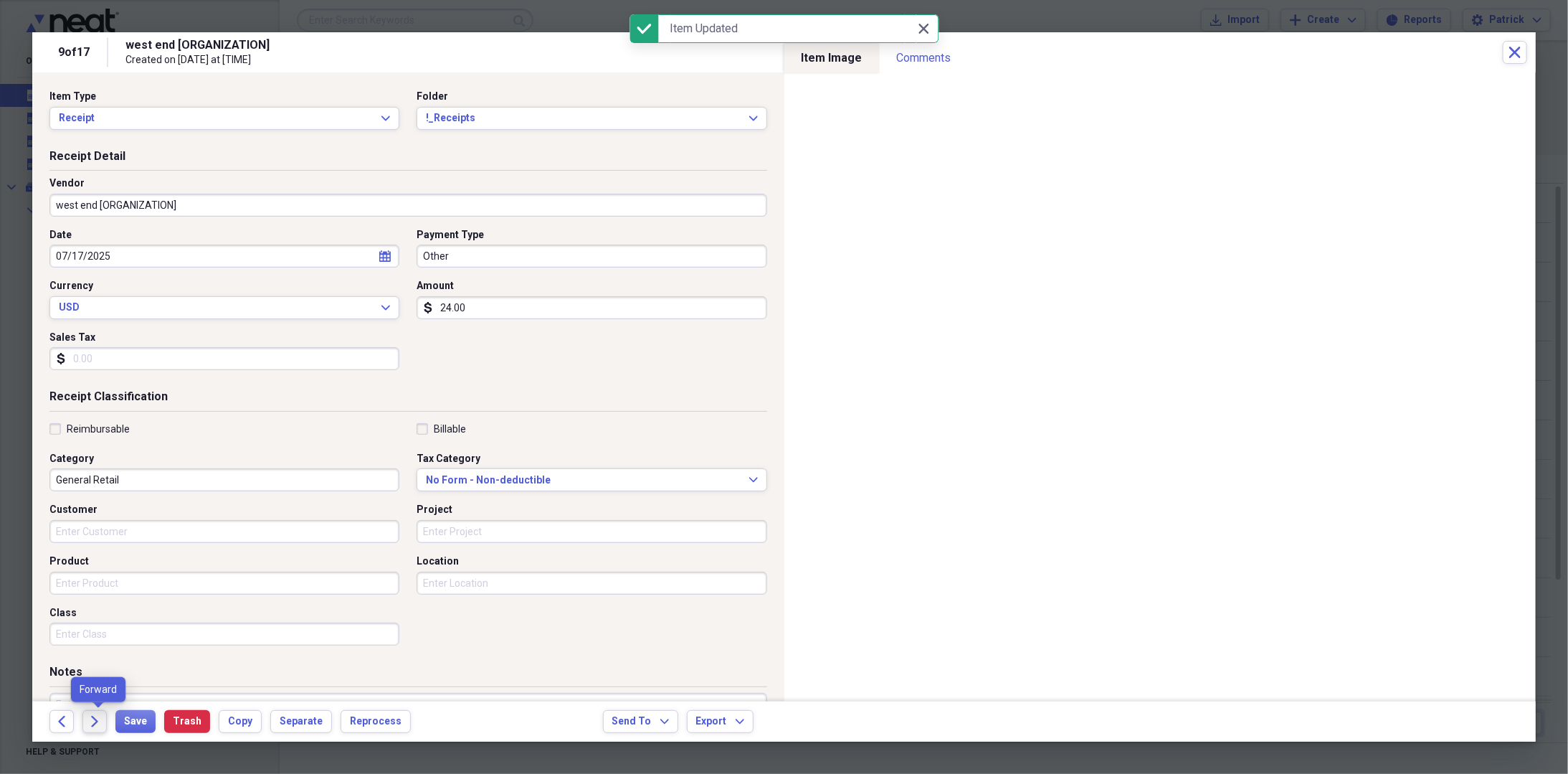 click on "Forward" 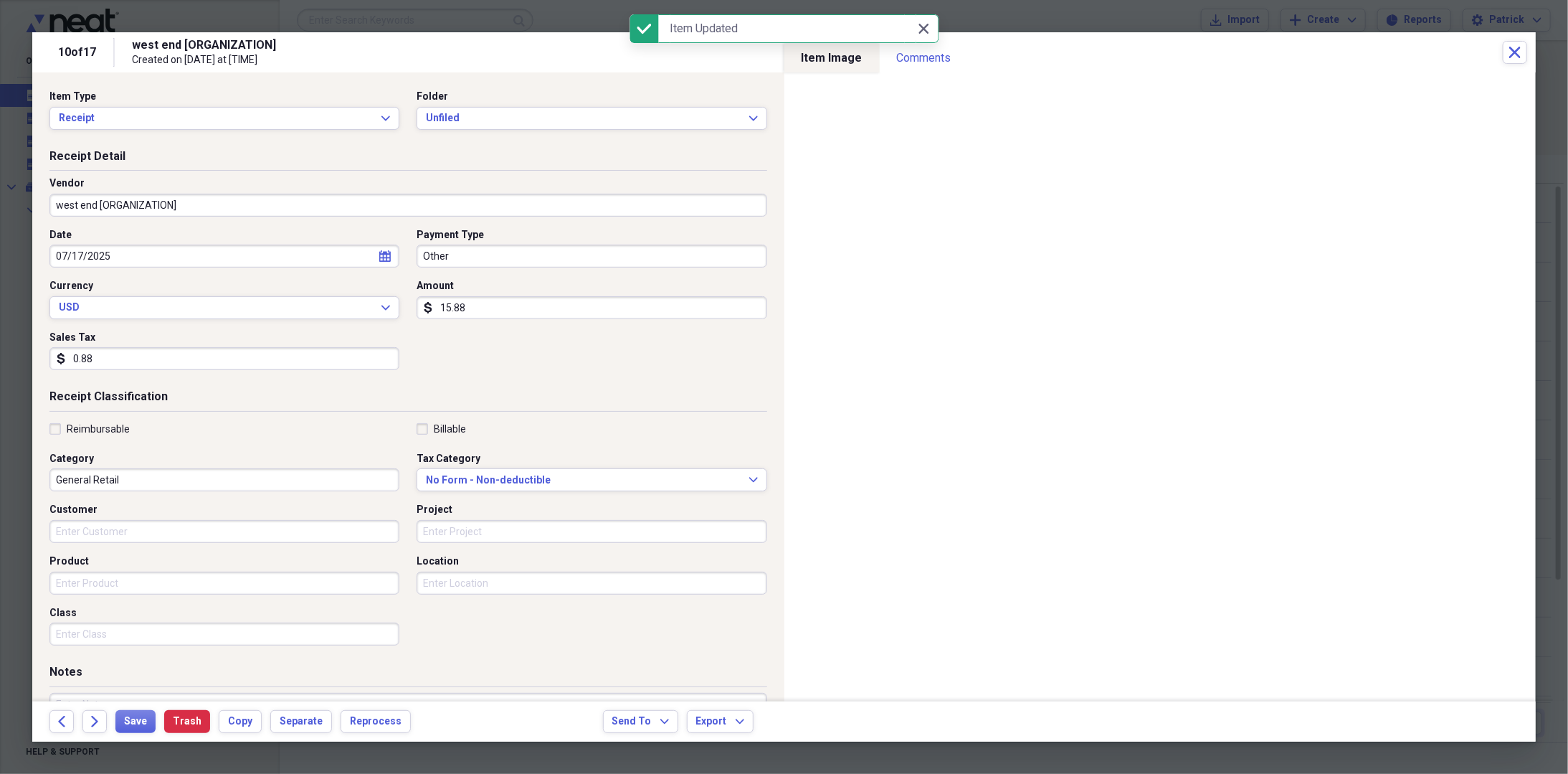 click on "Item Type Receipt Expand Folder Unfiled Expand" at bounding box center (408, 115) 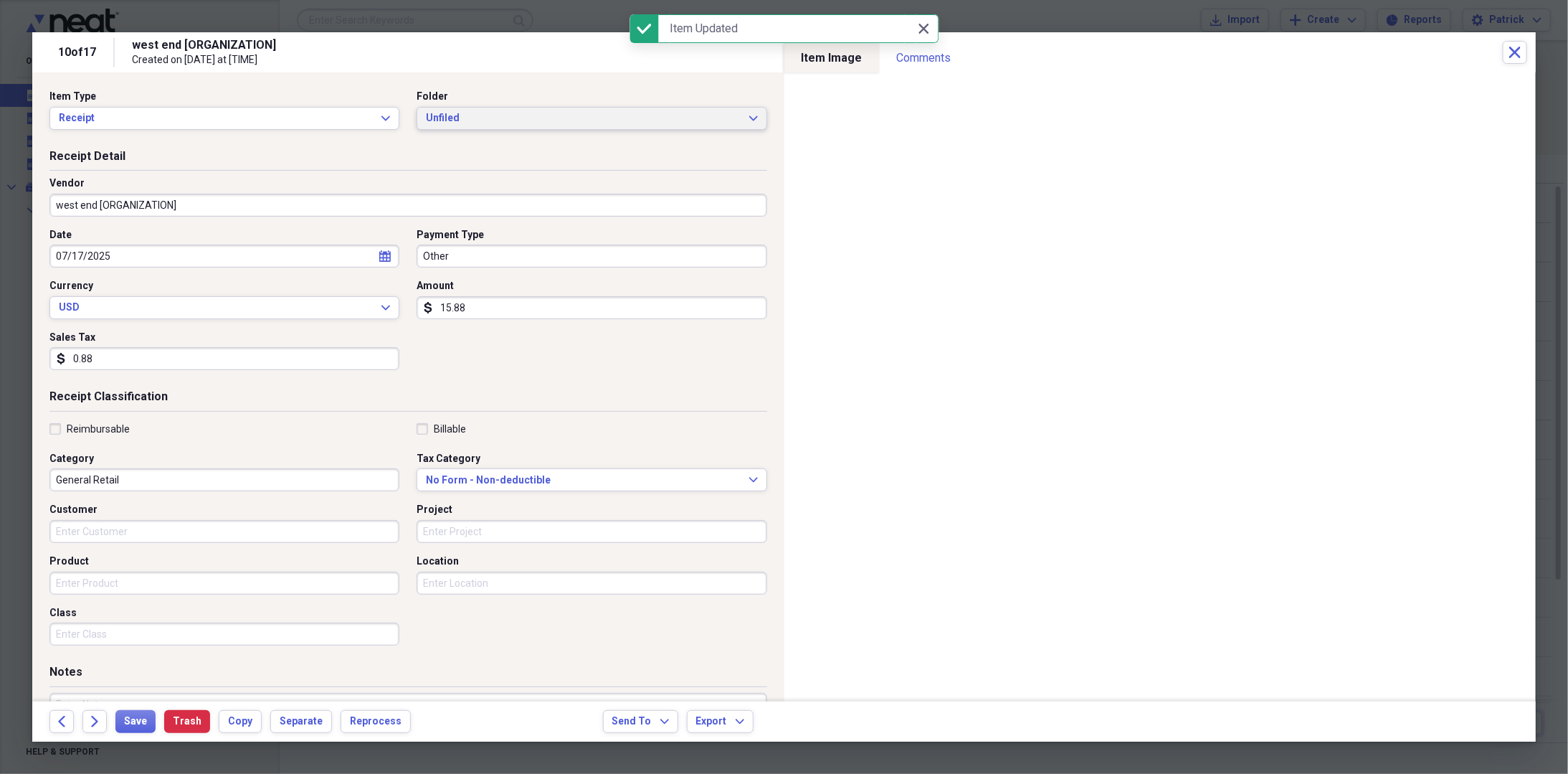 click on "Unfiled" at bounding box center (583, 118) 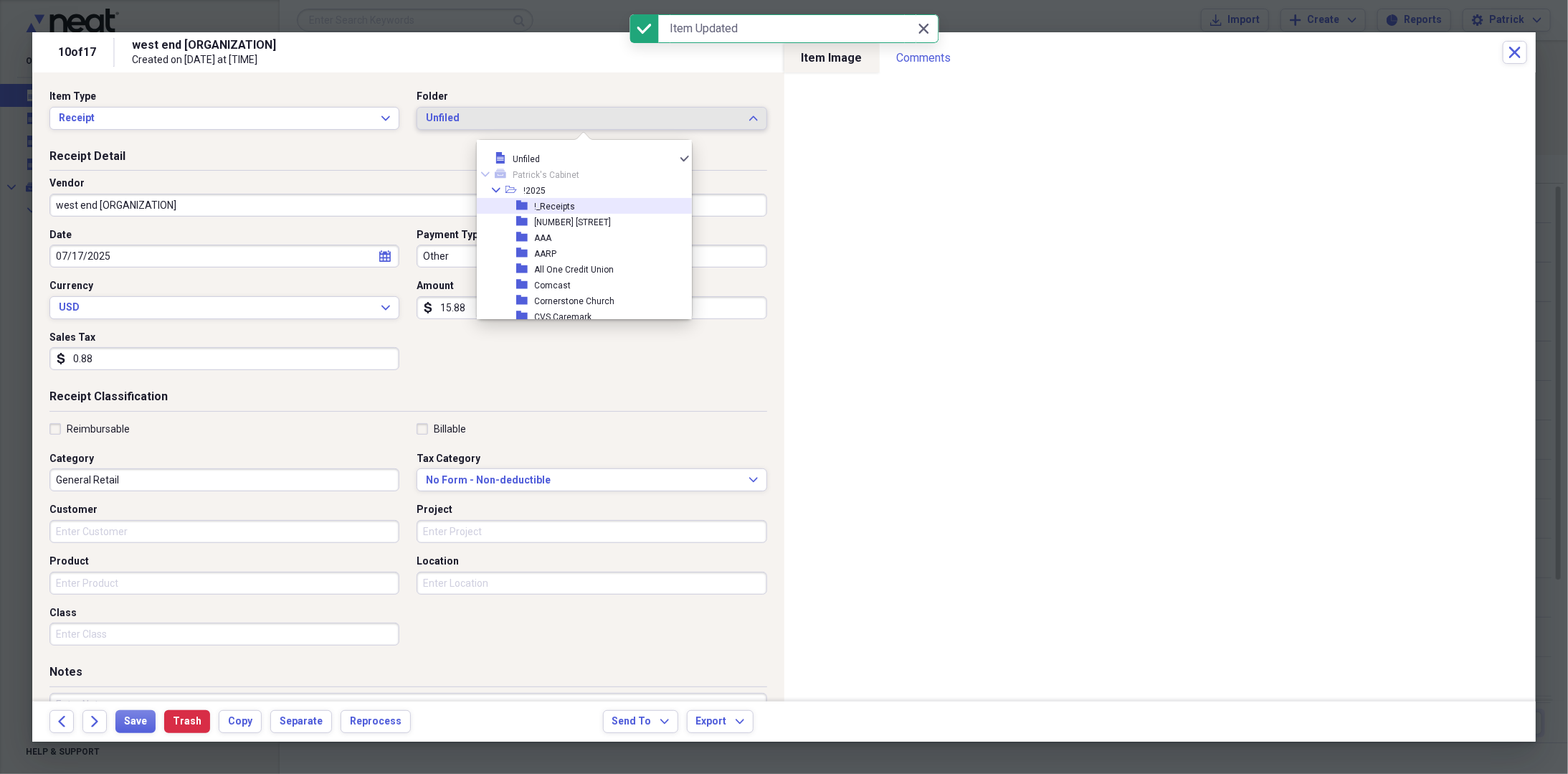 click on "!_Receipts" at bounding box center [555, 207] 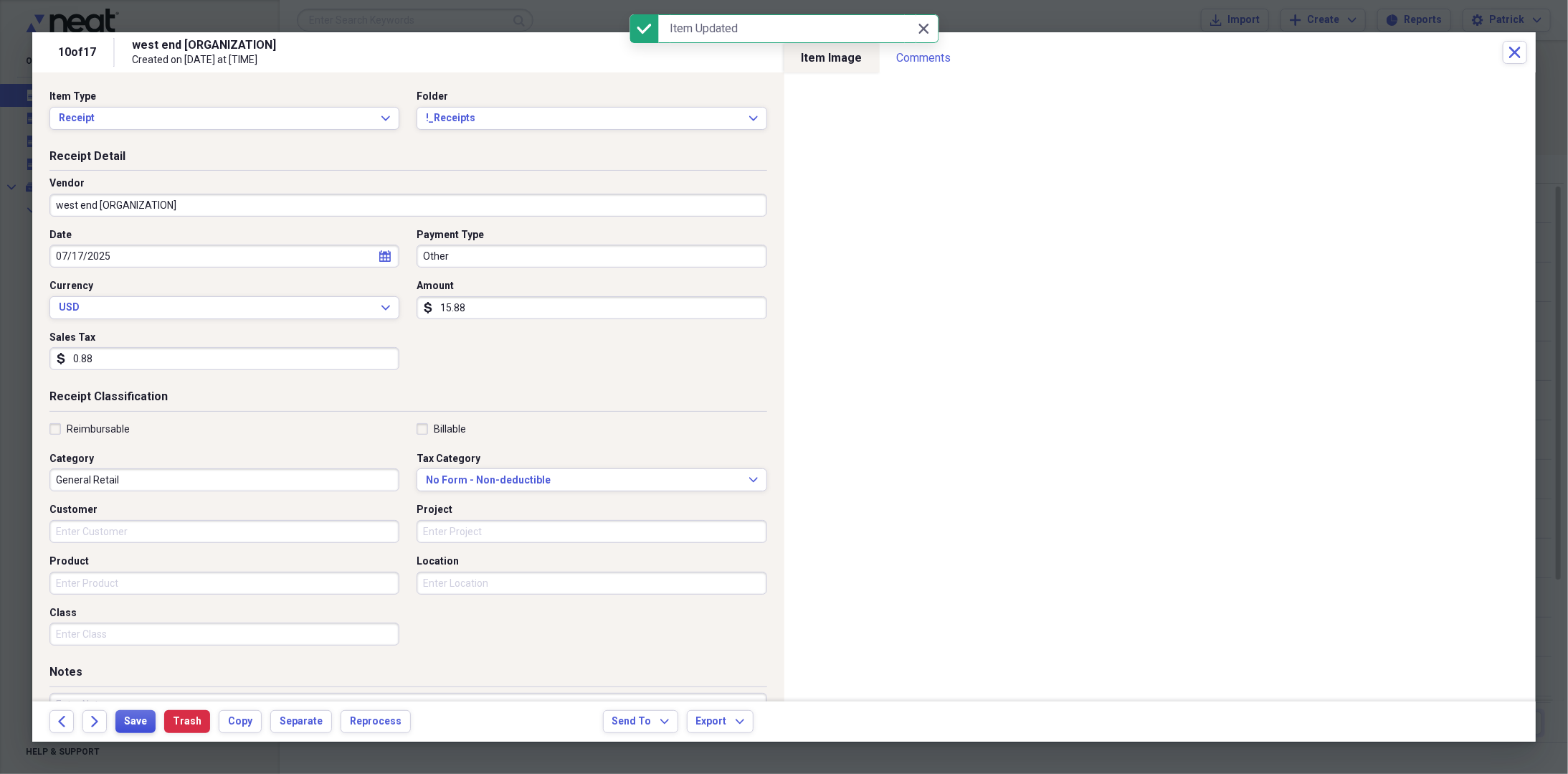 click on "Save" at bounding box center (136, 722) 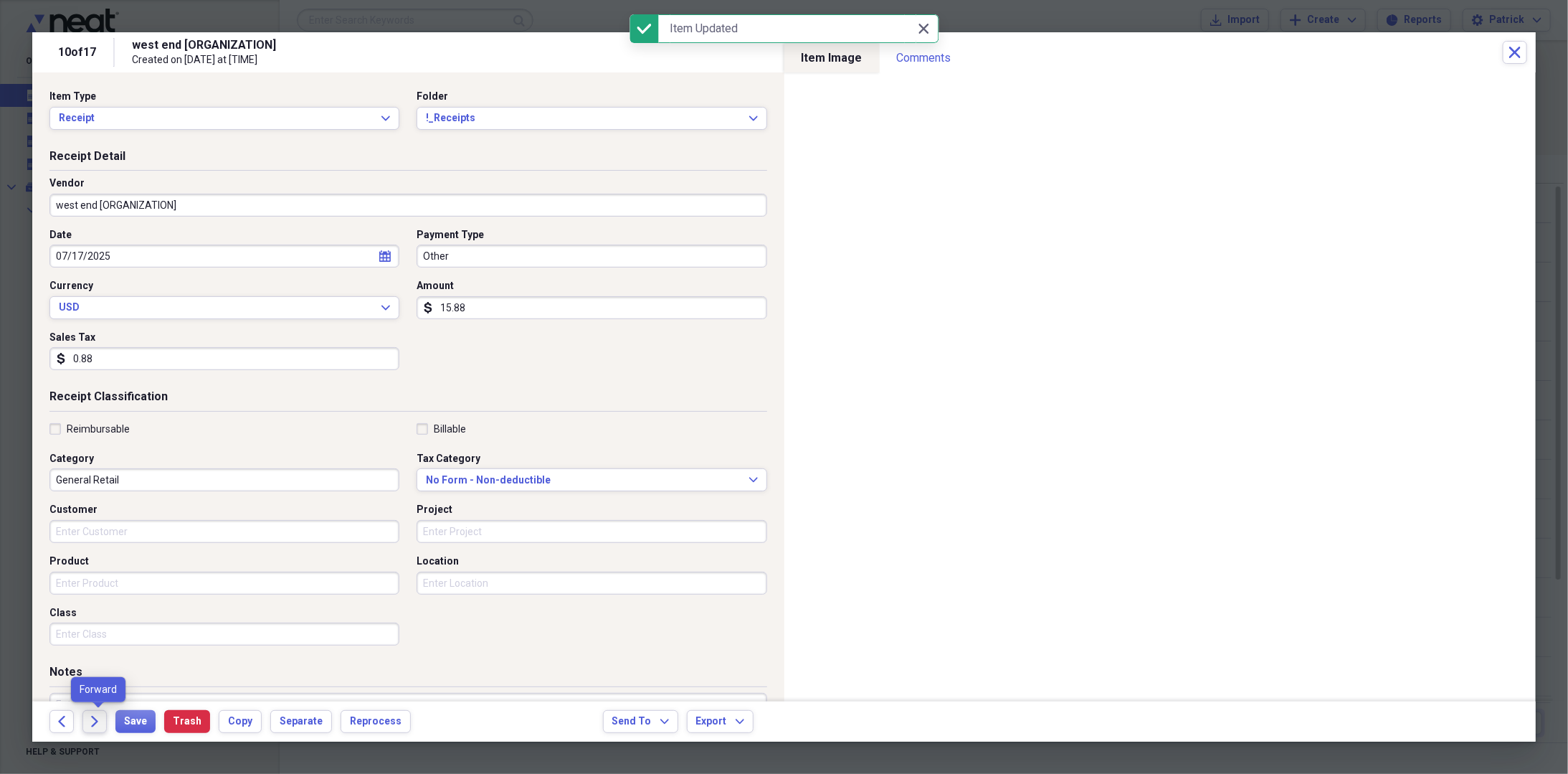 click on "Forward" 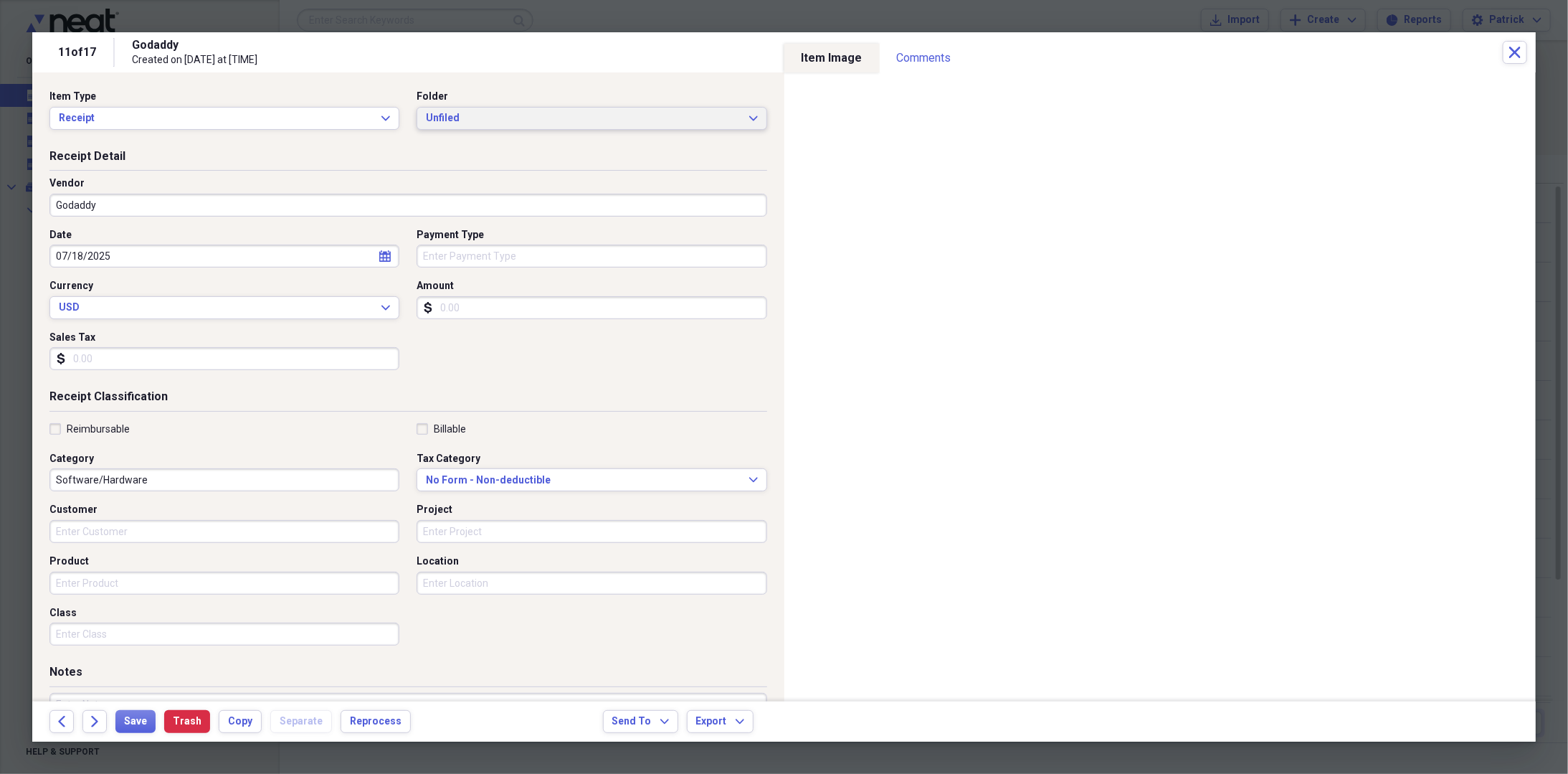 click on "Unfiled Expand" at bounding box center (591, 118) 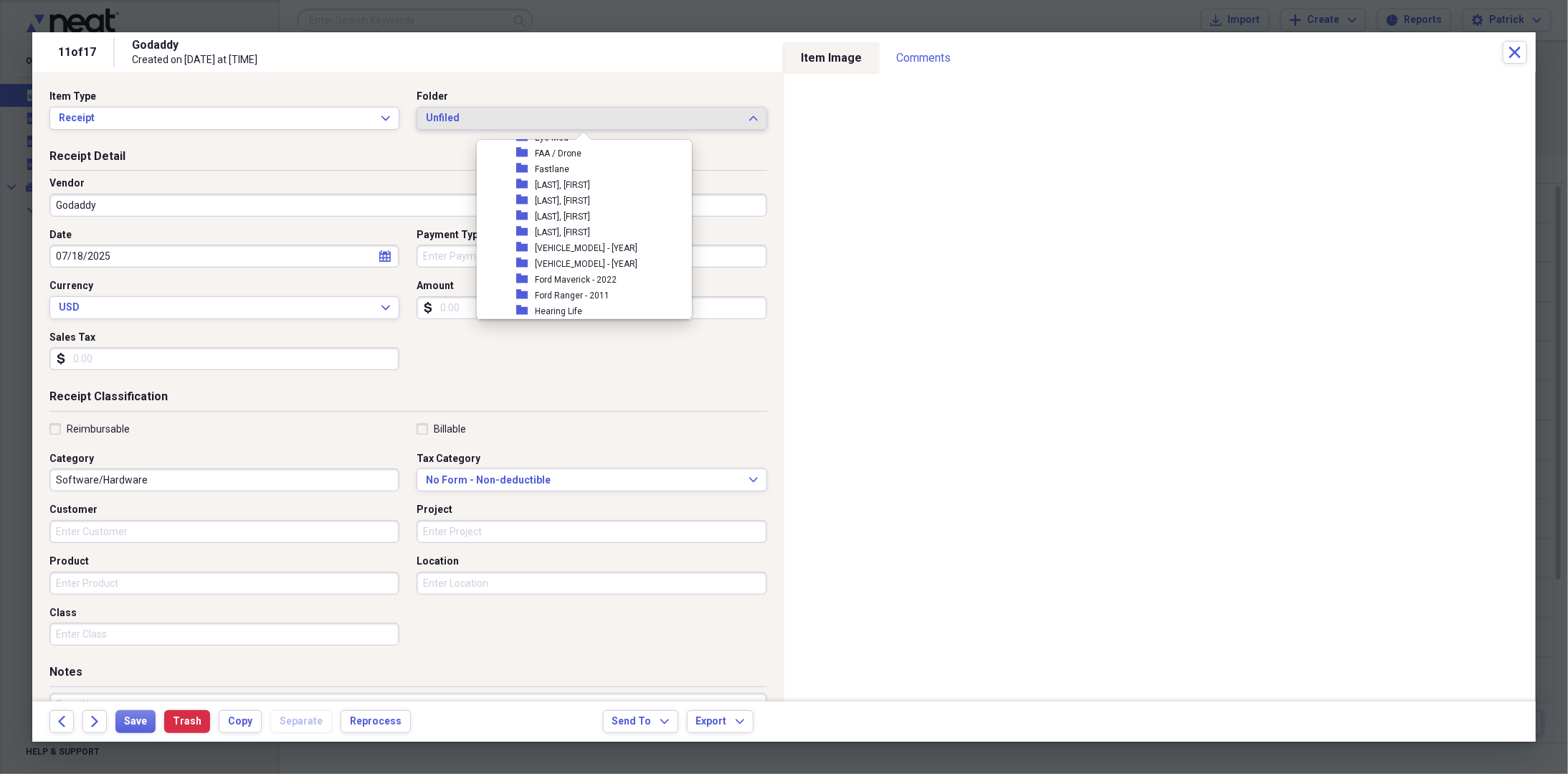 scroll, scrollTop: 287, scrollLeft: 0, axis: vertical 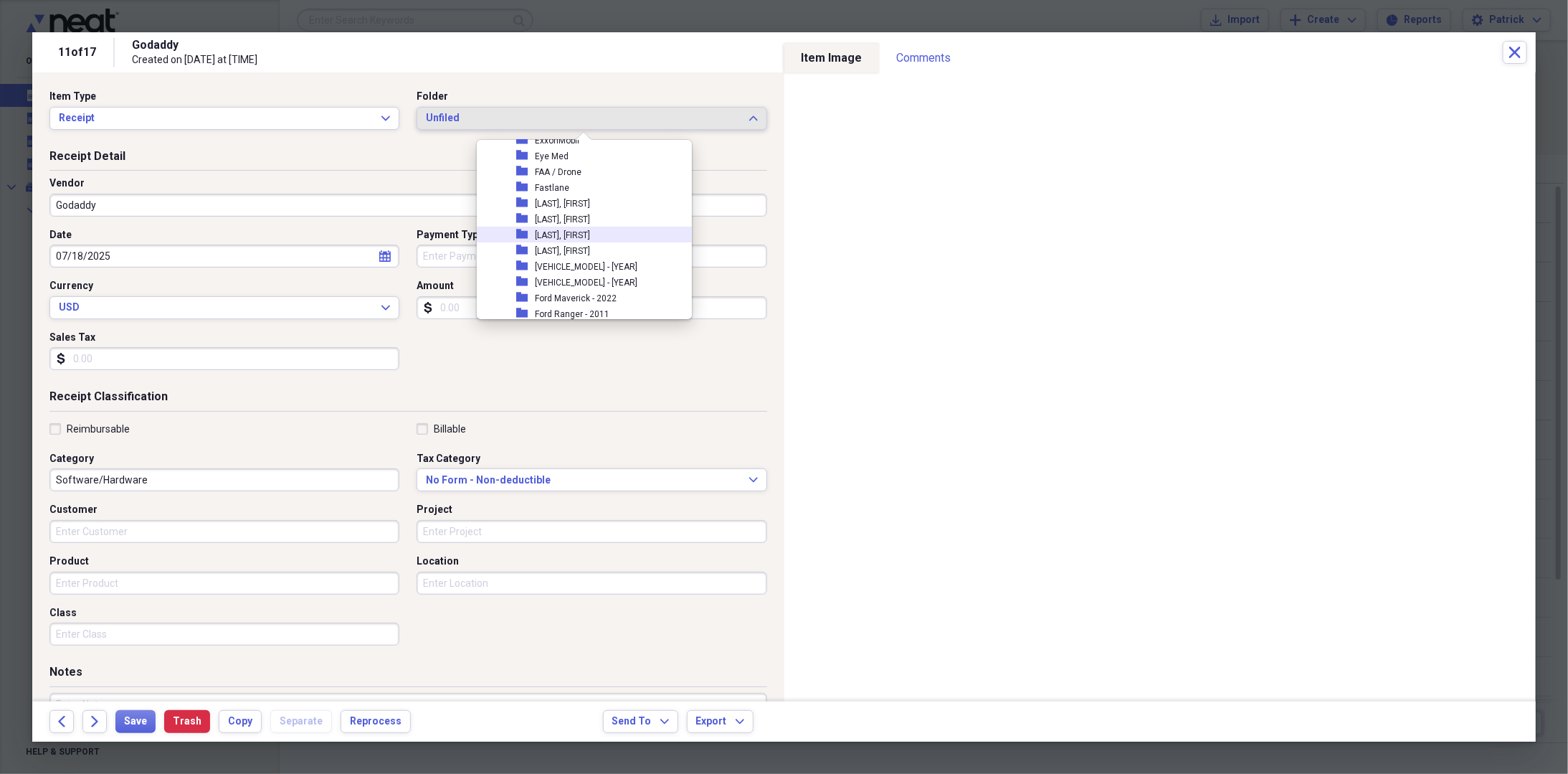 click on "[LAST], [FIRST]" at bounding box center (562, 235) 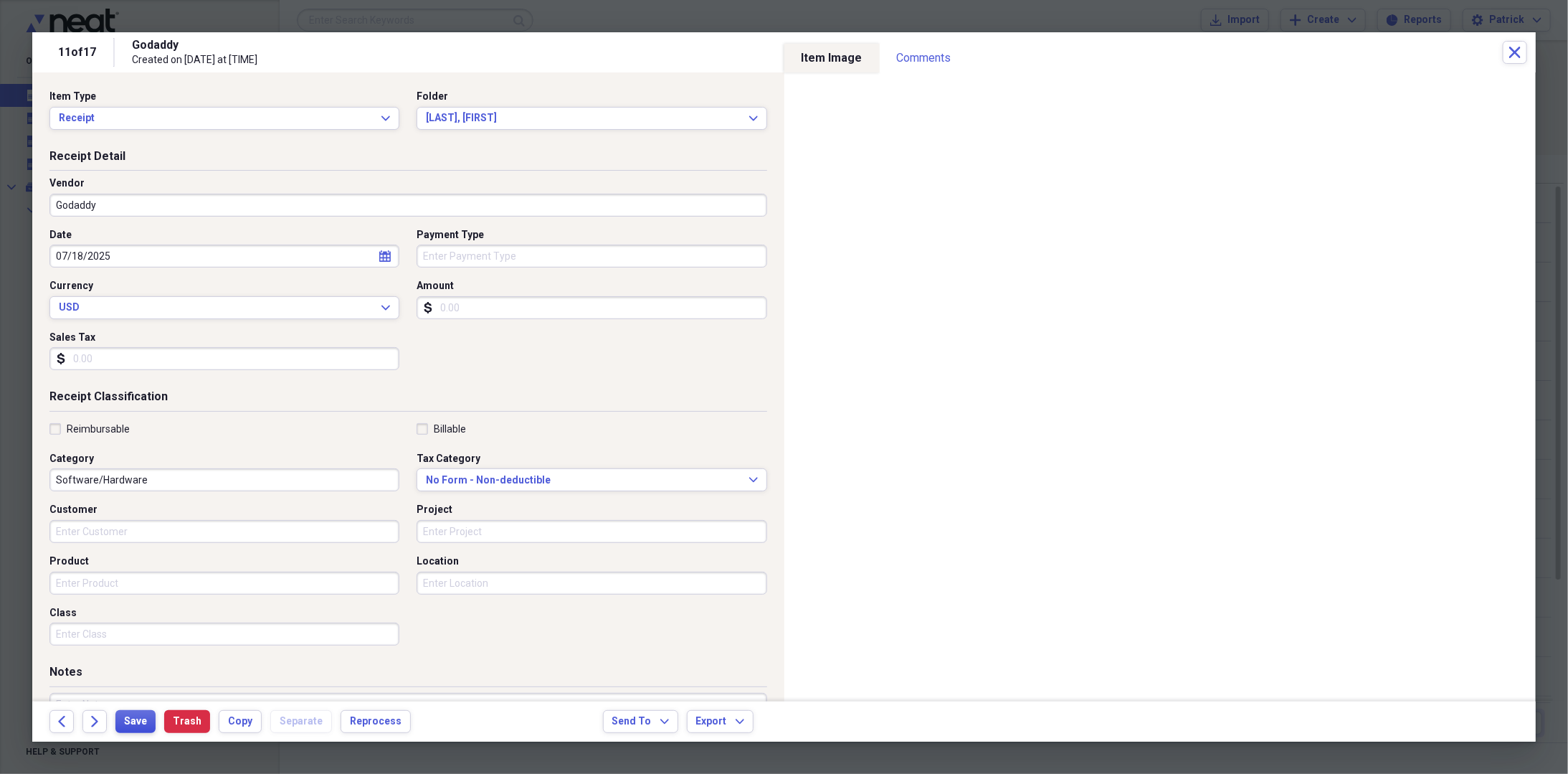 click on "Save" at bounding box center (136, 722) 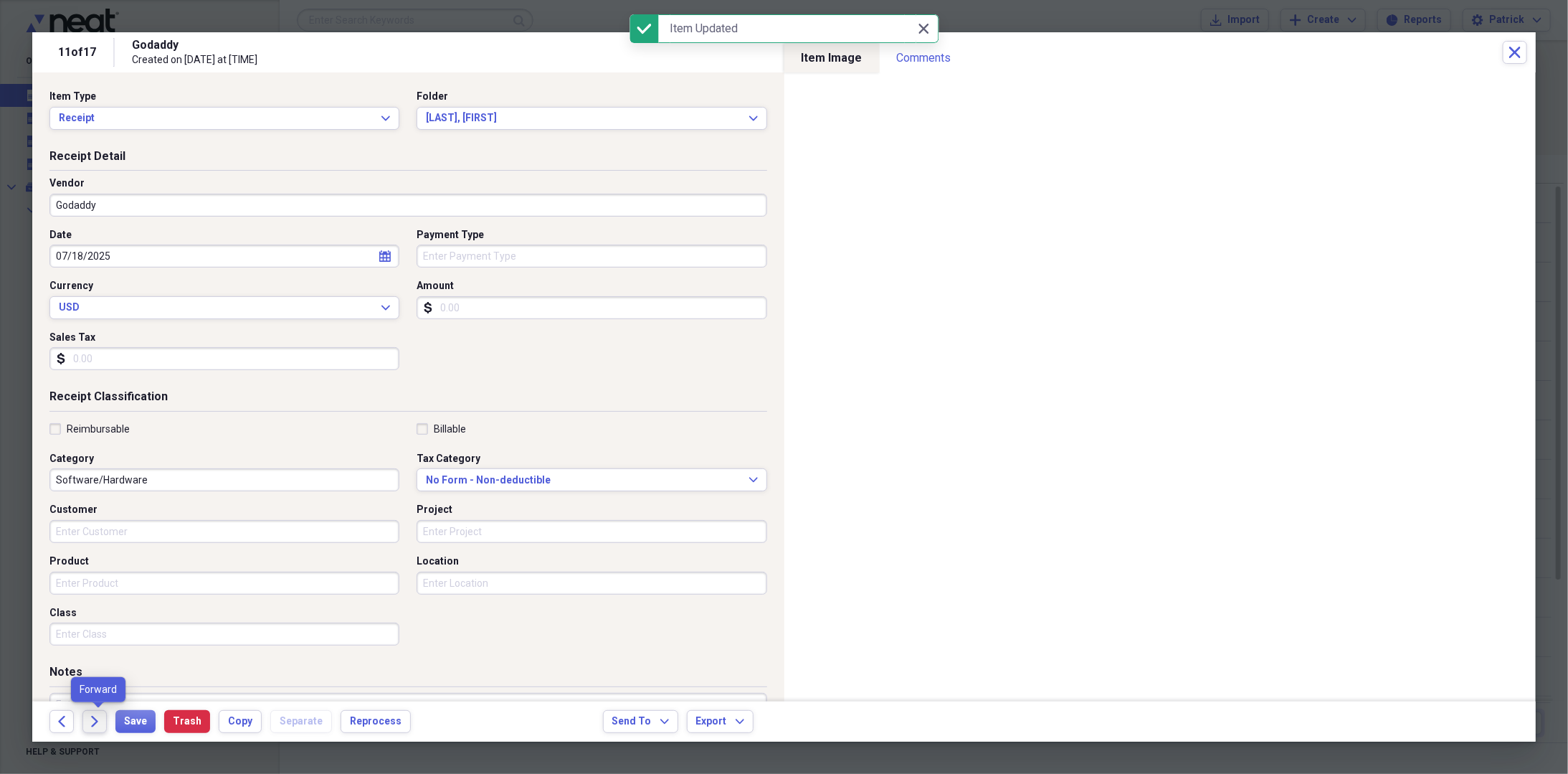click 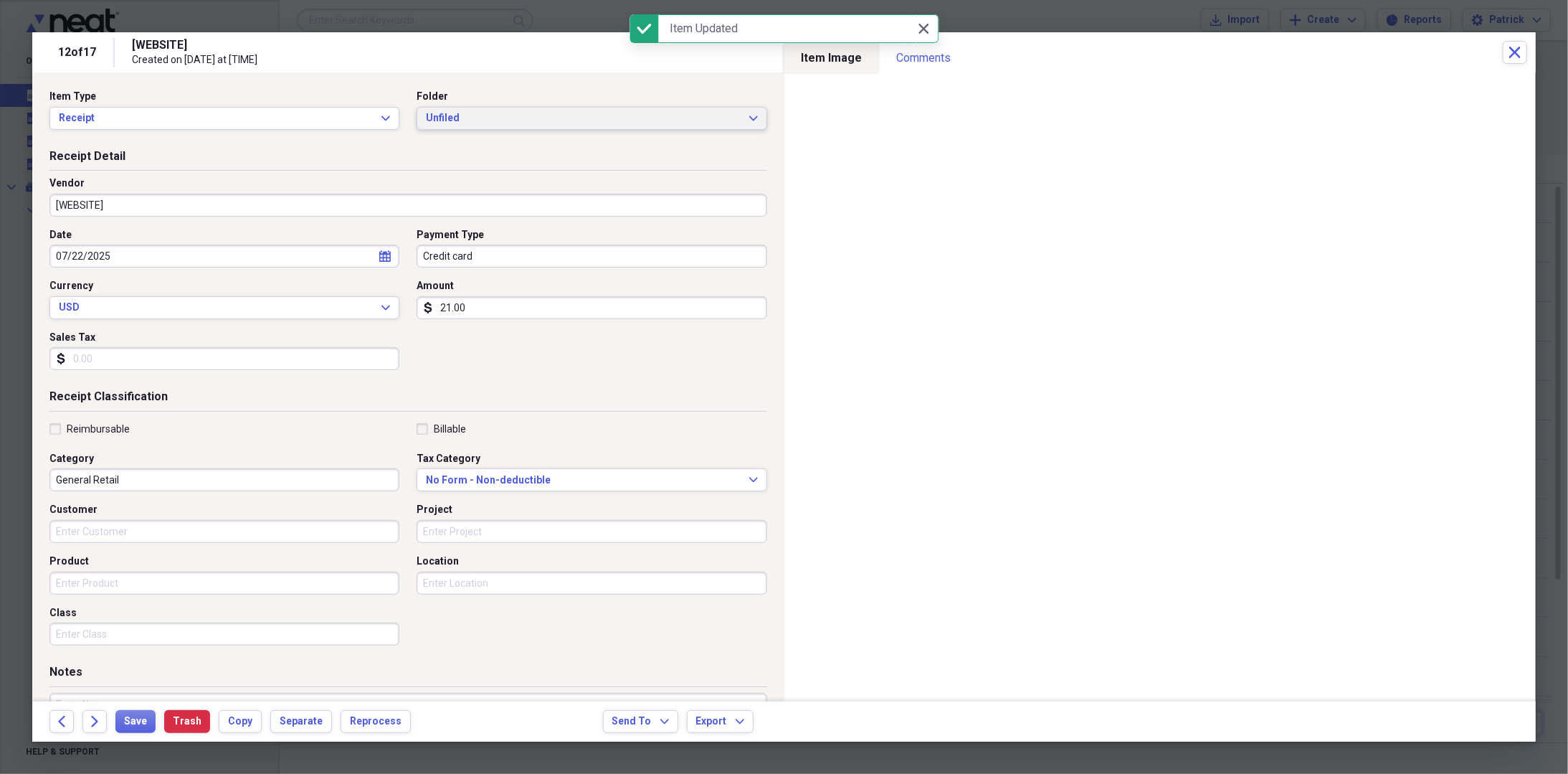 click on "Unfiled" at bounding box center (583, 118) 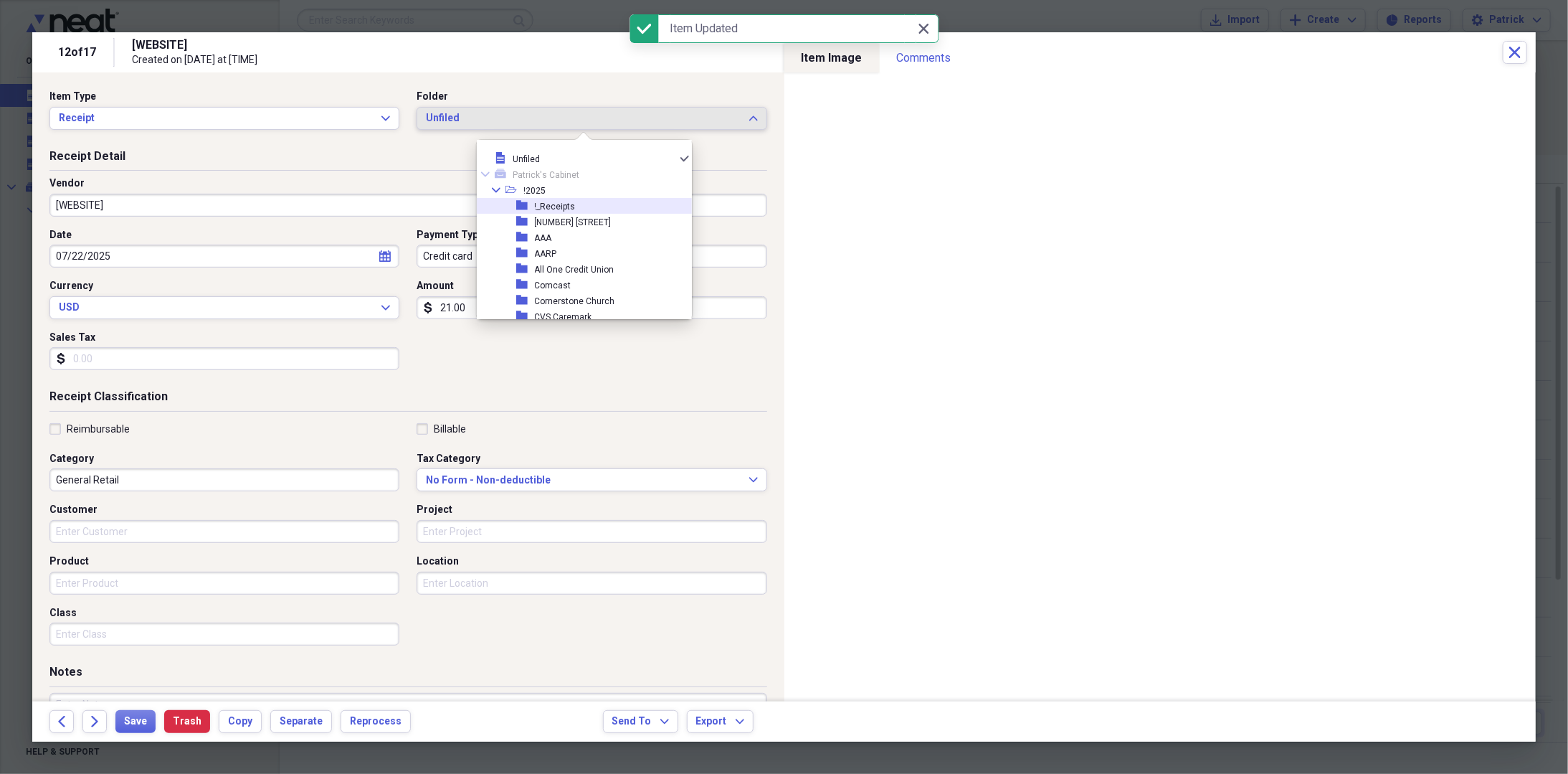 click on "!_Receipts" at bounding box center (555, 207) 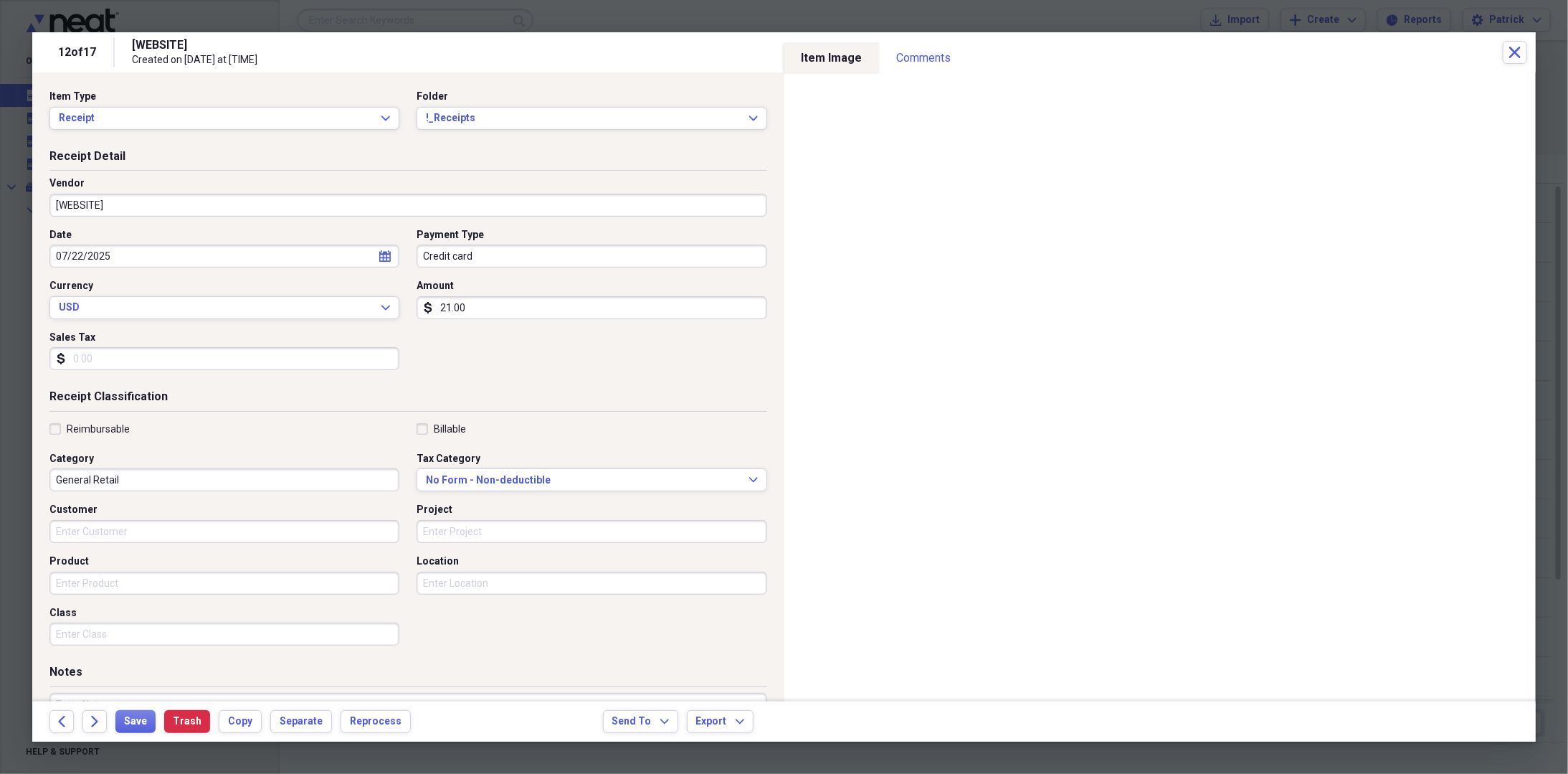 click on "Vendor justride" at bounding box center [408, 202] 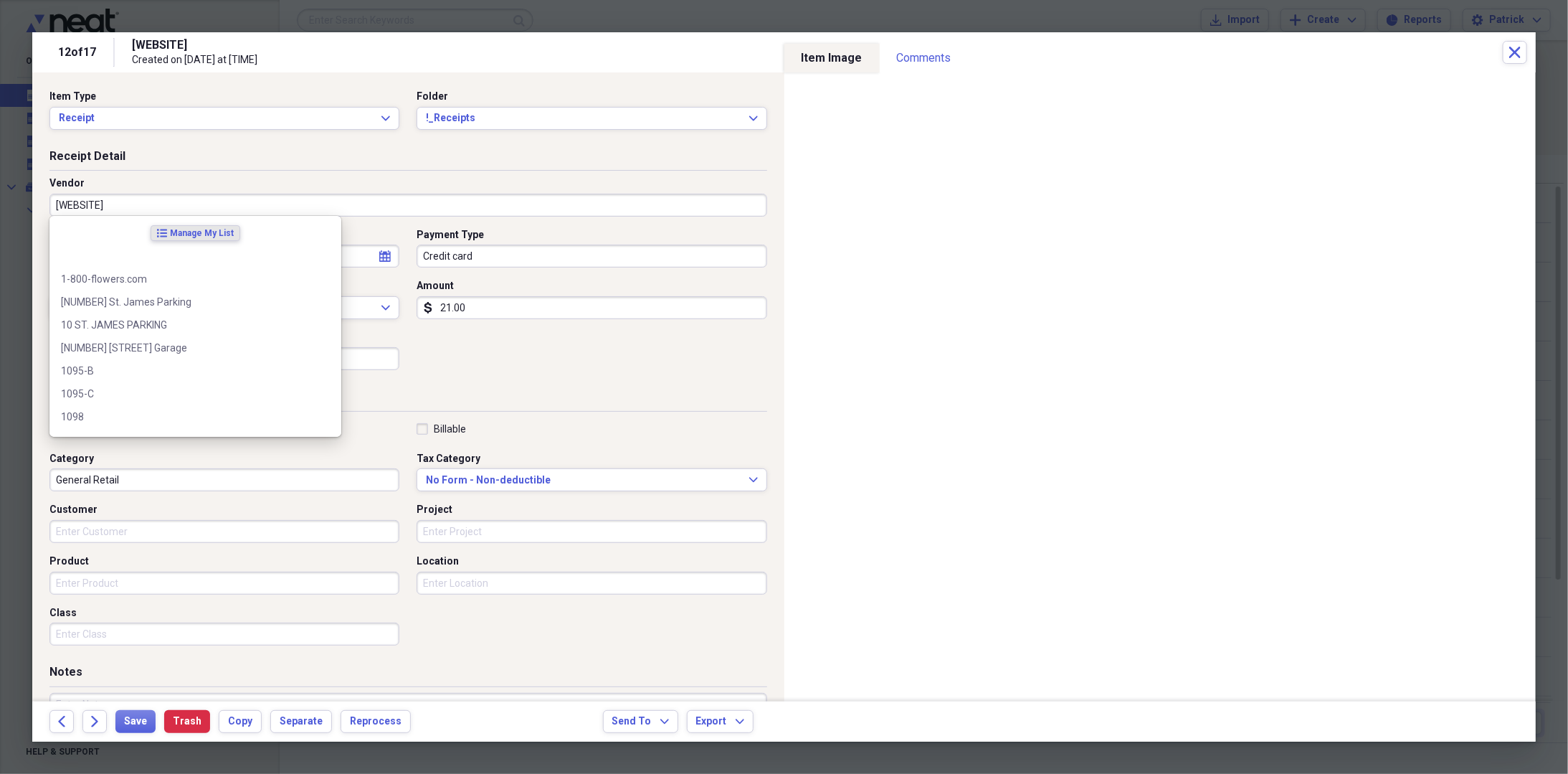 click on "[WEBSITE]" at bounding box center [408, 205] 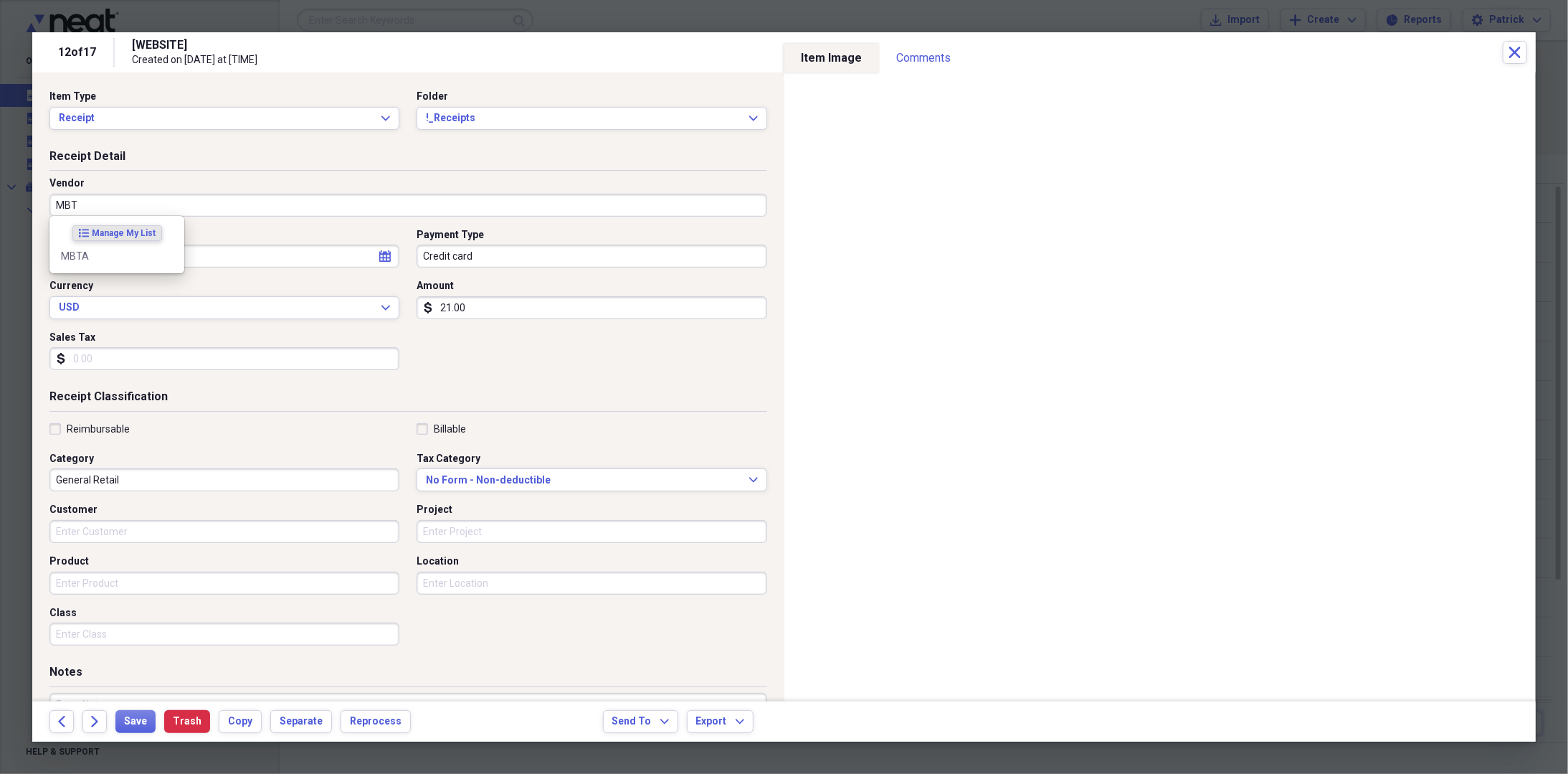 type on "MBTA" 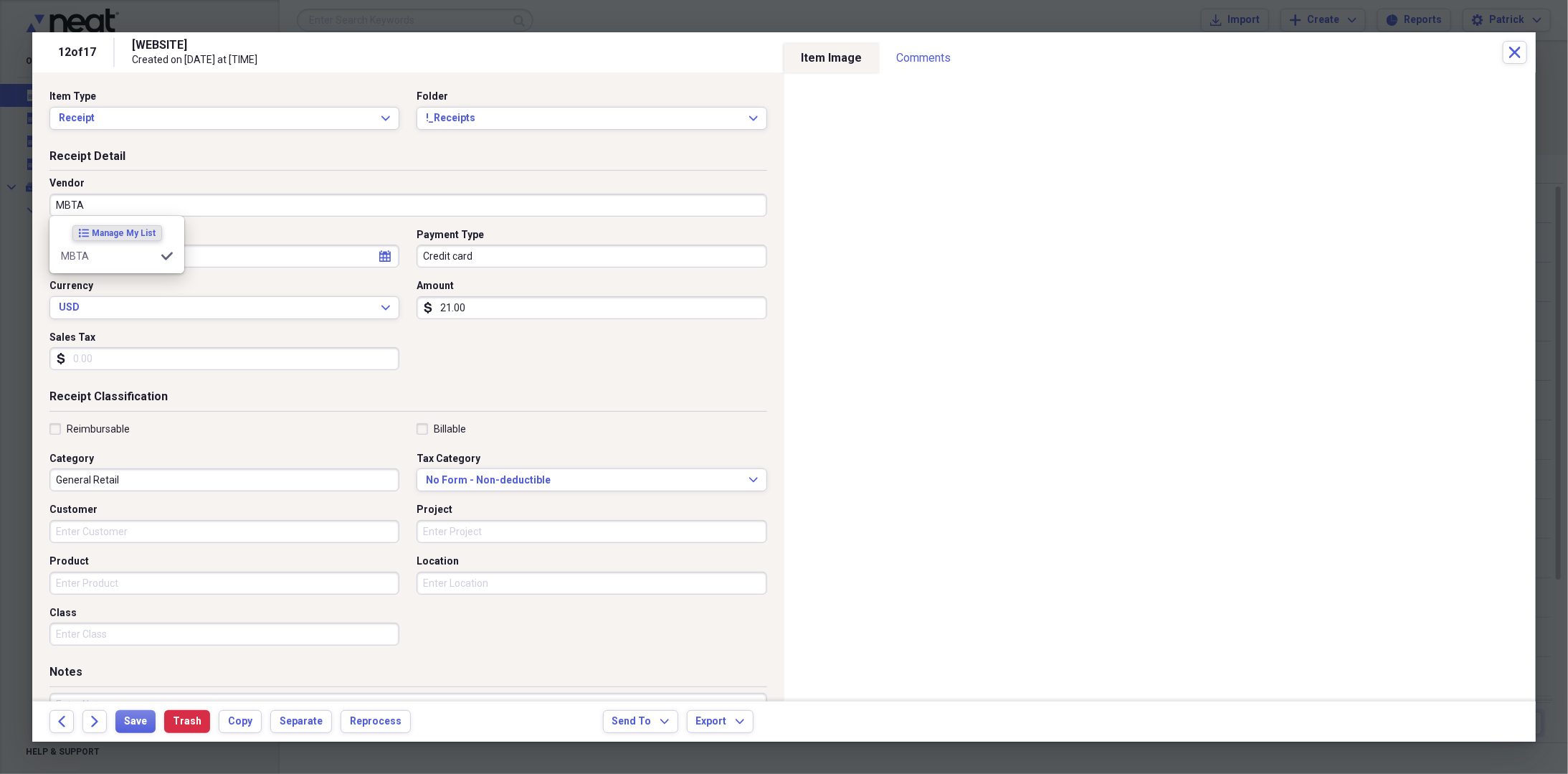 type on "Transportation" 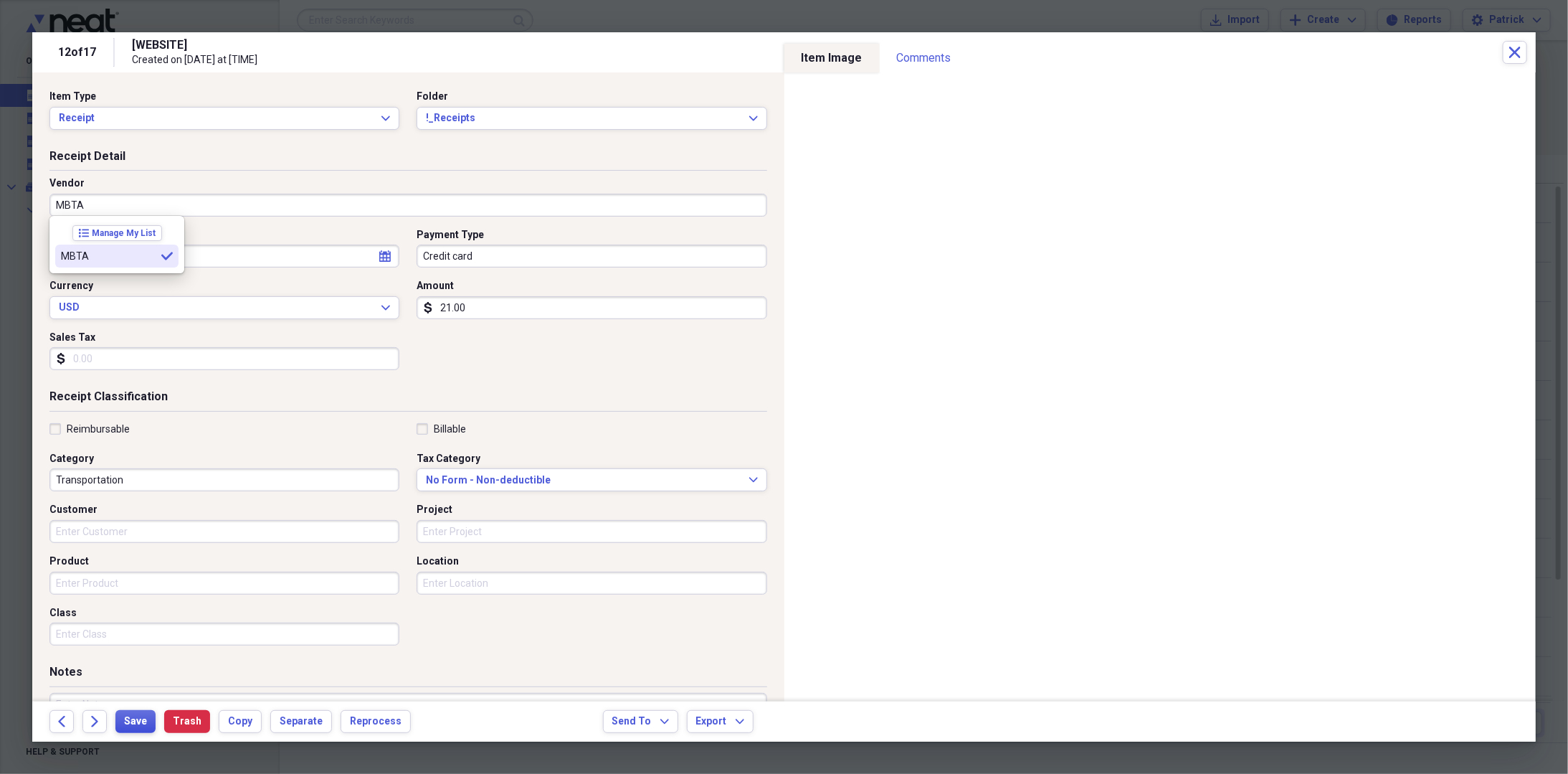 type on "MBTA" 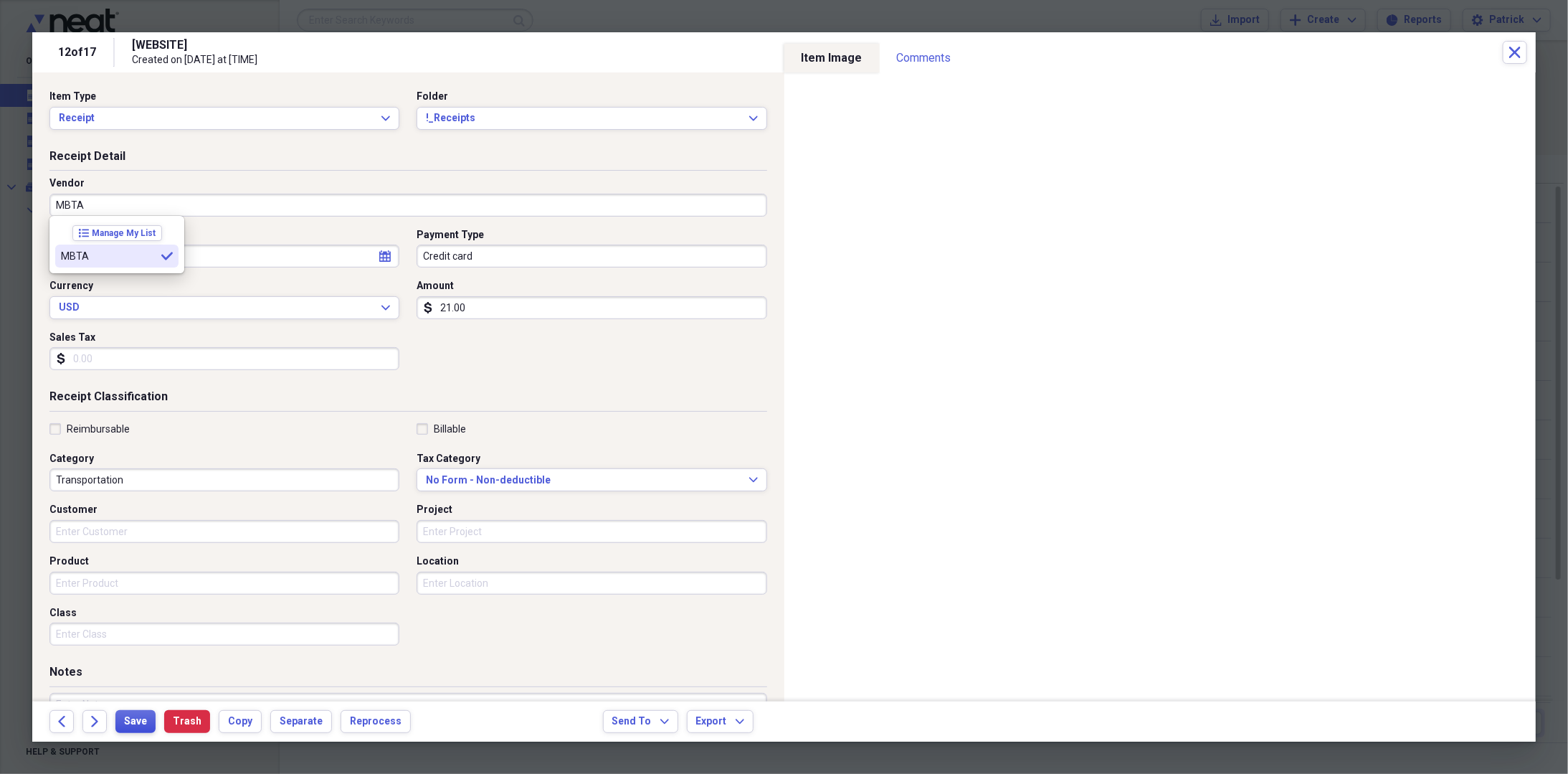 click on "Save" at bounding box center (136, 722) 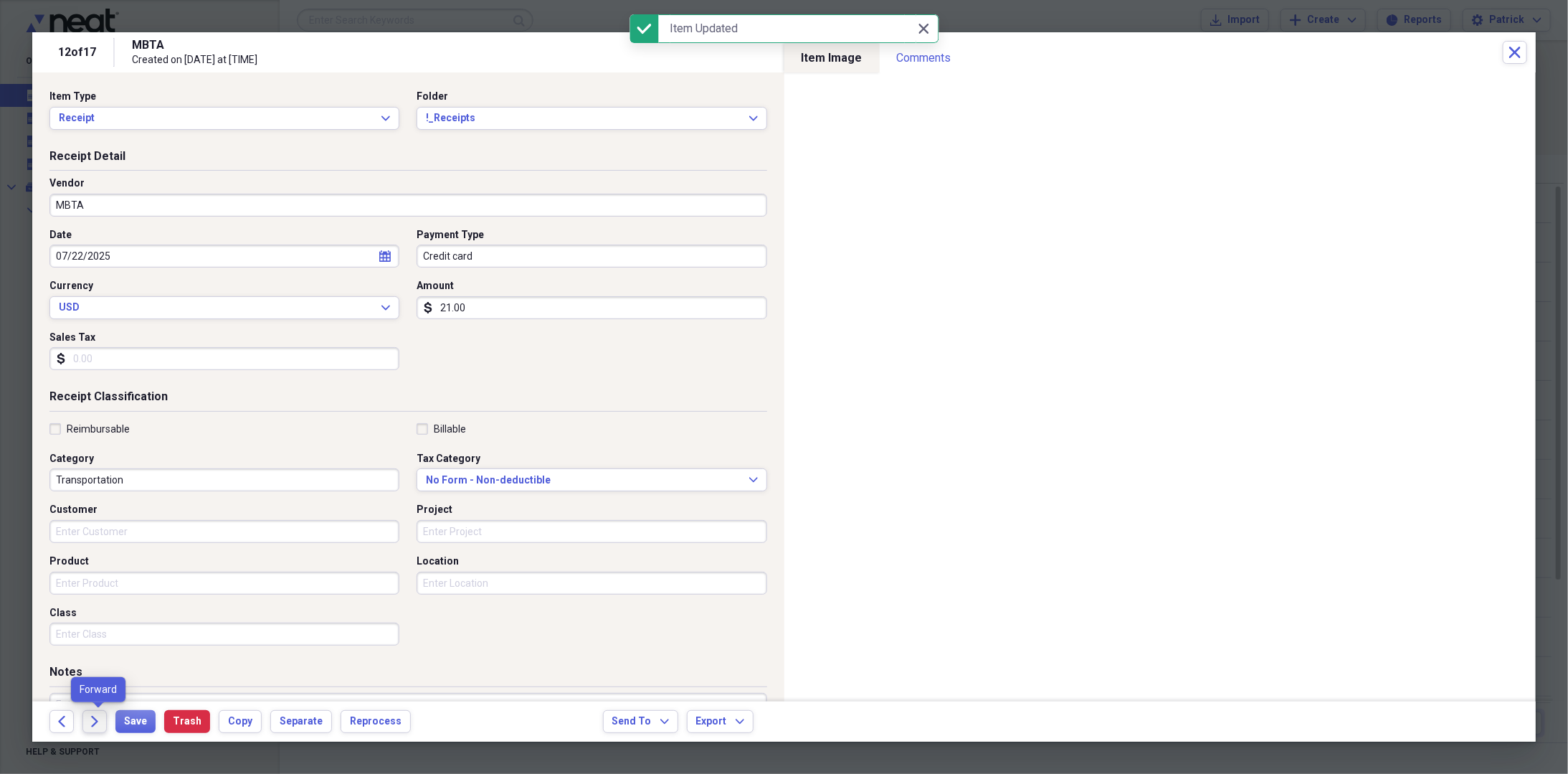 click on "Forward" 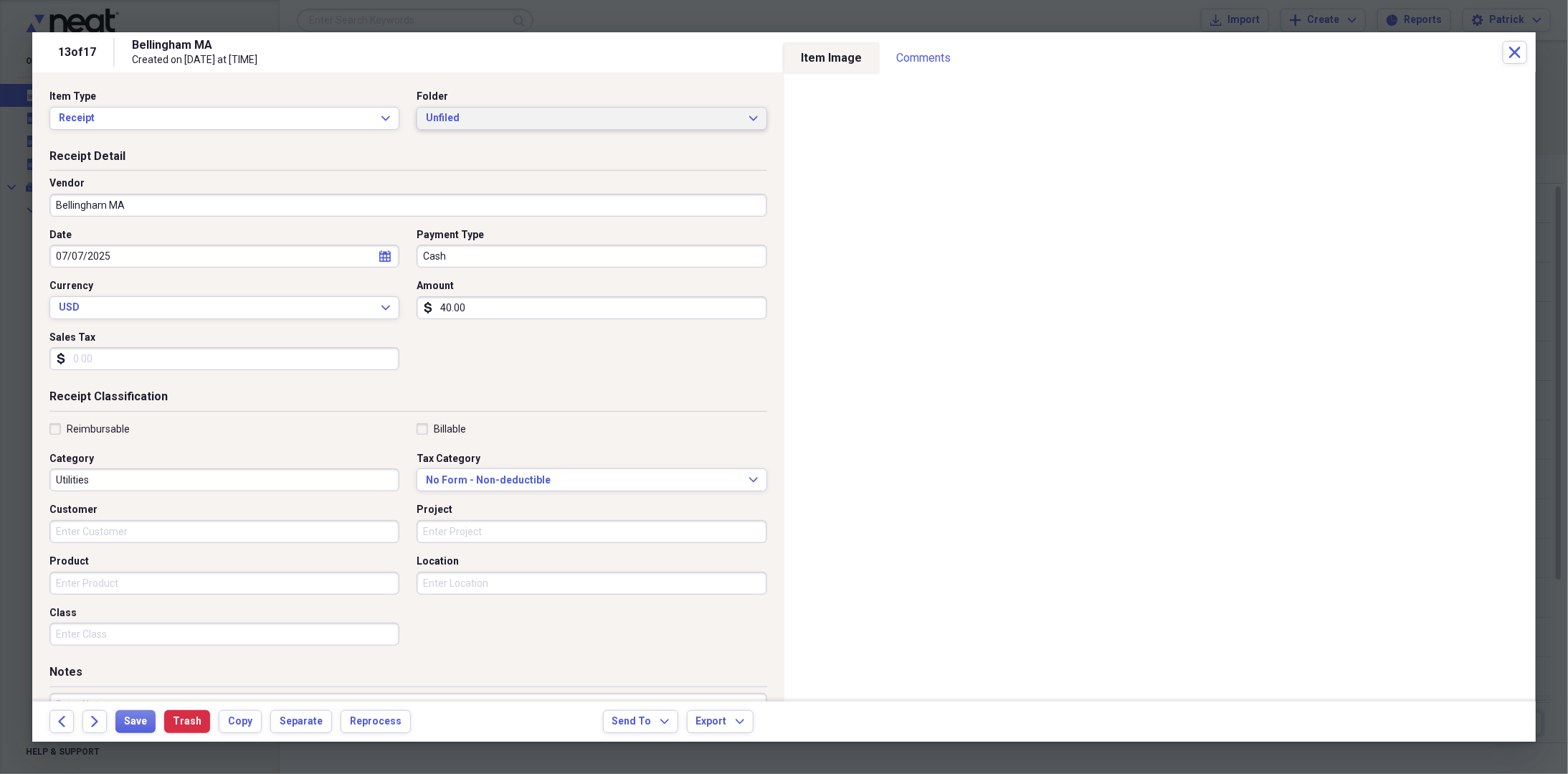 click on "Unfiled" at bounding box center [583, 118] 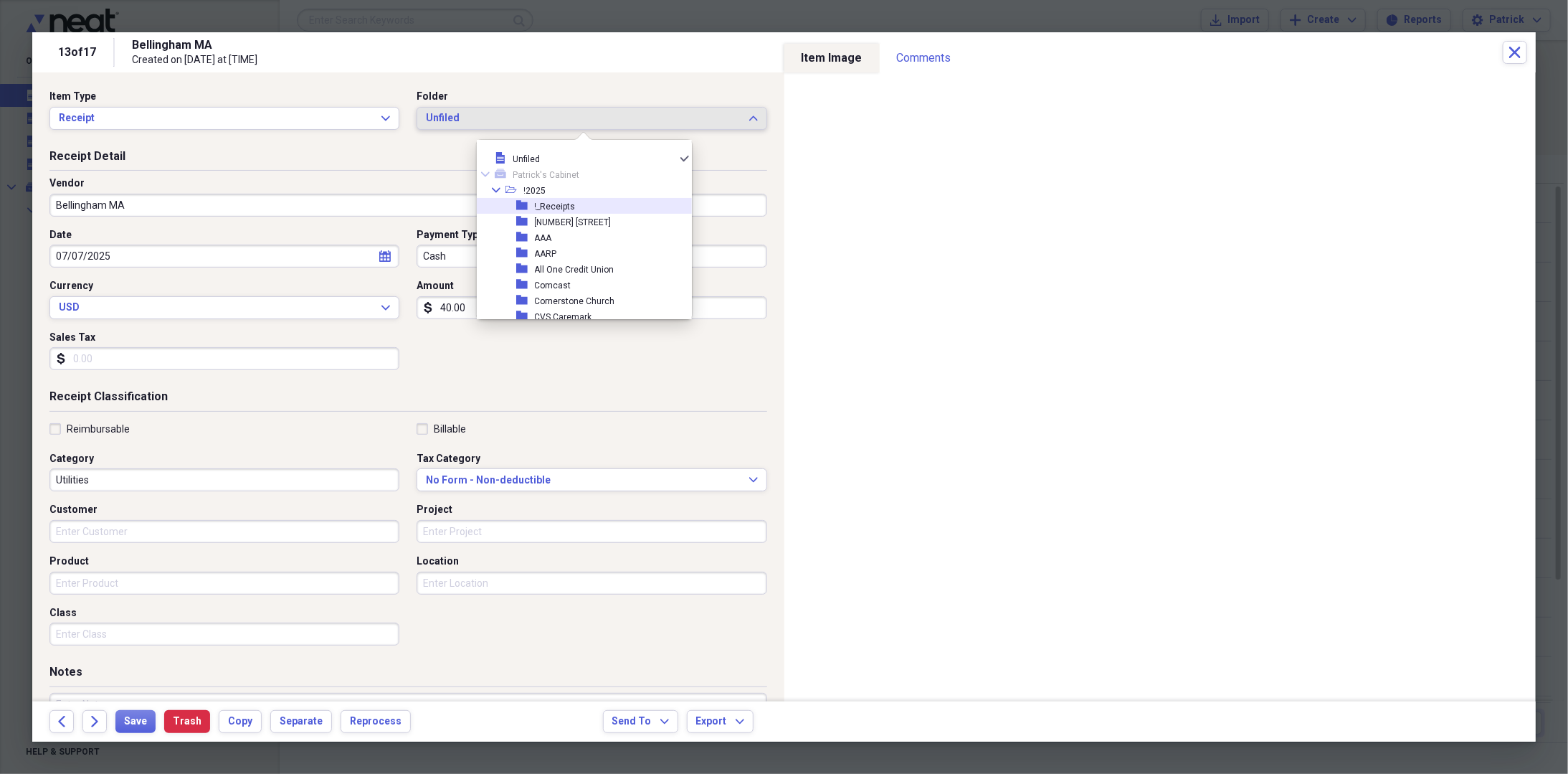 click on "!_Receipts" at bounding box center [555, 207] 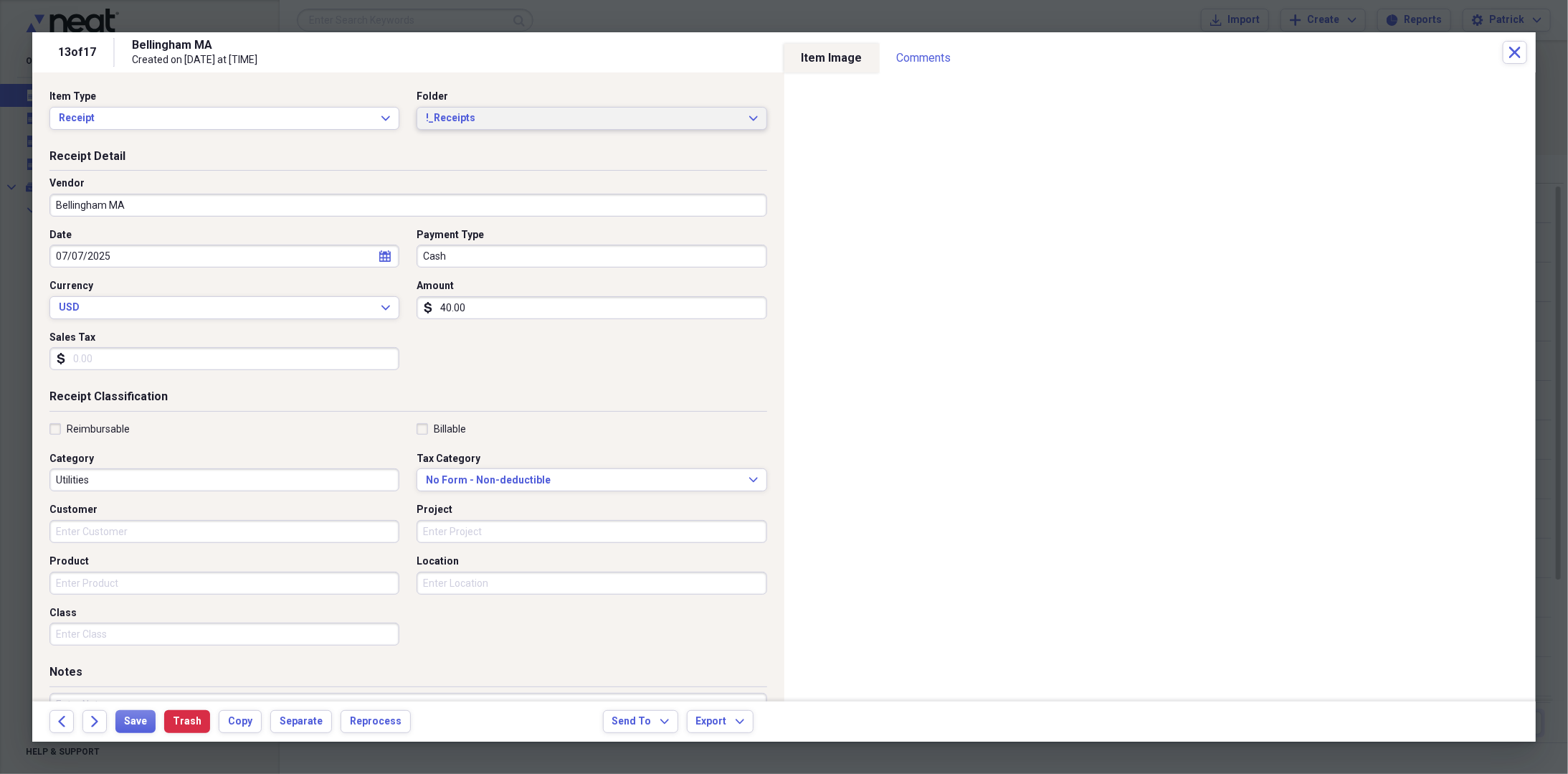 click on "!_Receipts" at bounding box center [583, 118] 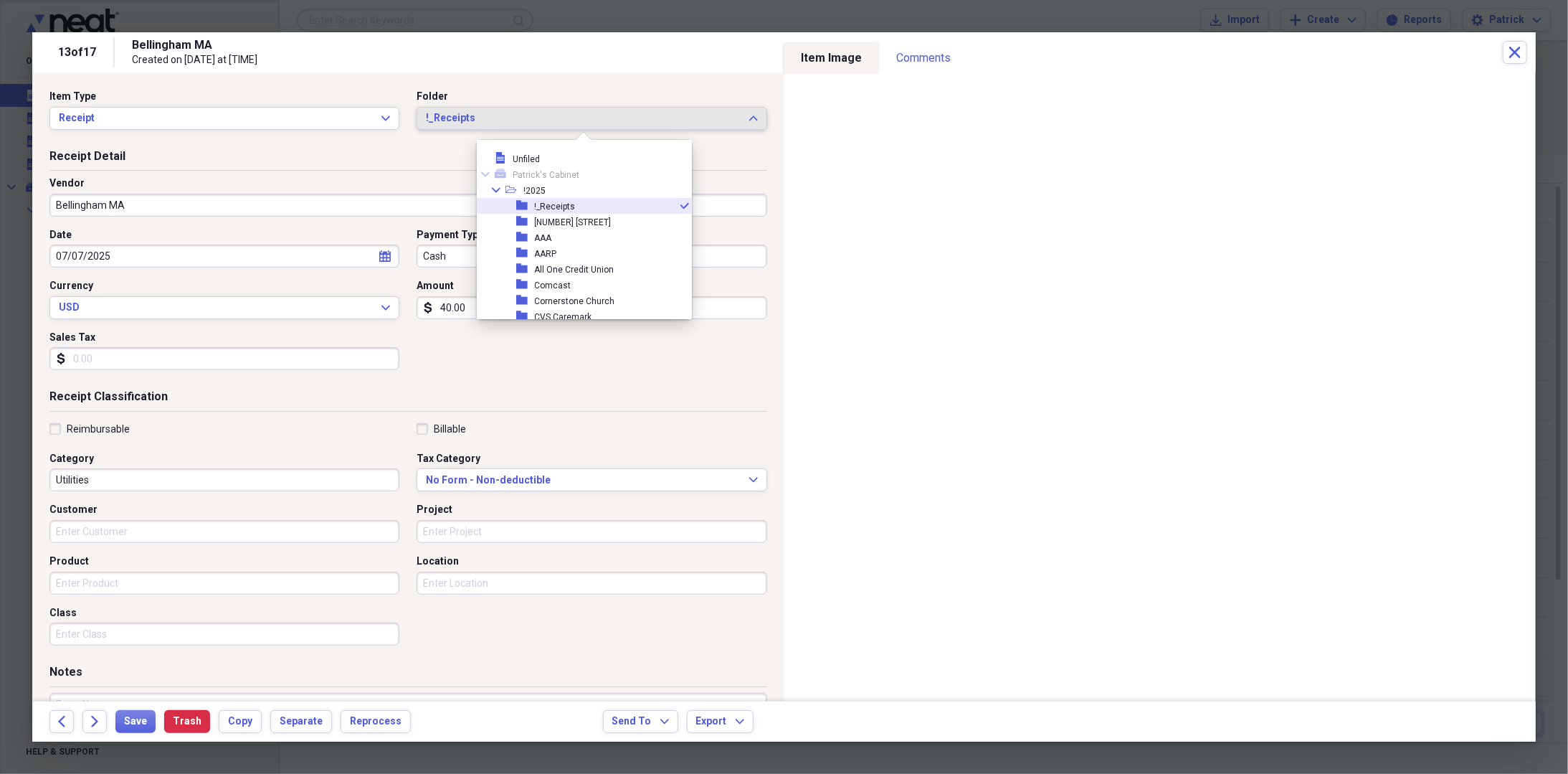click on "!_Receipts" at bounding box center (583, 118) 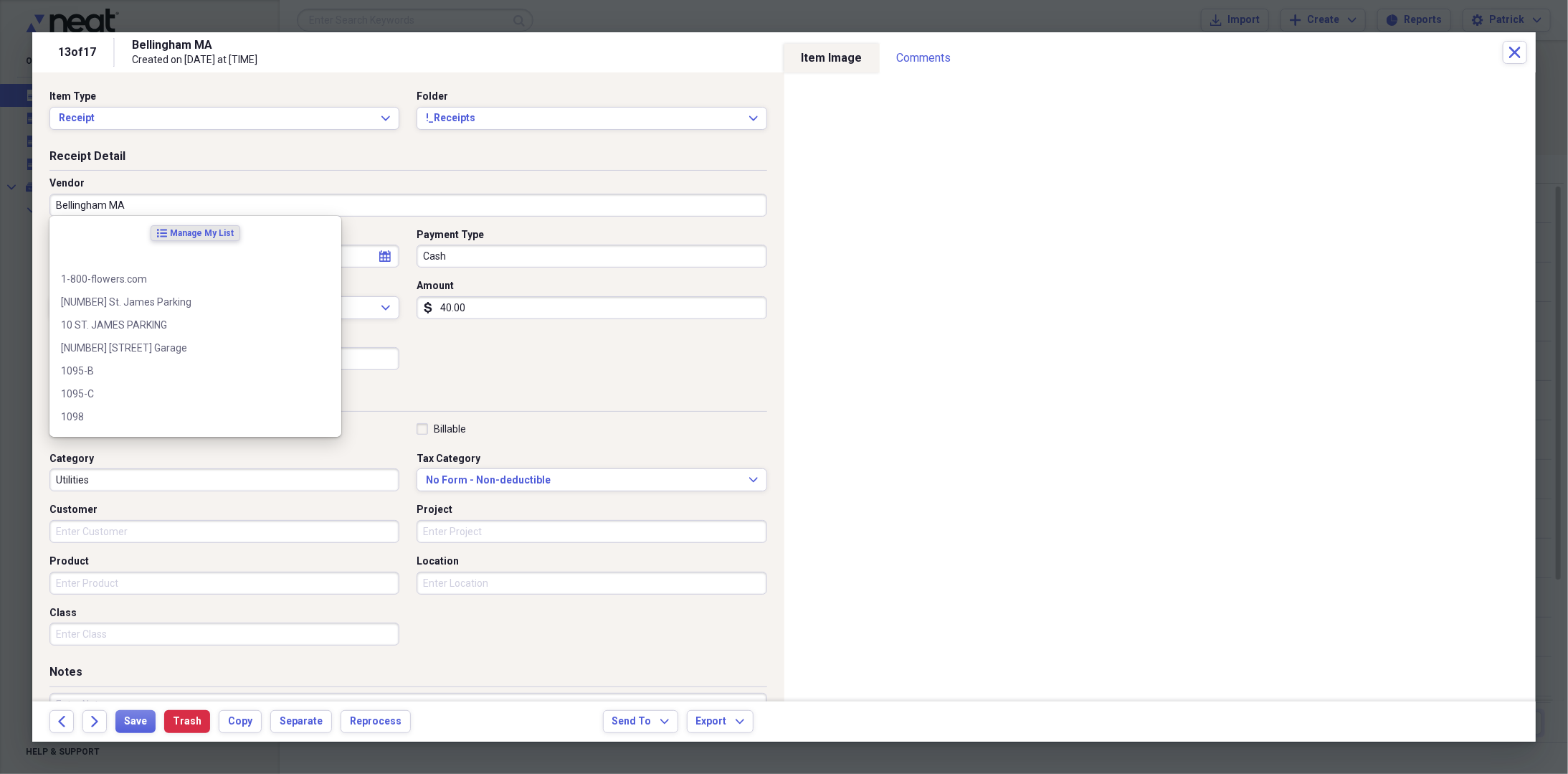 click on "Bellingham MA" at bounding box center (408, 205) 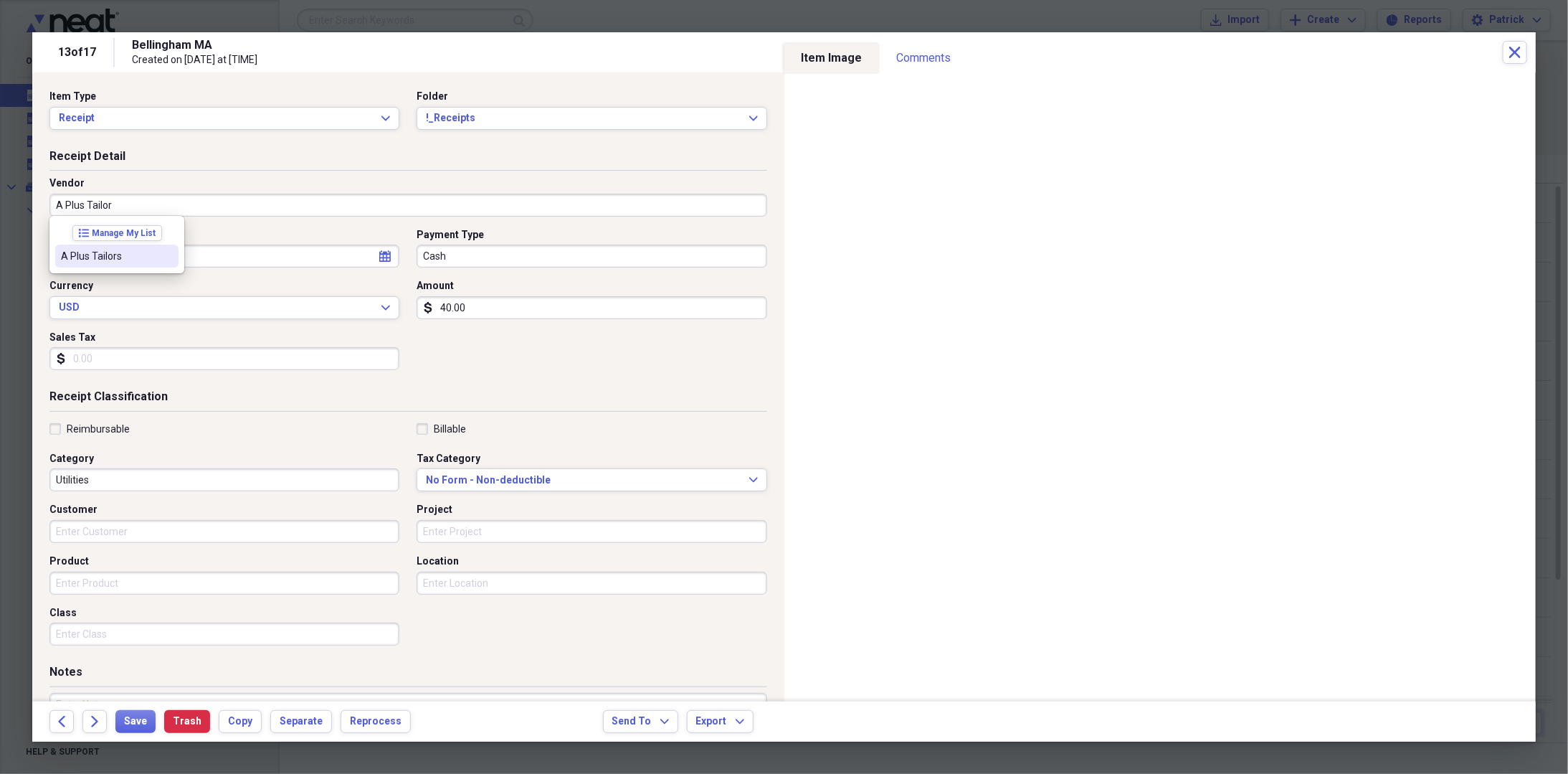 click on "A Plus Tailors" at bounding box center [117, 256] 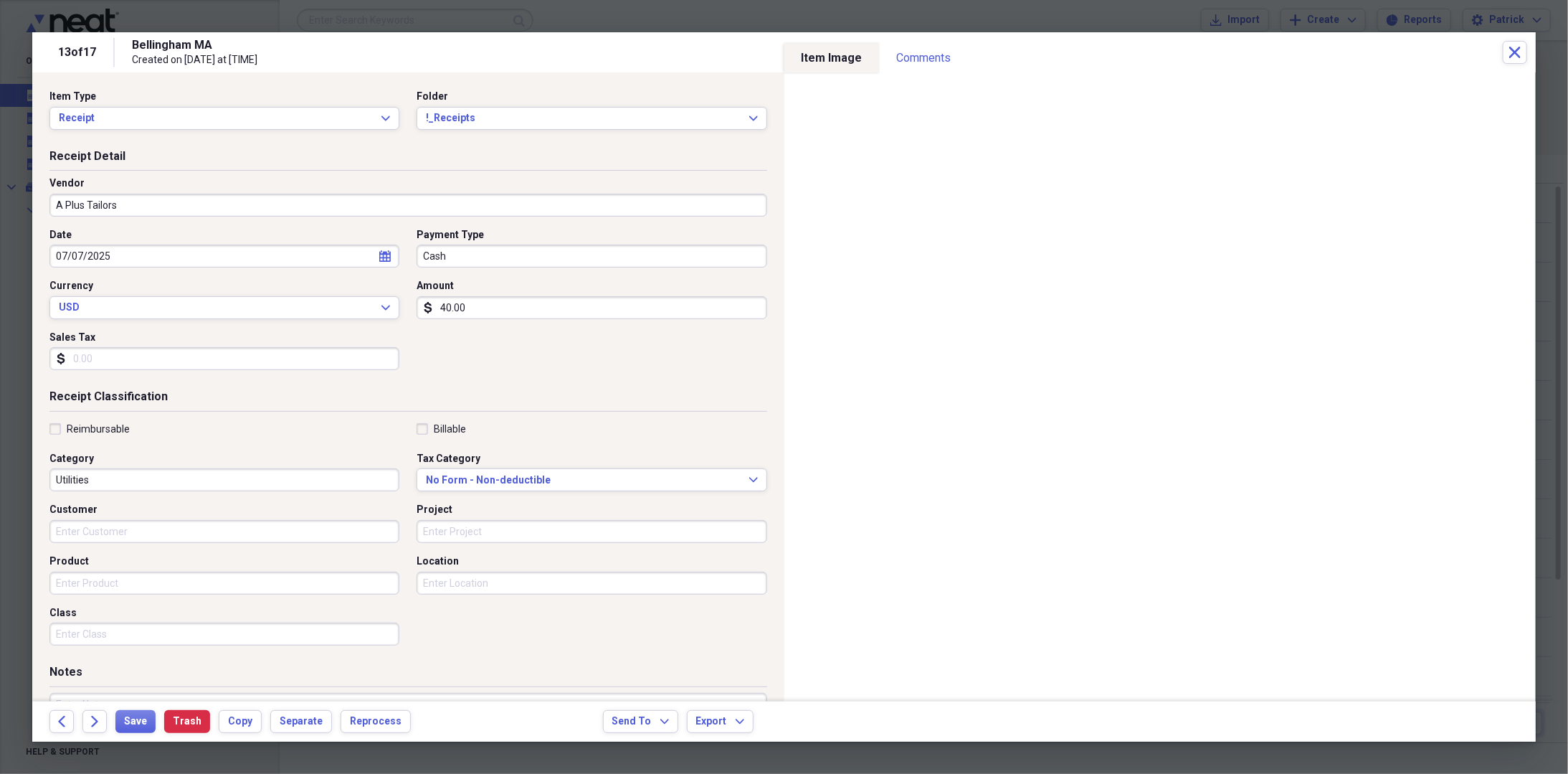 type on "General Retail" 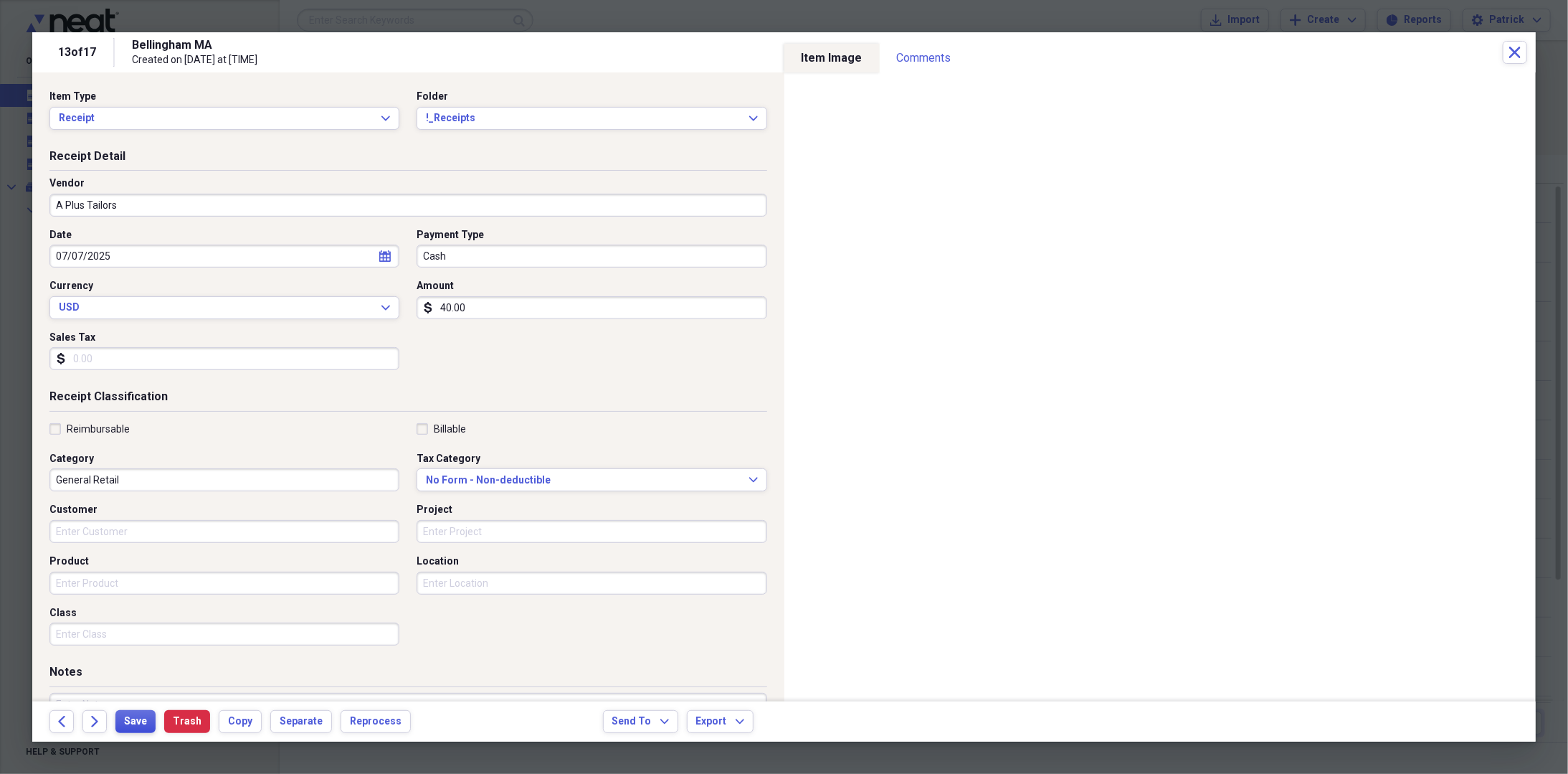 click on "Save" at bounding box center (136, 722) 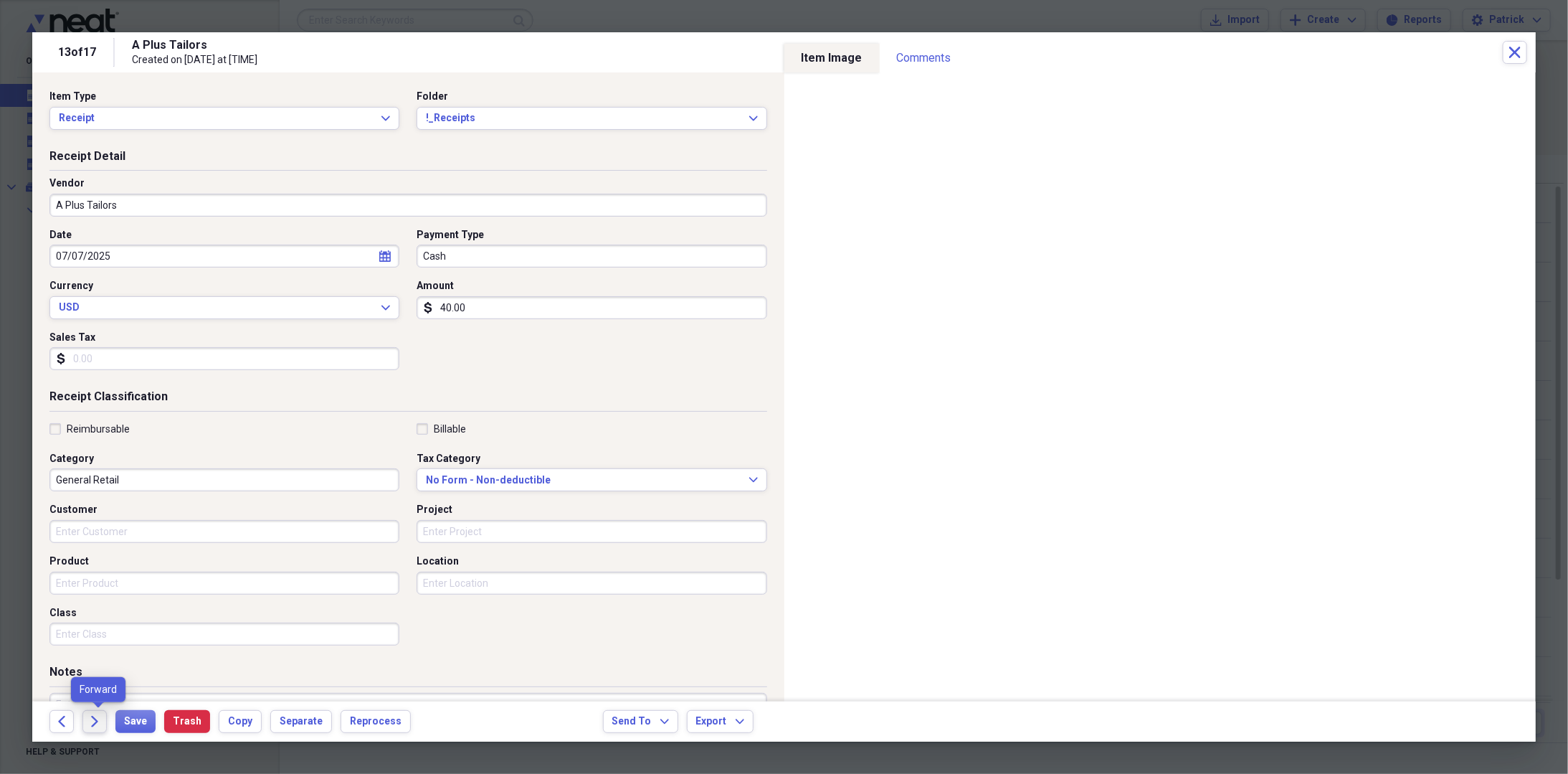 click on "Forward" 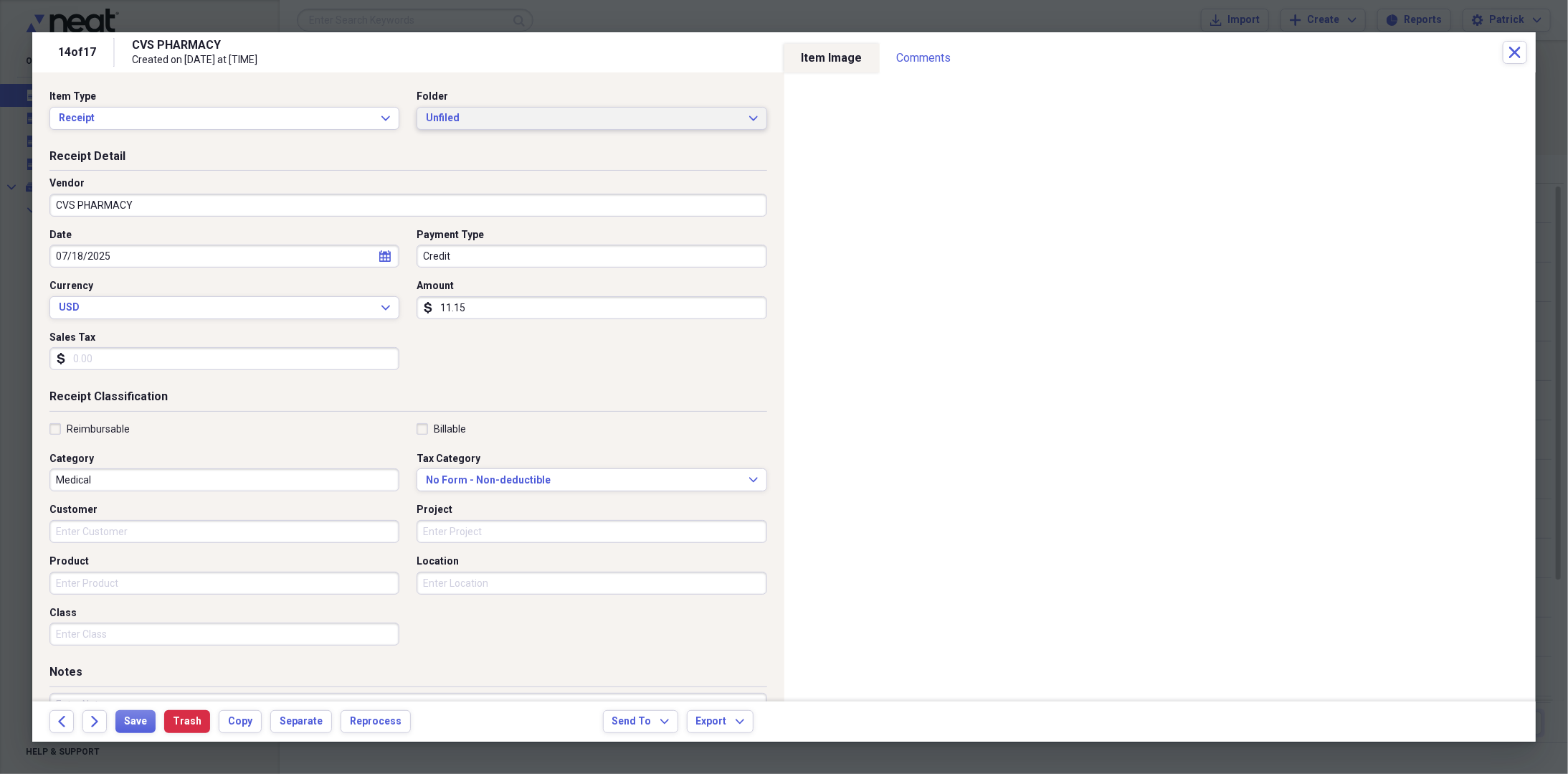 click on "Unfiled" at bounding box center (583, 118) 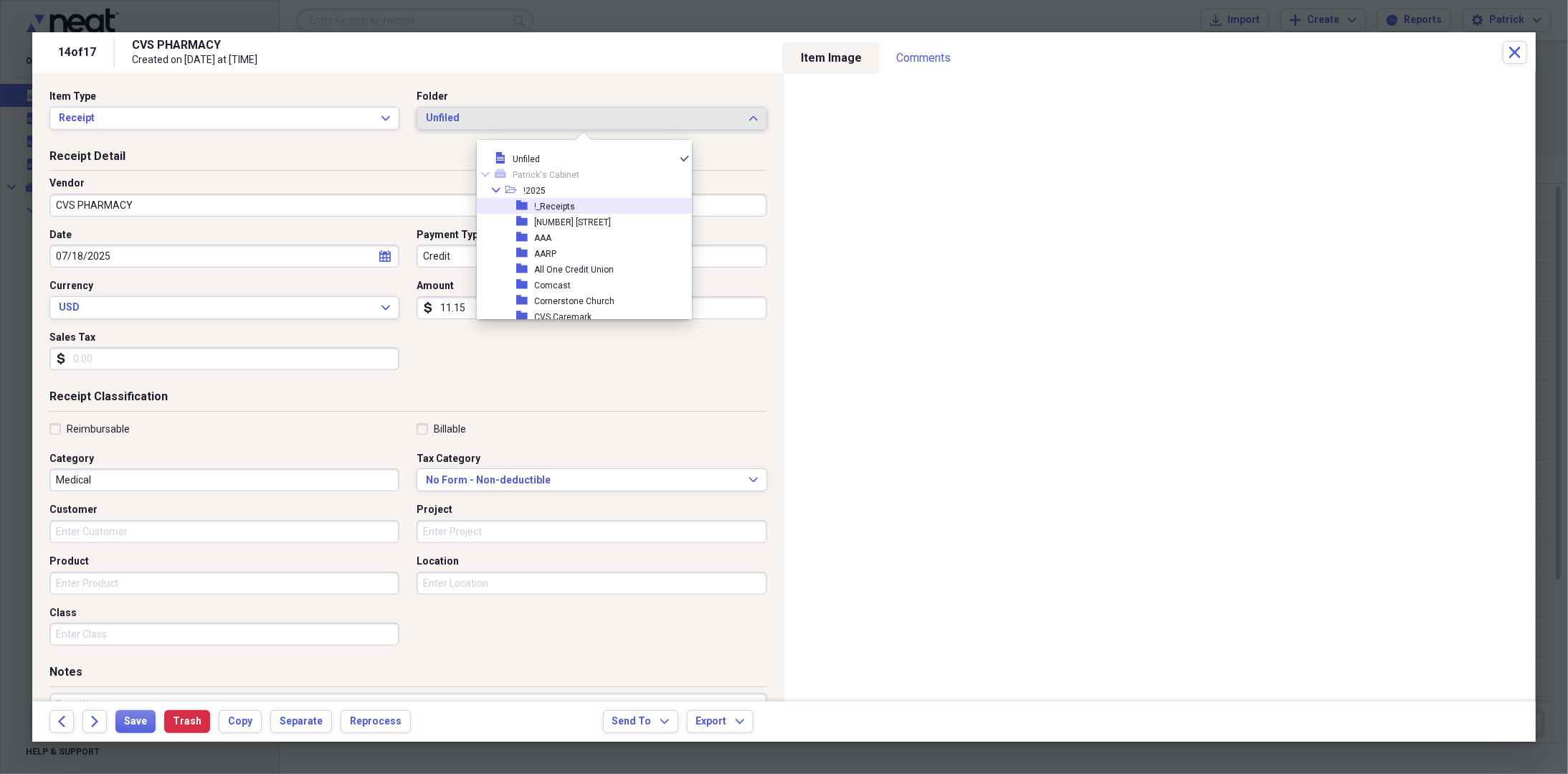 click on "!_Receipts" at bounding box center (555, 207) 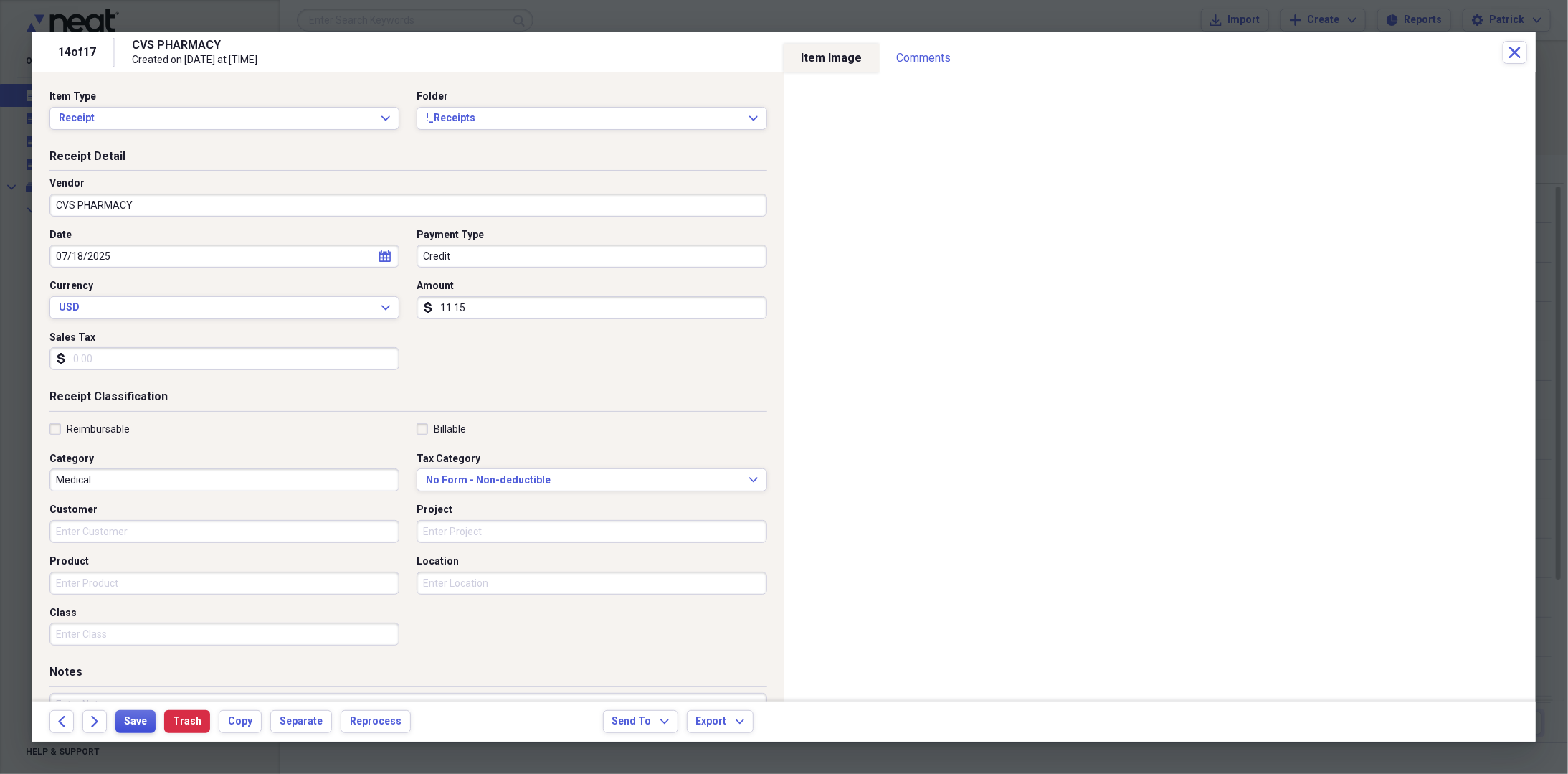 click on "Save" at bounding box center (136, 722) 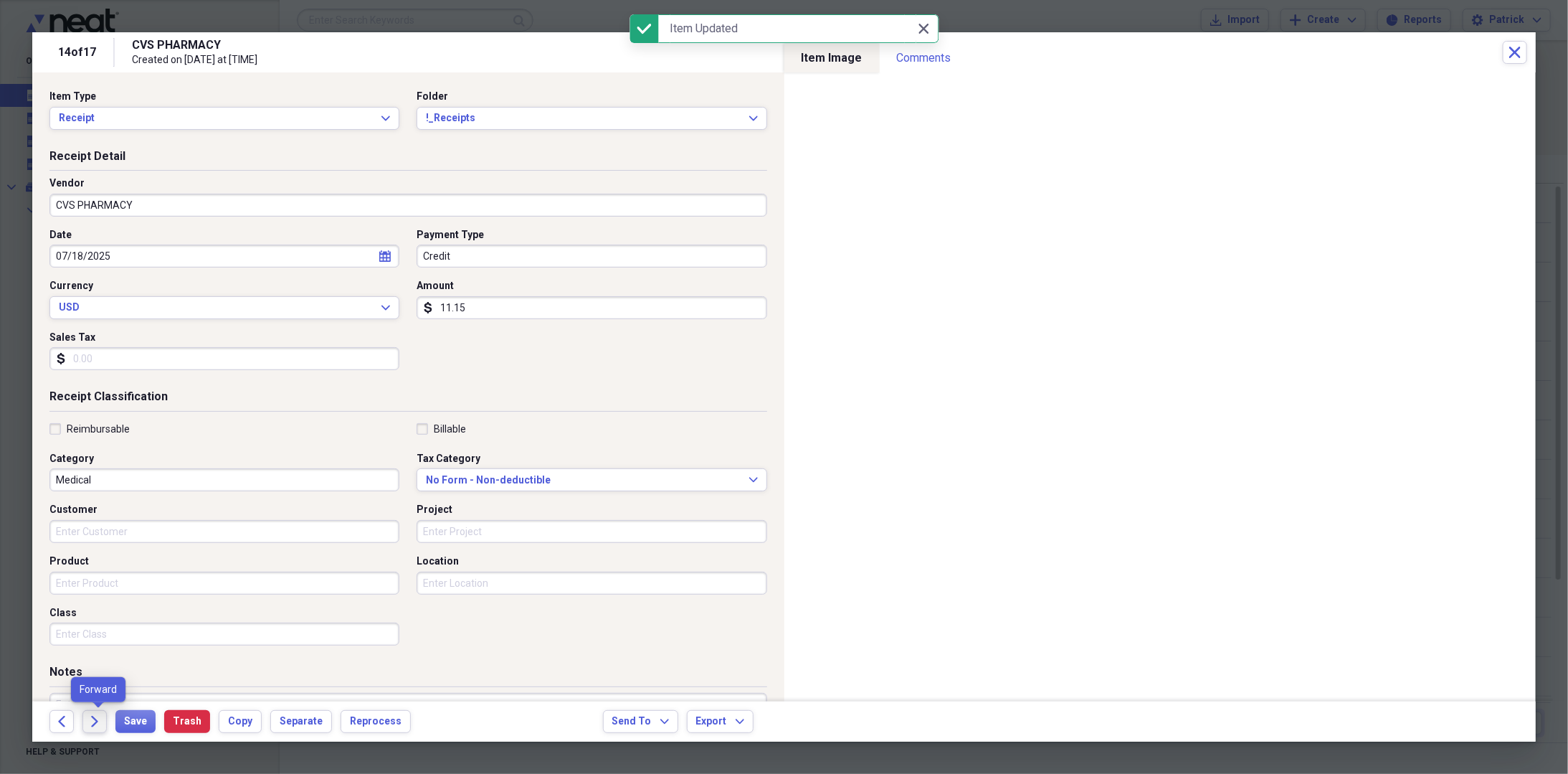click on "Forward" 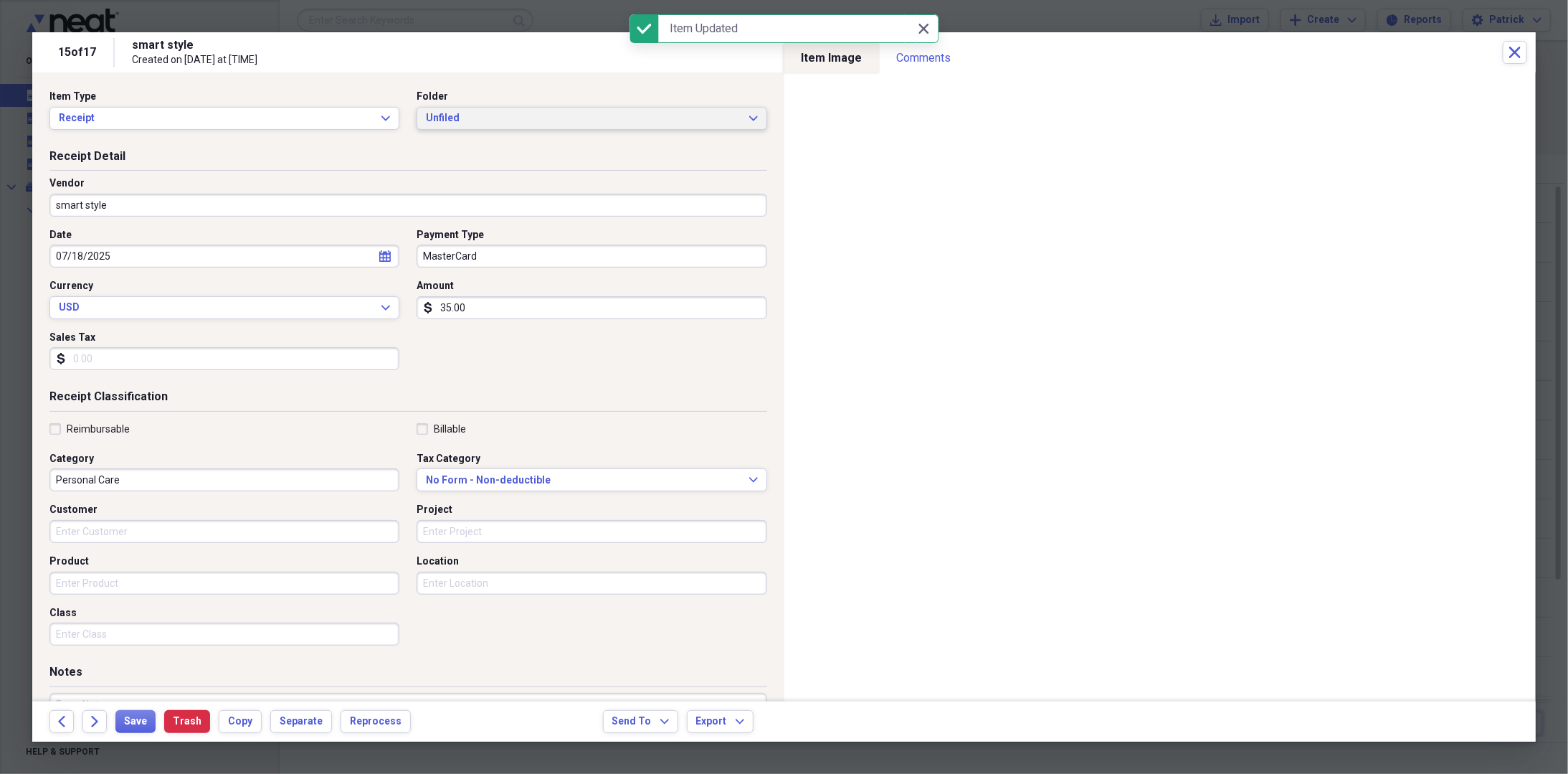 click on "Unfiled" at bounding box center (583, 118) 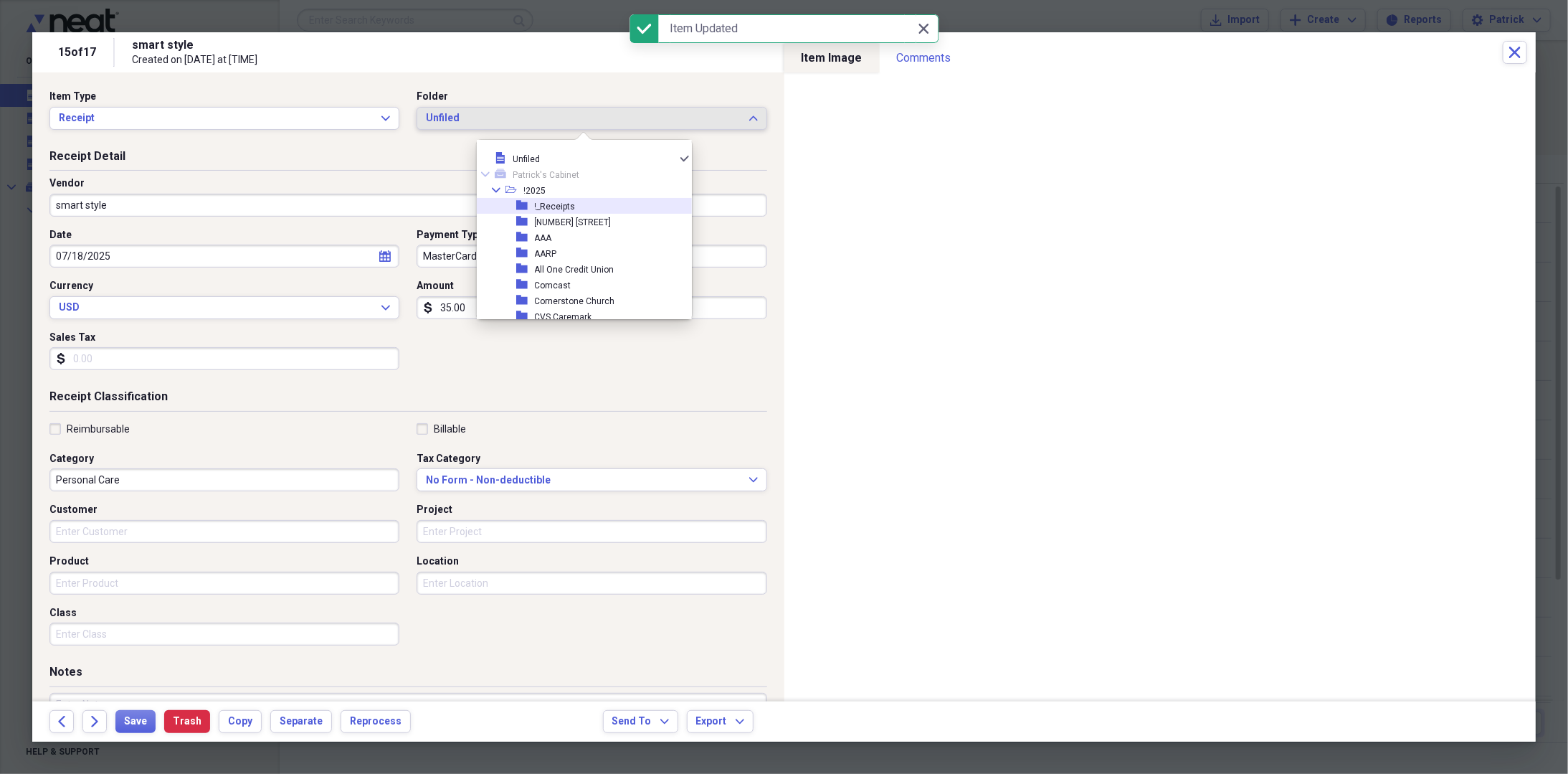 click on "!_Receipts" at bounding box center [555, 207] 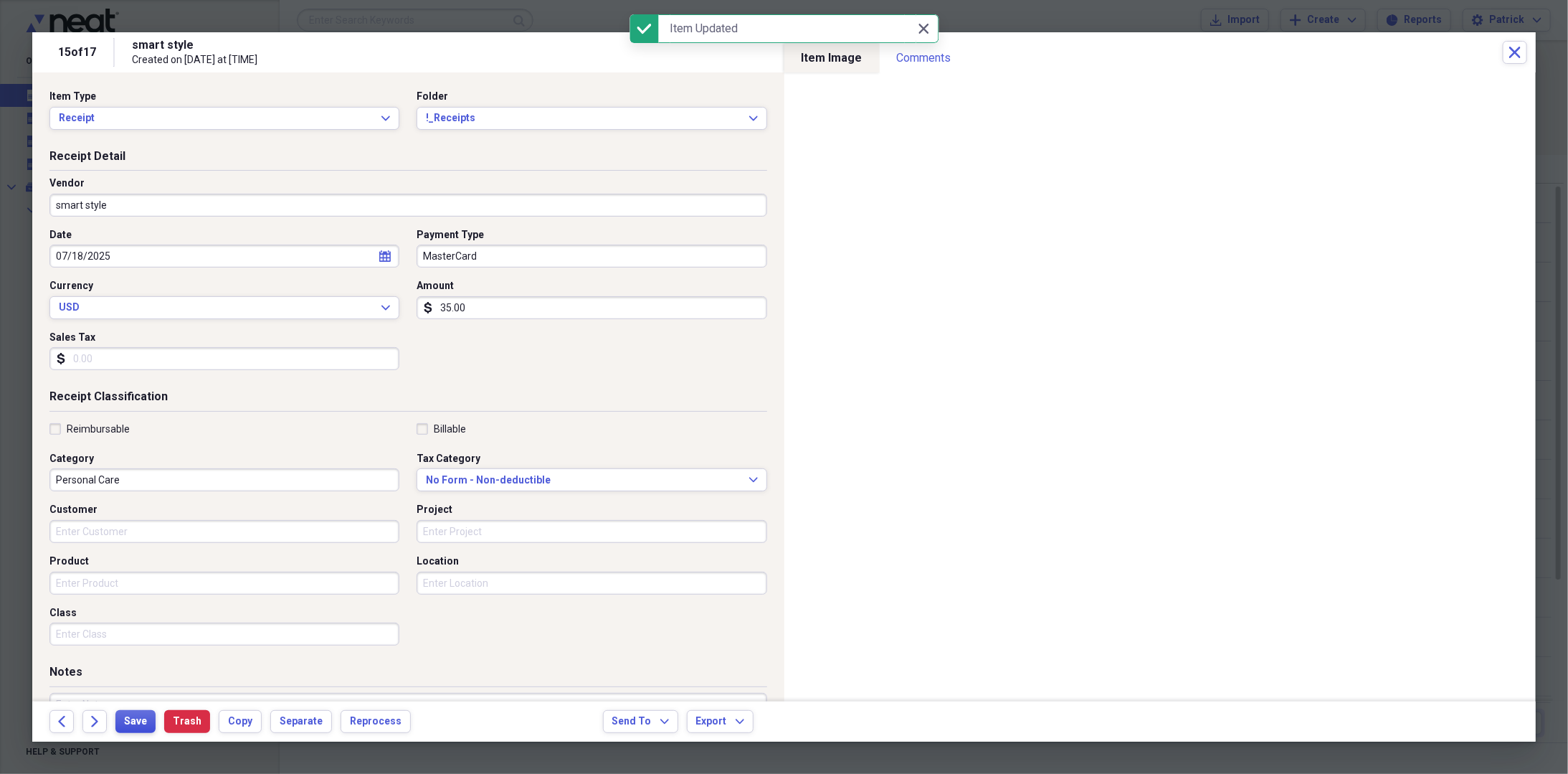click on "Save" at bounding box center [136, 722] 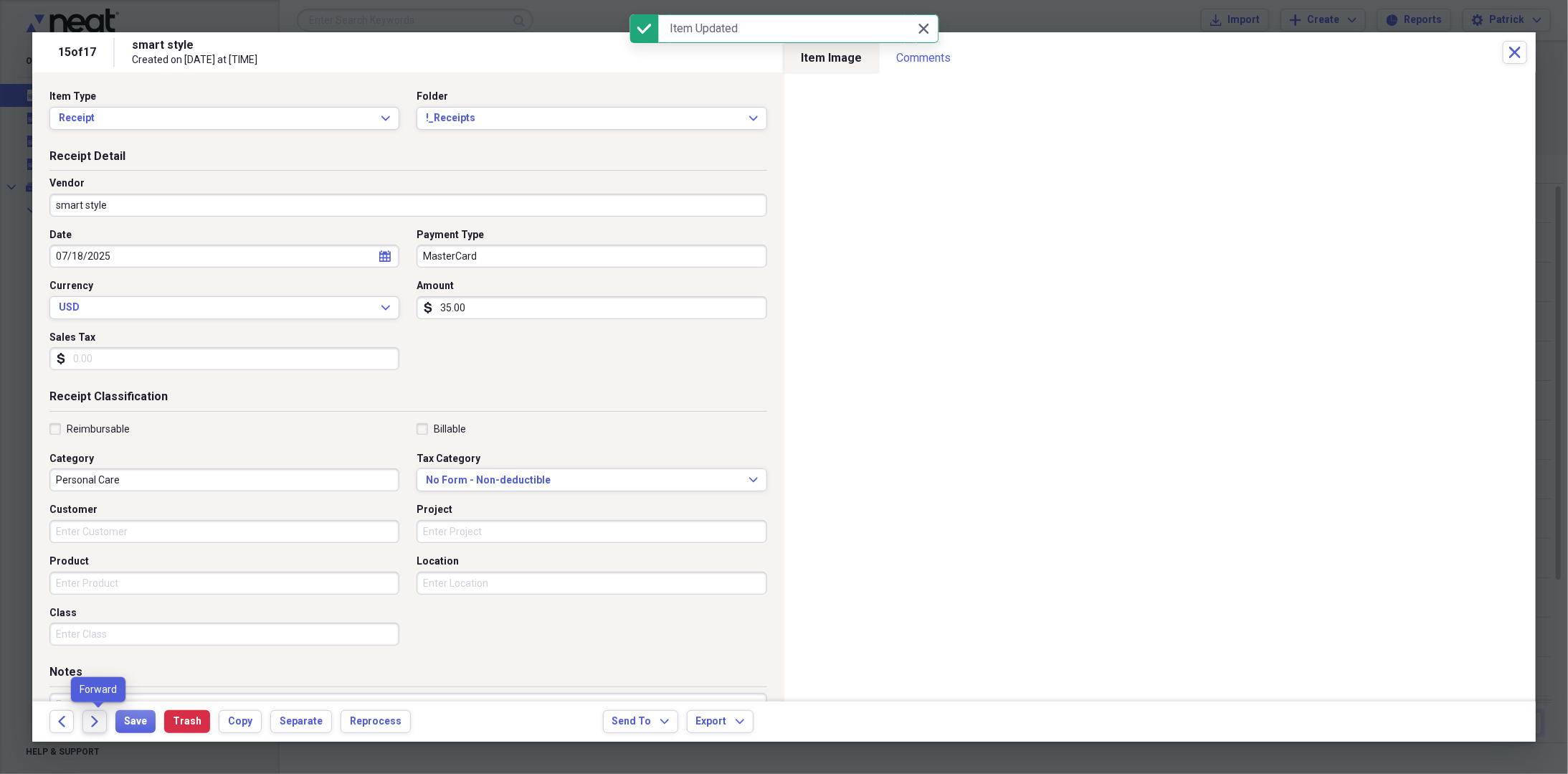 click on "Forward" 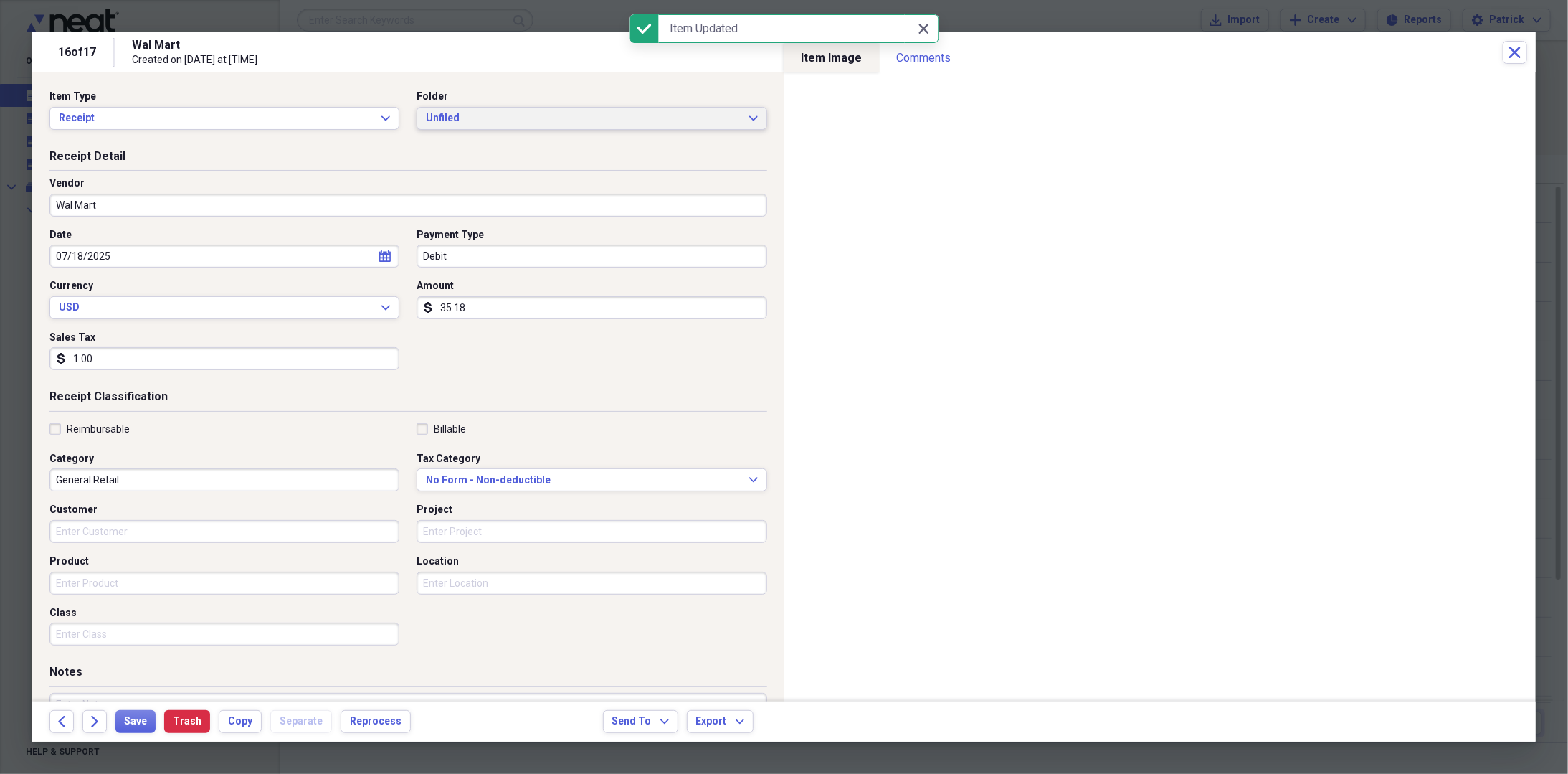 click on "Unfiled Expand" at bounding box center [591, 118] 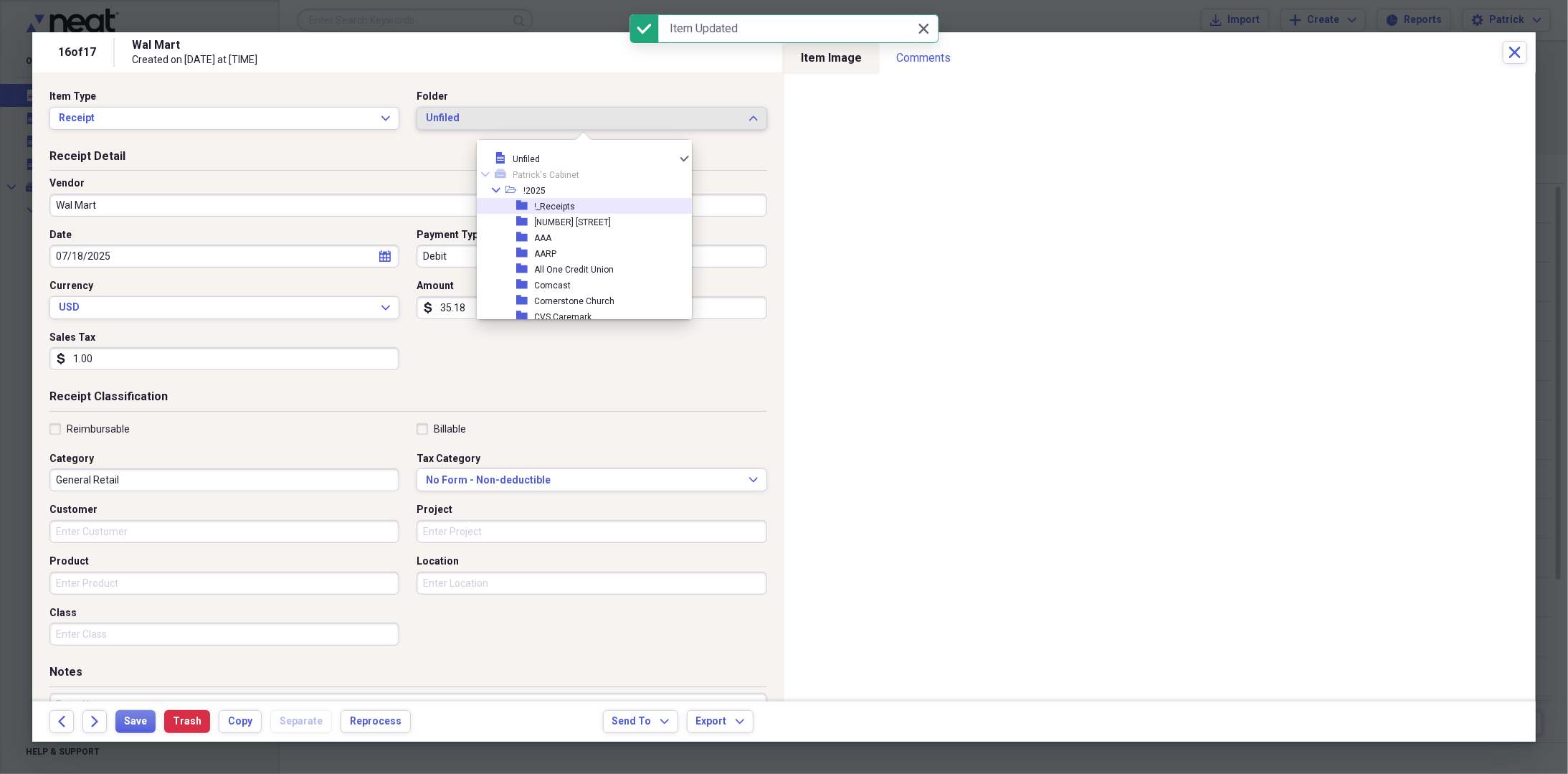 click on "!_Receipts" at bounding box center [555, 207] 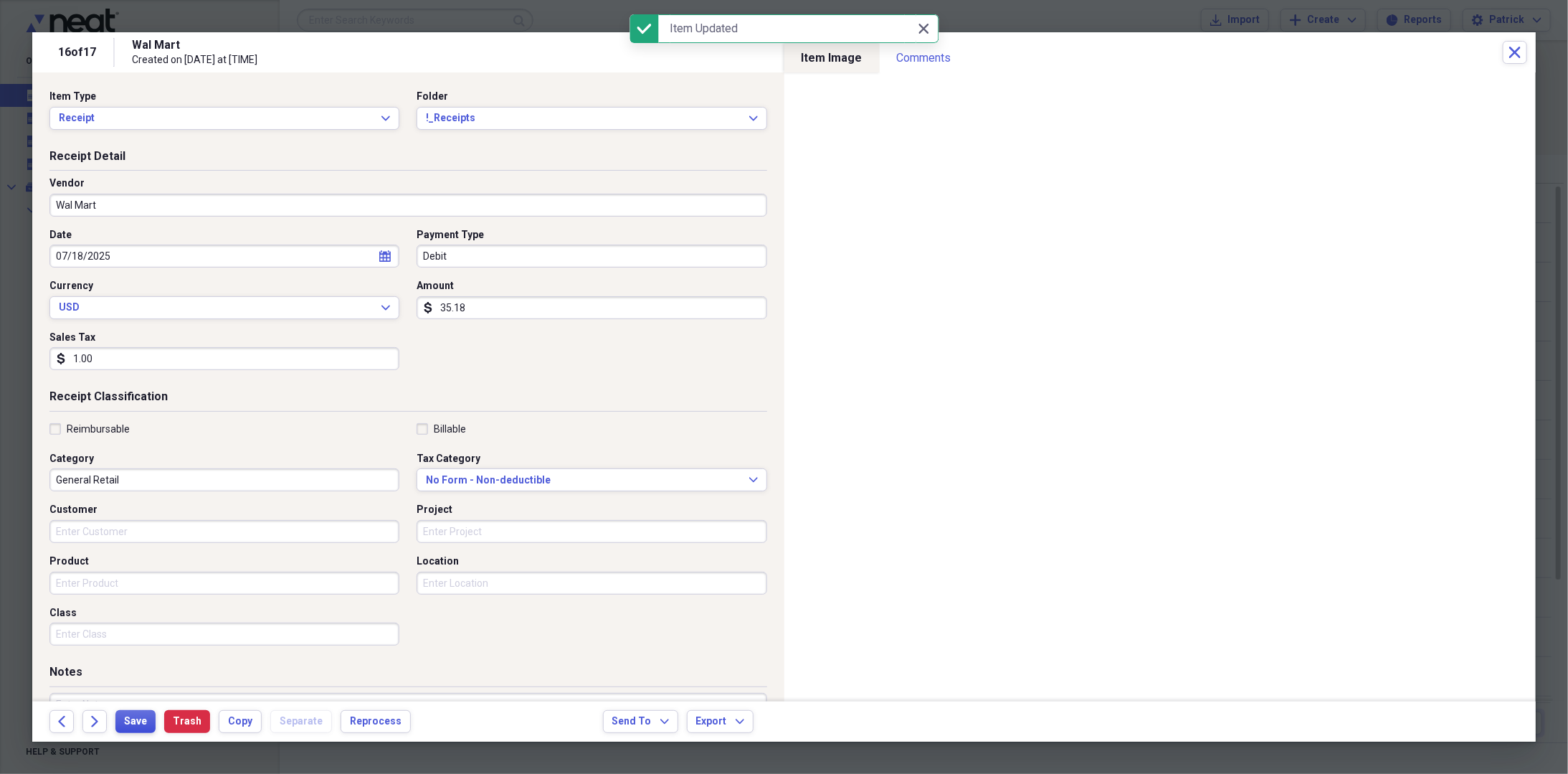 click on "Save" at bounding box center [136, 722] 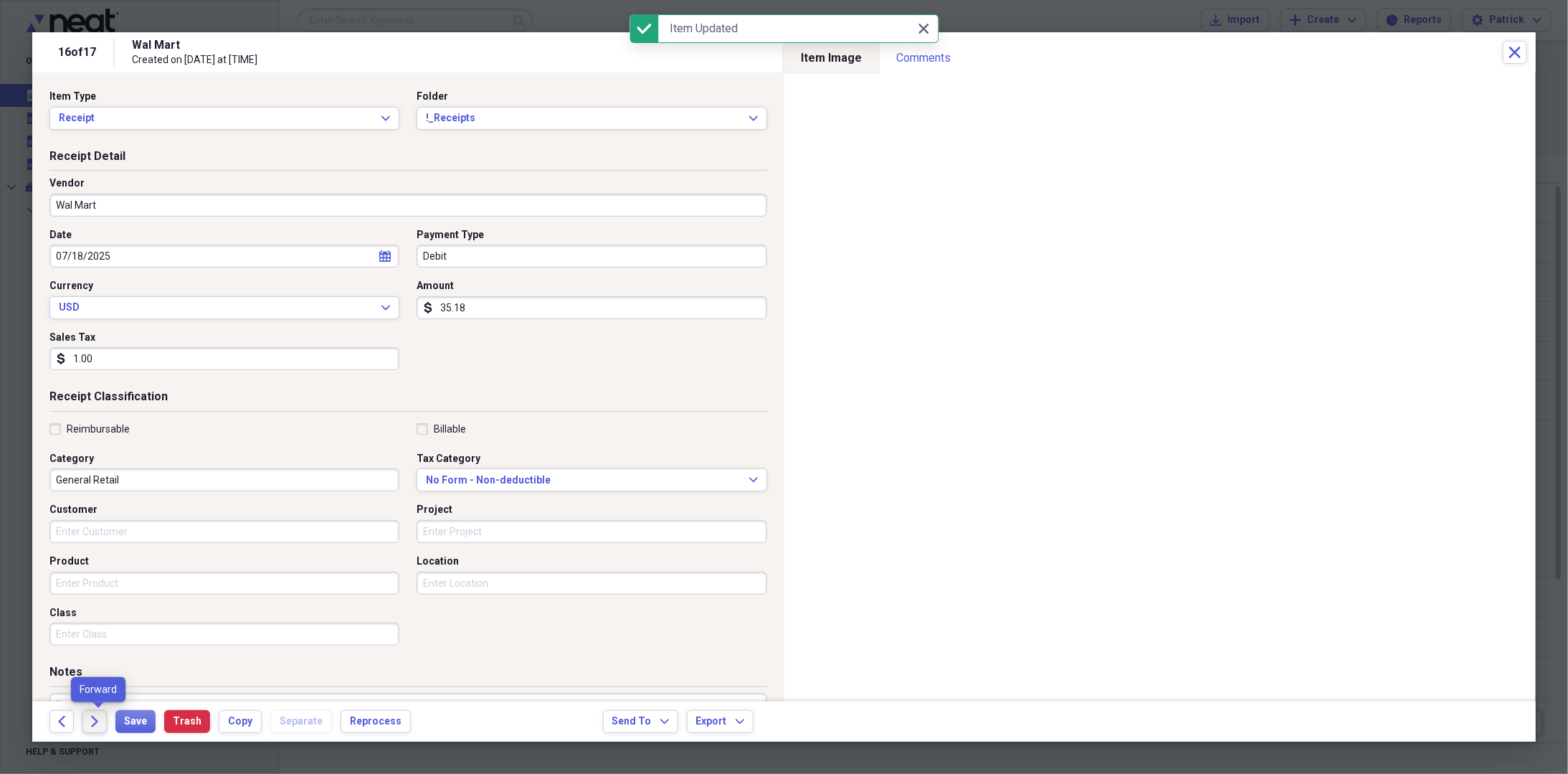 click 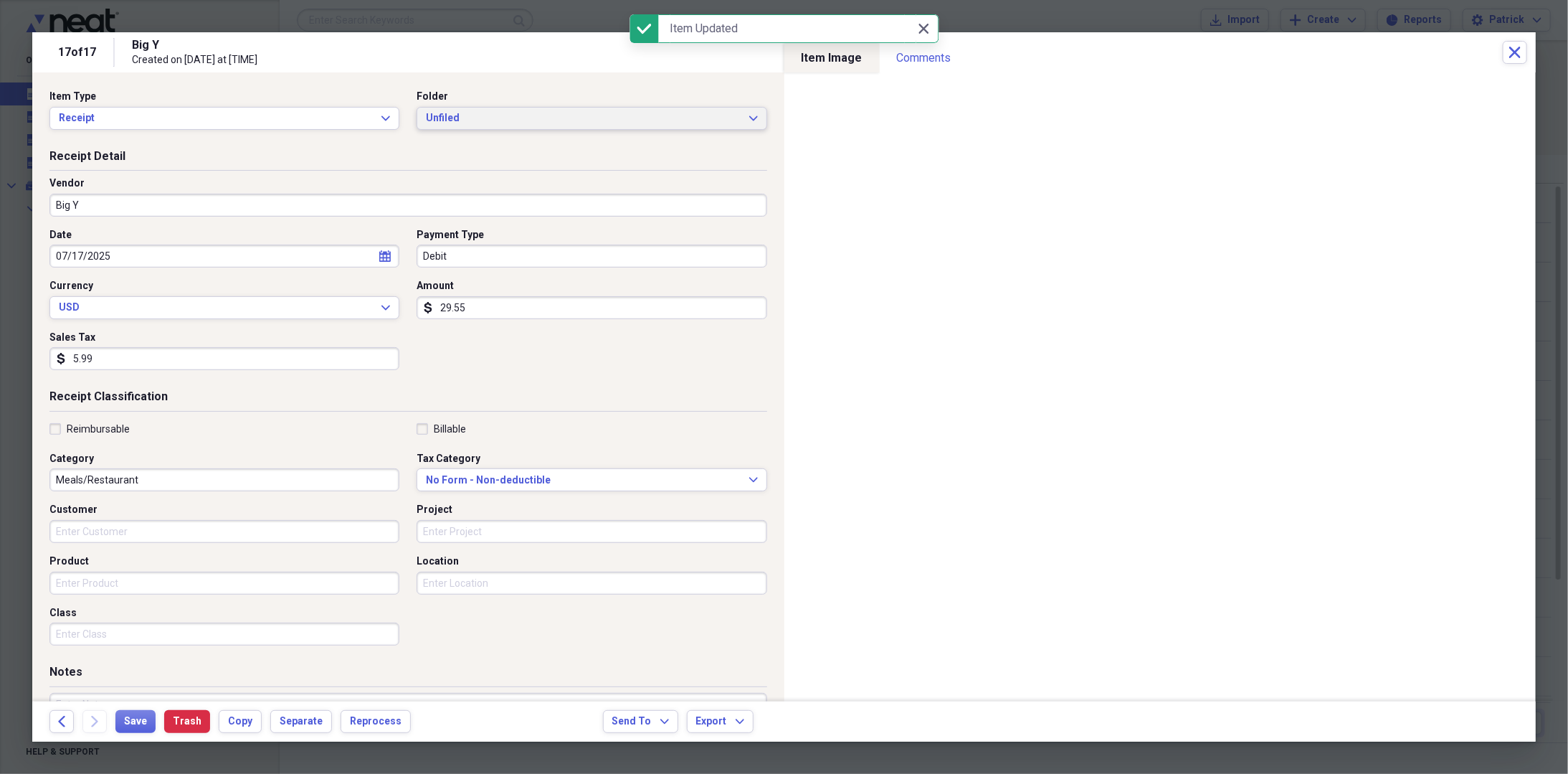 click on "Unfiled" at bounding box center (583, 118) 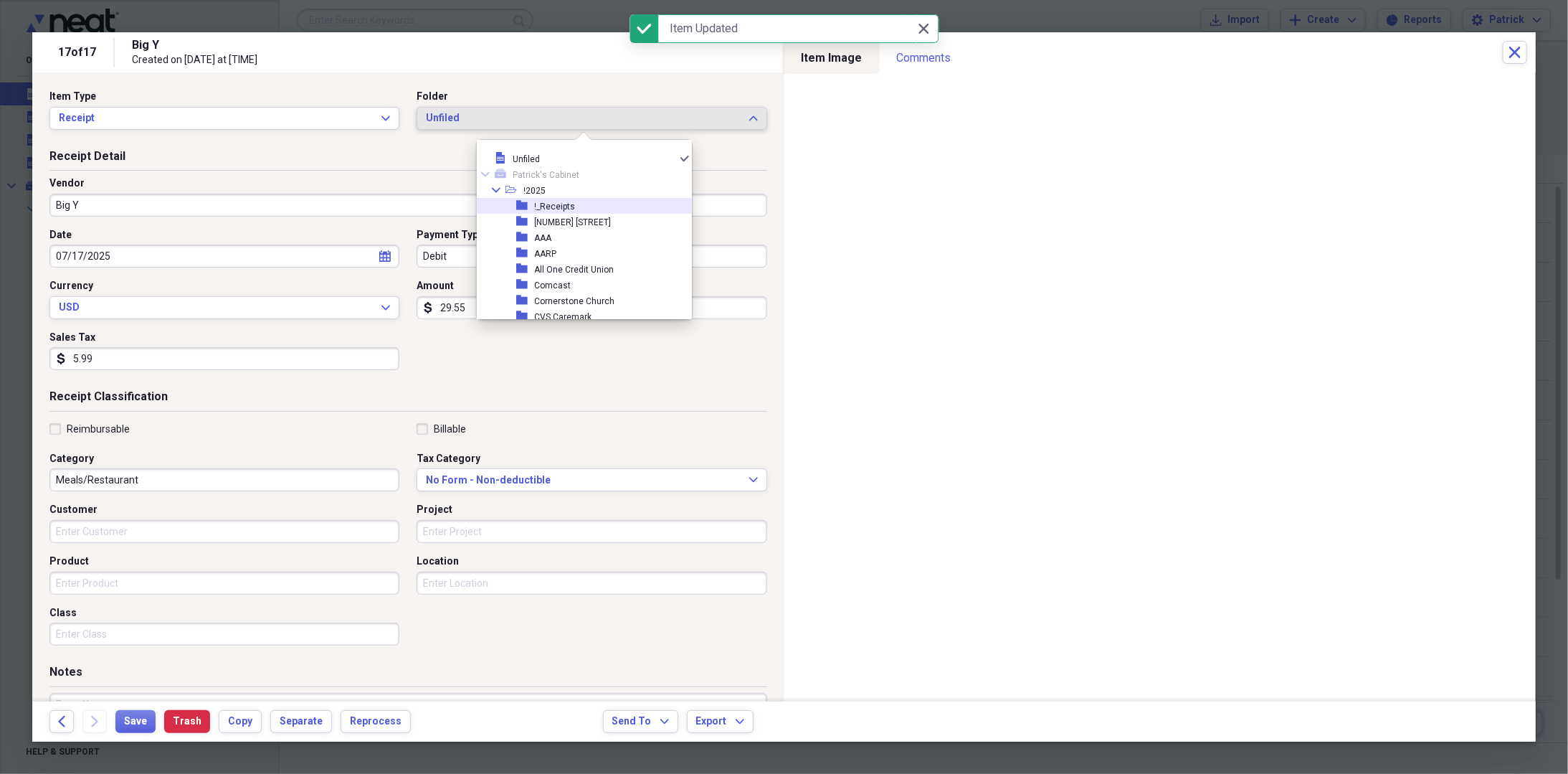 drag, startPoint x: 550, startPoint y: 201, endPoint x: 458, endPoint y: 238, distance: 99.16148 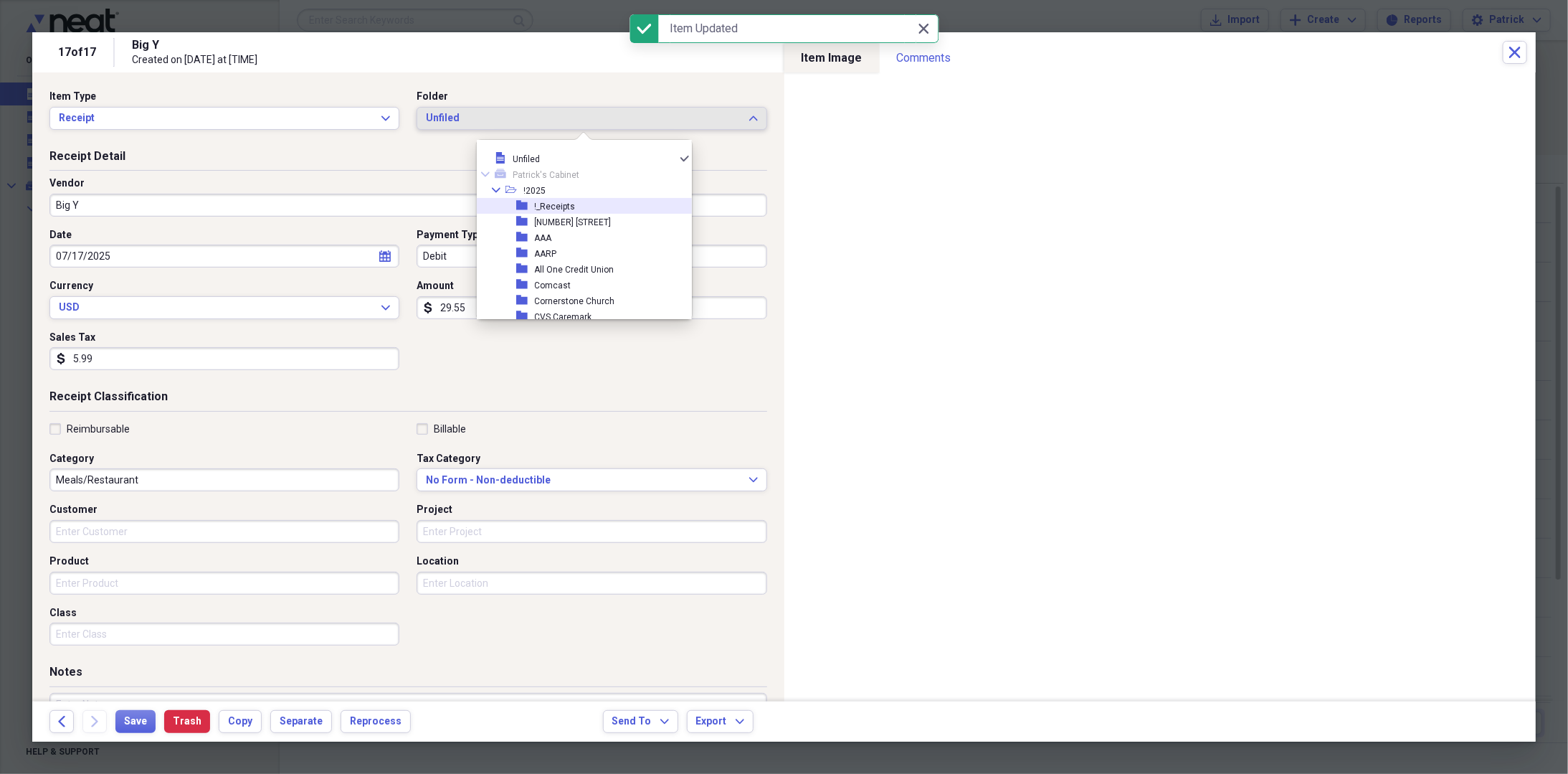 click on "!_Receipts" at bounding box center (555, 207) 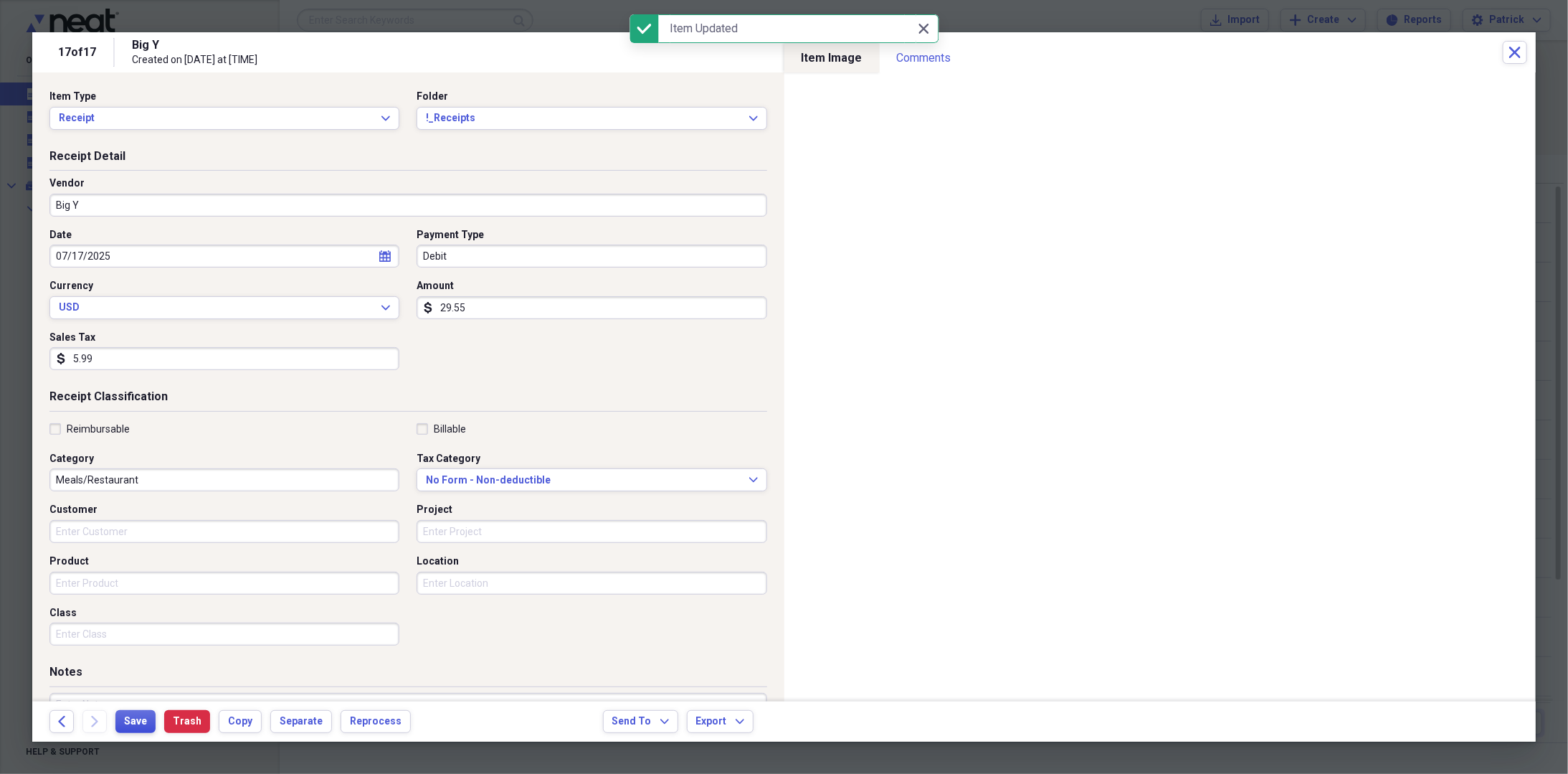 click on "Save" at bounding box center [136, 722] 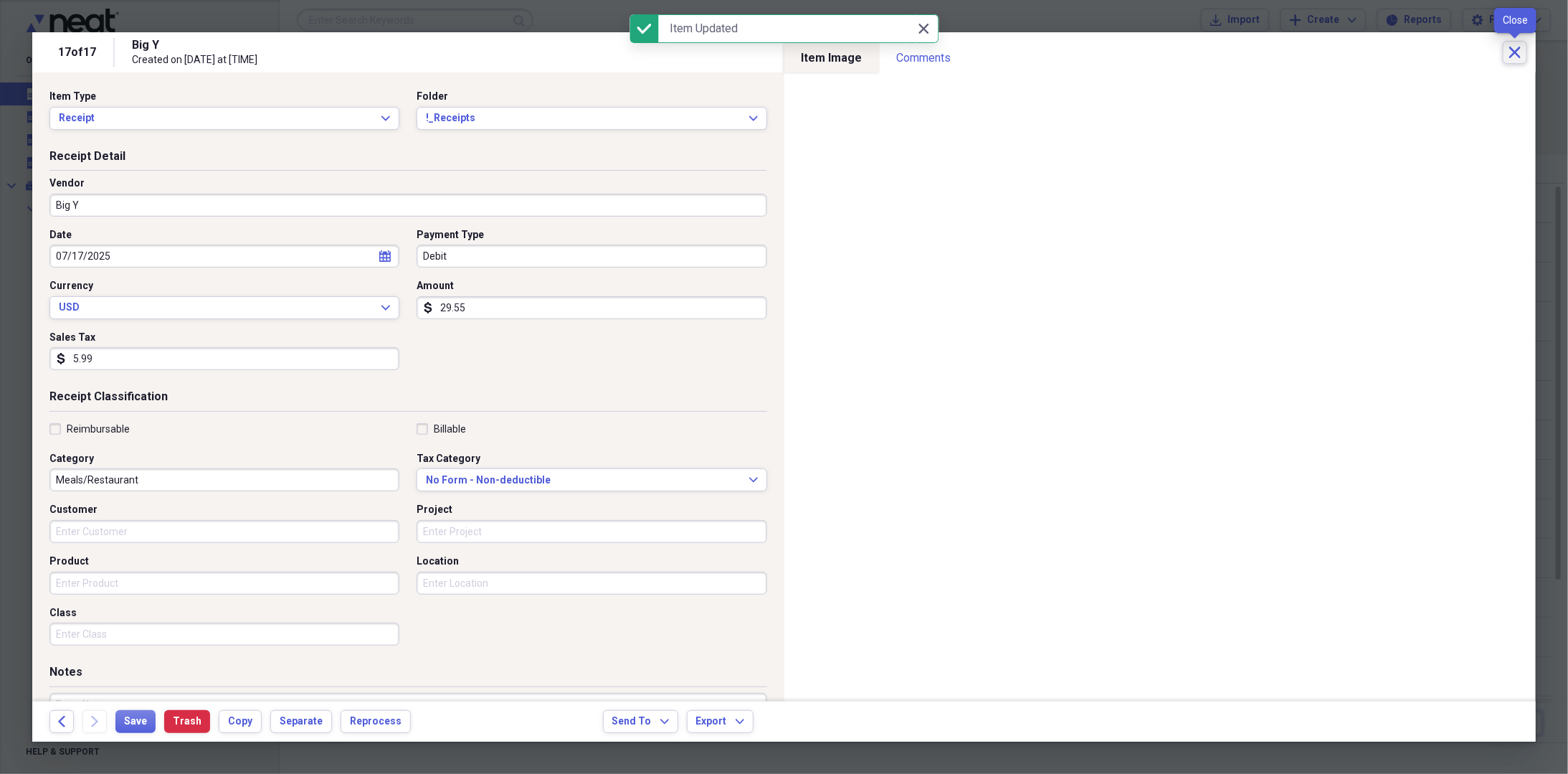 click 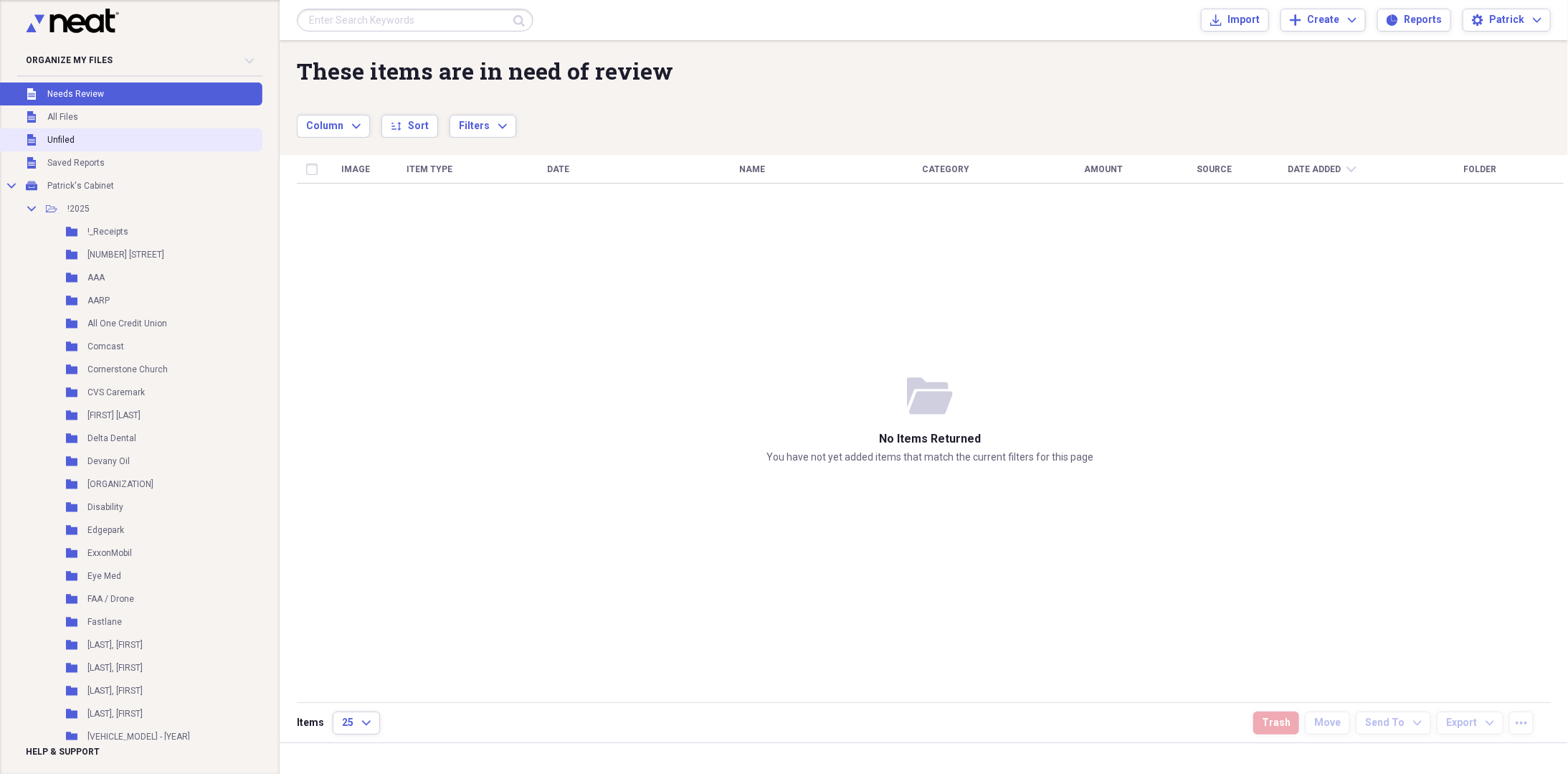 click on "Unfiled Unfiled" at bounding box center (130, 140) 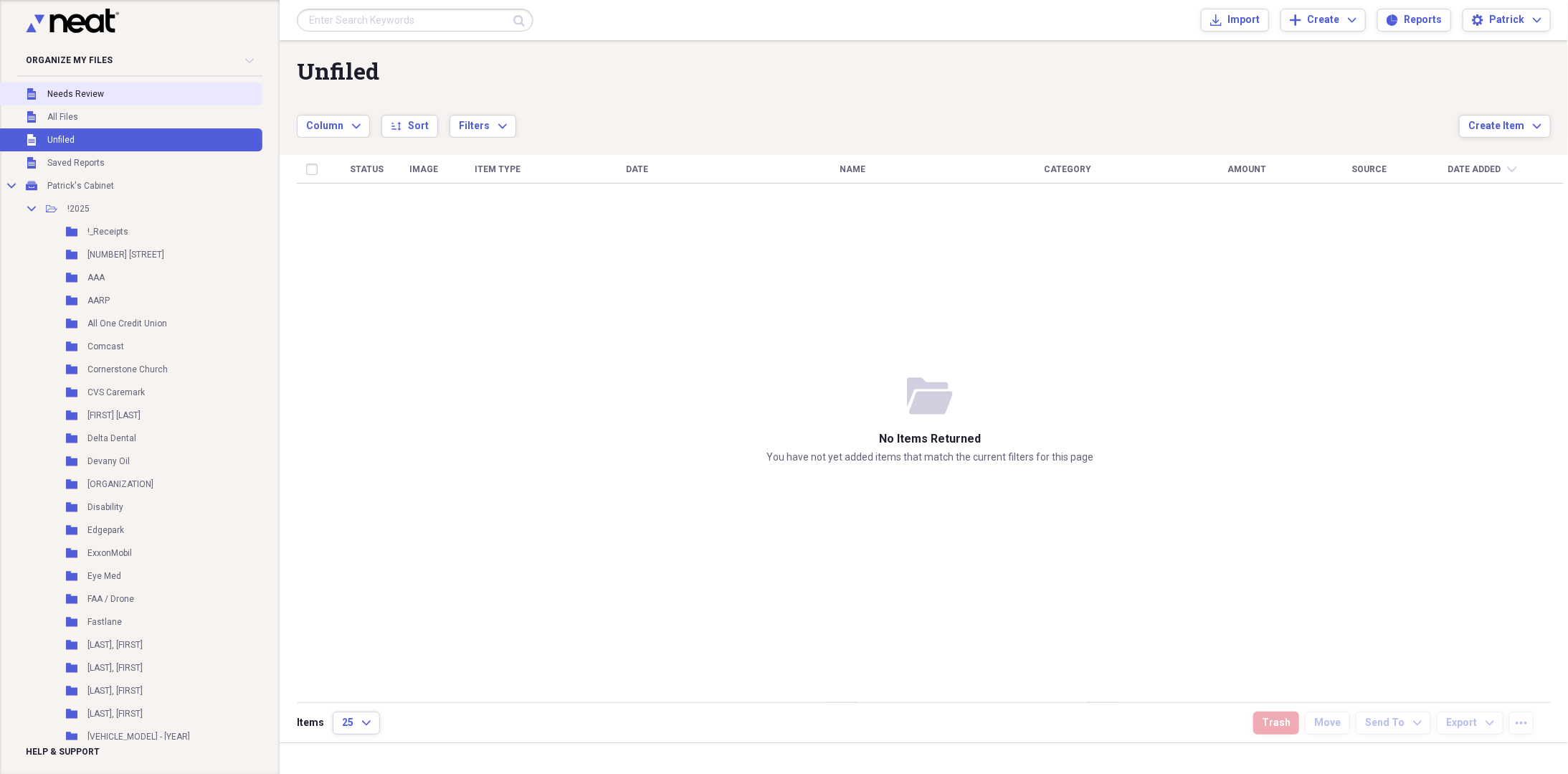 click on "Needs Review" at bounding box center [75, 94] 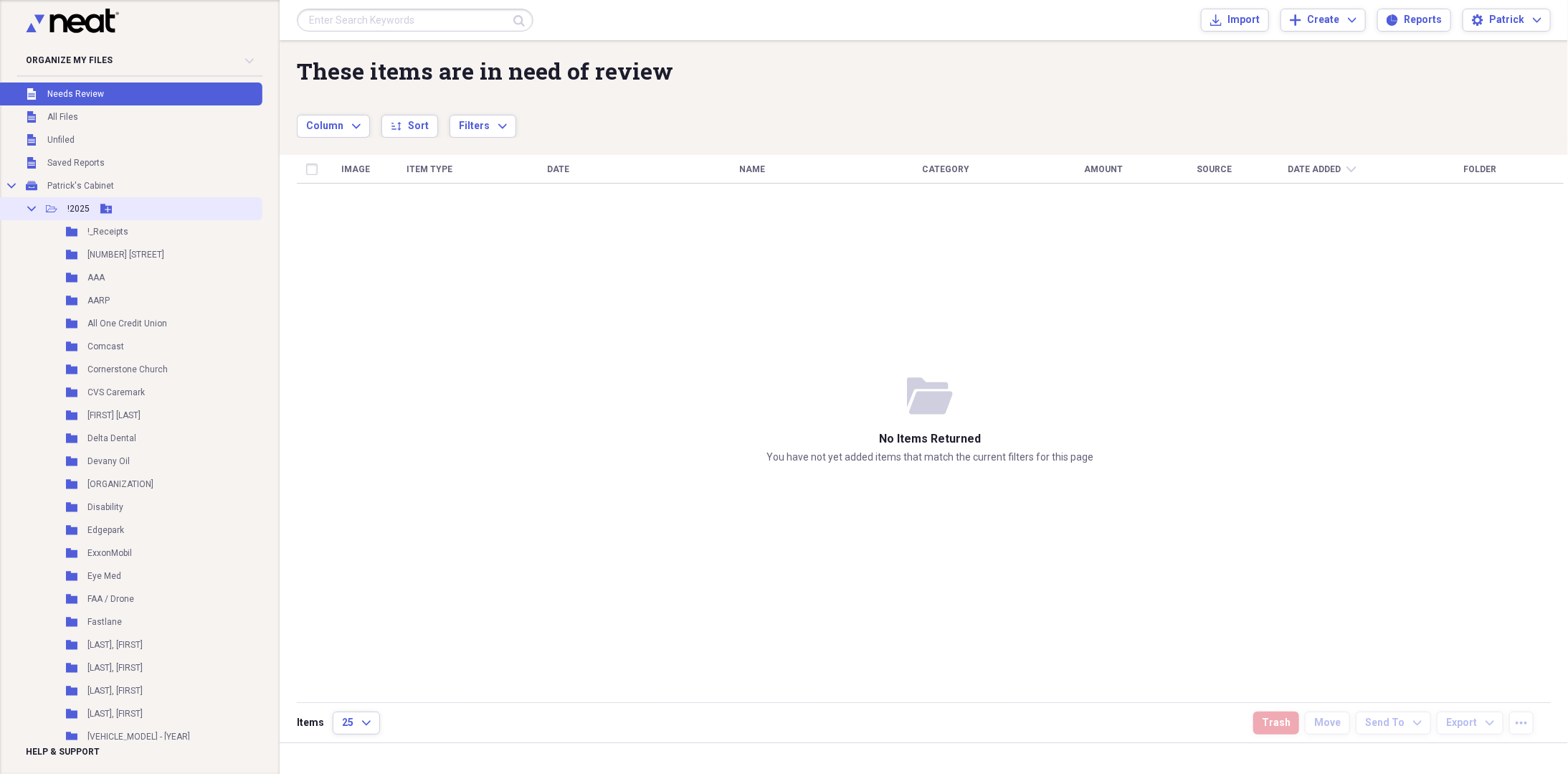 click on "!2025" at bounding box center [78, 209] 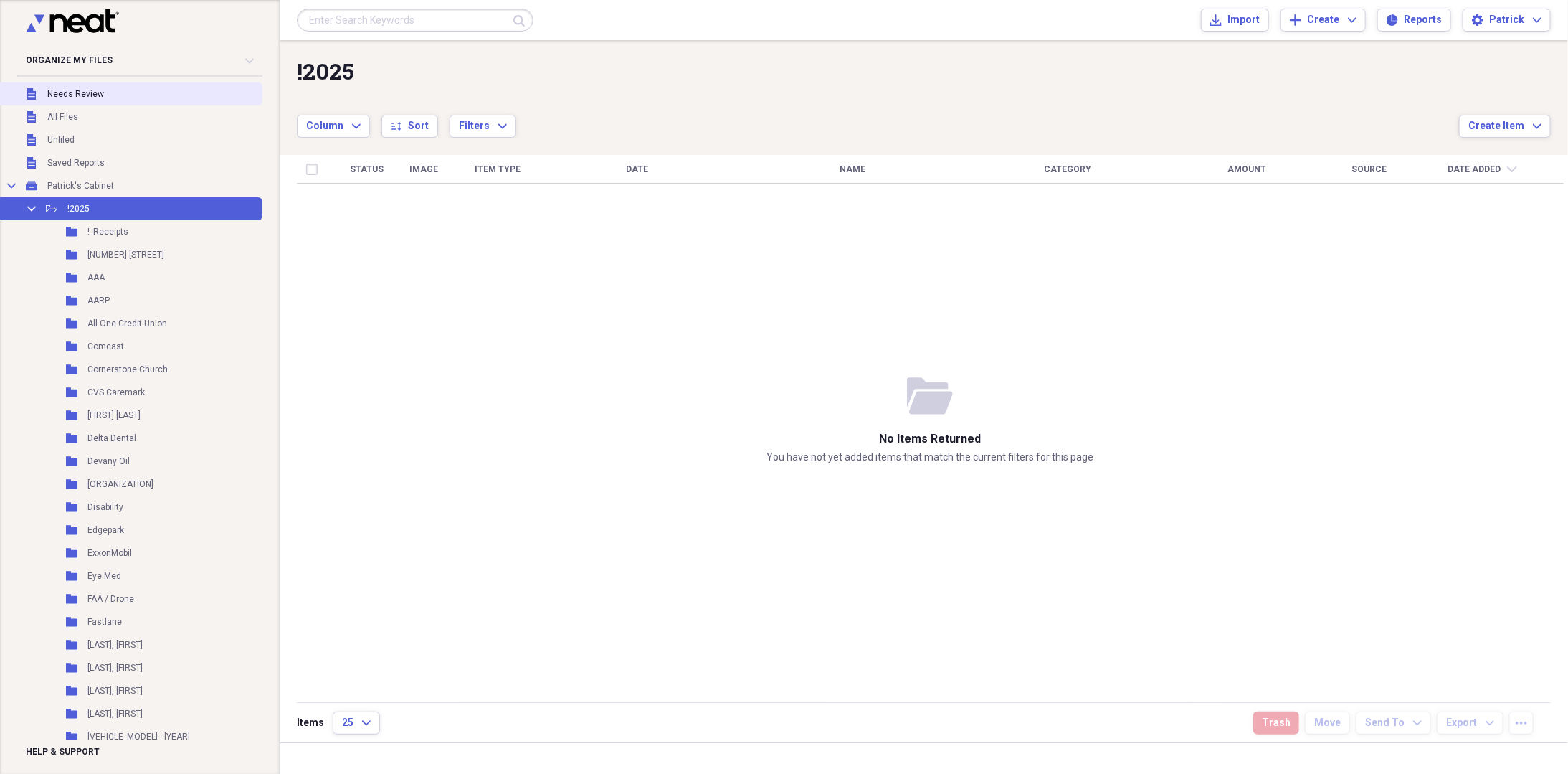 click on "Needs Review" at bounding box center [75, 94] 